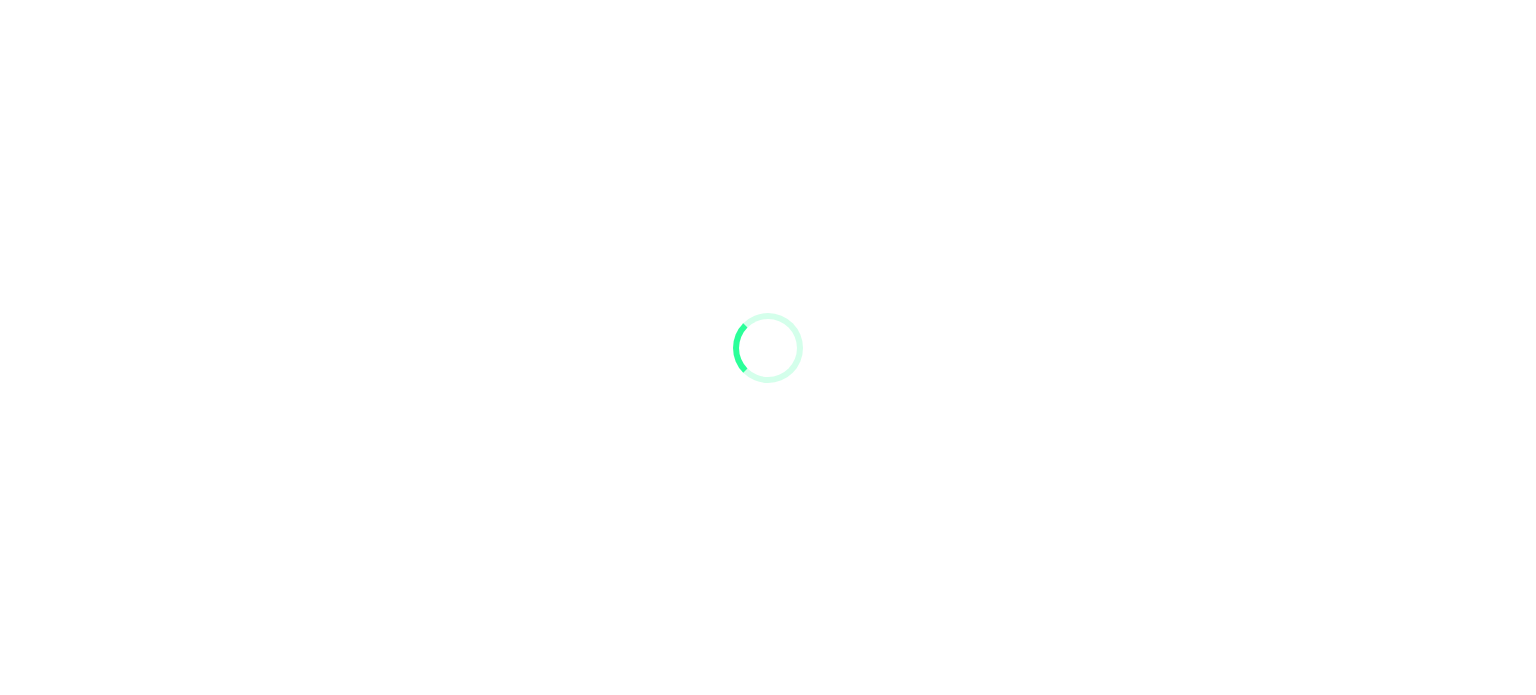 scroll, scrollTop: 0, scrollLeft: 0, axis: both 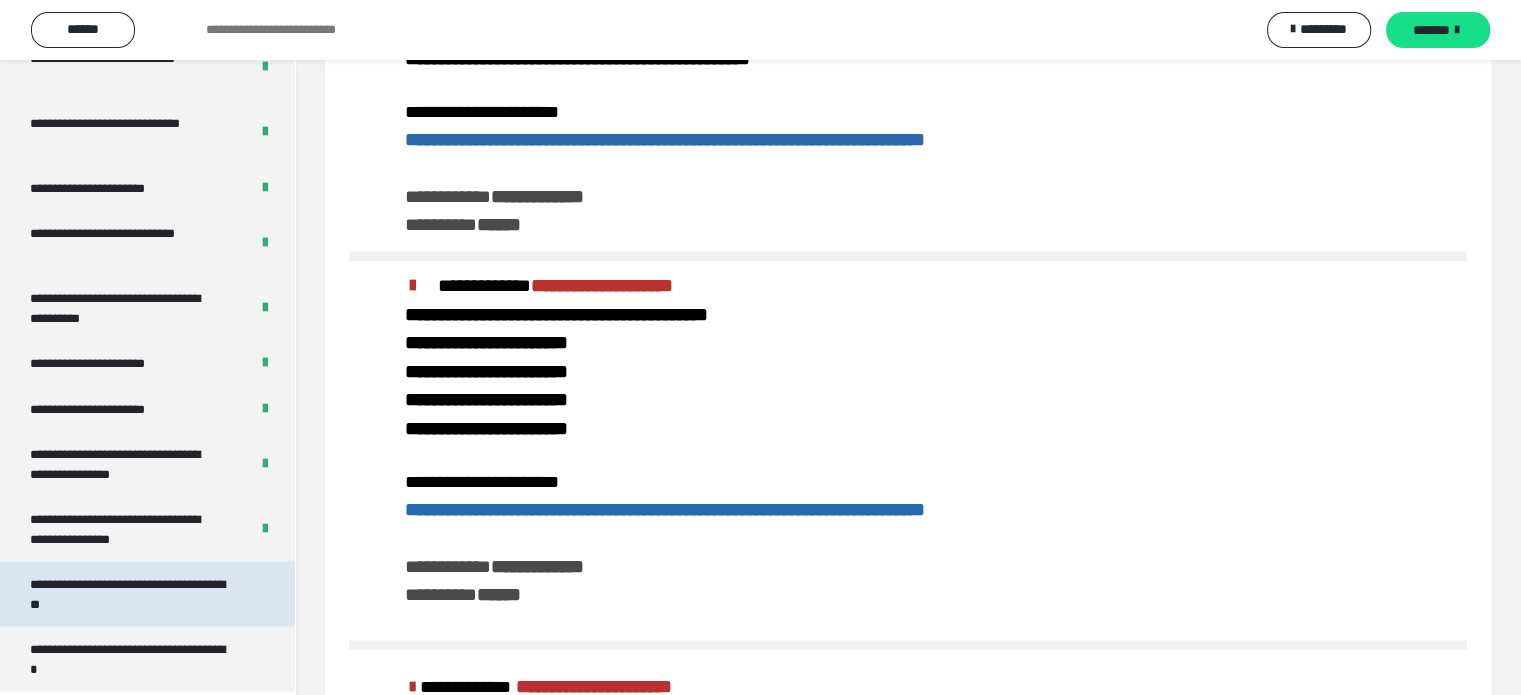 click on "**********" at bounding box center (132, 594) 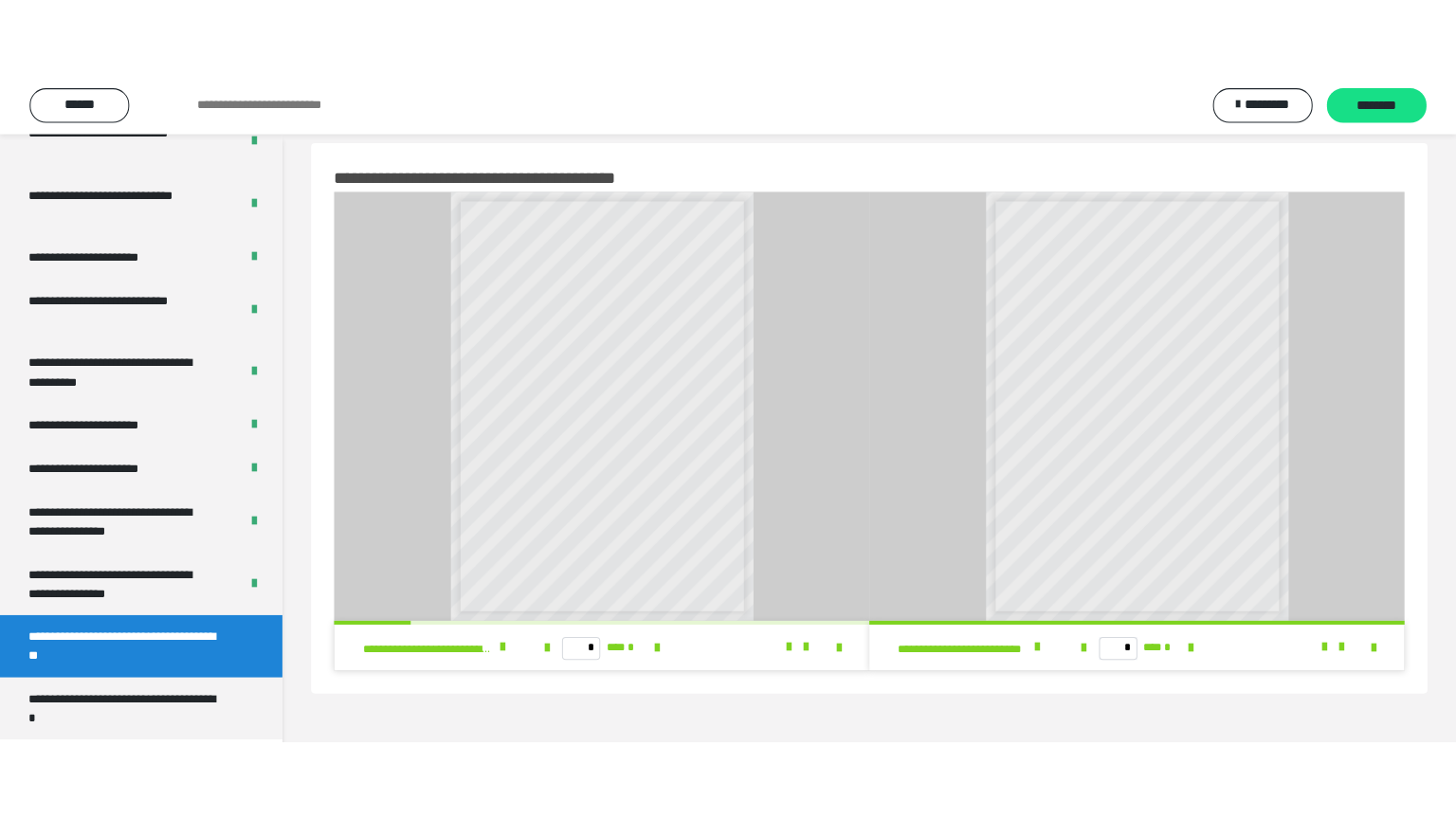 scroll, scrollTop: 0, scrollLeft: 0, axis: both 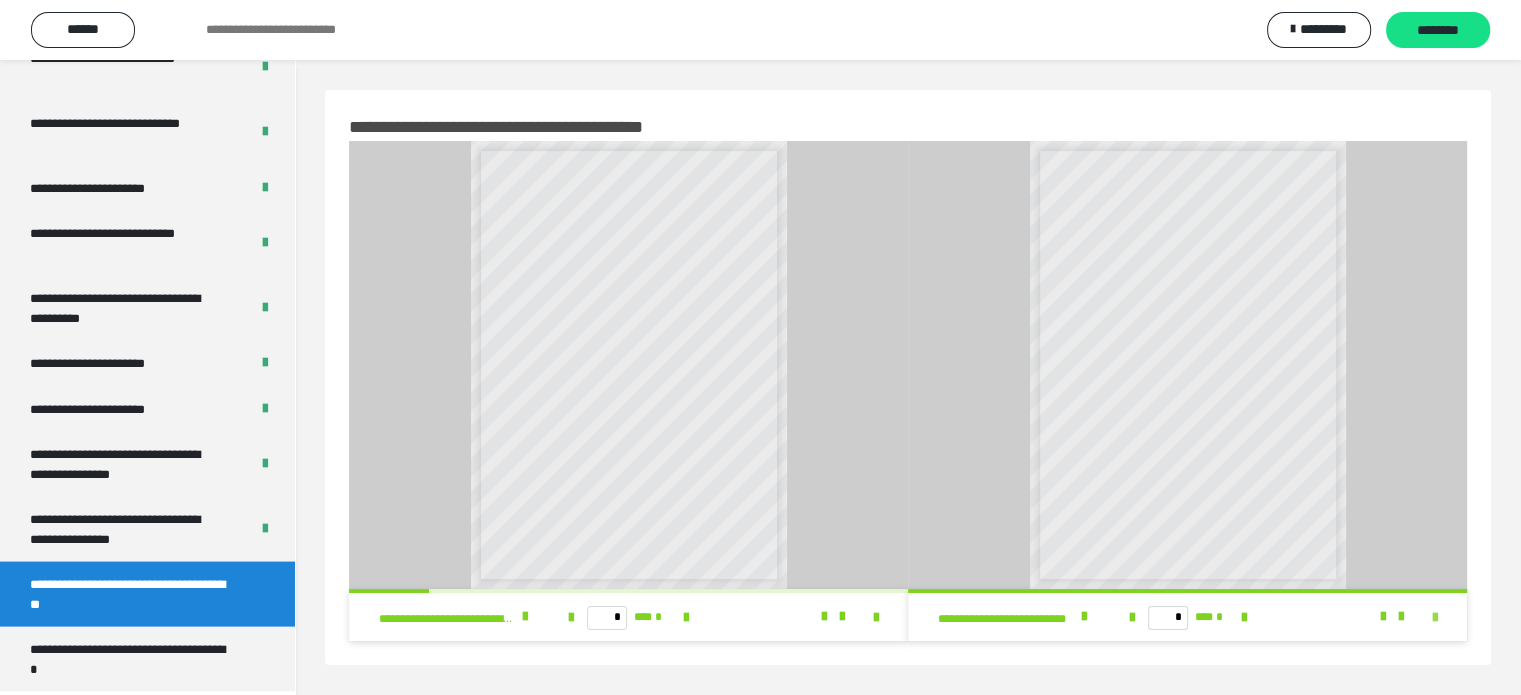 click at bounding box center [1435, 618] 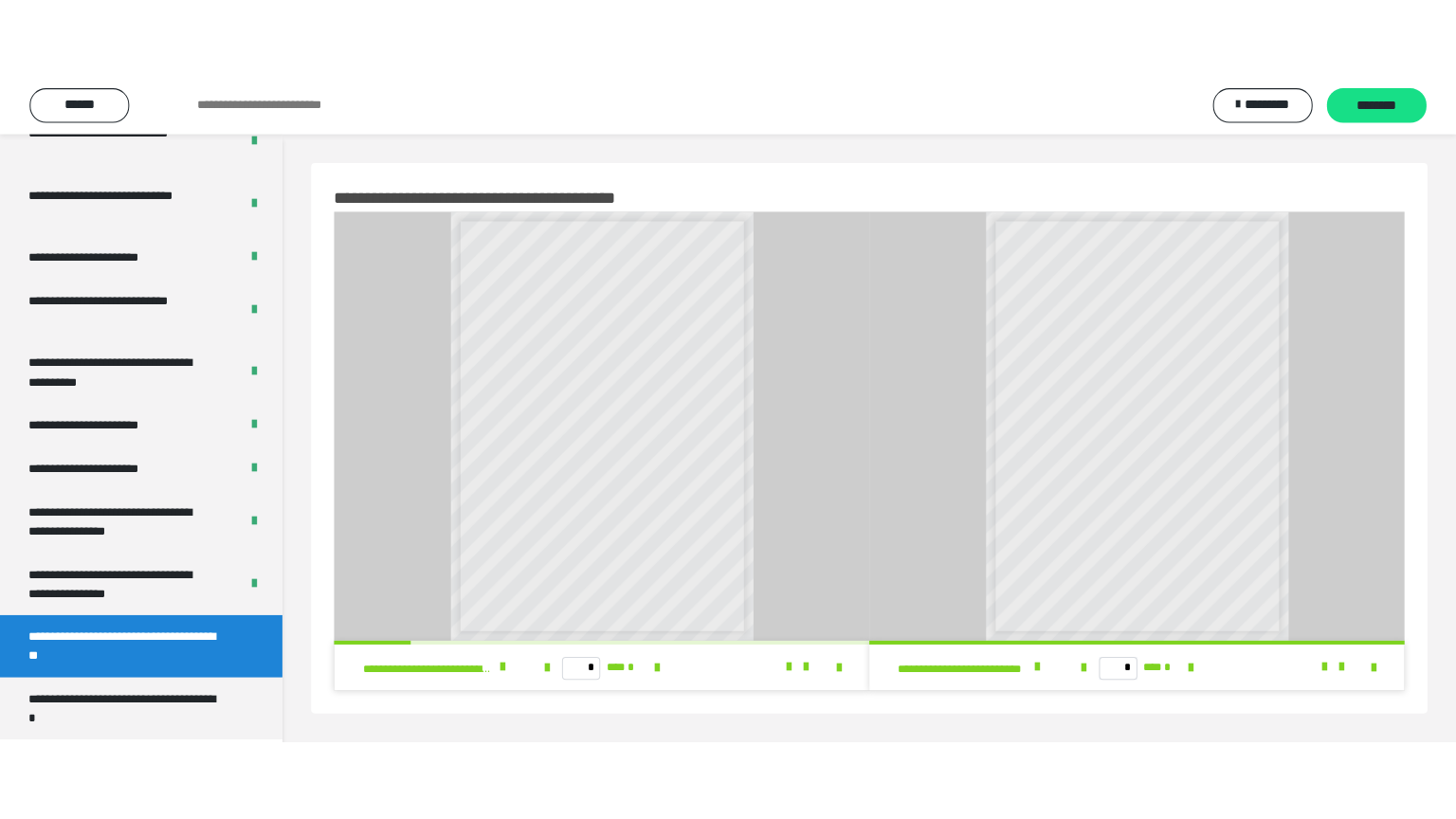 scroll, scrollTop: 3624, scrollLeft: 0, axis: vertical 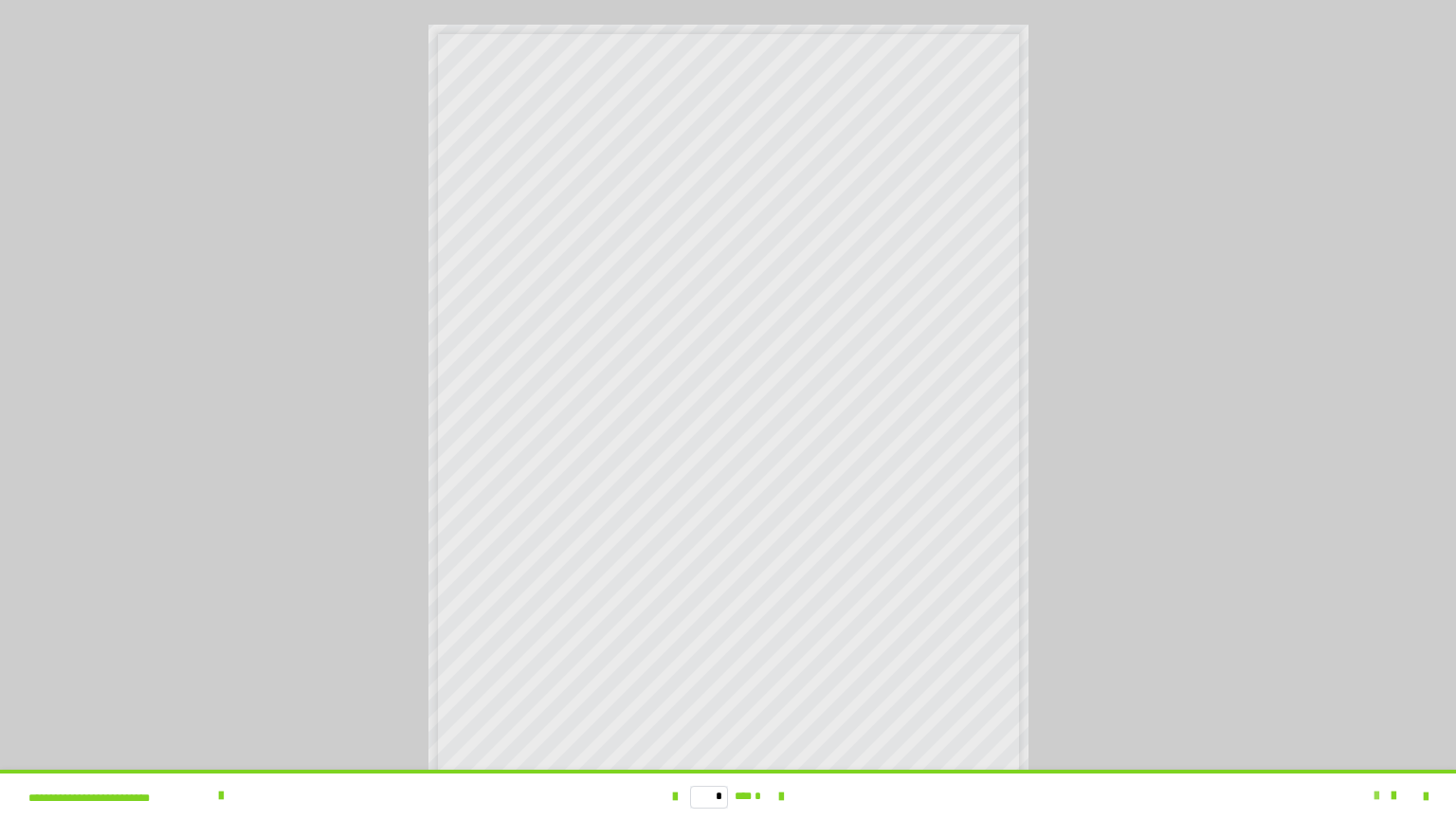 click at bounding box center [1376, 796] 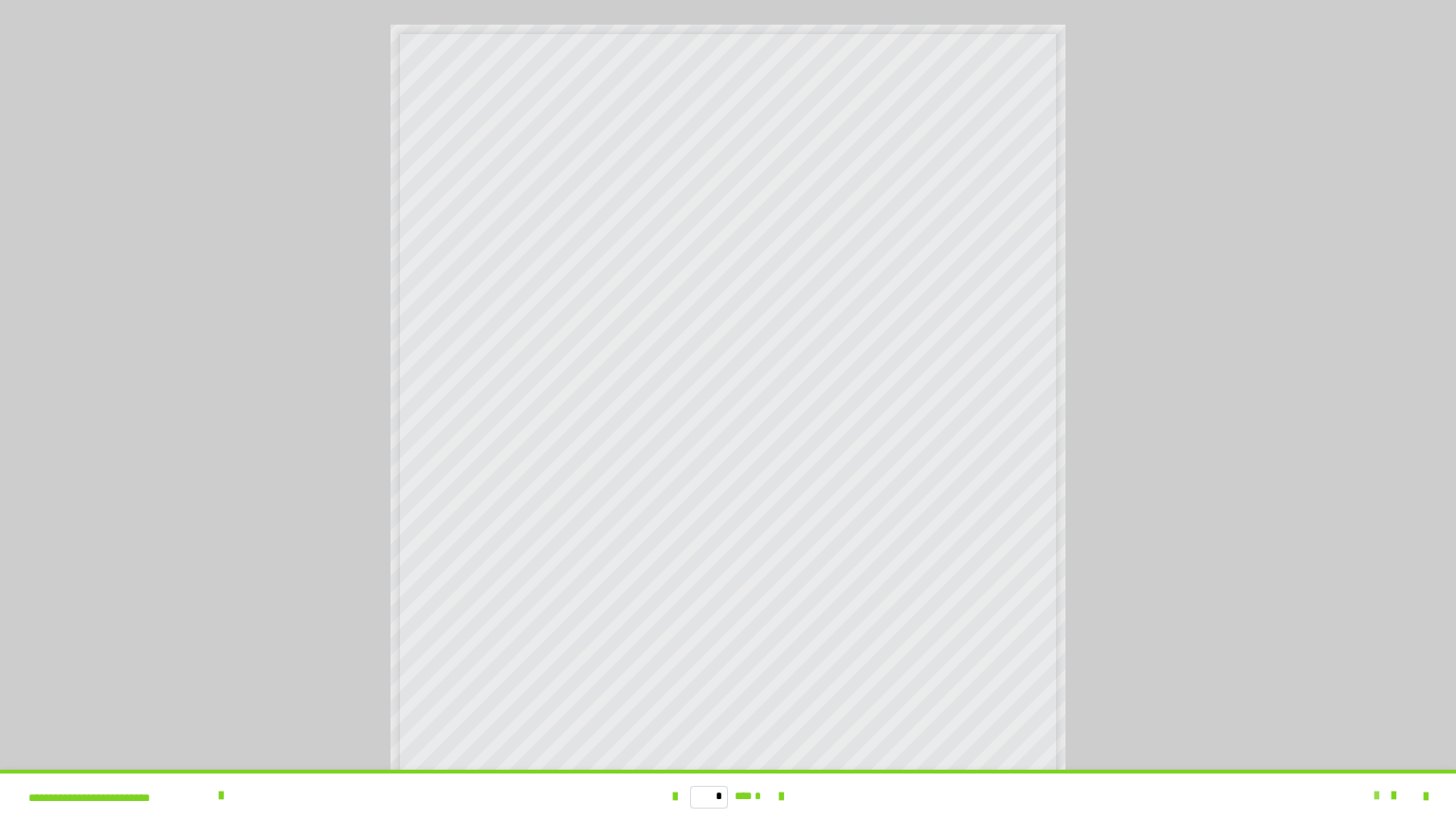 click at bounding box center [1376, 796] 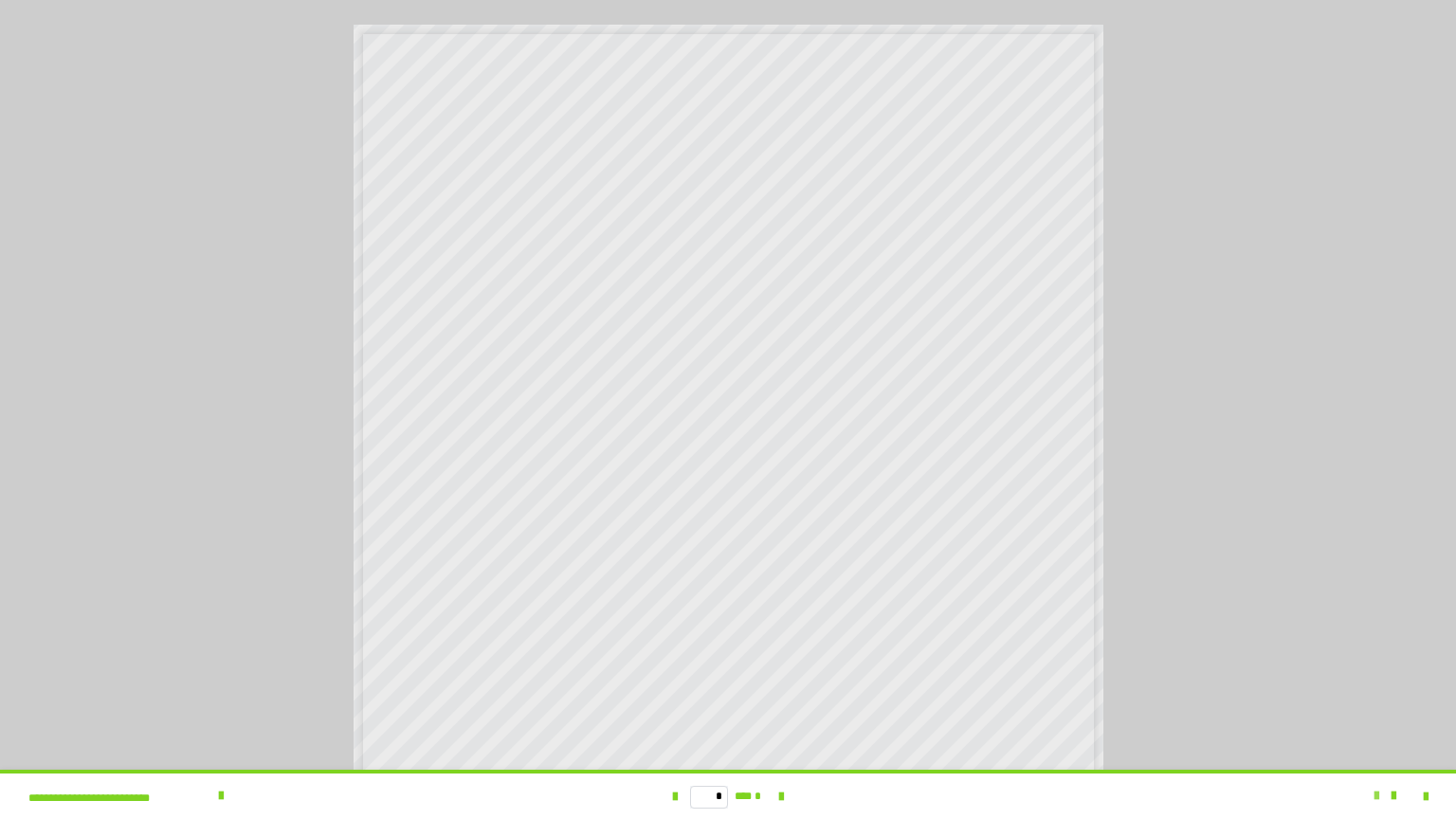 click at bounding box center (1376, 796) 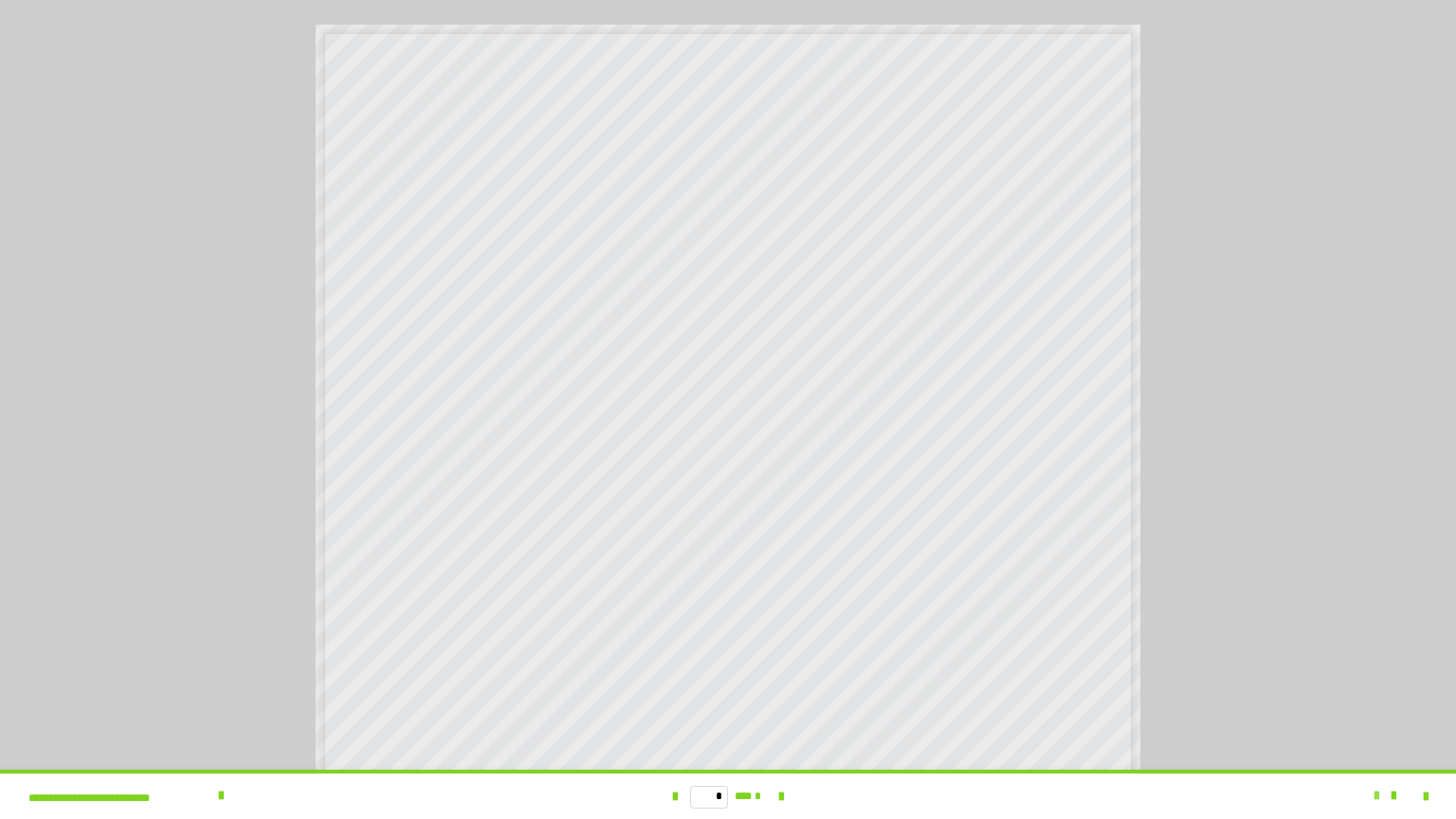 click at bounding box center [1376, 796] 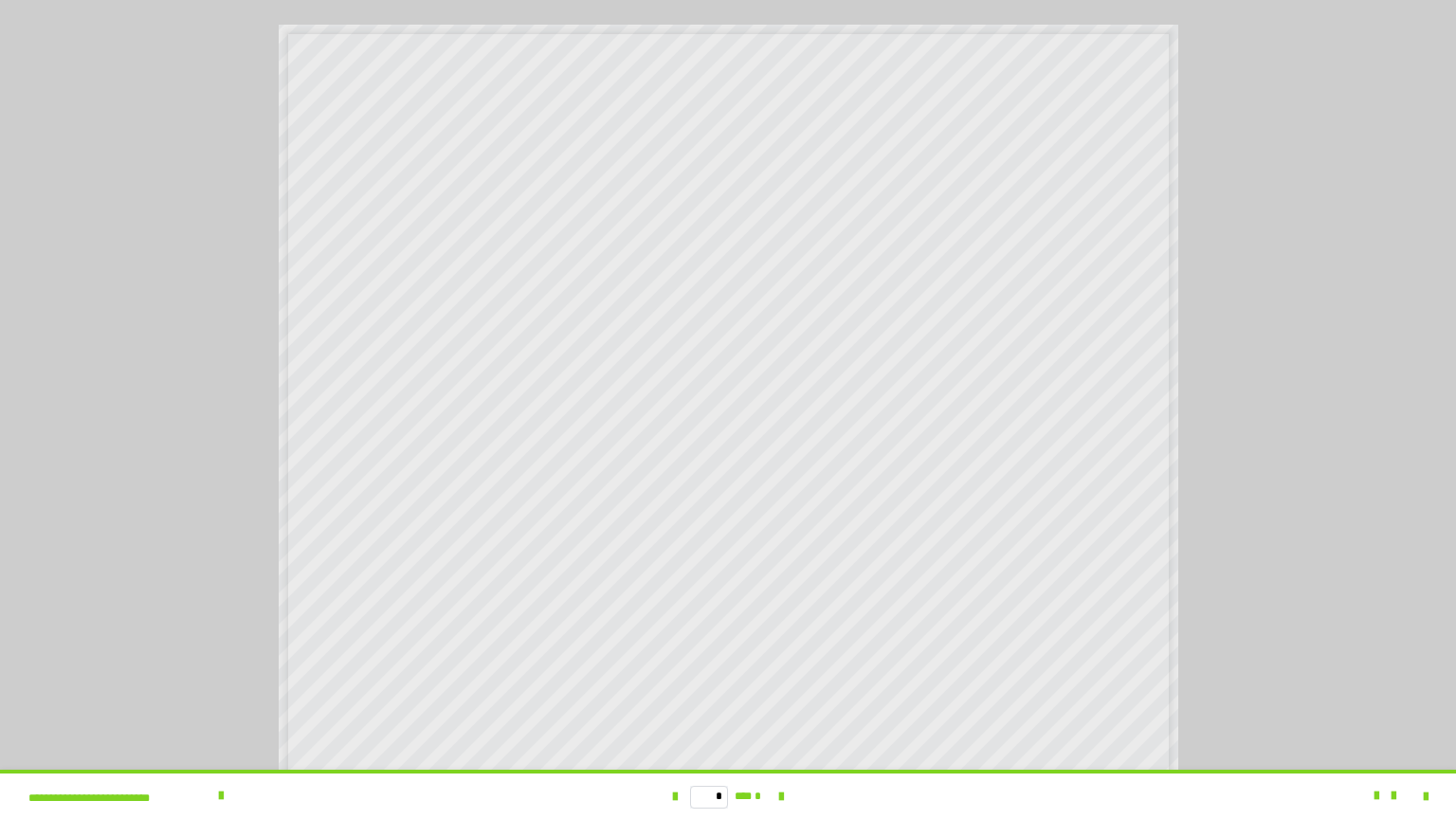click on "* *** *" at bounding box center (728, 796) 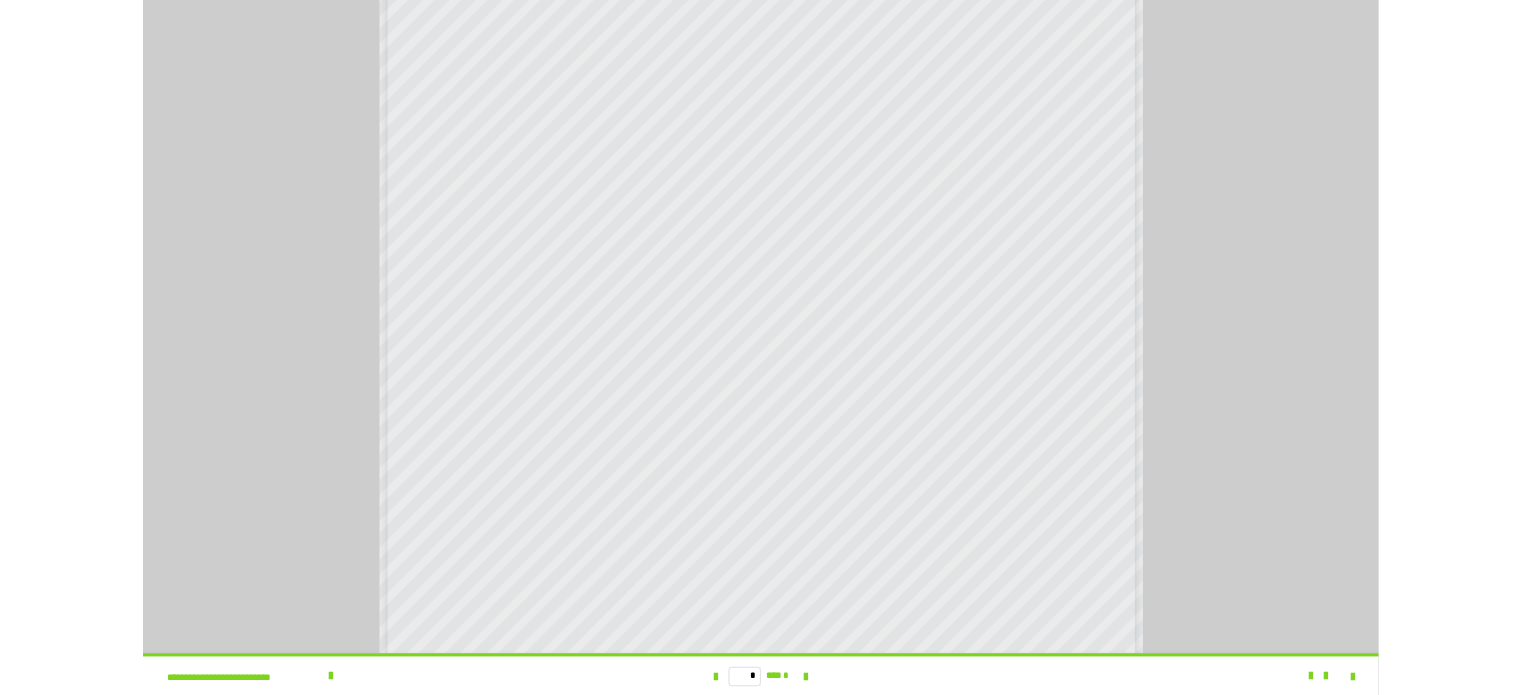 scroll, scrollTop: 0, scrollLeft: 0, axis: both 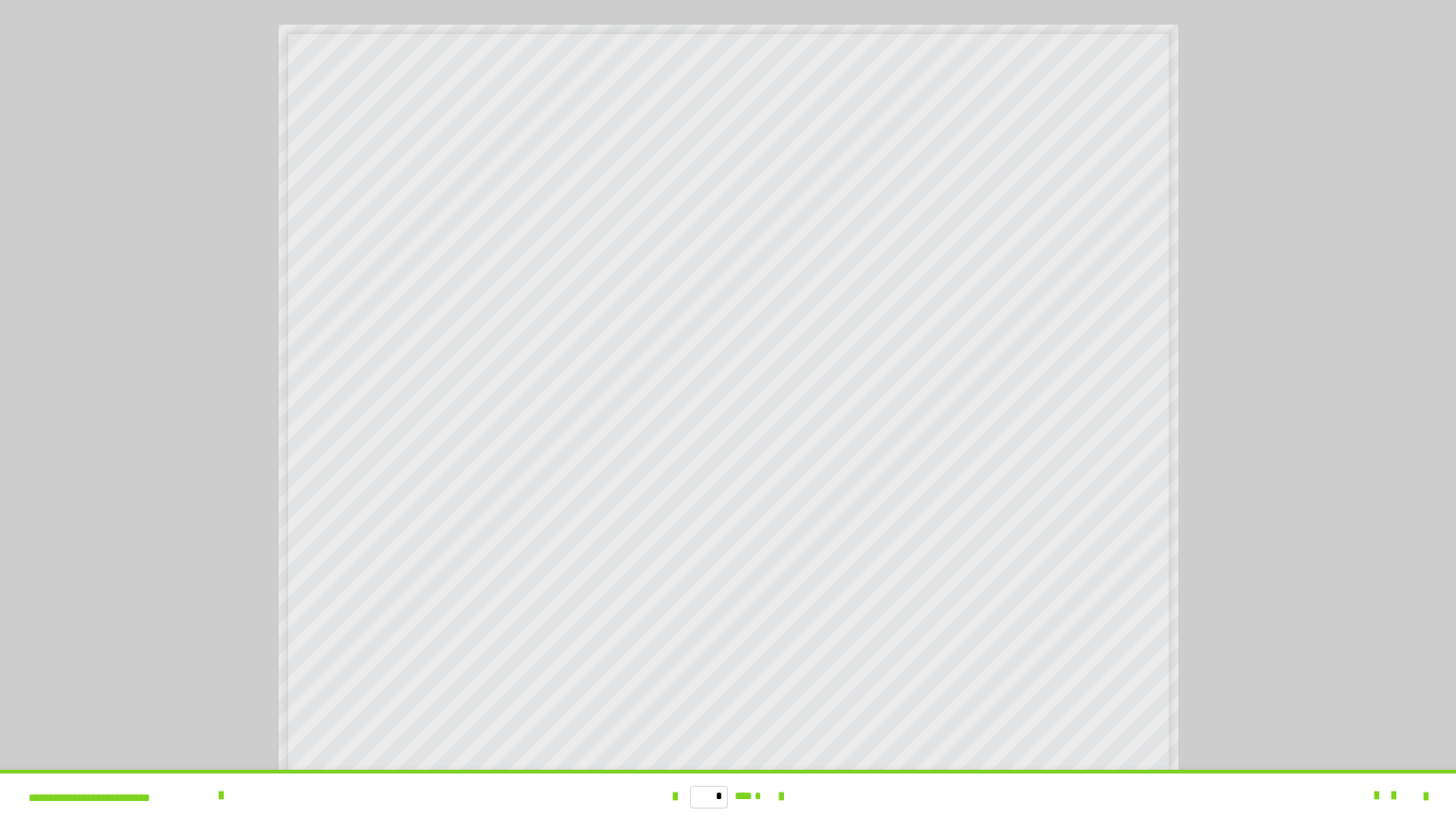 click on "* *** *" at bounding box center (728, 796) 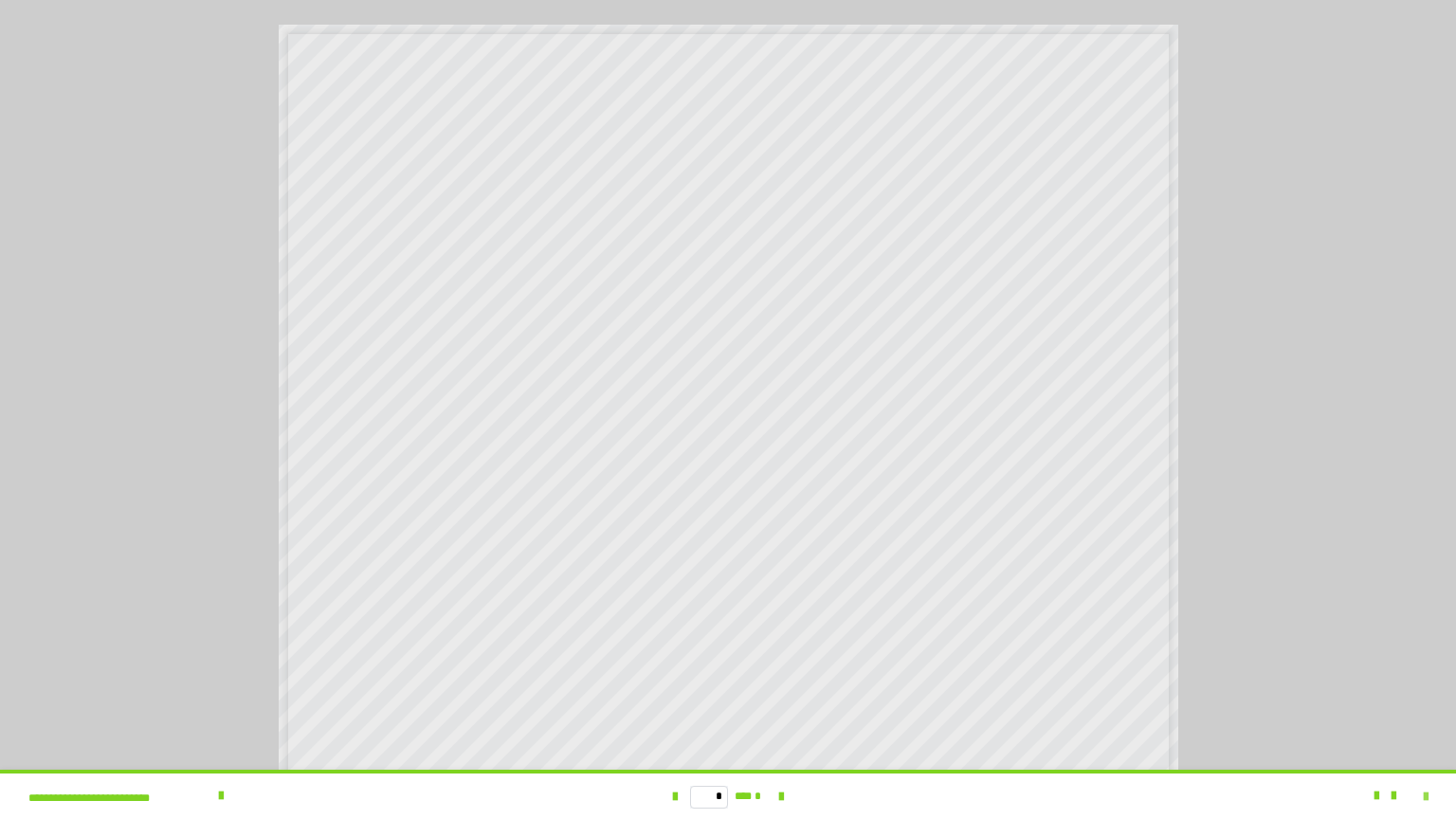 click at bounding box center [1426, 797] 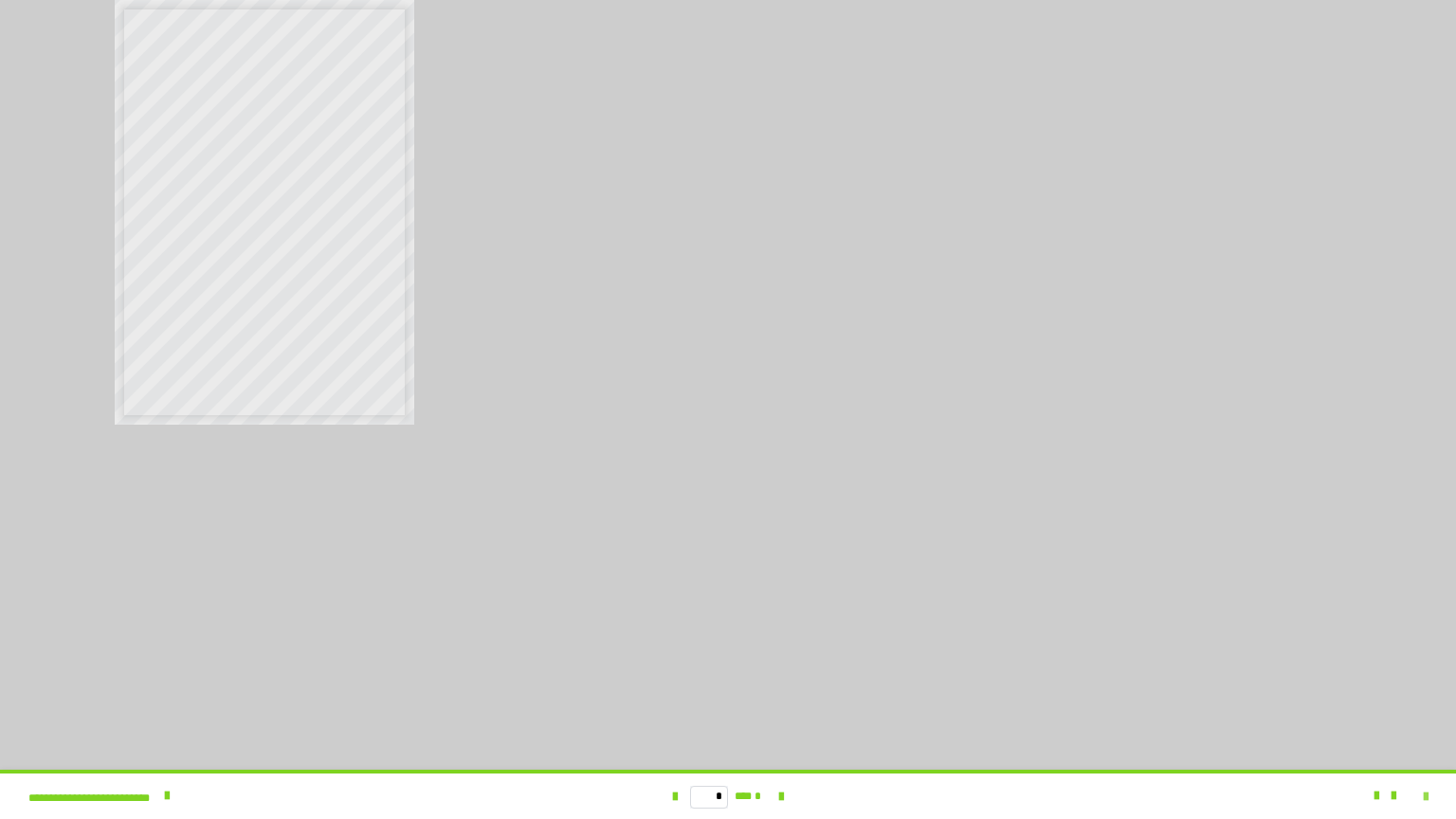 scroll, scrollTop: 3784, scrollLeft: 0, axis: vertical 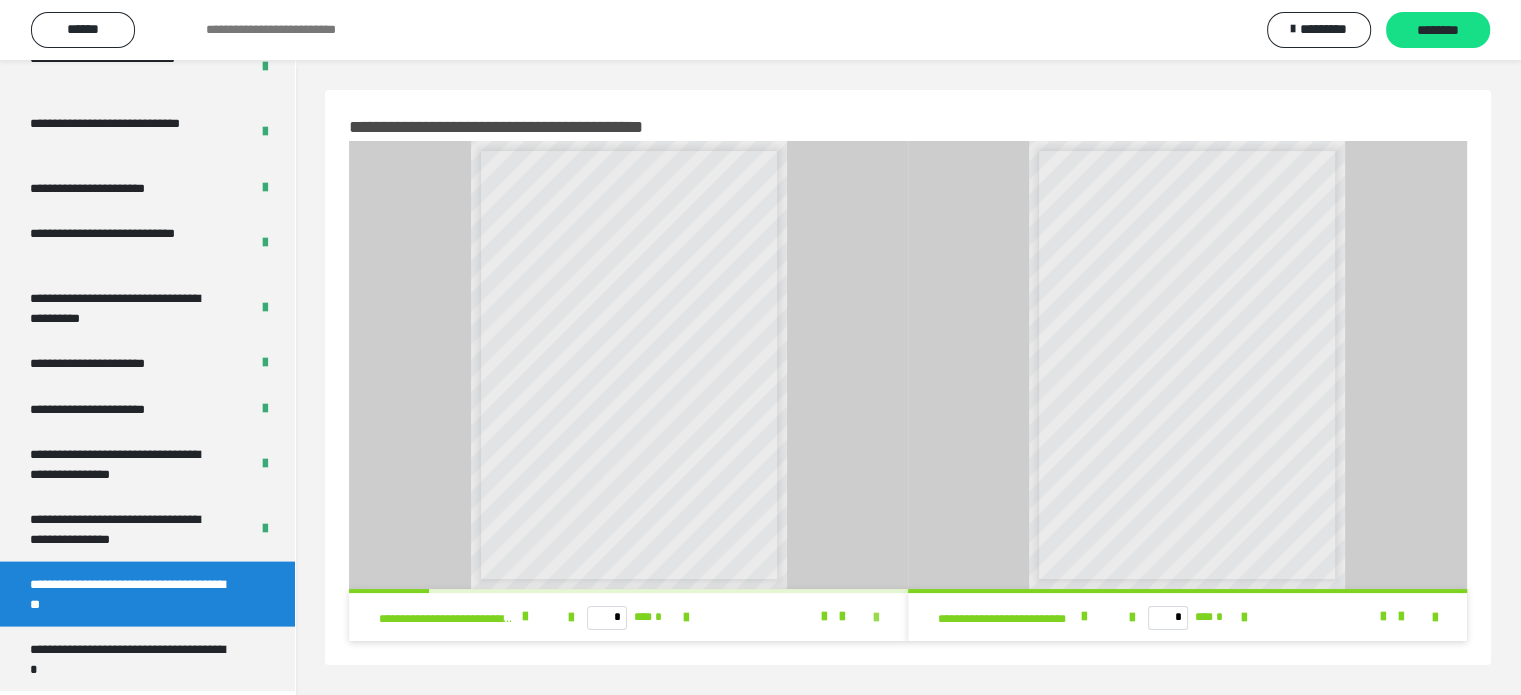 click at bounding box center [876, 618] 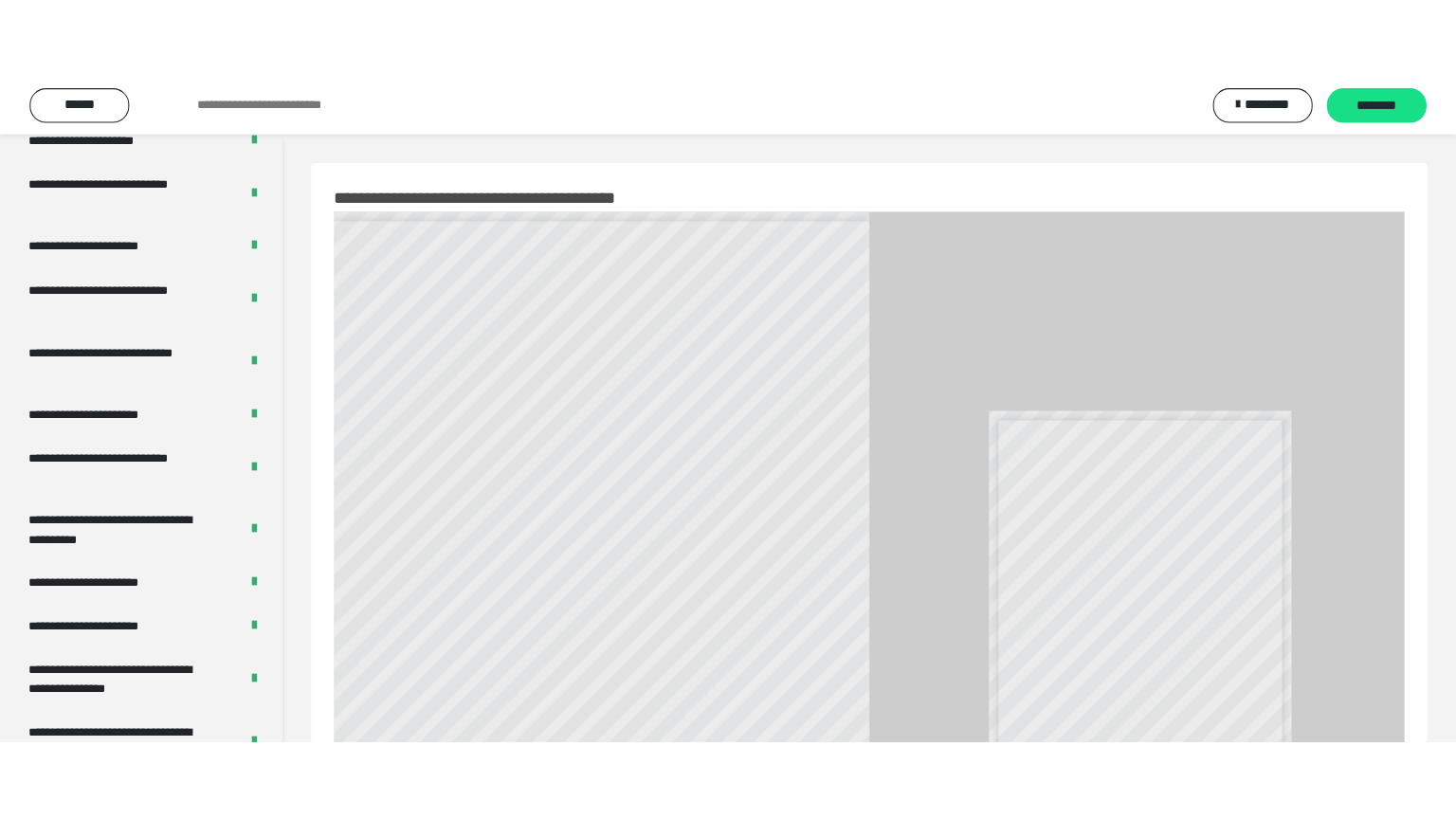 scroll, scrollTop: 3624, scrollLeft: 0, axis: vertical 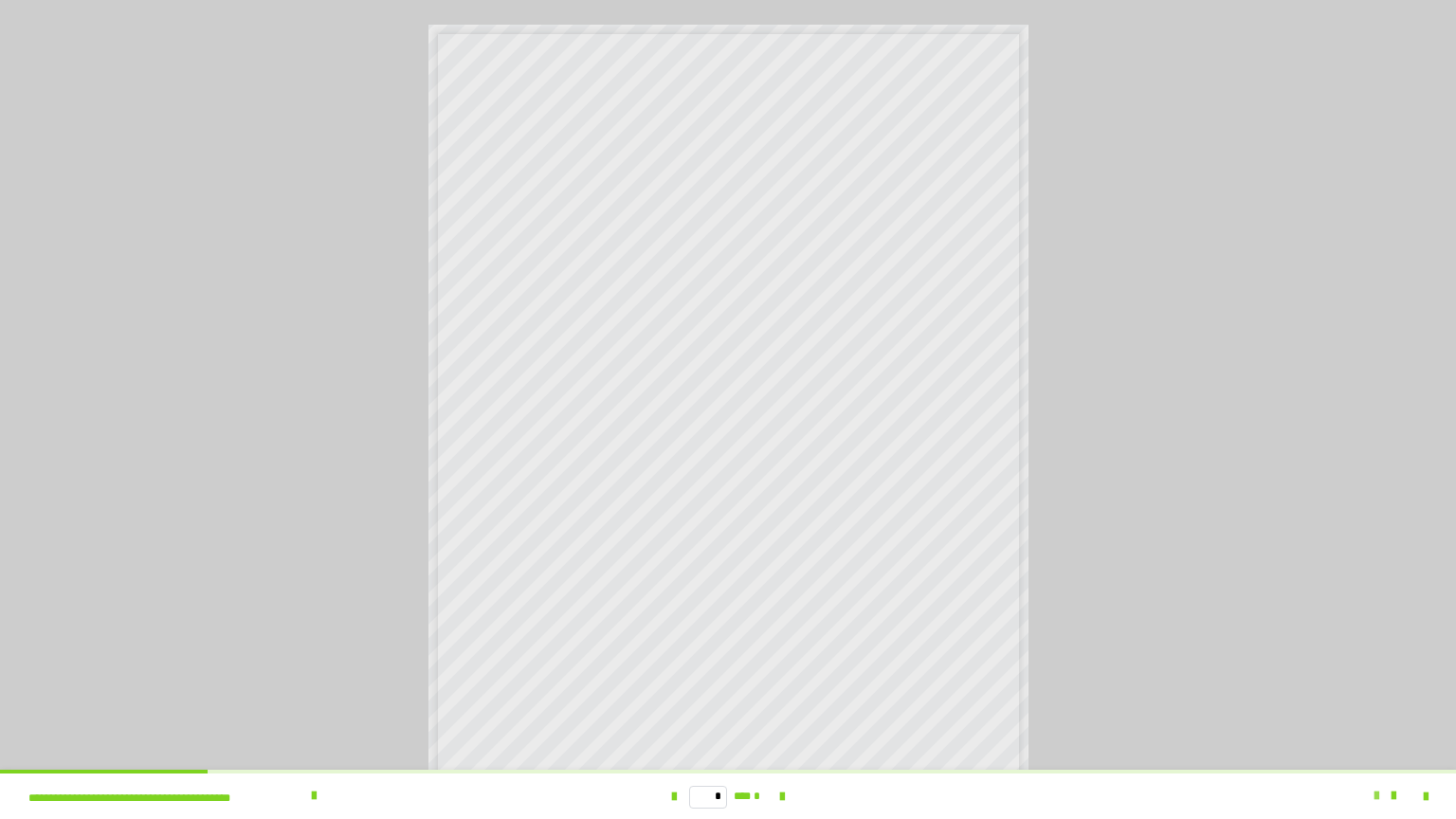 click at bounding box center [1376, 796] 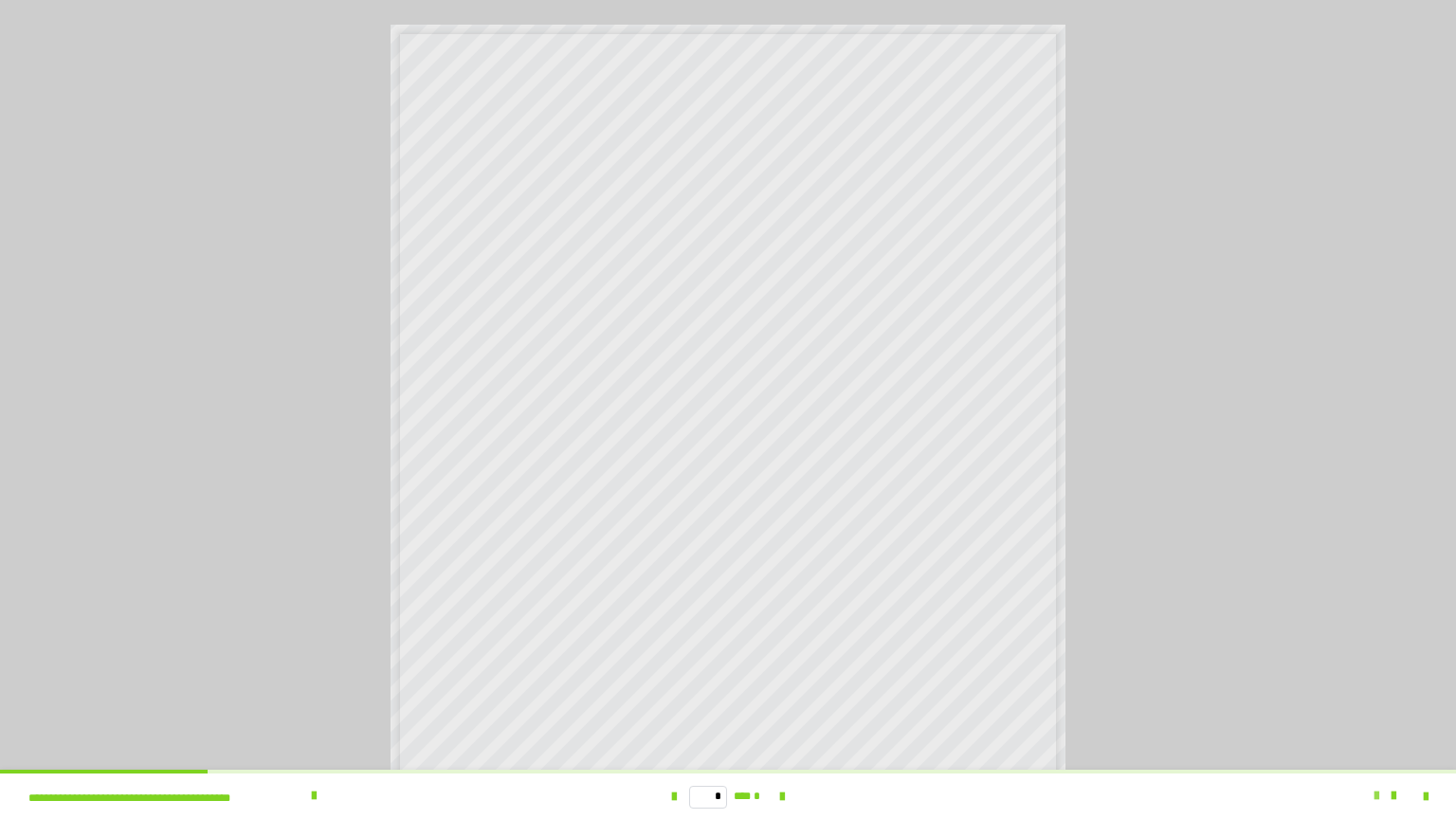 click at bounding box center (1376, 796) 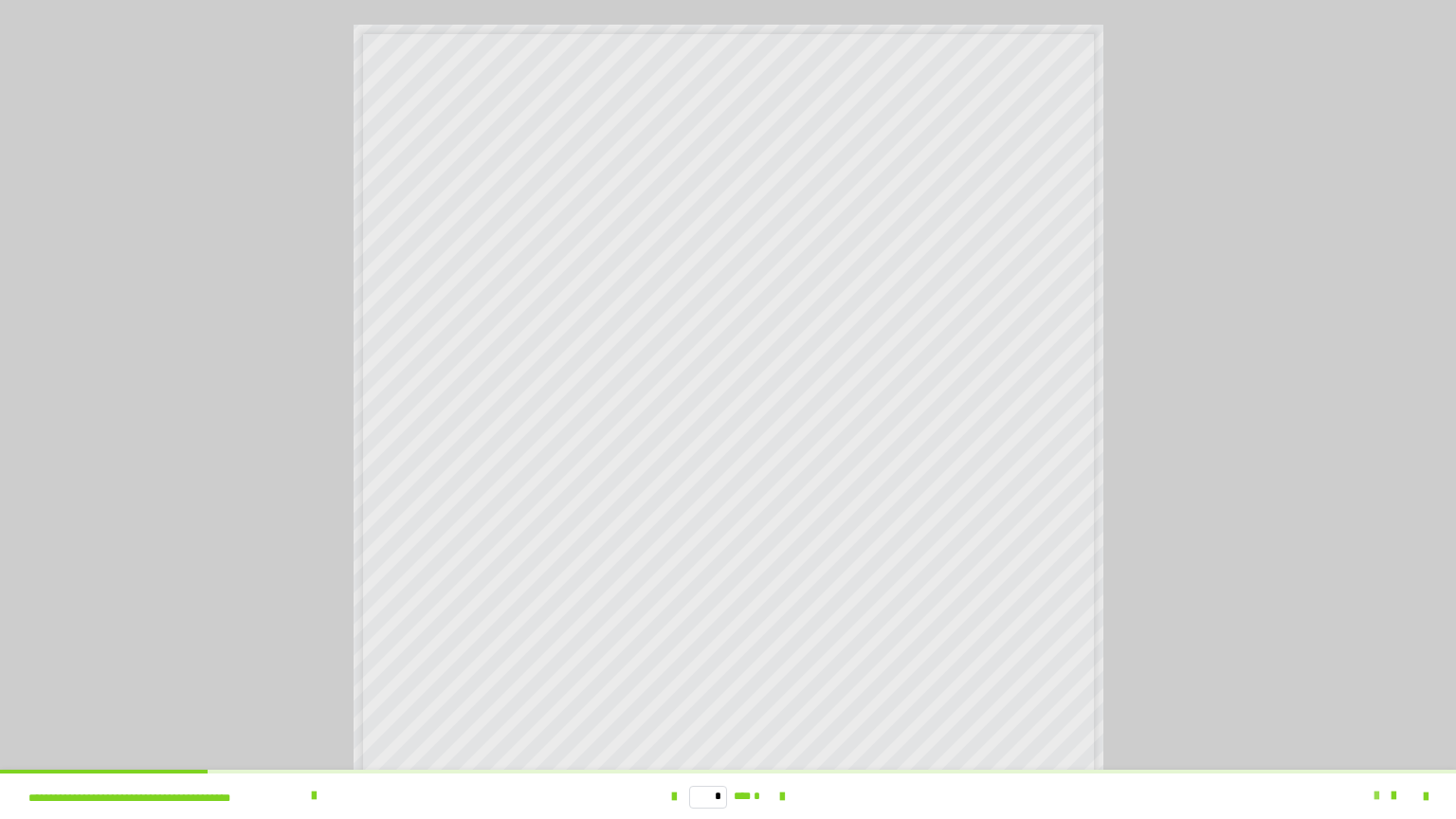 click at bounding box center [1376, 796] 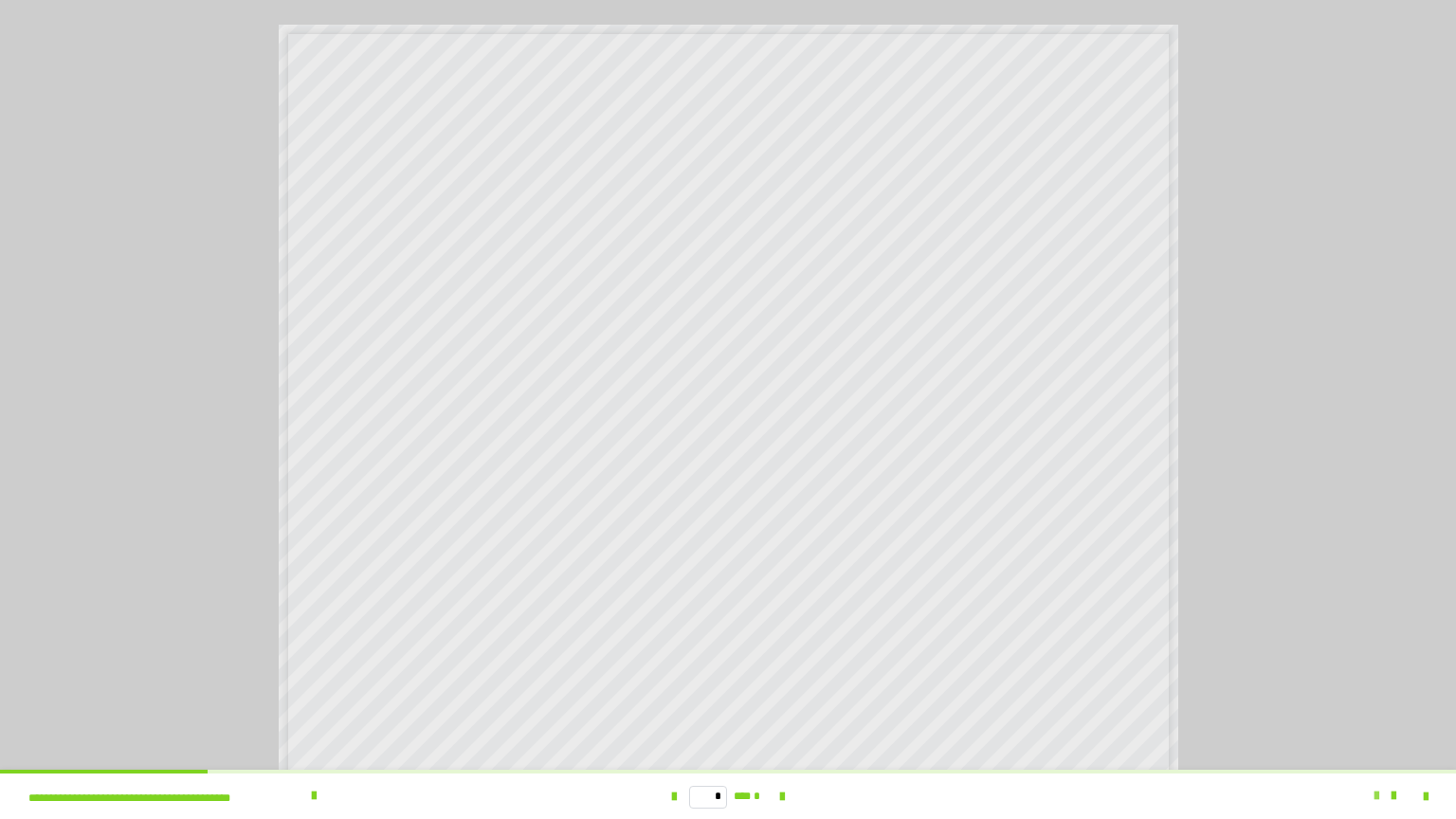 click at bounding box center (1376, 796) 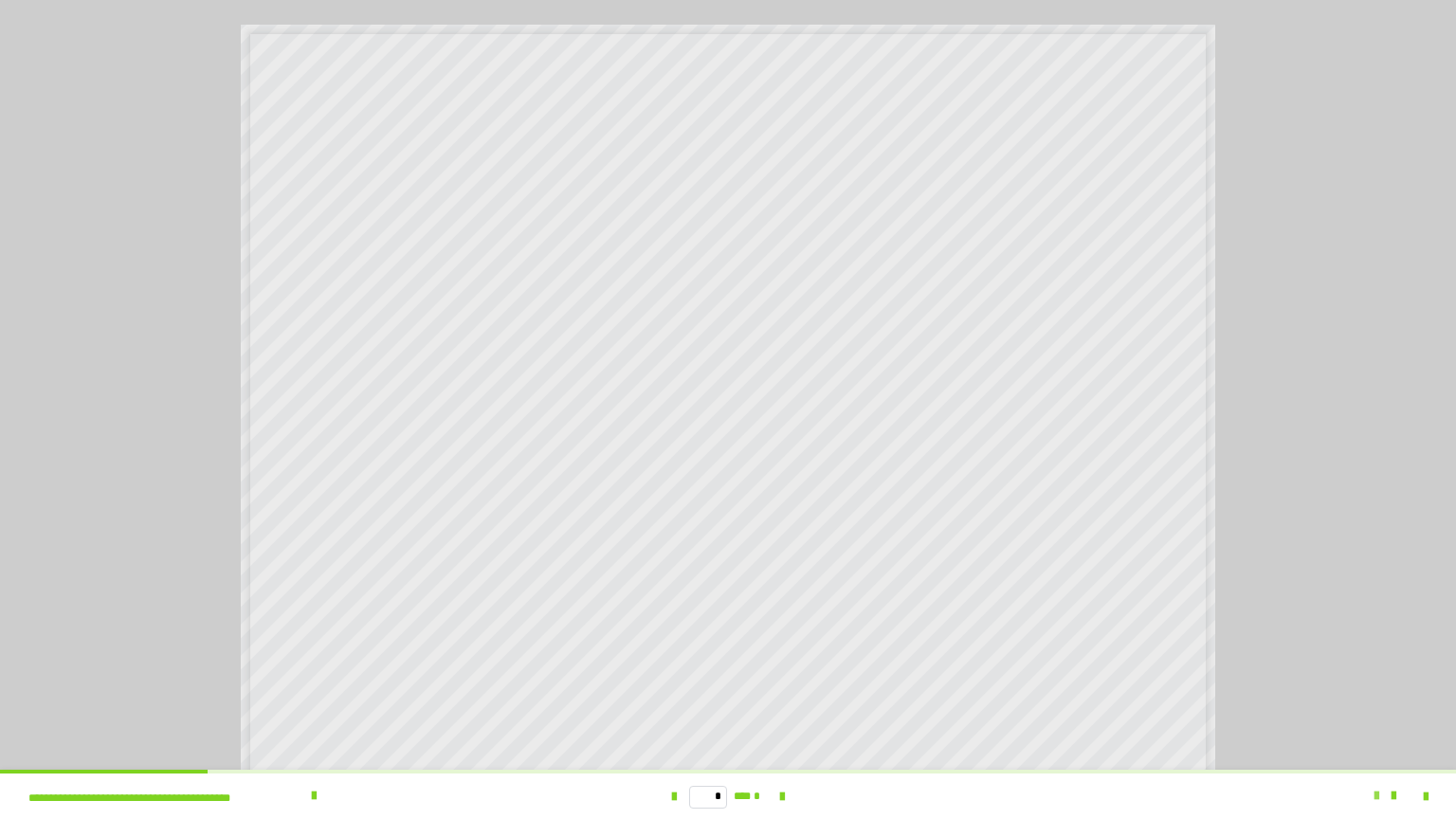 click at bounding box center [1376, 796] 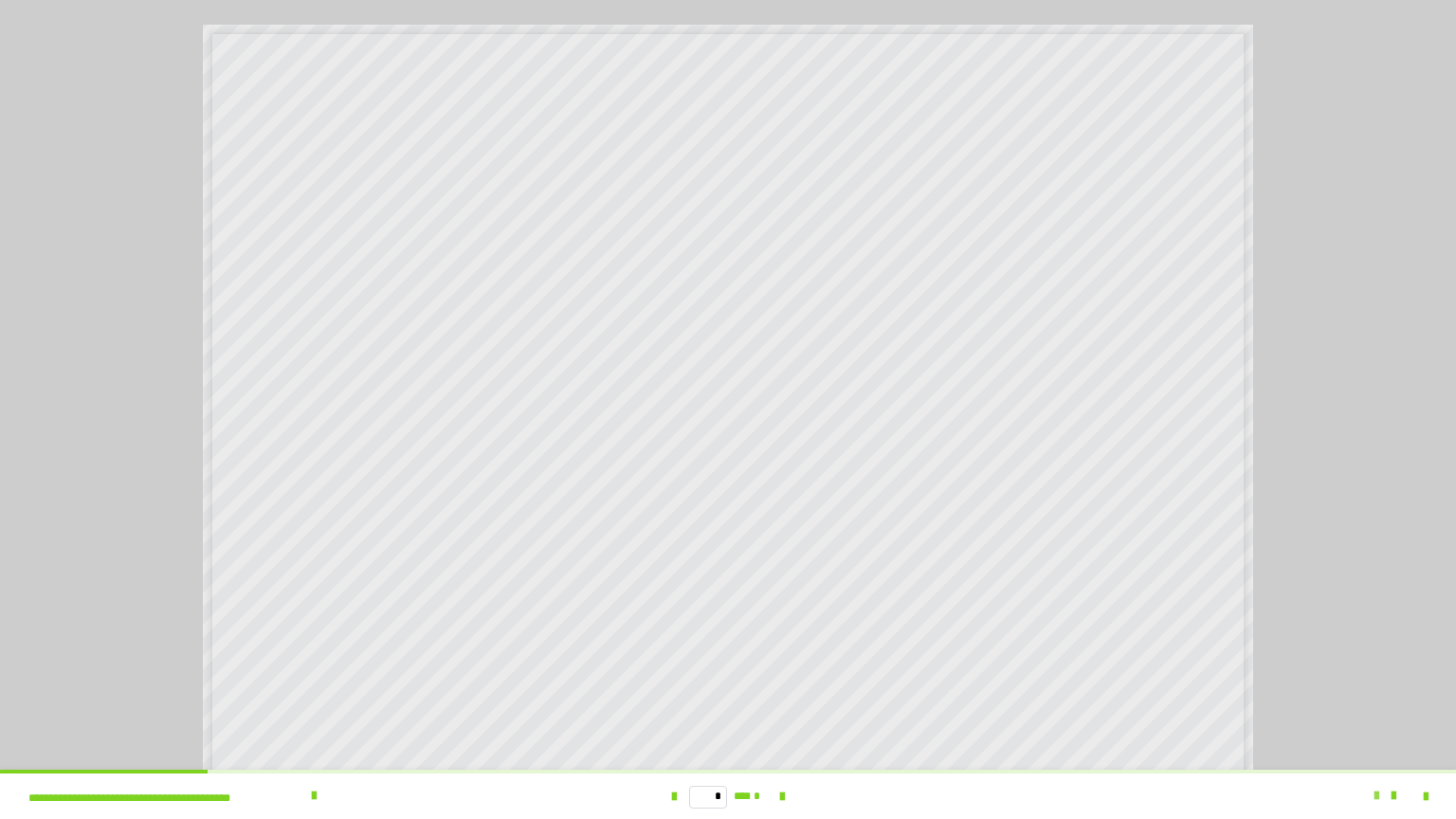 click at bounding box center [1376, 796] 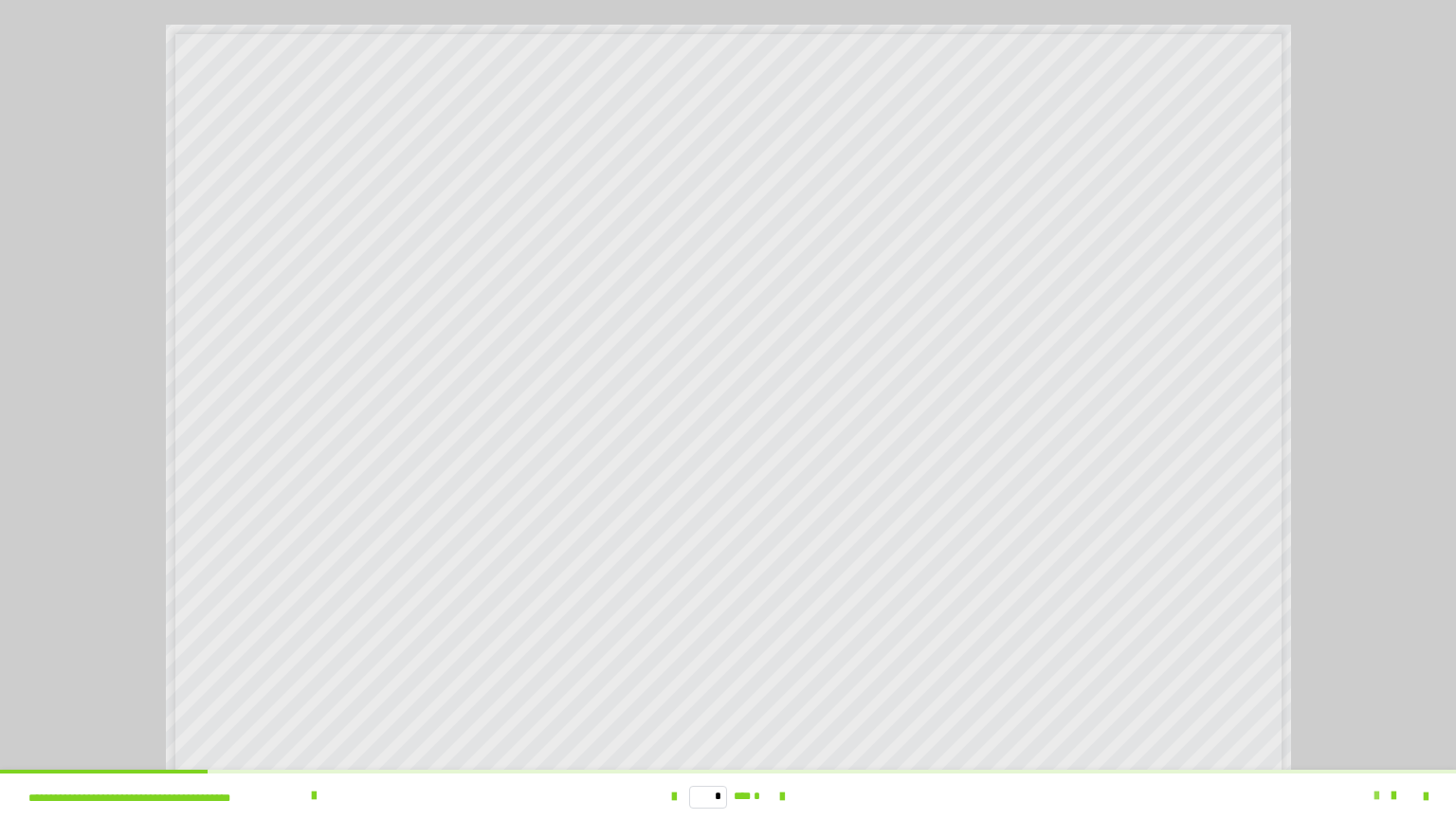 click at bounding box center (1376, 796) 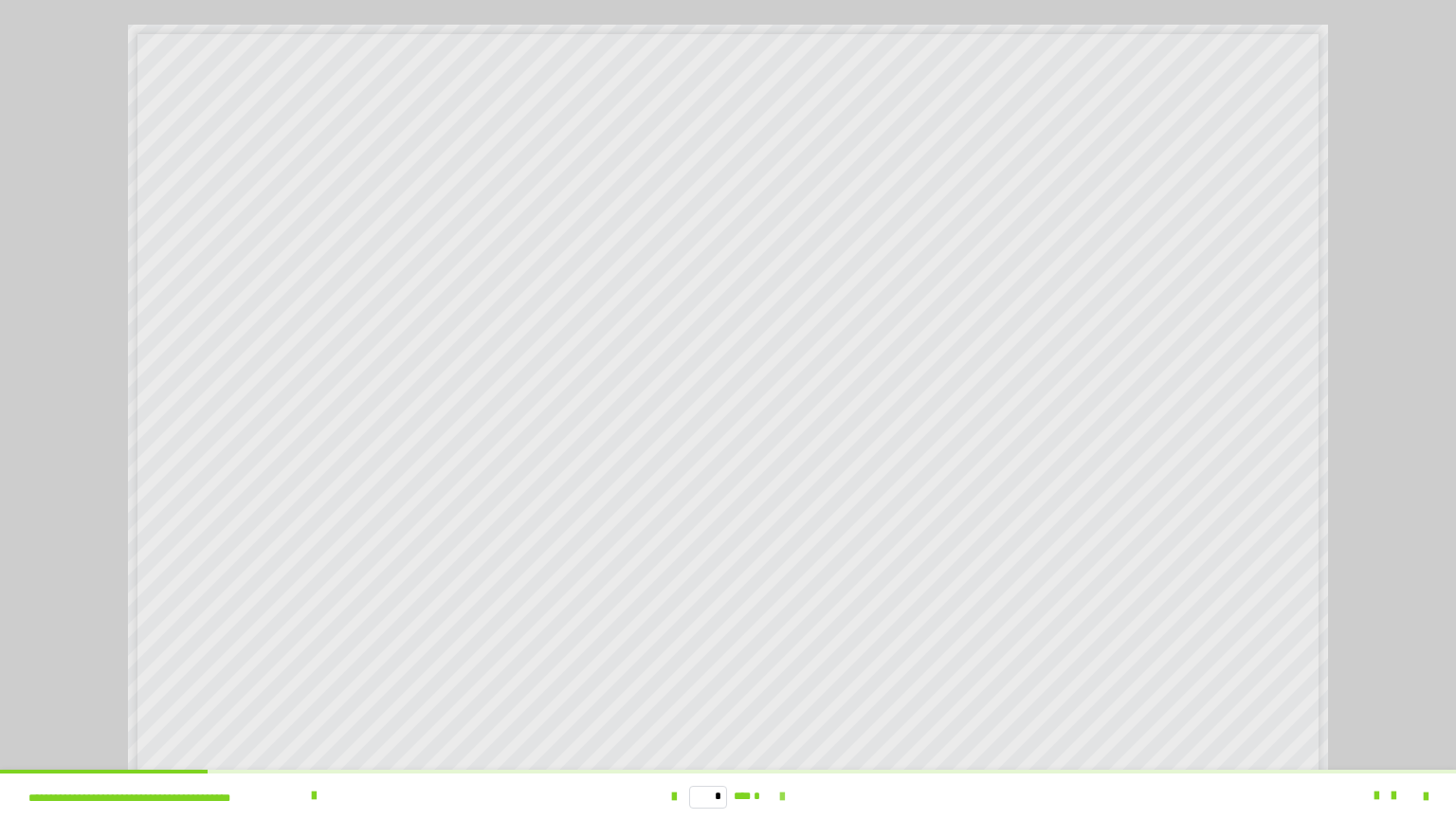 click at bounding box center (782, 797) 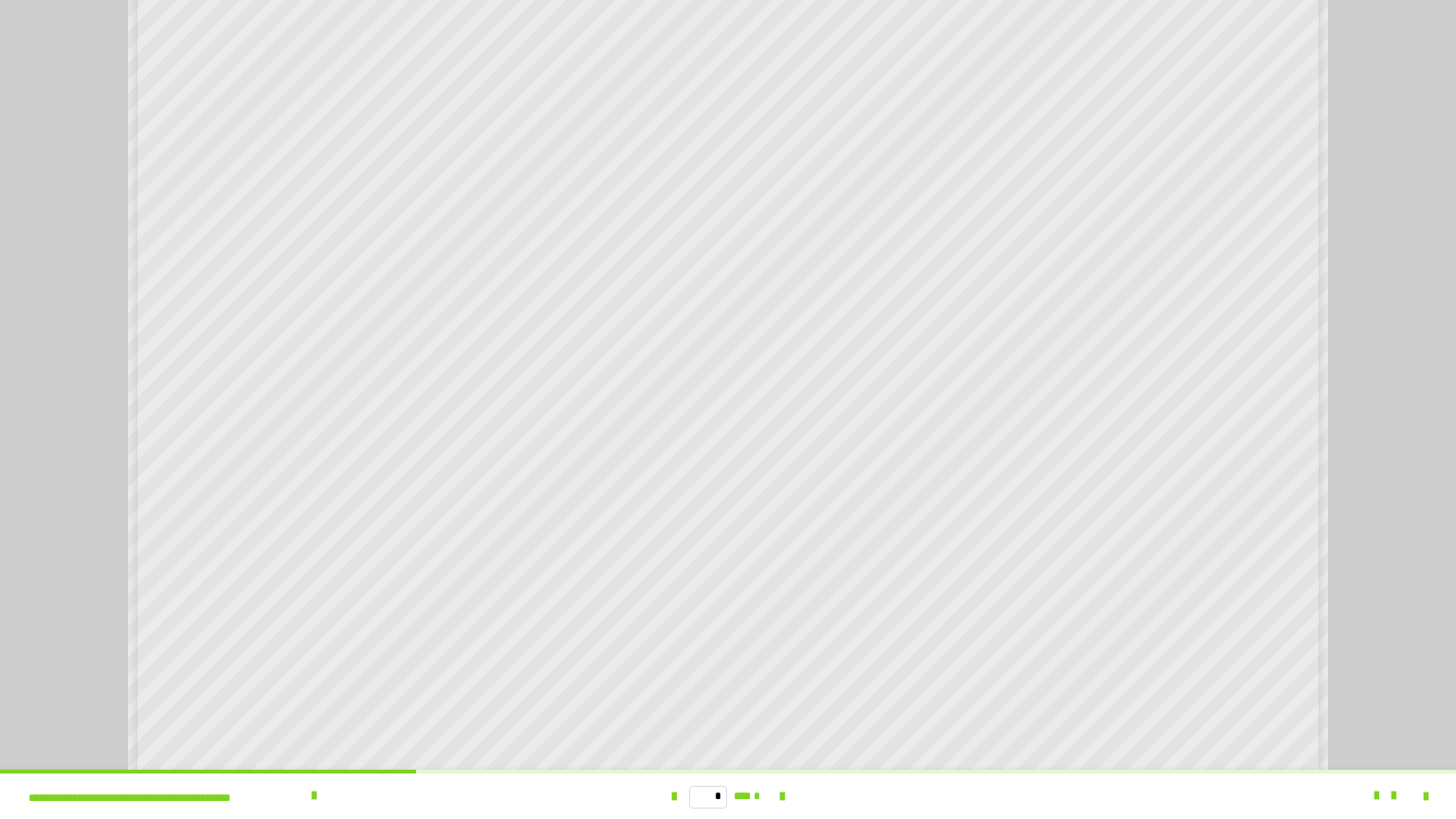 scroll, scrollTop: 58, scrollLeft: 0, axis: vertical 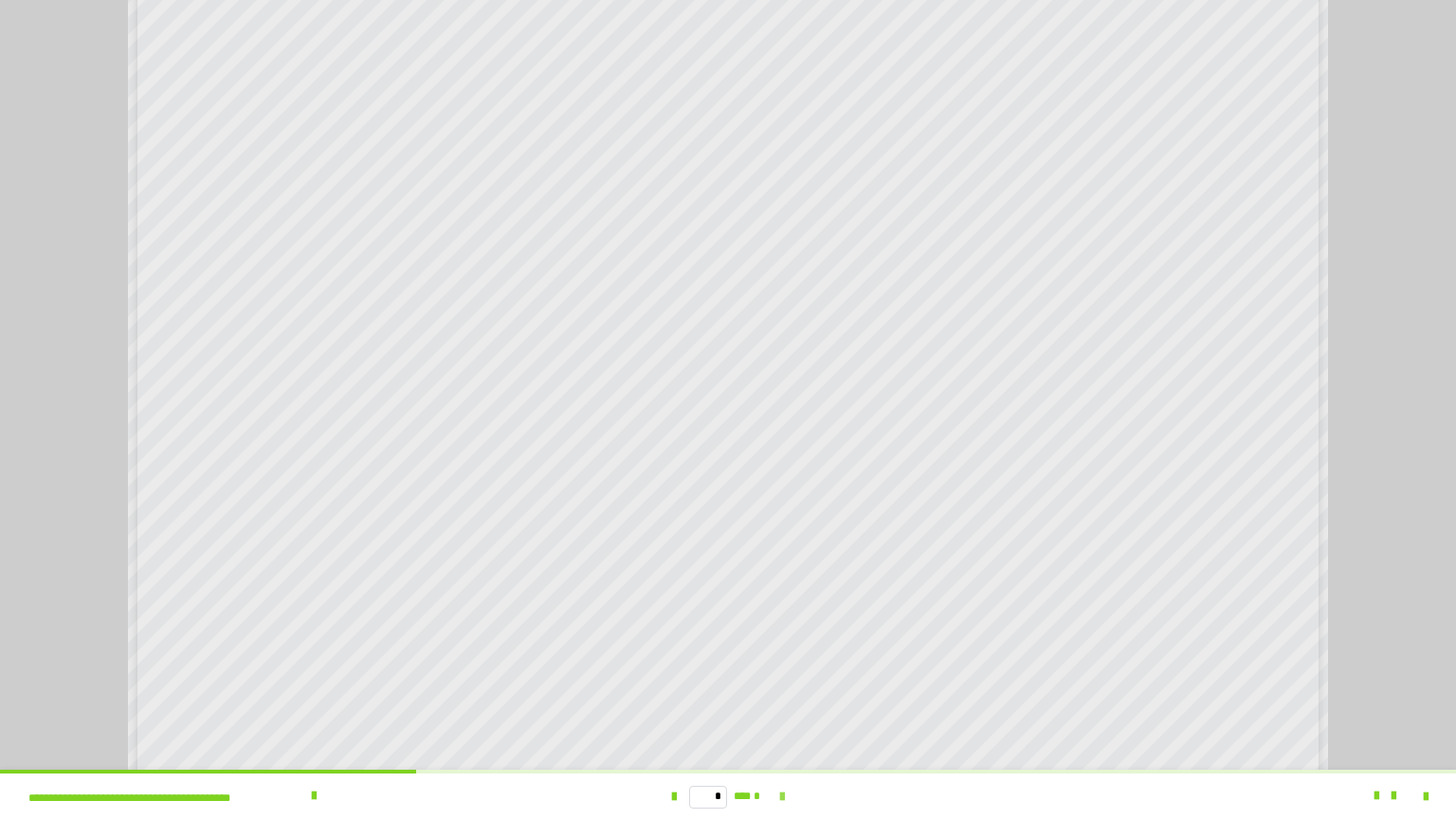 click at bounding box center (782, 797) 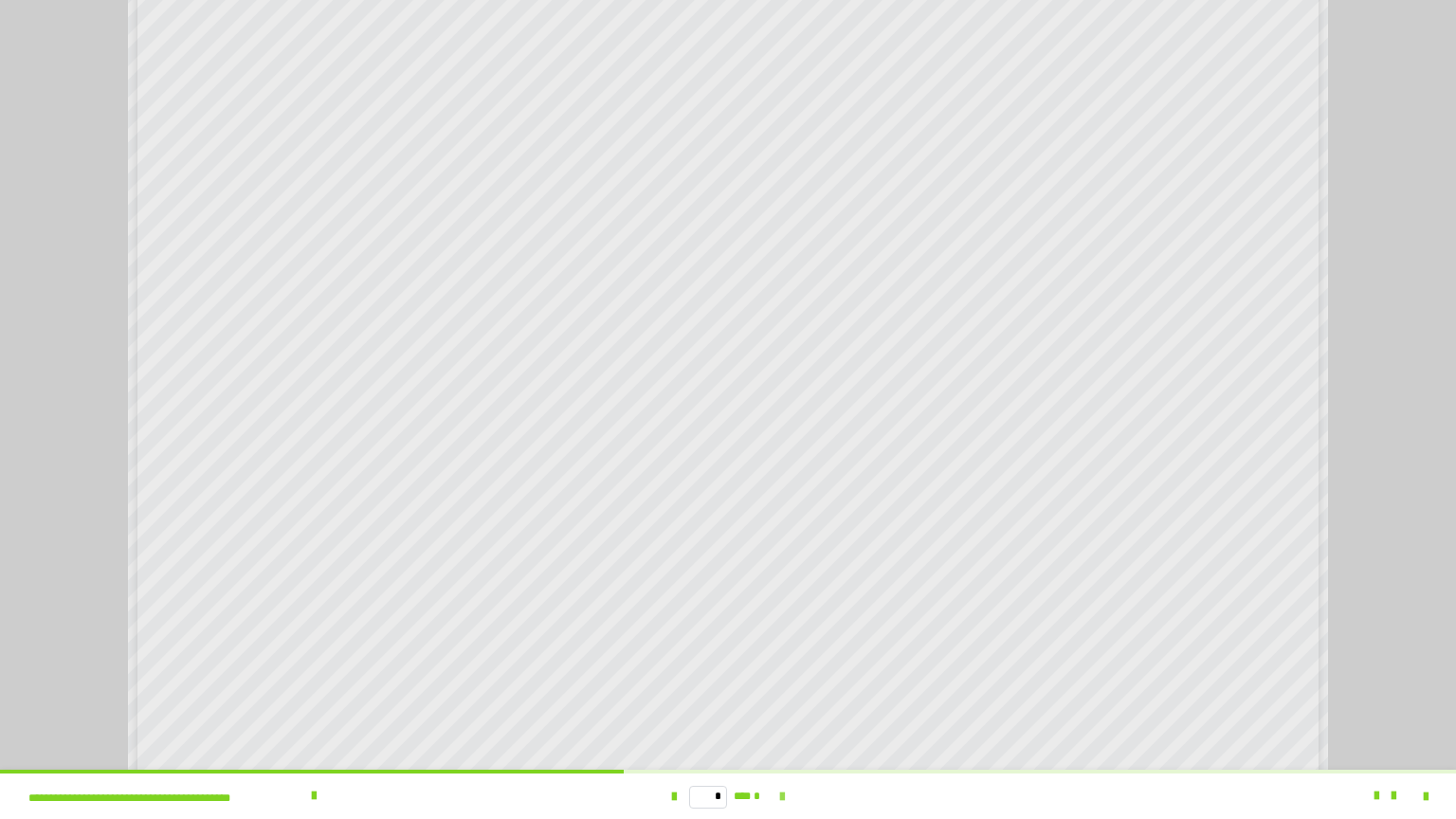 scroll, scrollTop: 0, scrollLeft: 0, axis: both 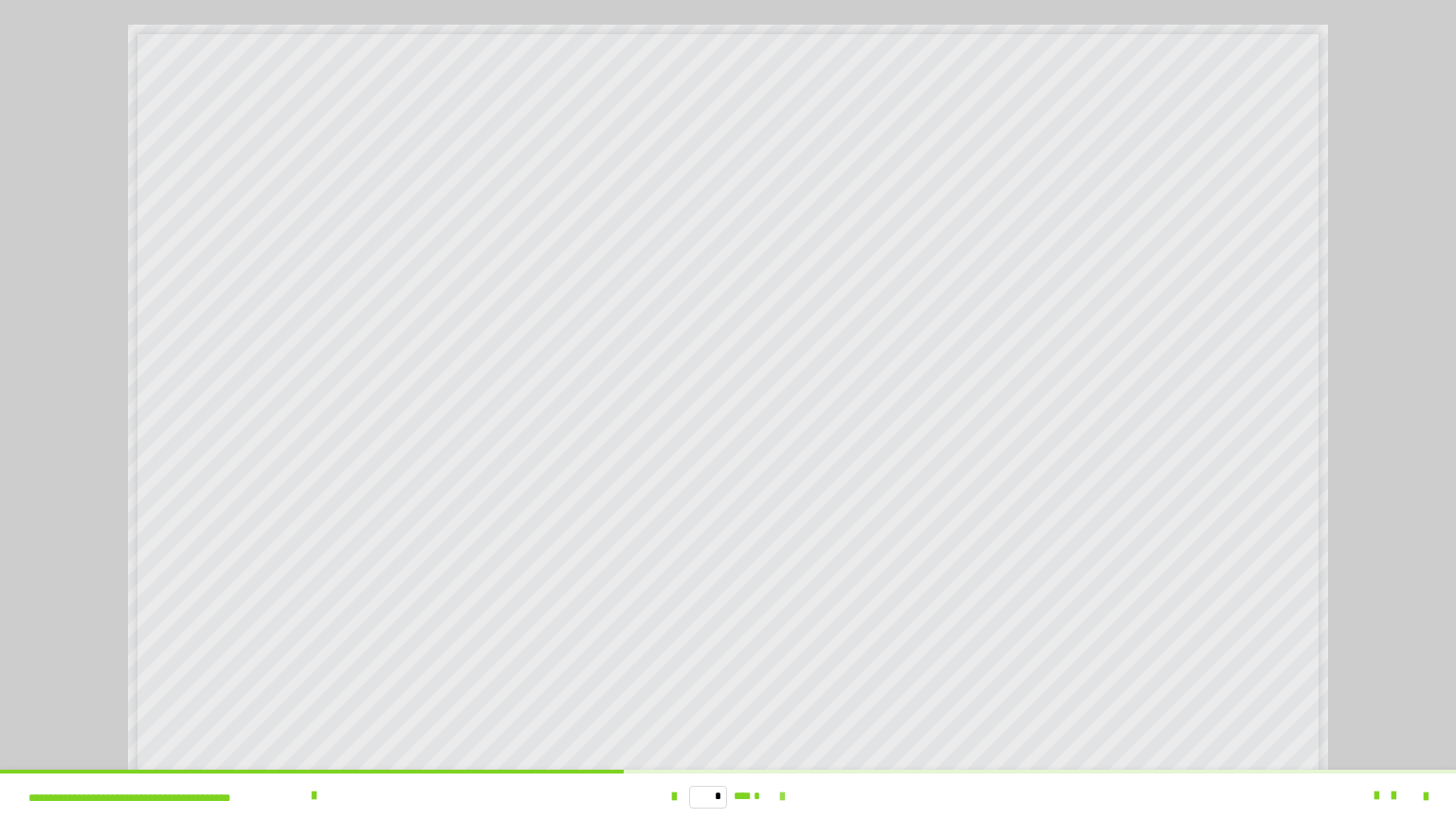 click at bounding box center [782, 797] 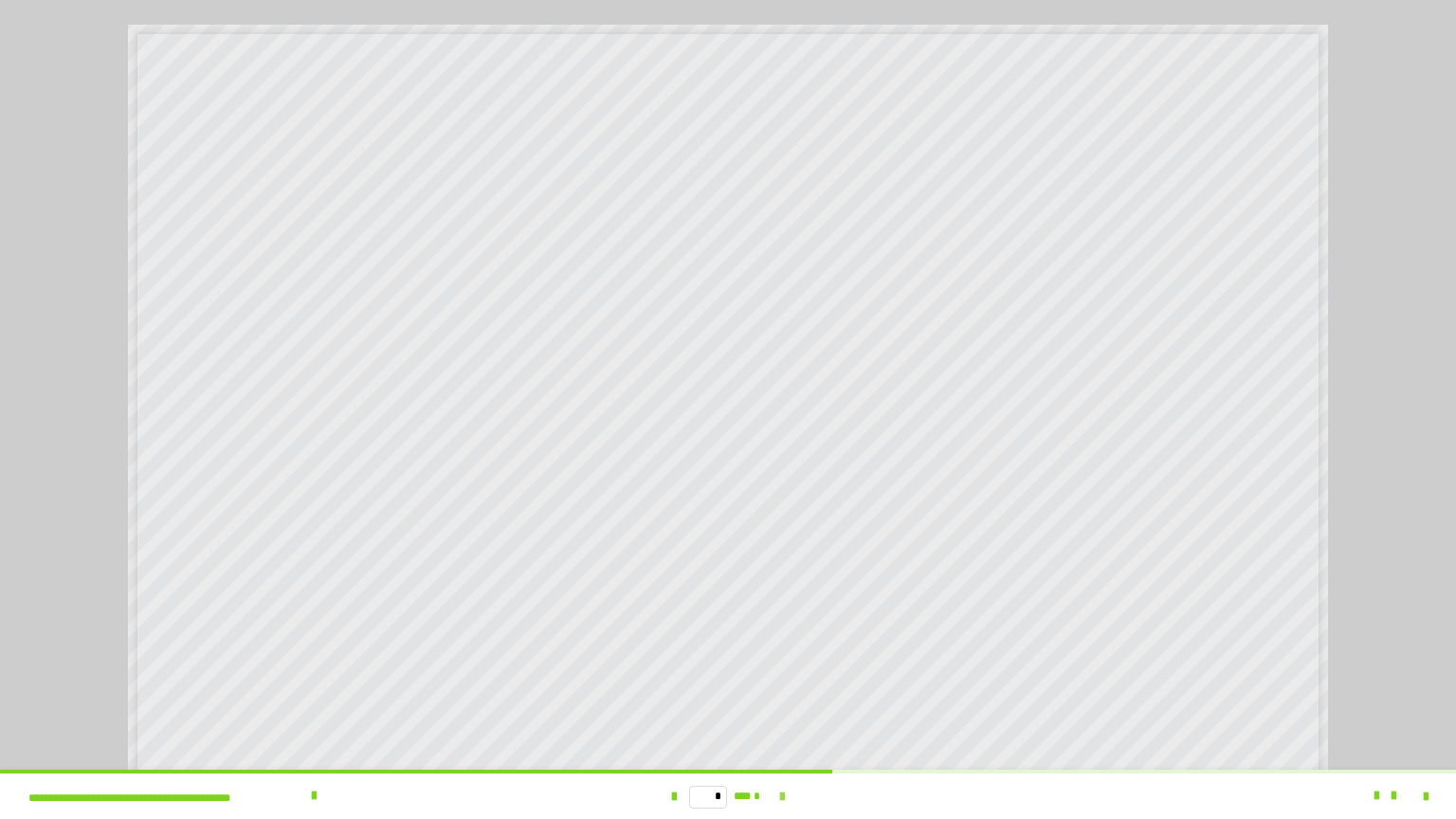 click at bounding box center (782, 797) 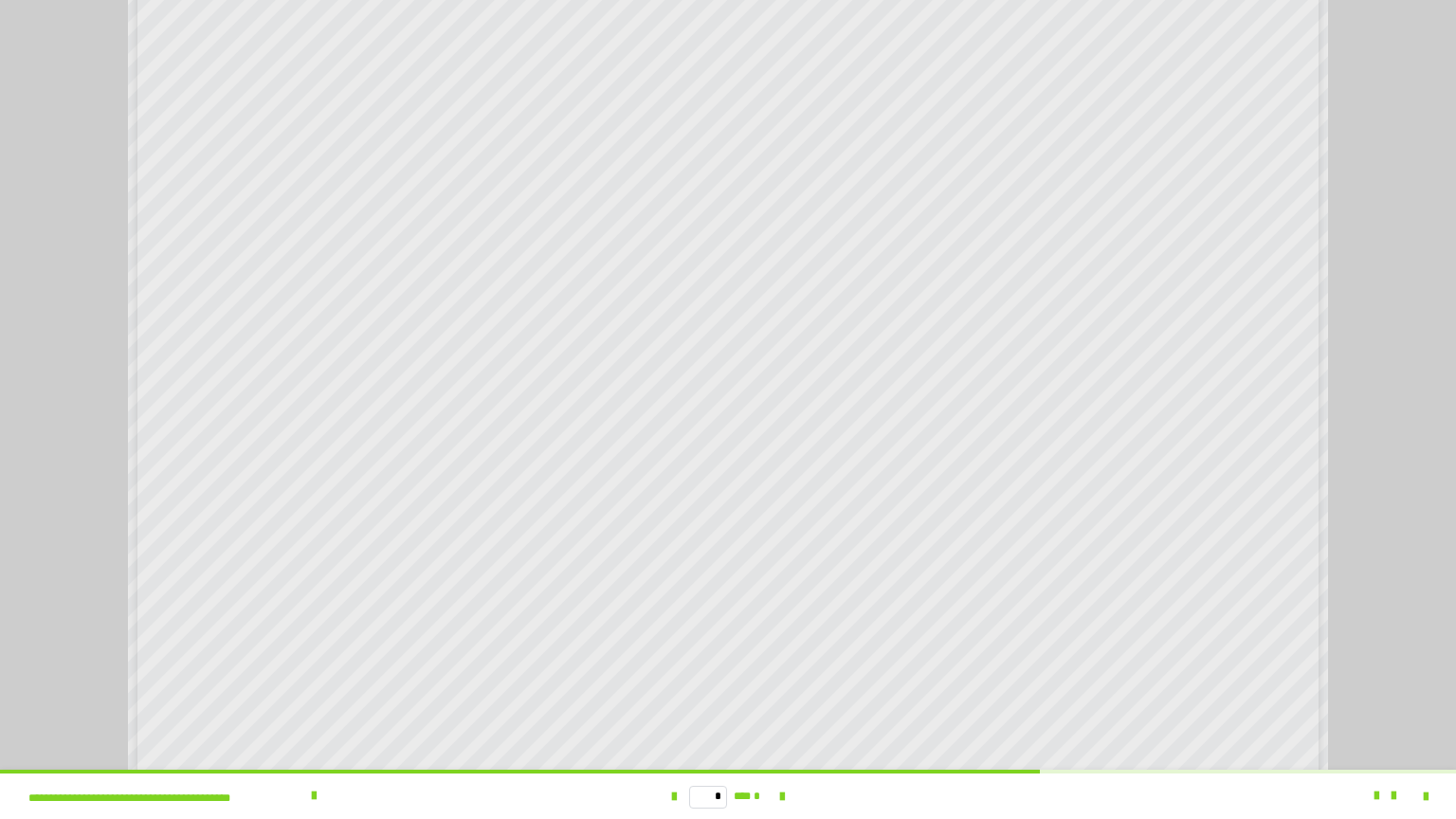 scroll, scrollTop: 0, scrollLeft: 0, axis: both 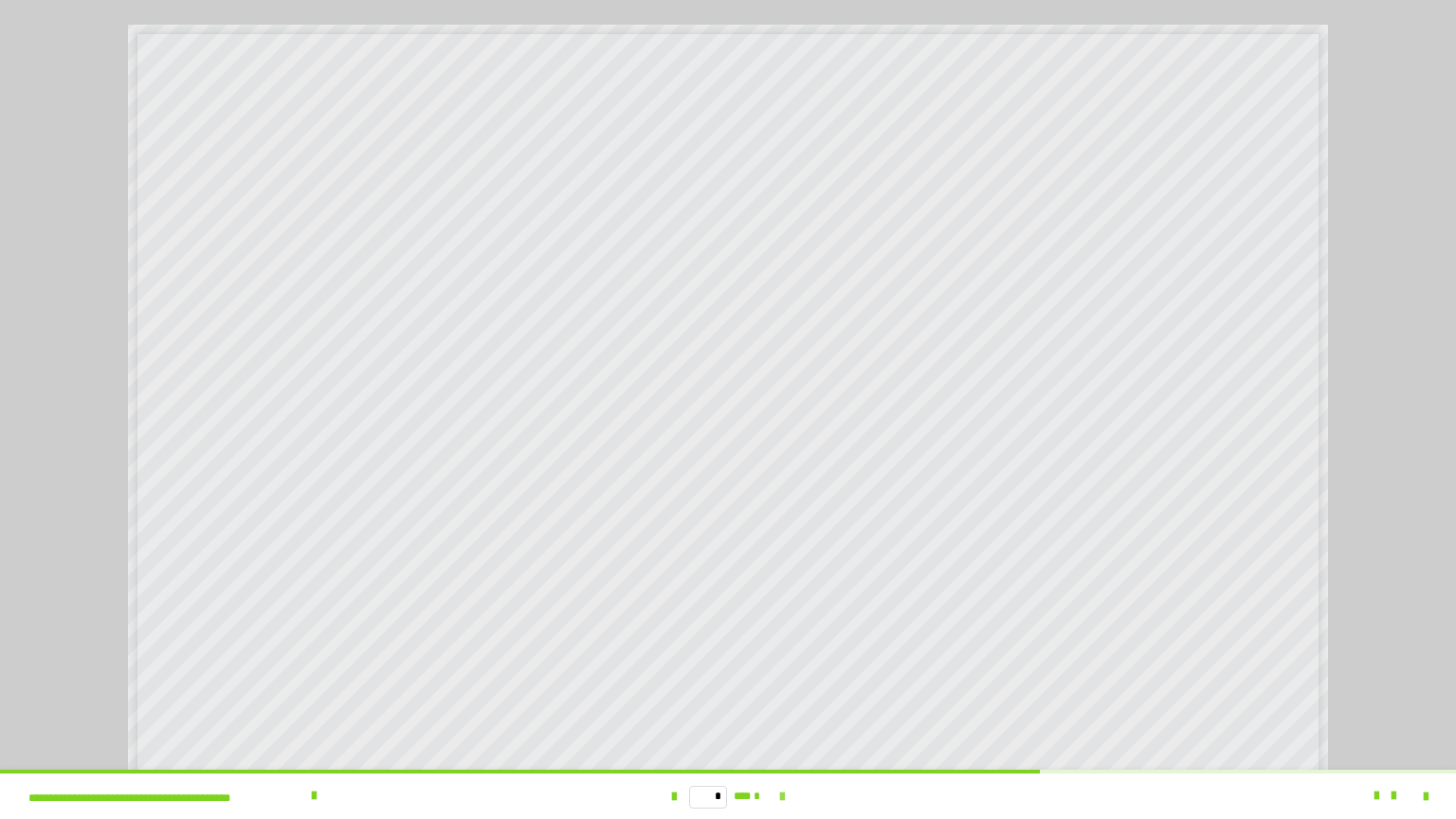 click at bounding box center [782, 797] 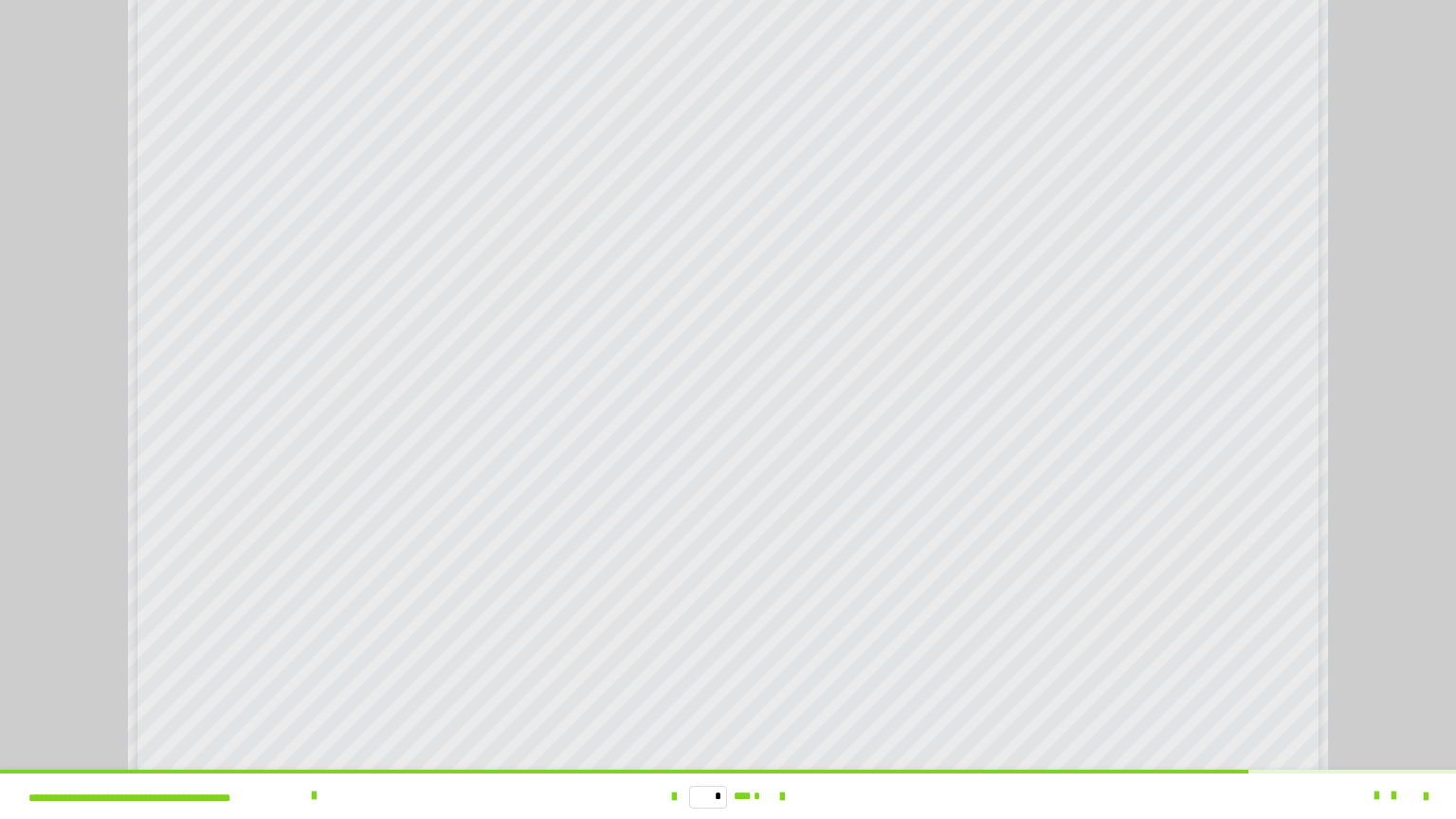 scroll, scrollTop: 190, scrollLeft: 0, axis: vertical 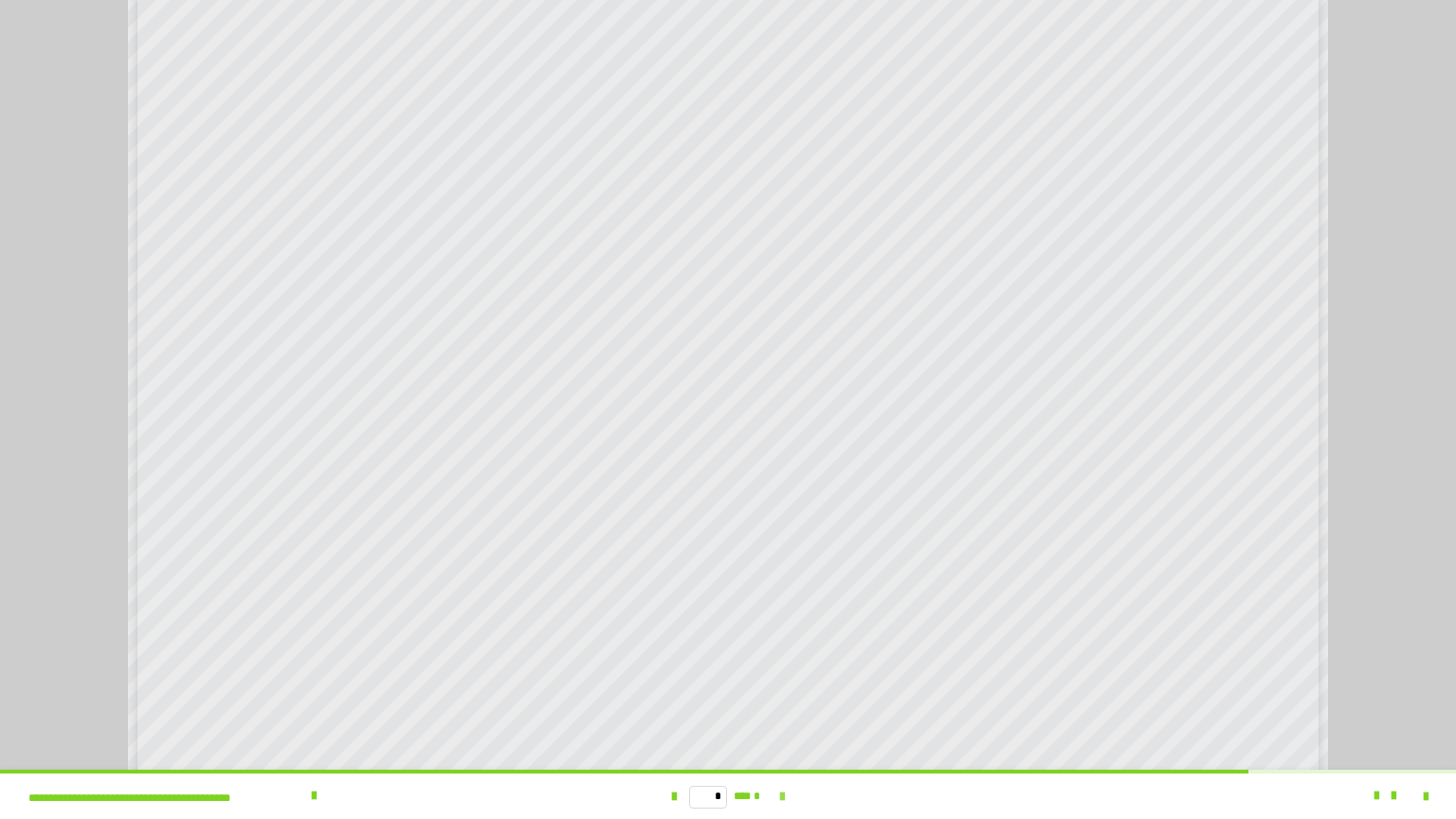click at bounding box center (782, 797) 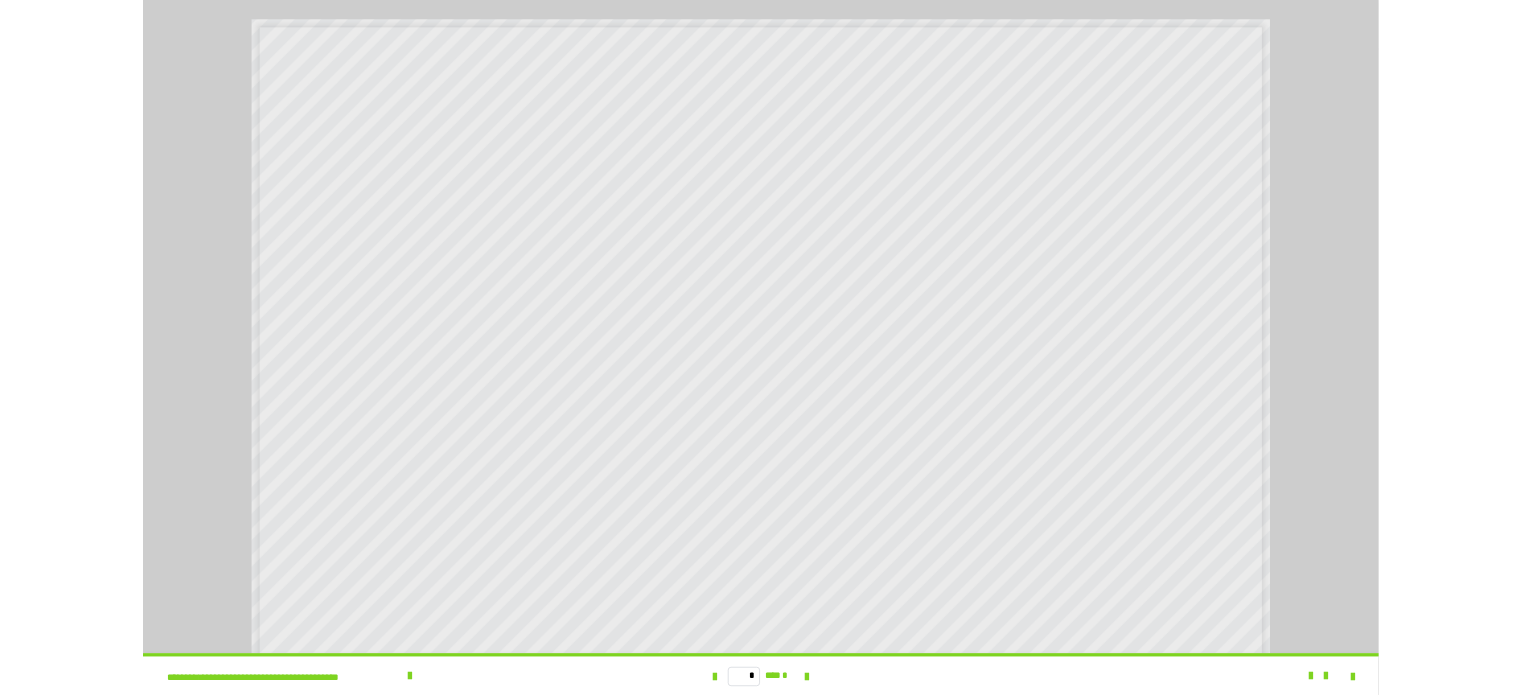 scroll, scrollTop: 0, scrollLeft: 0, axis: both 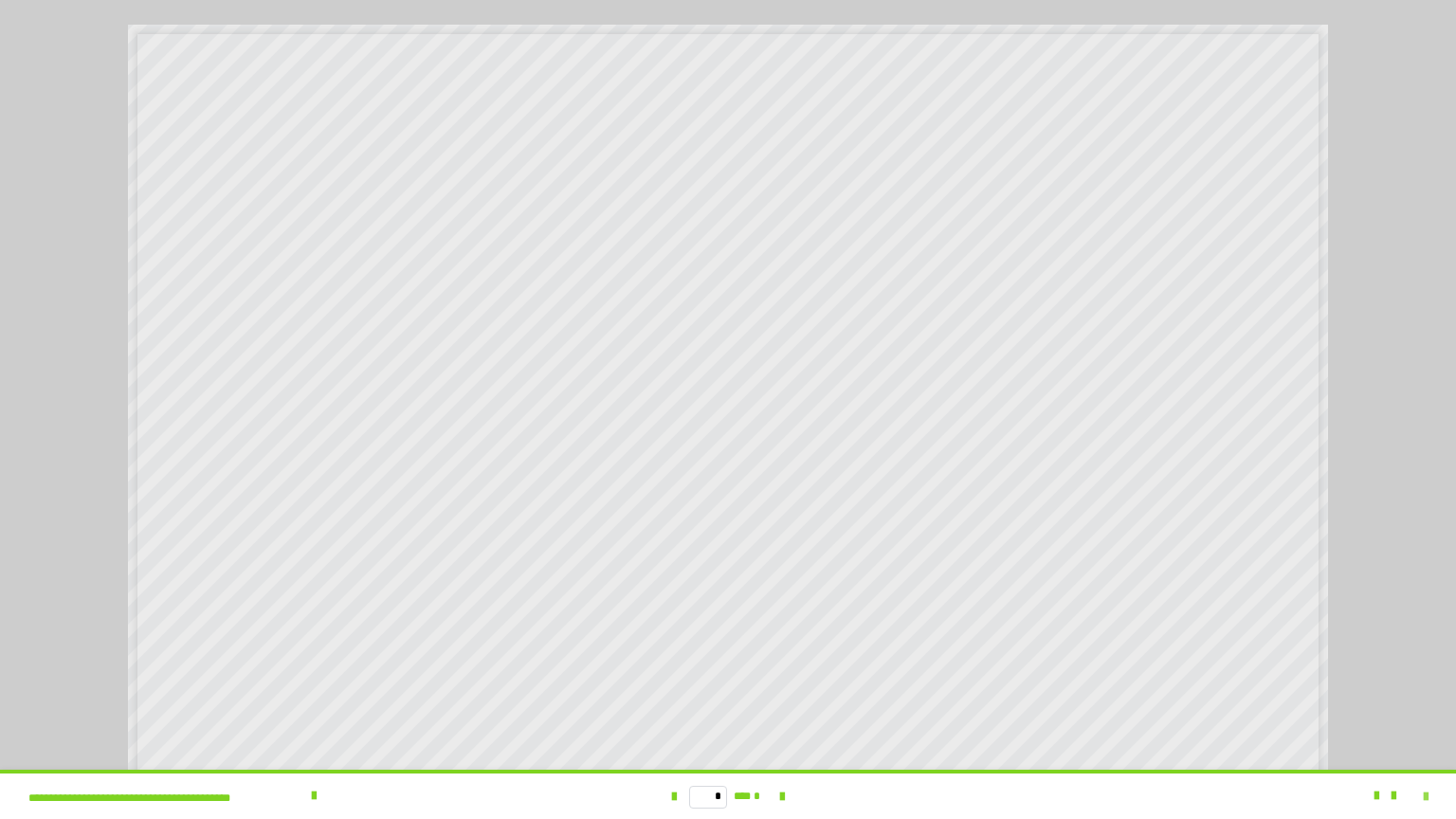 click at bounding box center [1426, 797] 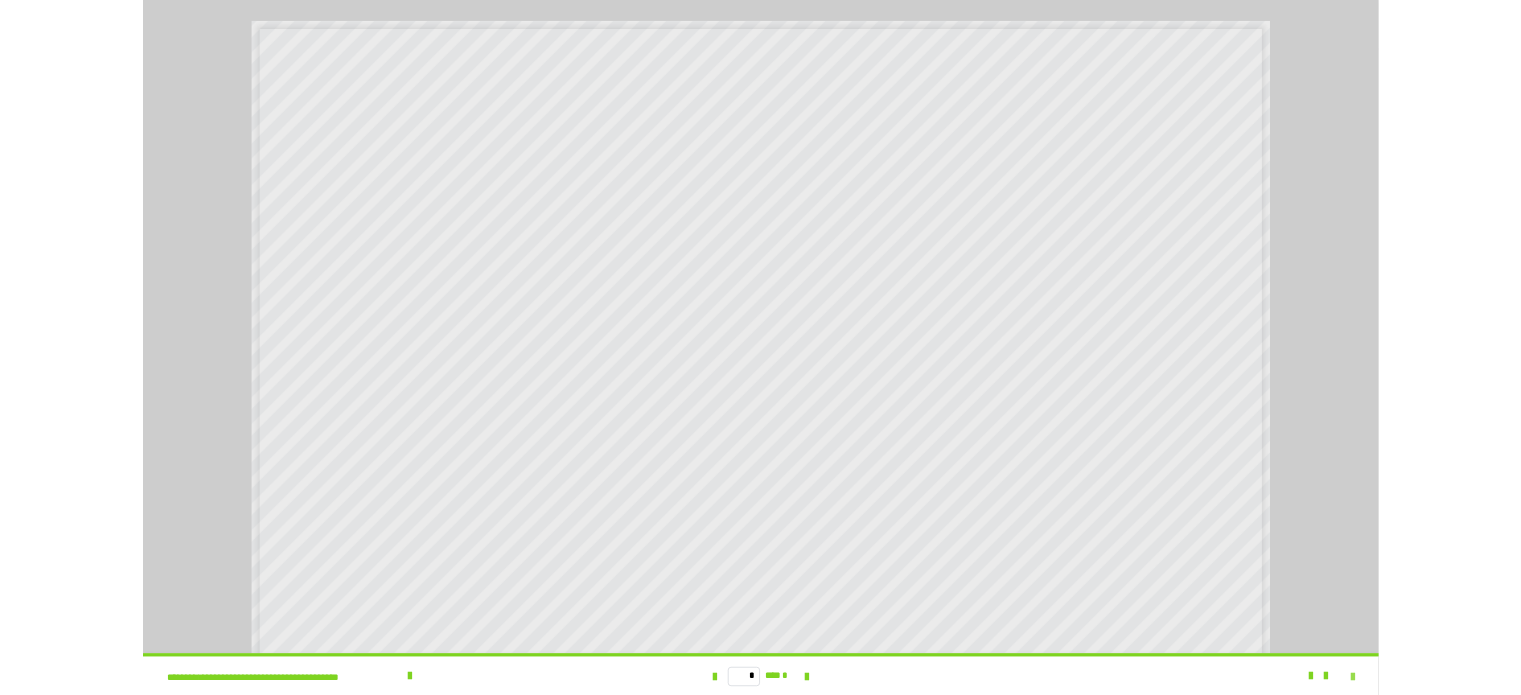 scroll, scrollTop: 3992, scrollLeft: 0, axis: vertical 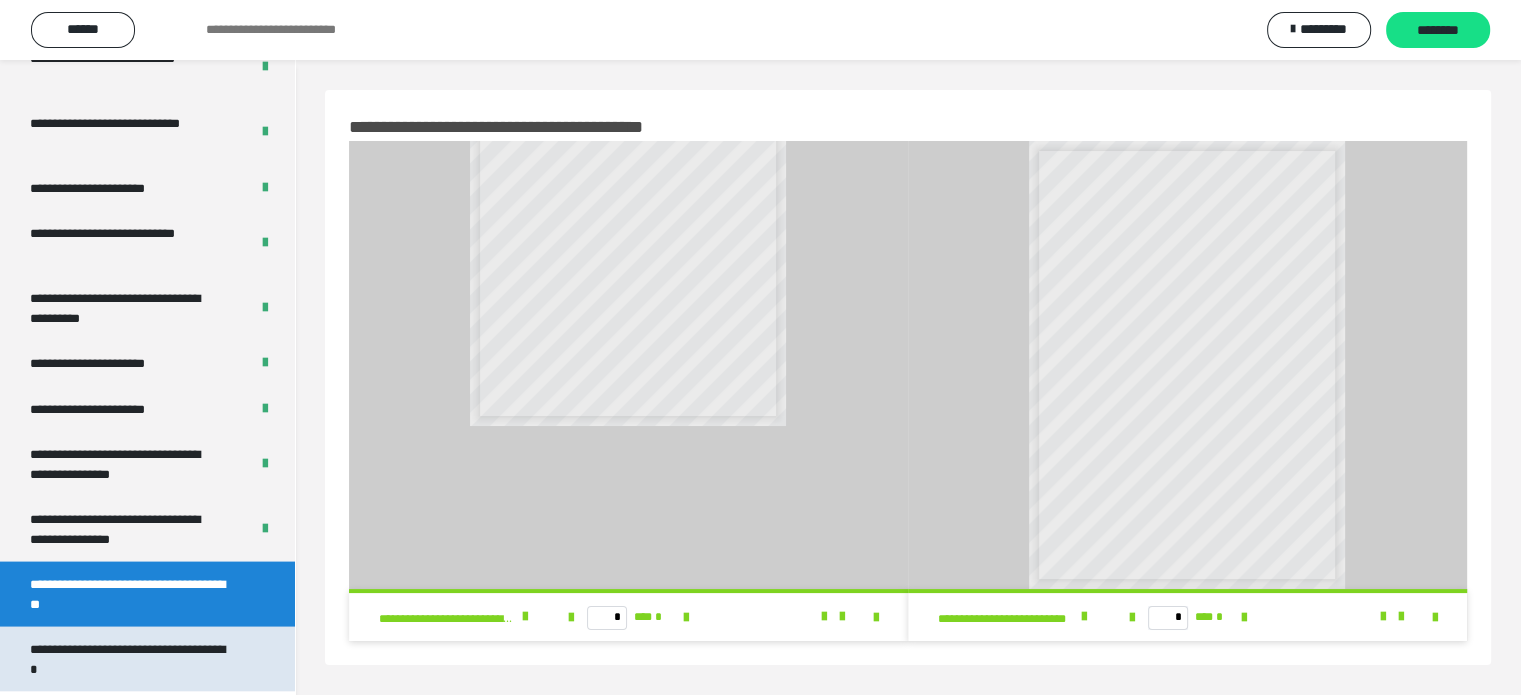 click on "**********" at bounding box center (132, 659) 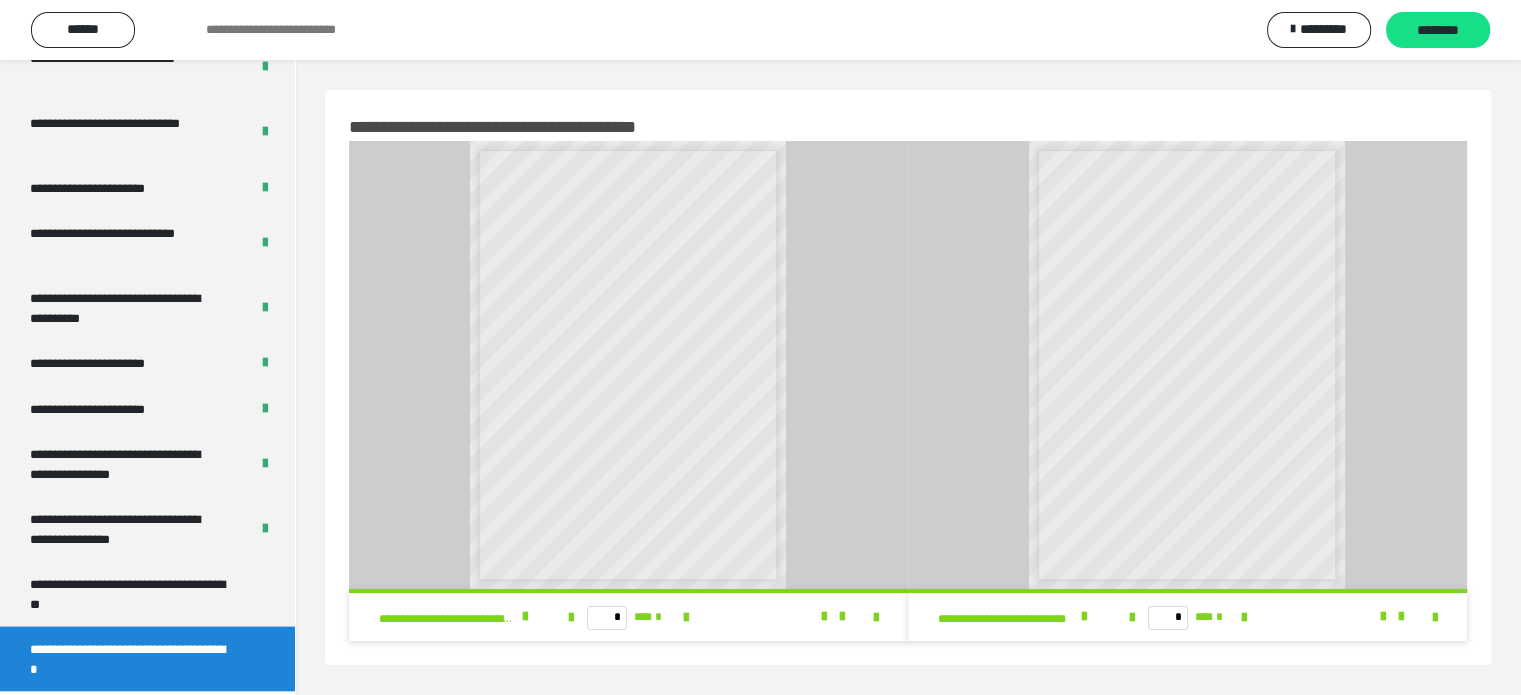 scroll, scrollTop: 0, scrollLeft: 0, axis: both 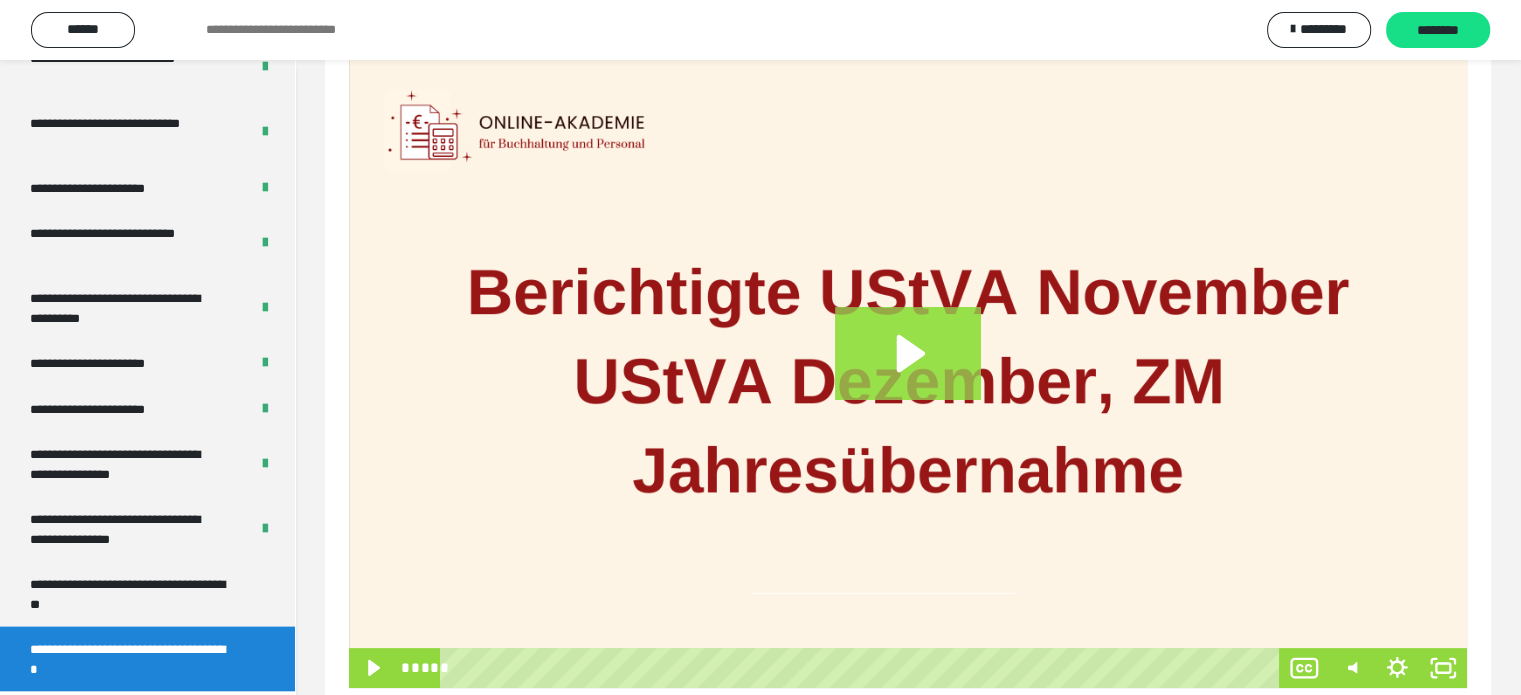 click 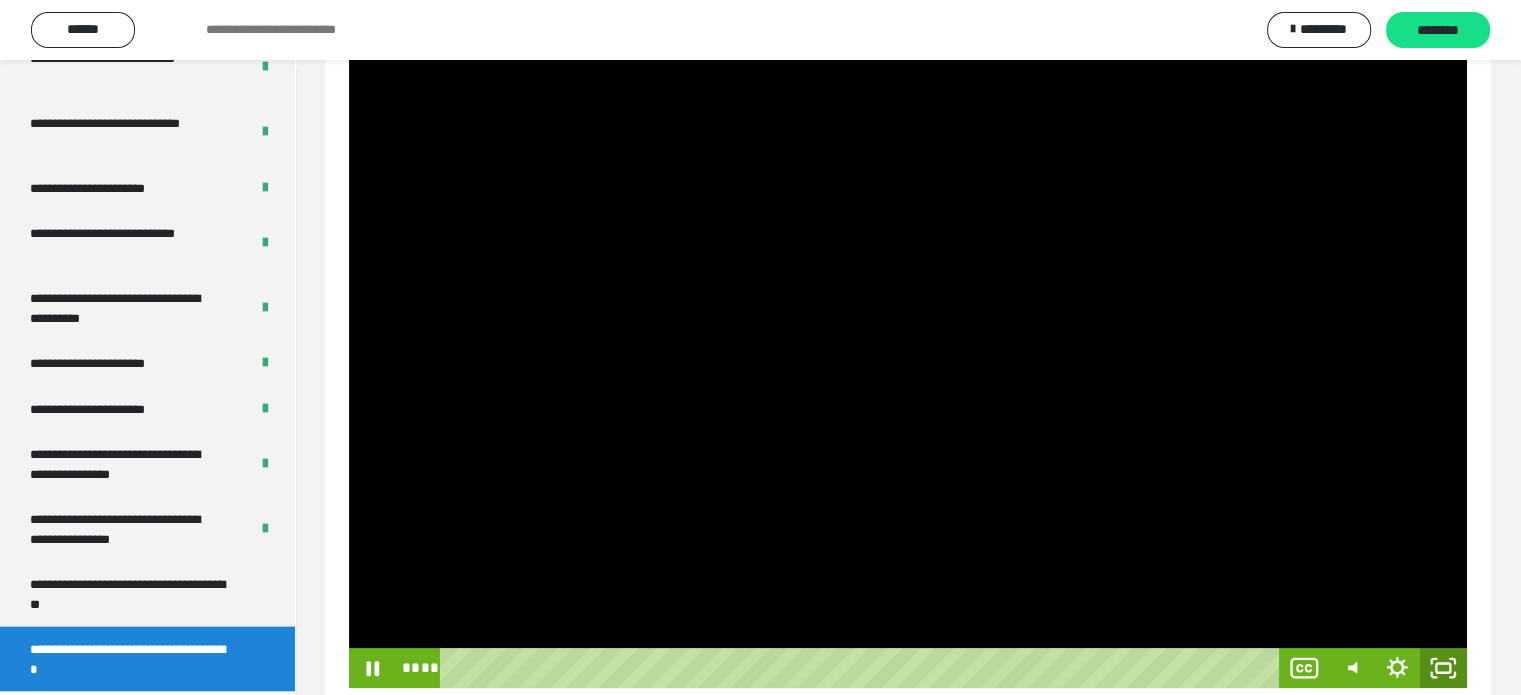 click 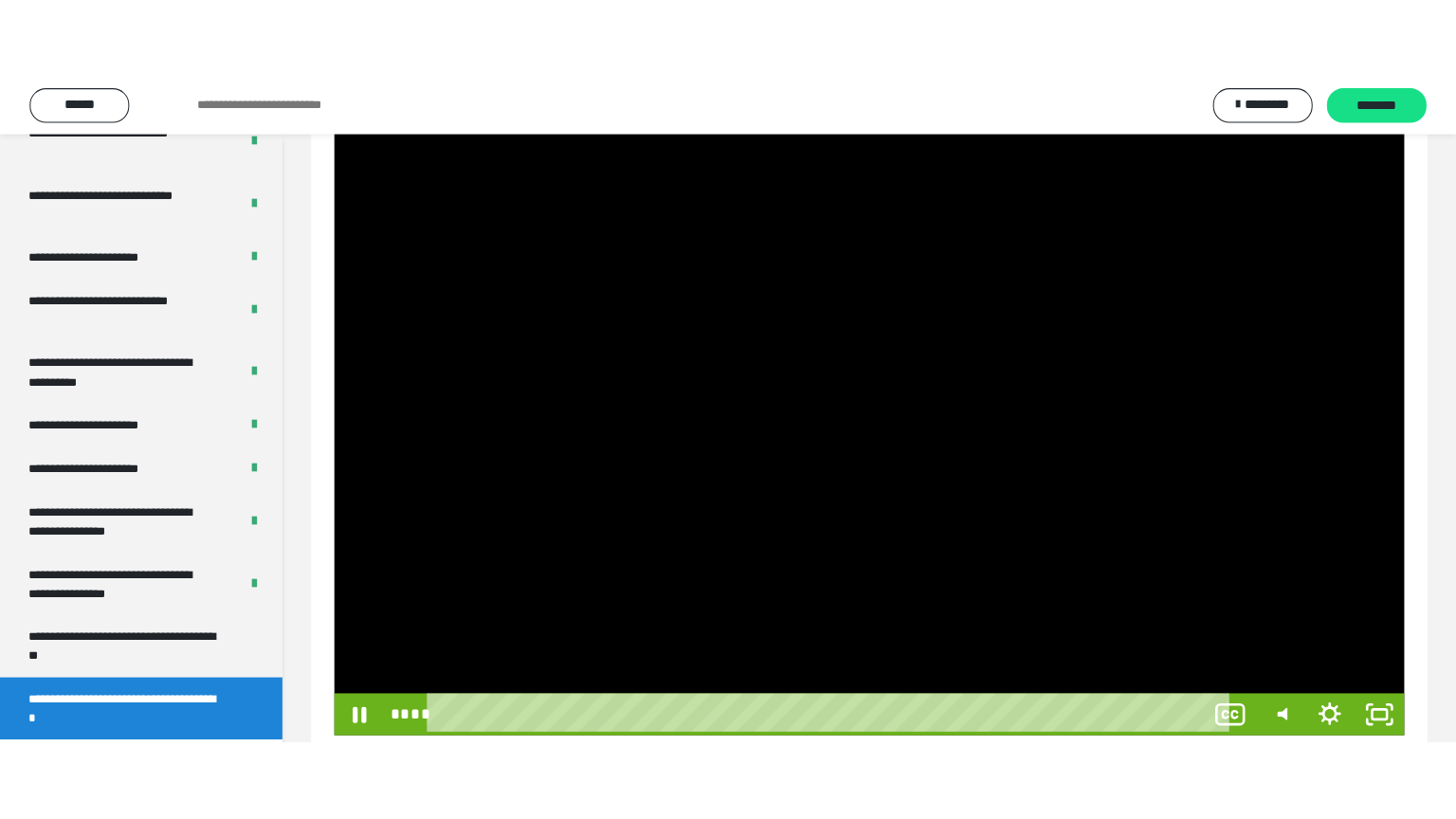 scroll, scrollTop: 178, scrollLeft: 0, axis: vertical 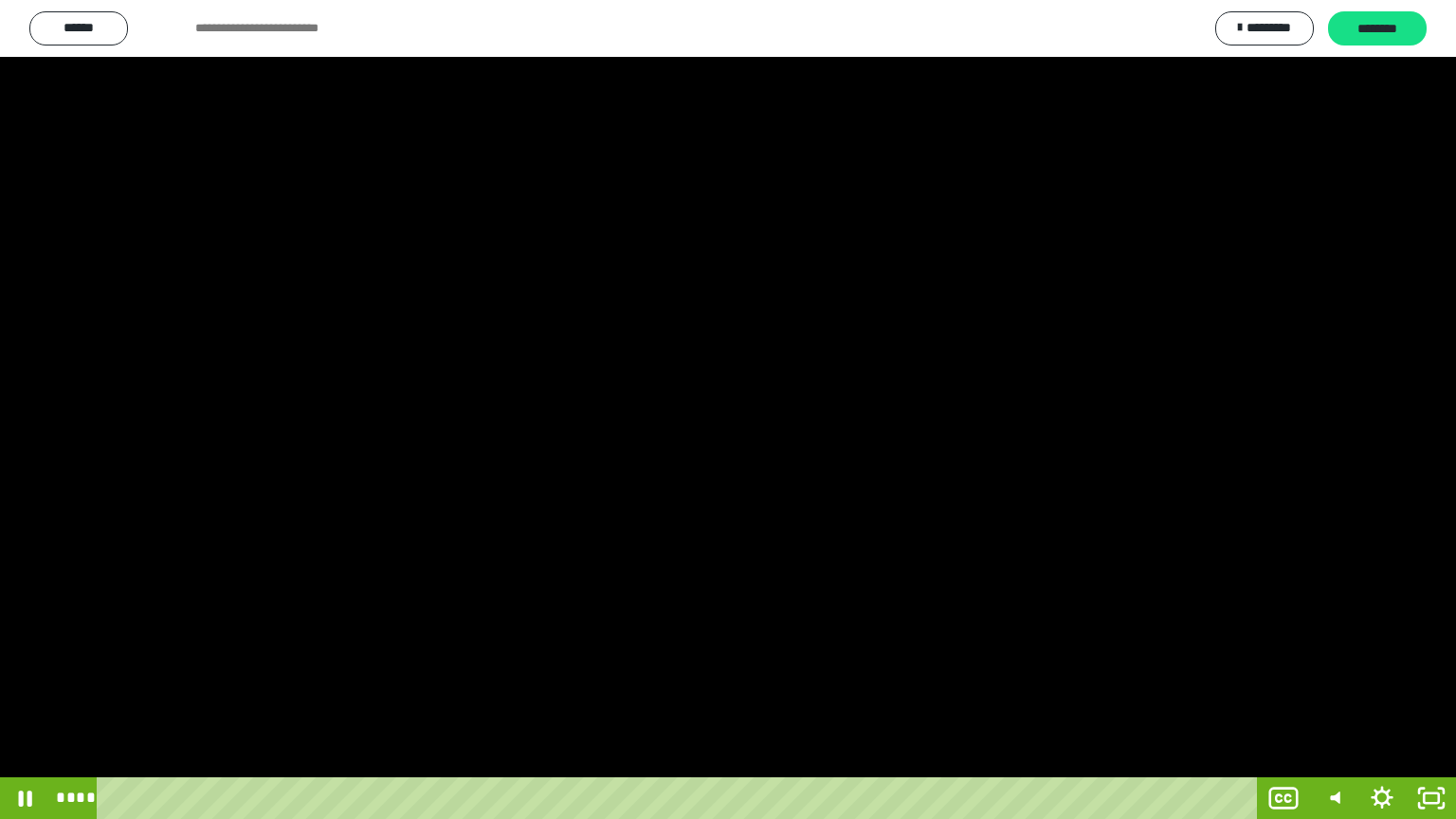 click at bounding box center [728, 410] 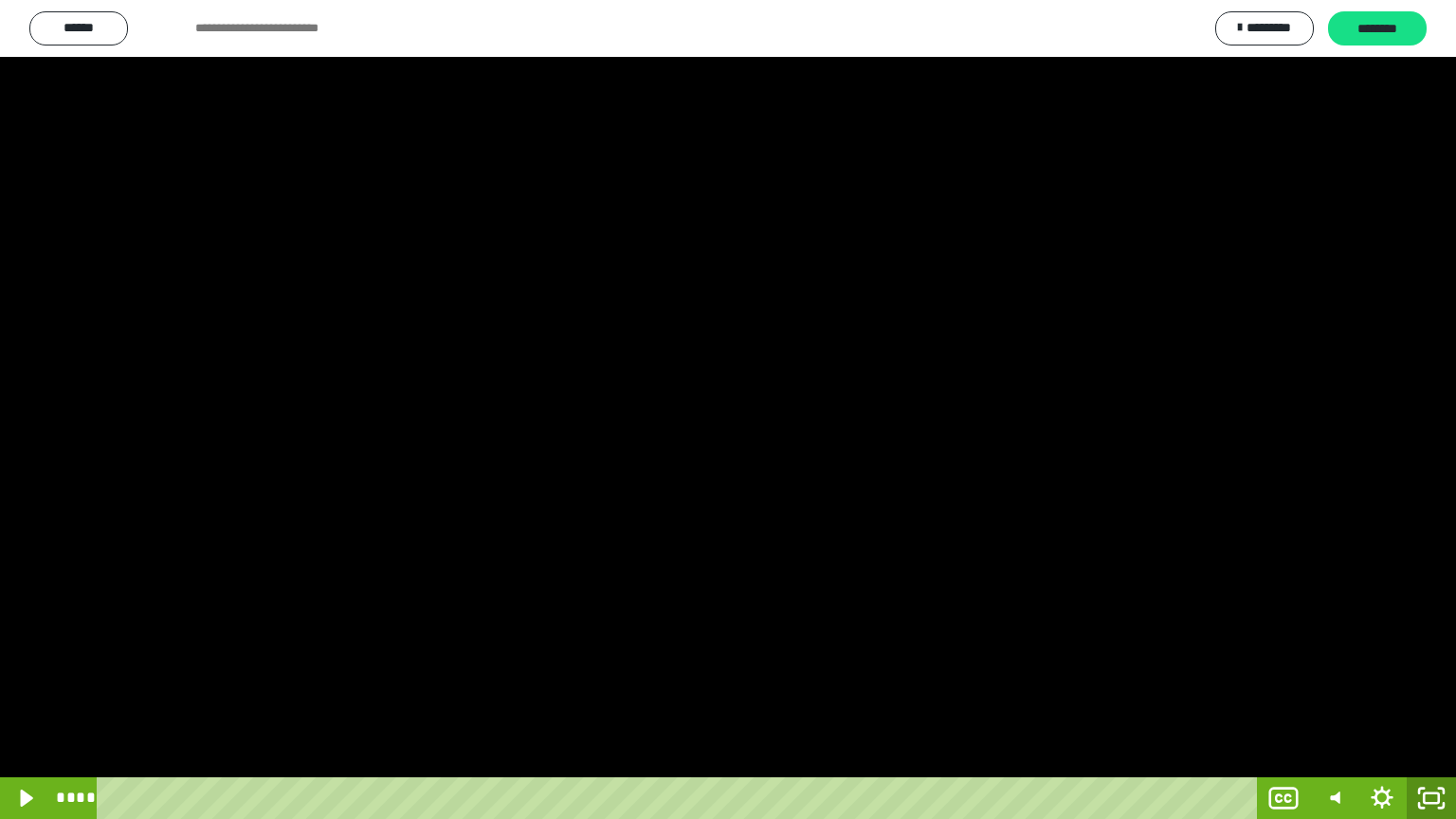 click 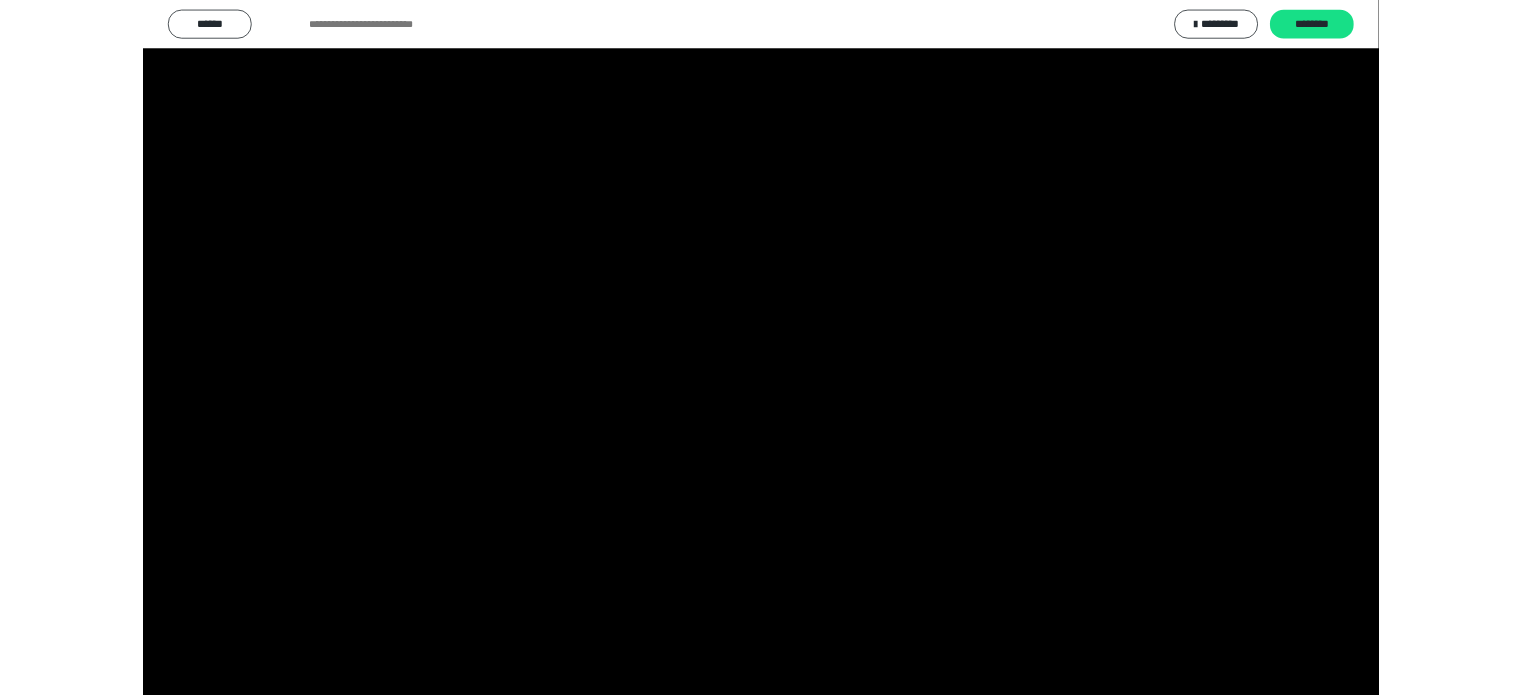 scroll, scrollTop: 3992, scrollLeft: 0, axis: vertical 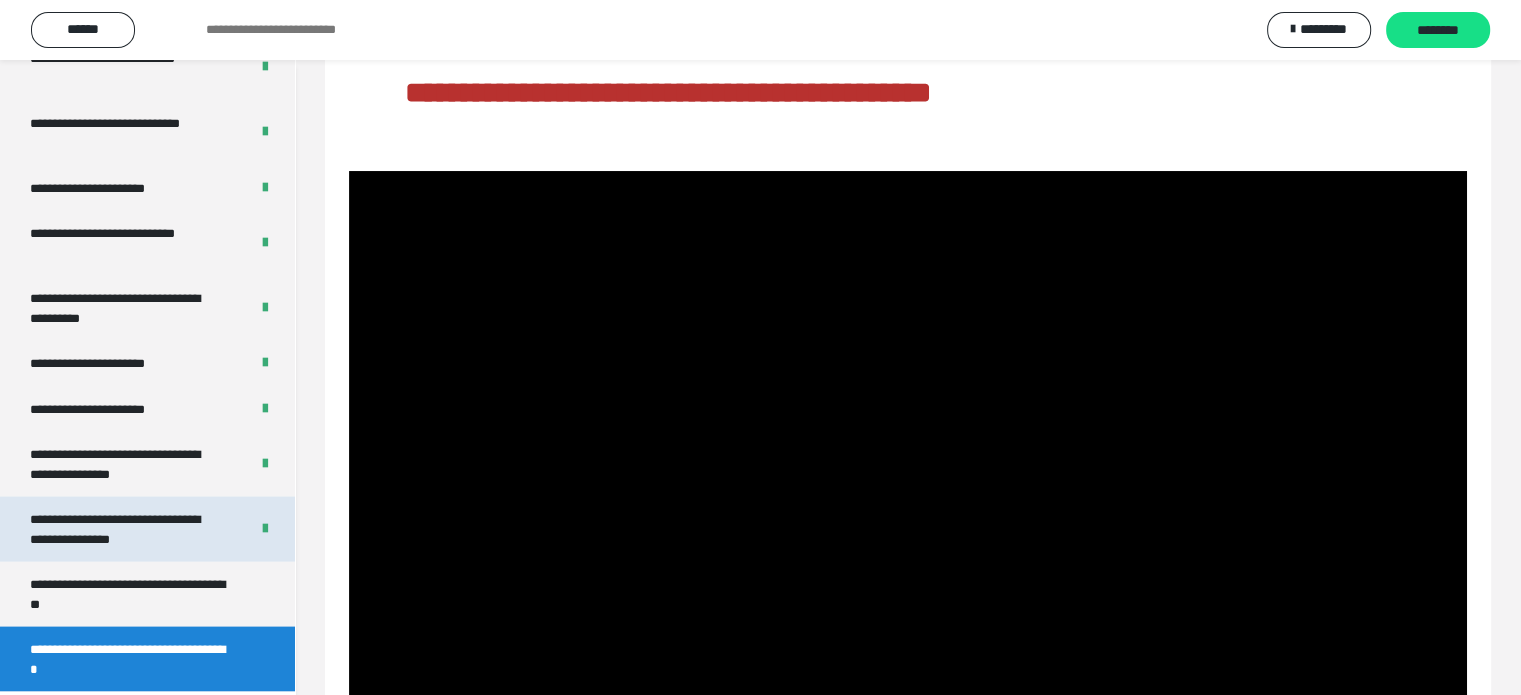 click on "**********" at bounding box center [124, 529] 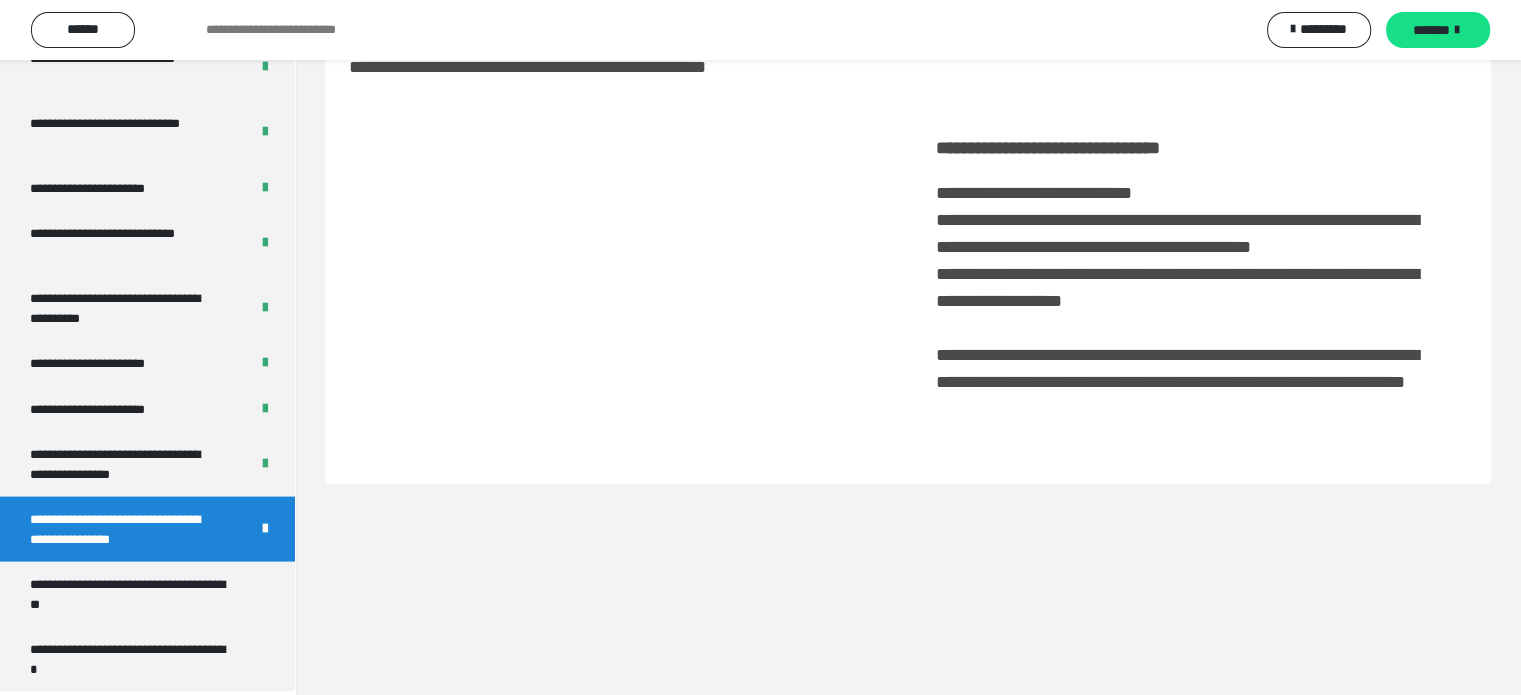 scroll, scrollTop: 60, scrollLeft: 0, axis: vertical 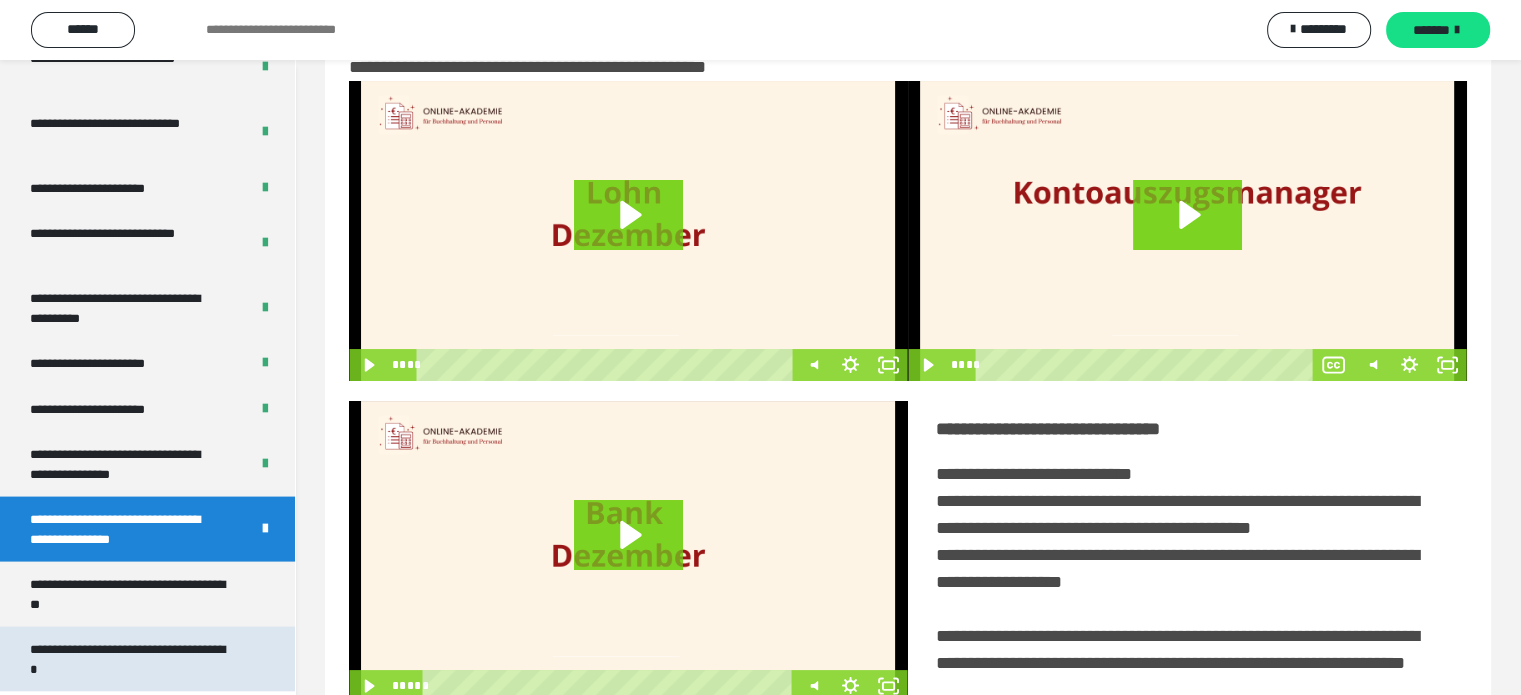 click on "**********" at bounding box center [132, 659] 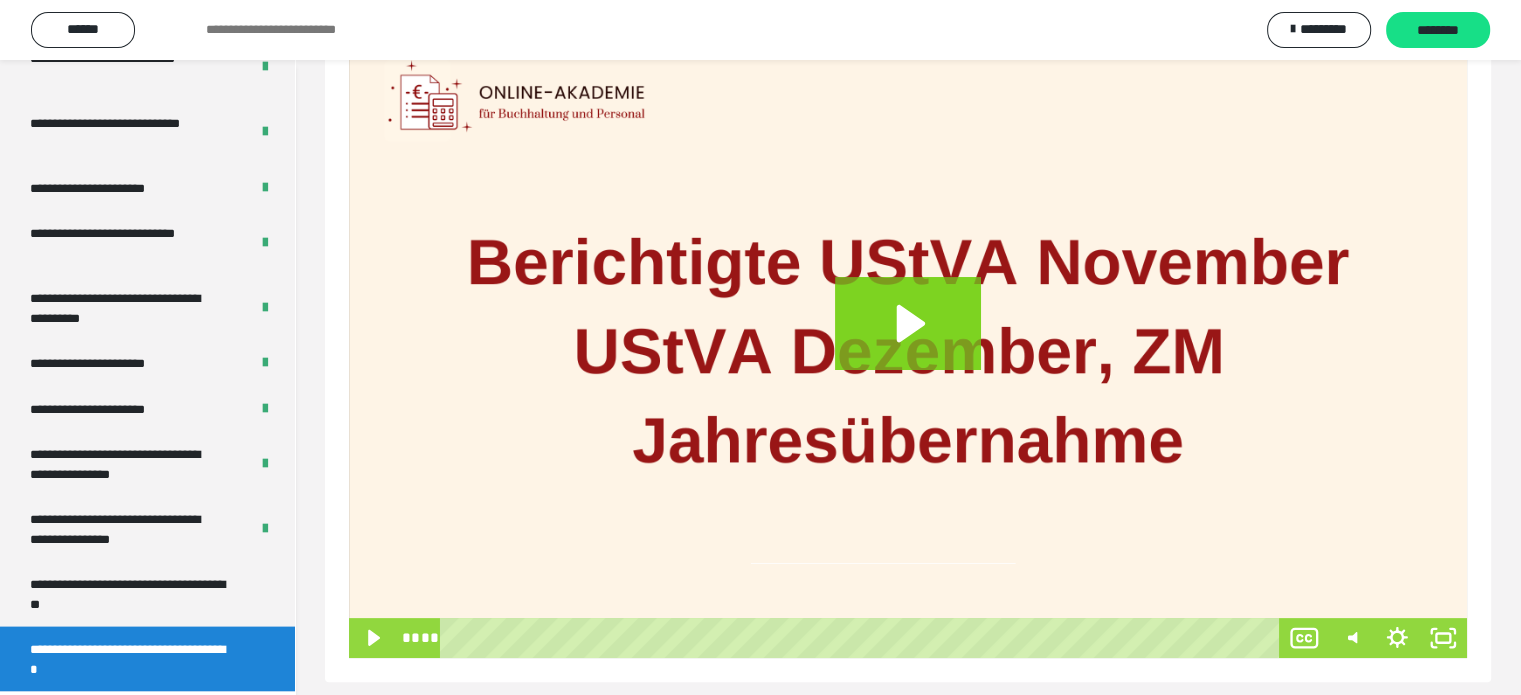 scroll, scrollTop: 346, scrollLeft: 0, axis: vertical 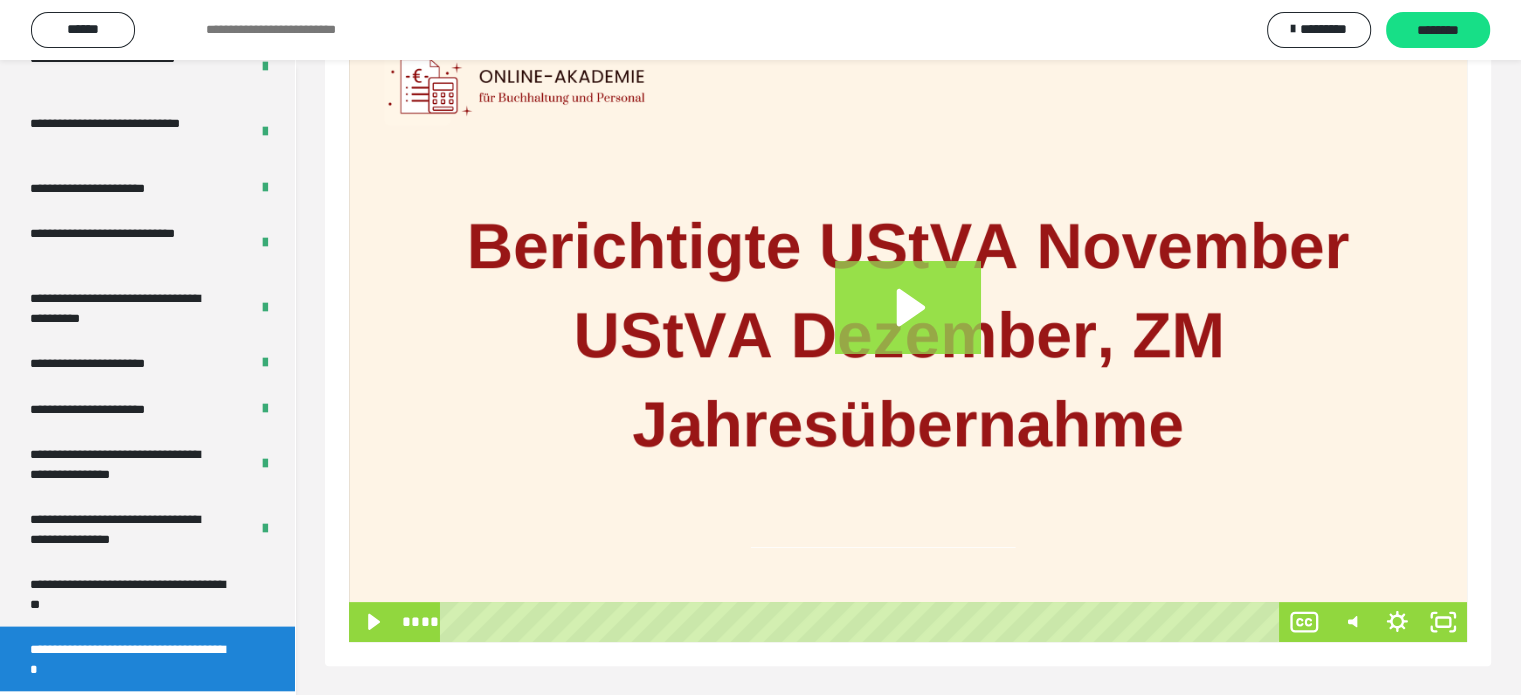 click 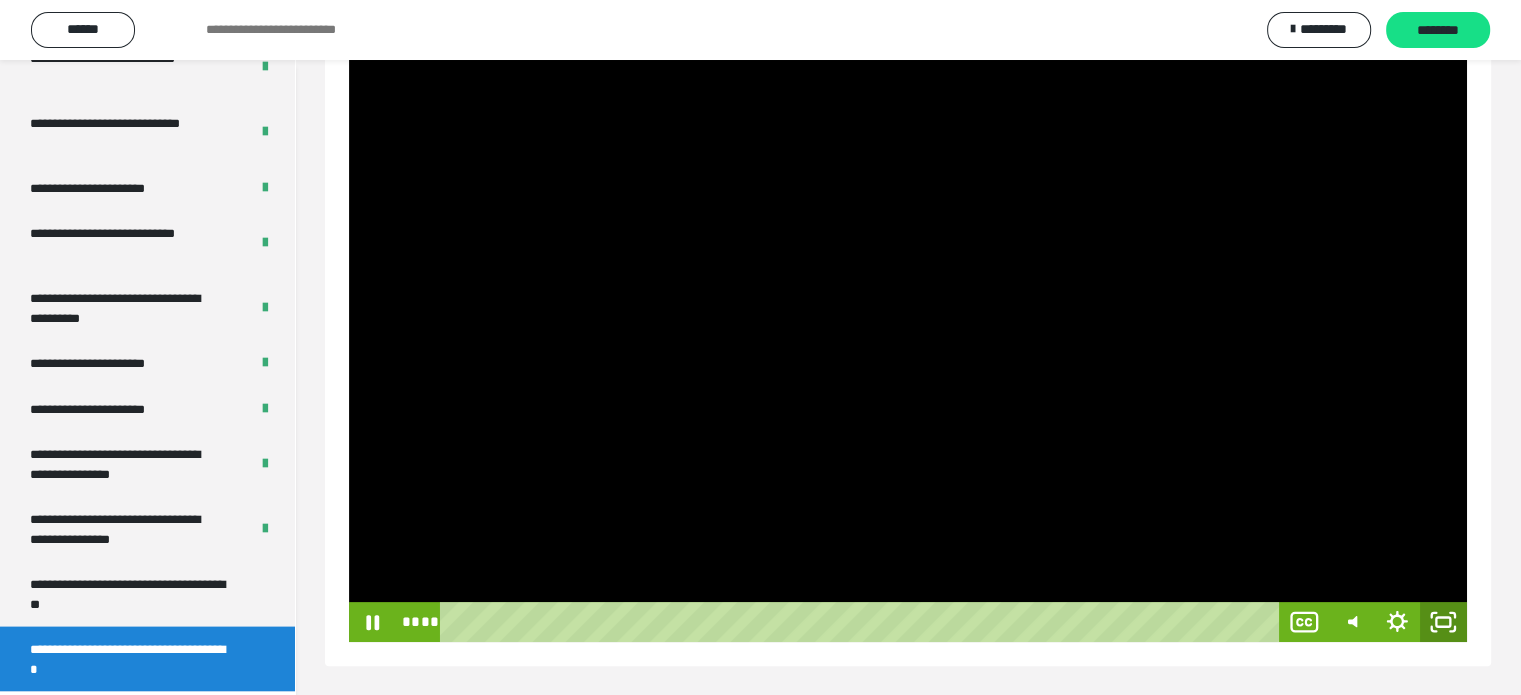 click 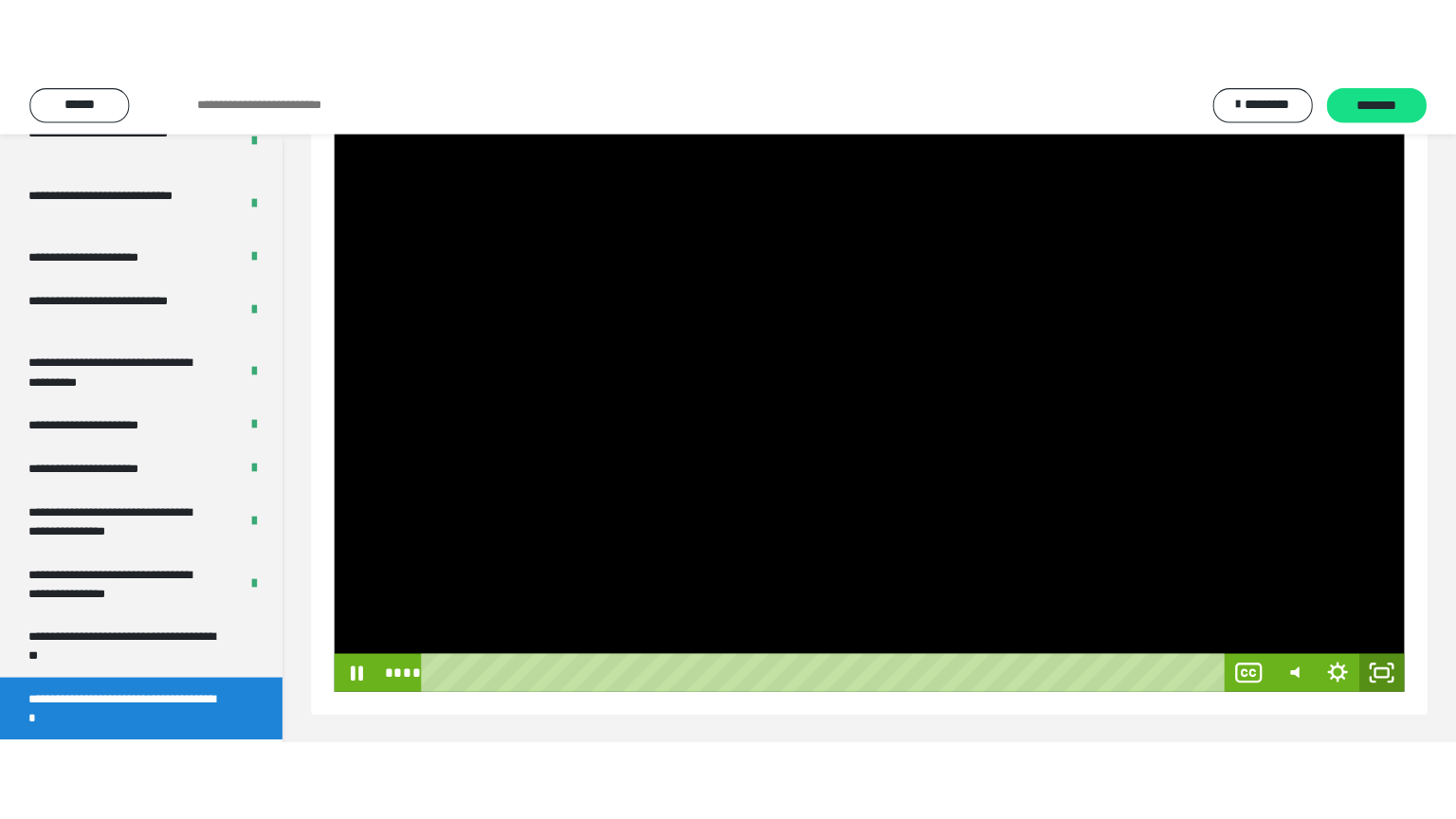 scroll, scrollTop: 178, scrollLeft: 0, axis: vertical 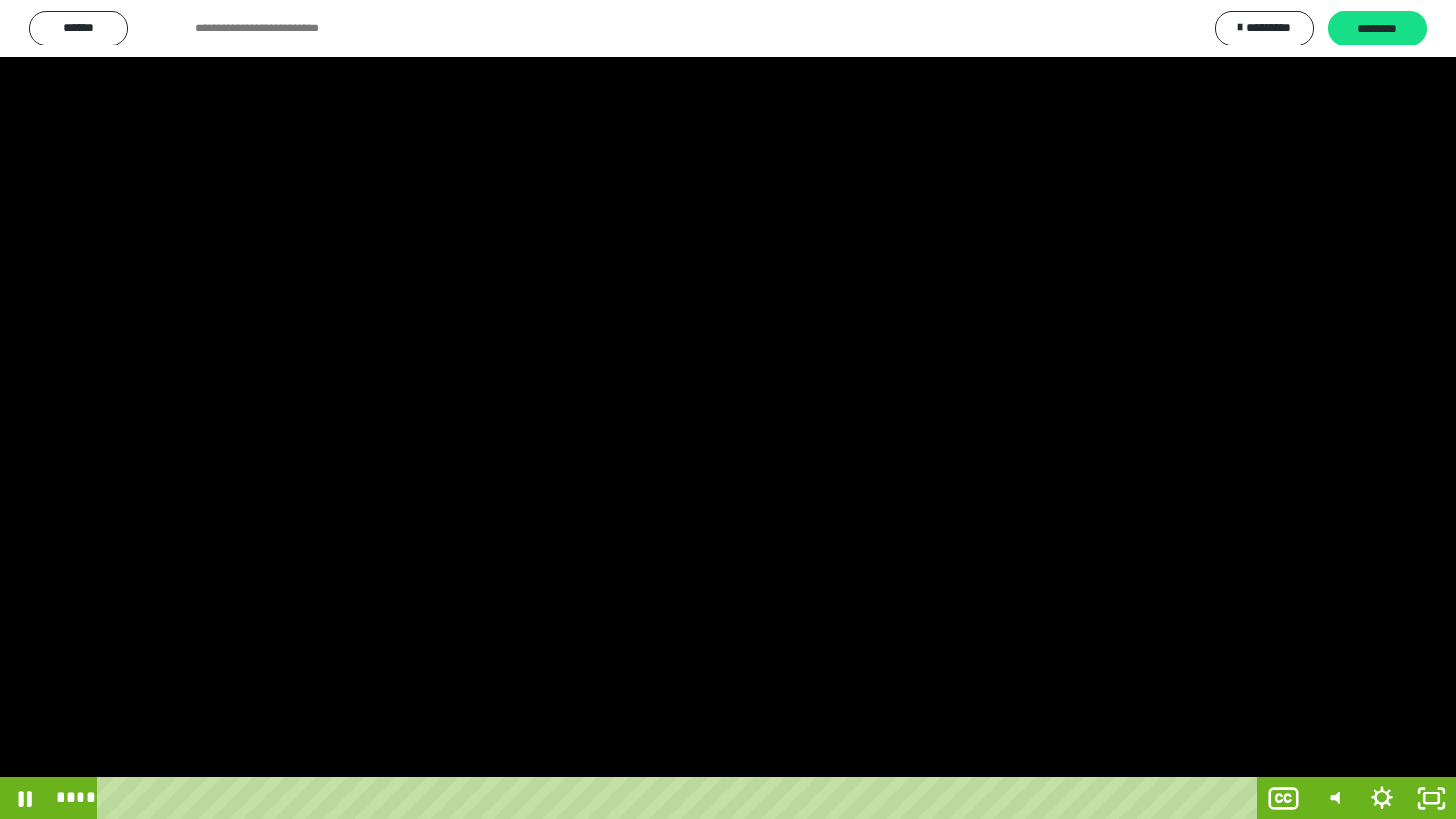 click at bounding box center [728, 410] 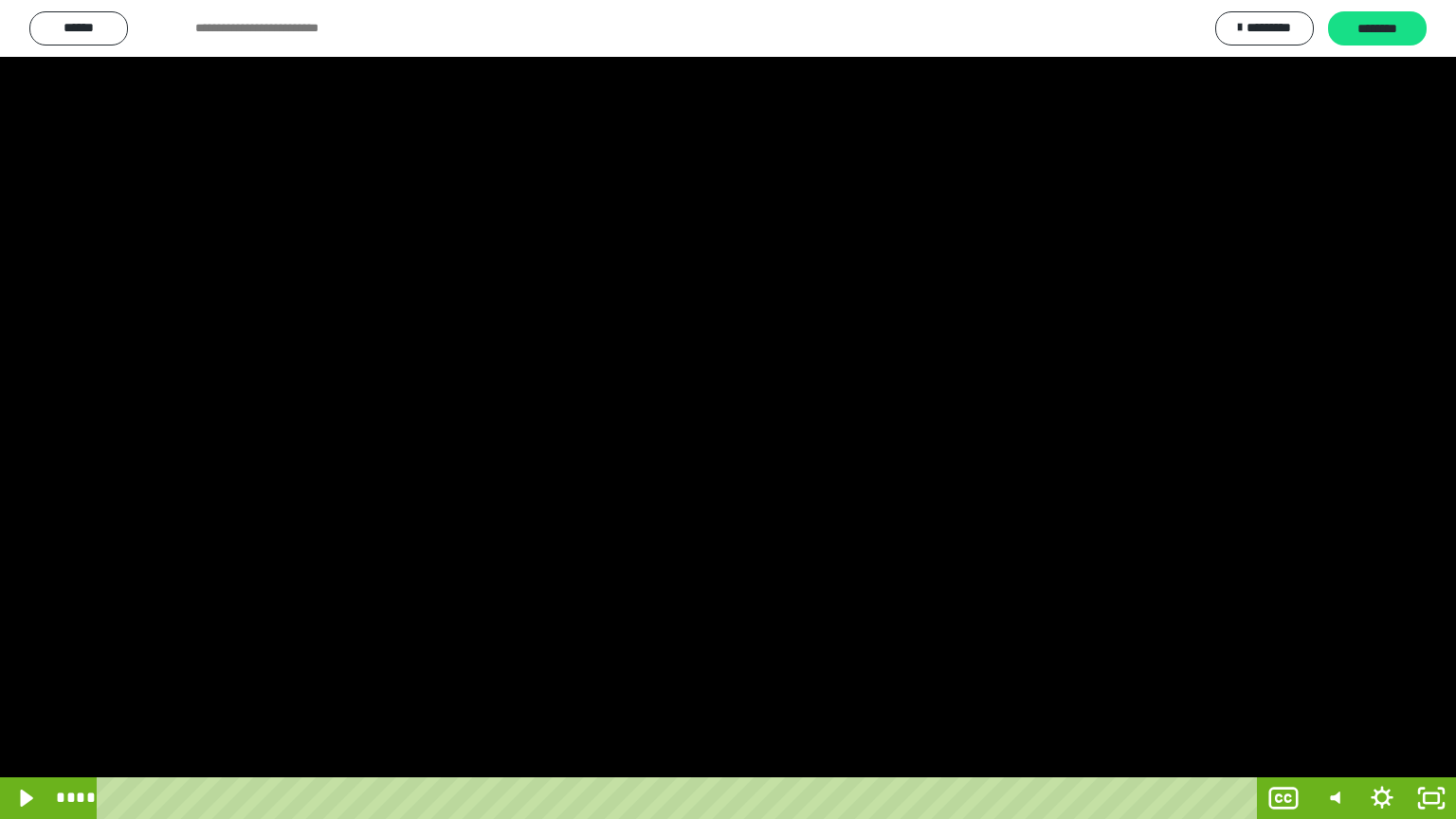 click at bounding box center (728, 410) 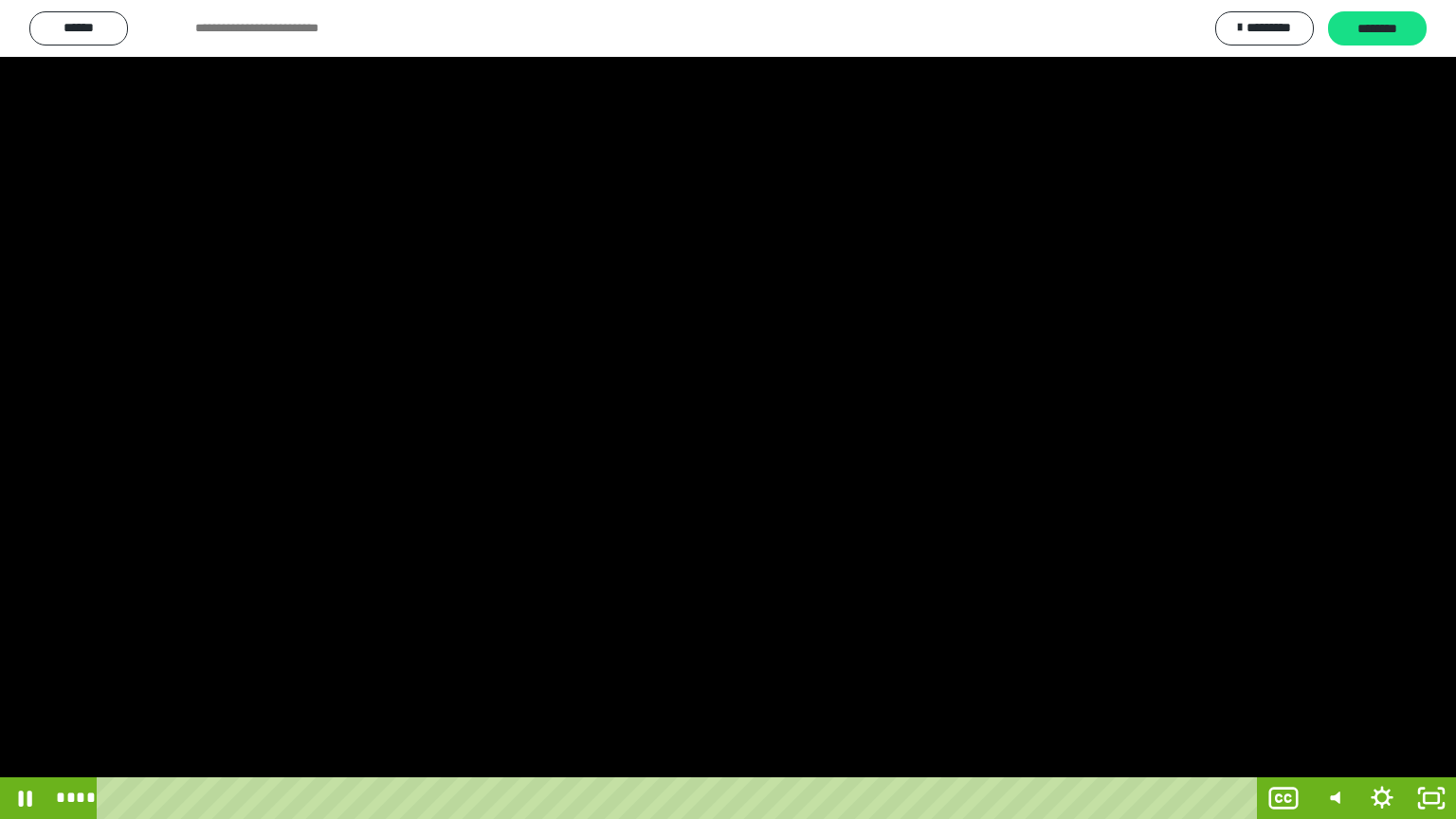 click at bounding box center (728, 410) 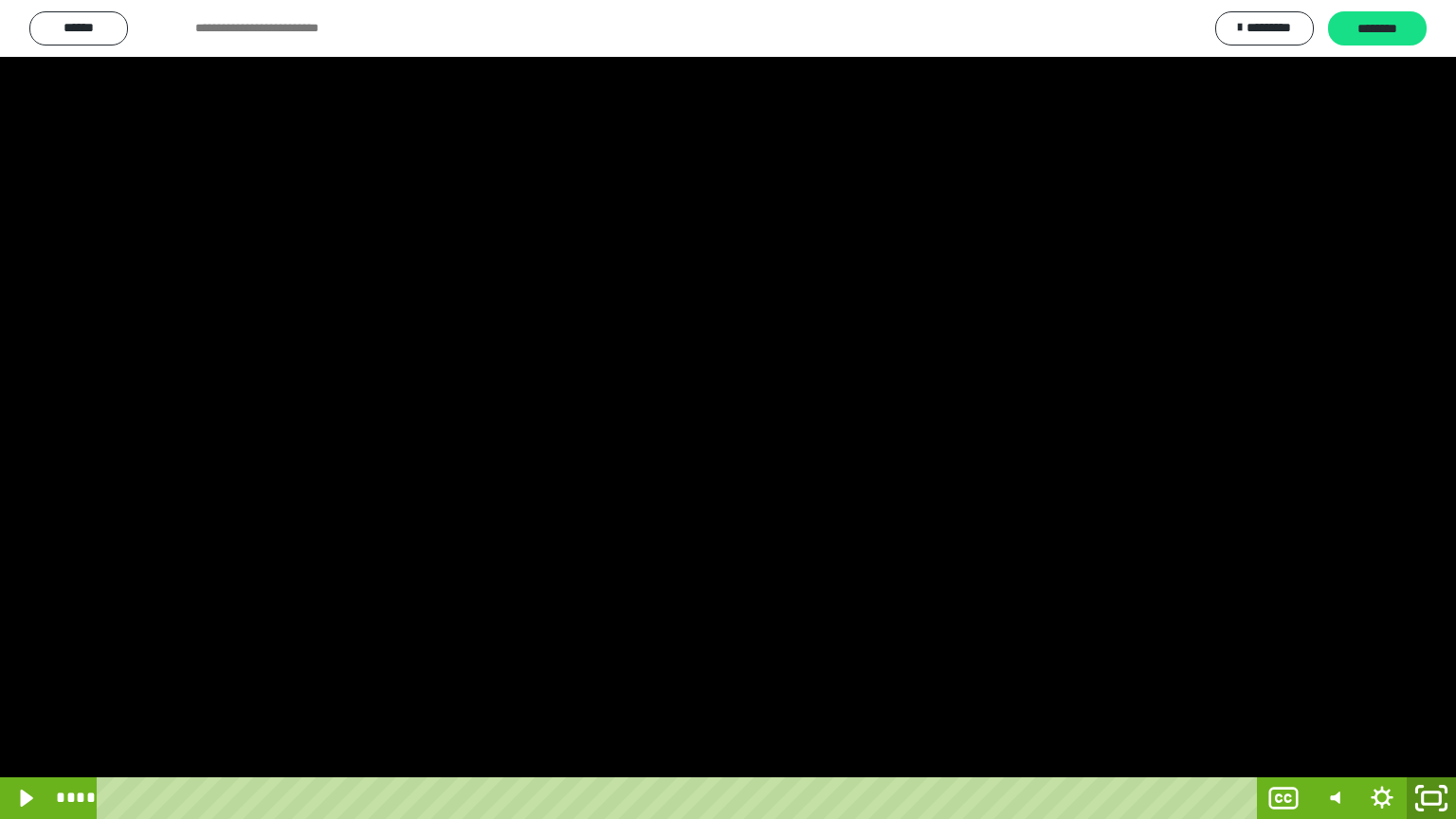 click 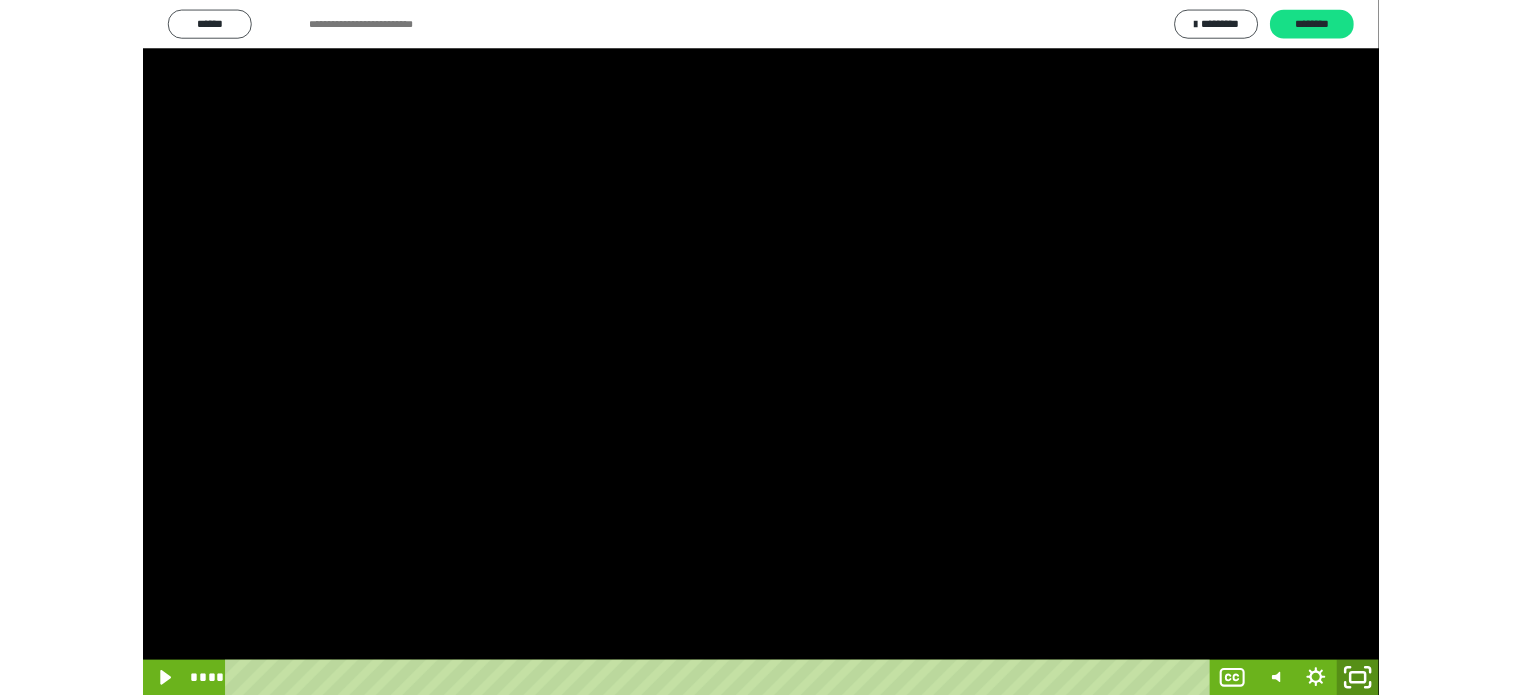 scroll, scrollTop: 3992, scrollLeft: 0, axis: vertical 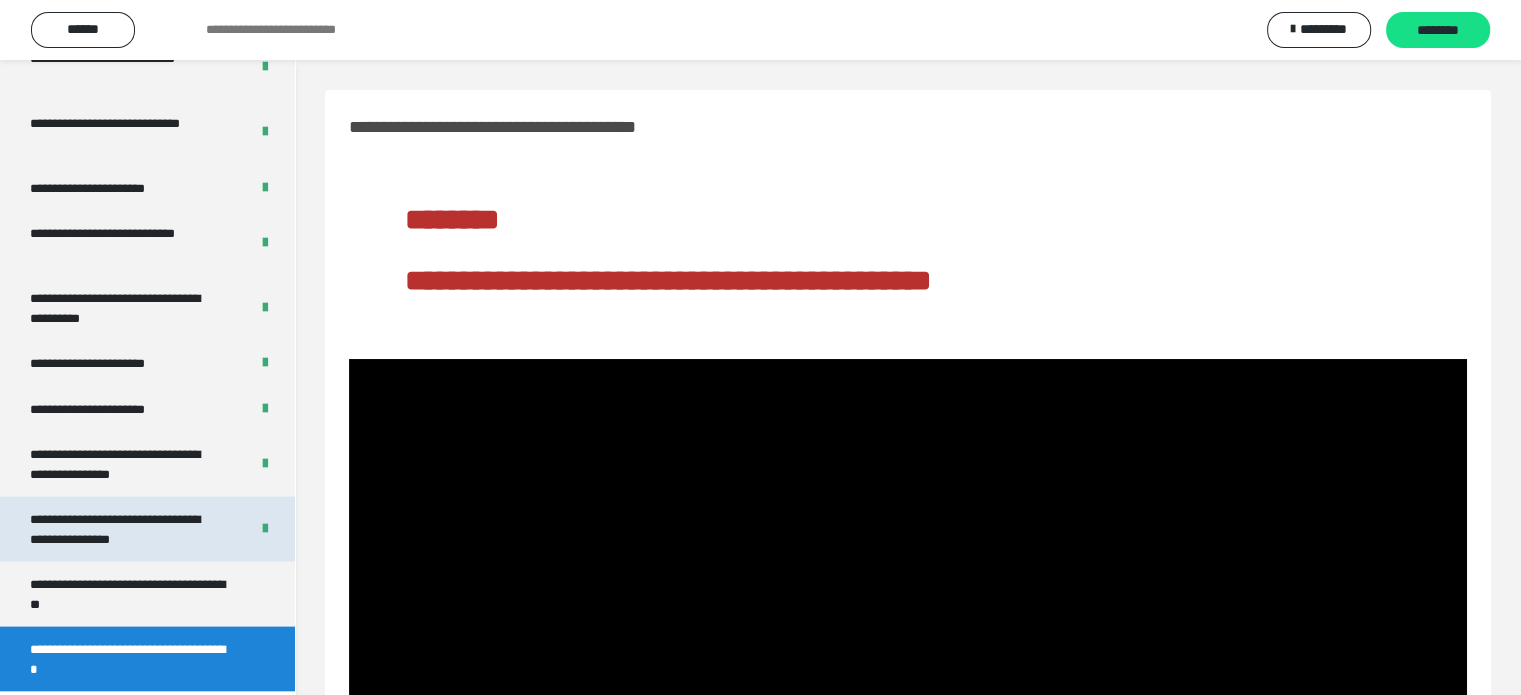 click on "**********" at bounding box center [124, 529] 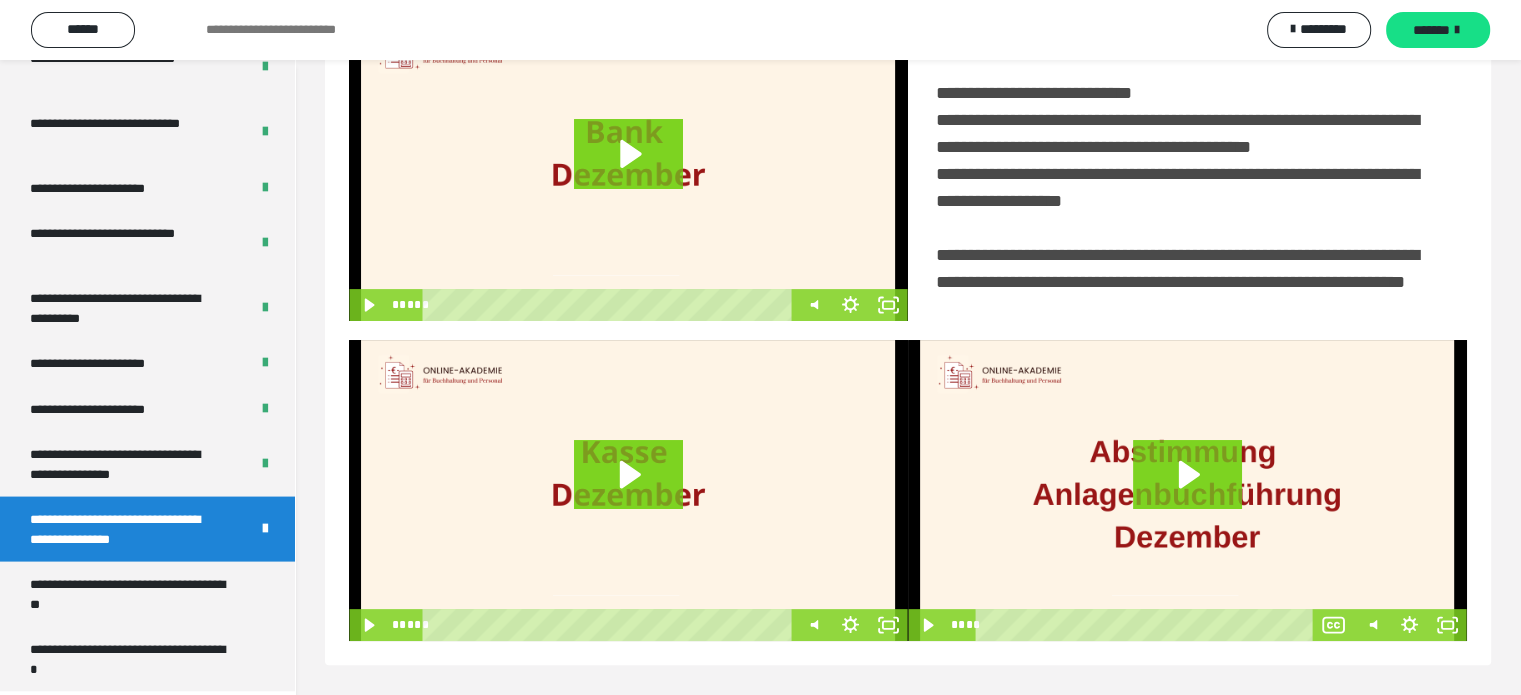 scroll, scrollTop: 494, scrollLeft: 0, axis: vertical 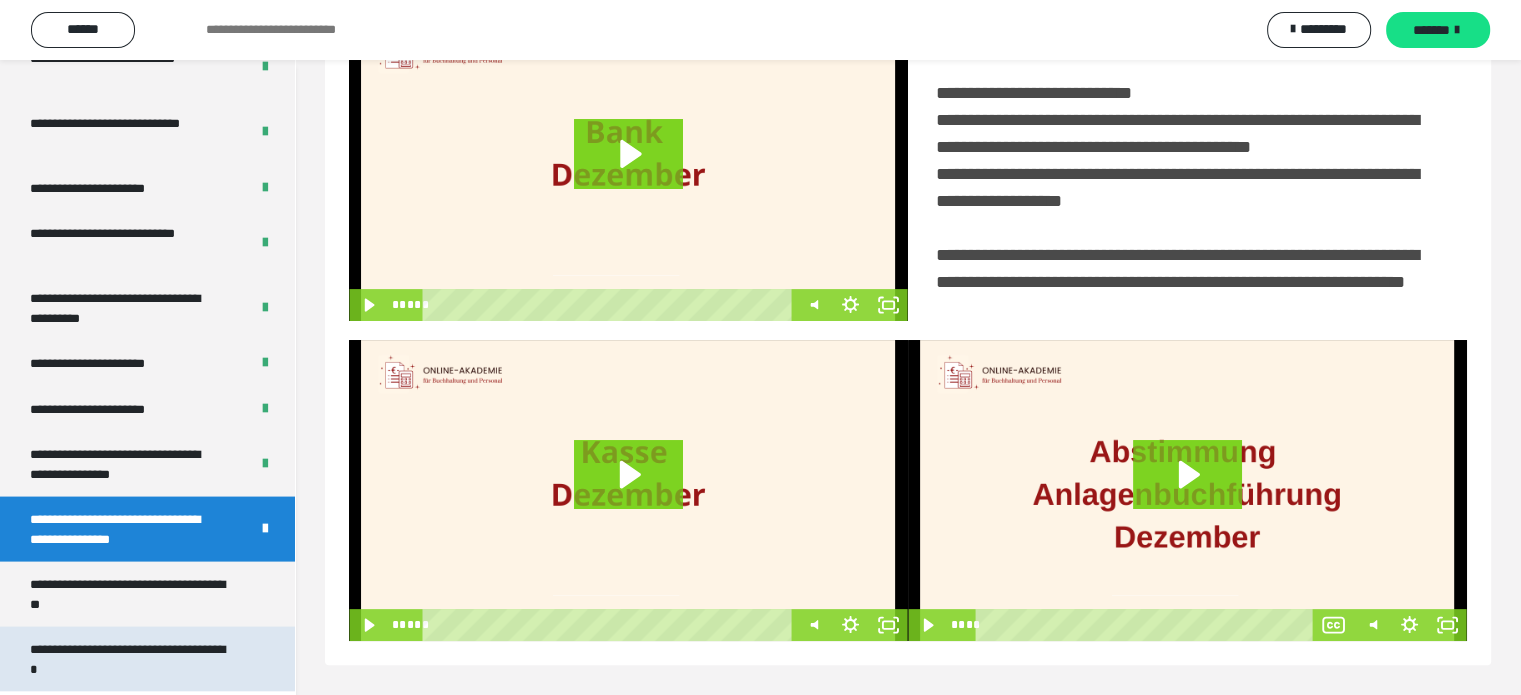 click on "**********" at bounding box center [132, 659] 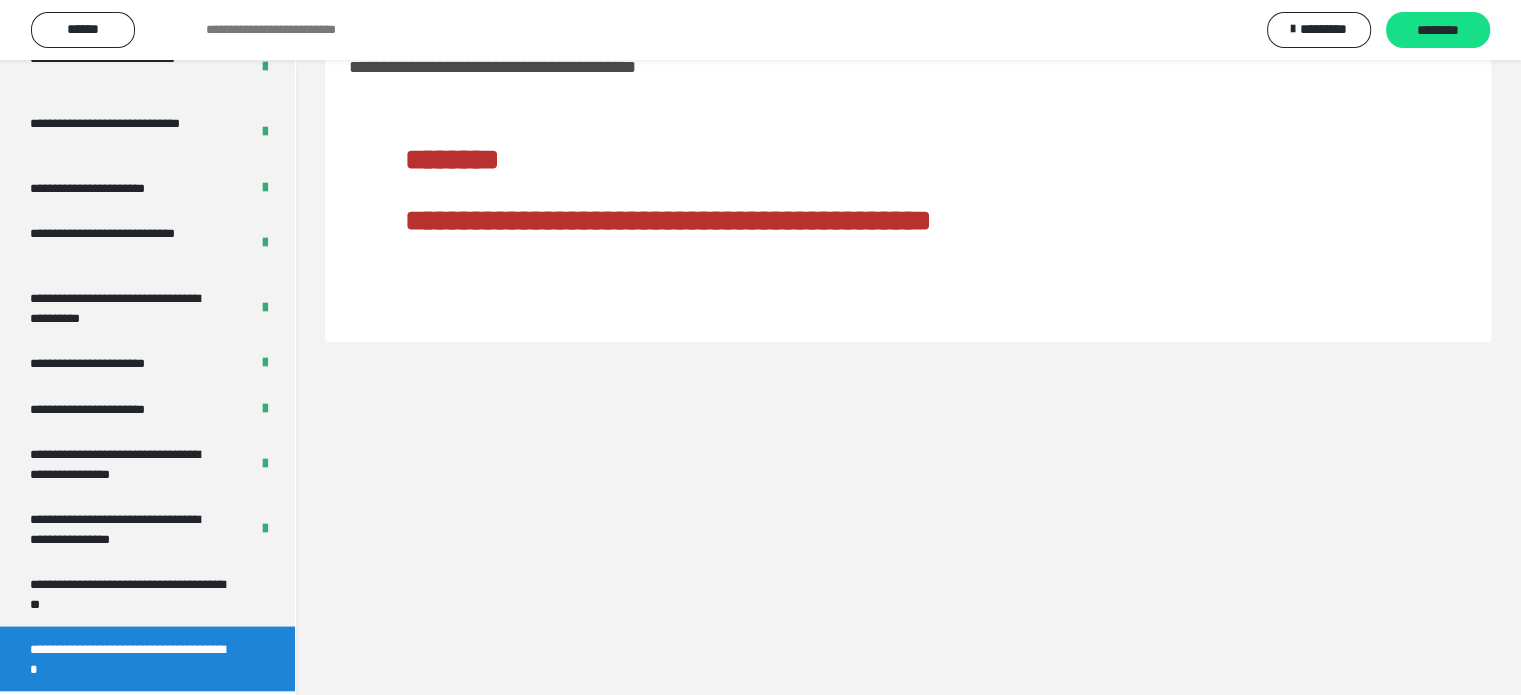 scroll, scrollTop: 60, scrollLeft: 0, axis: vertical 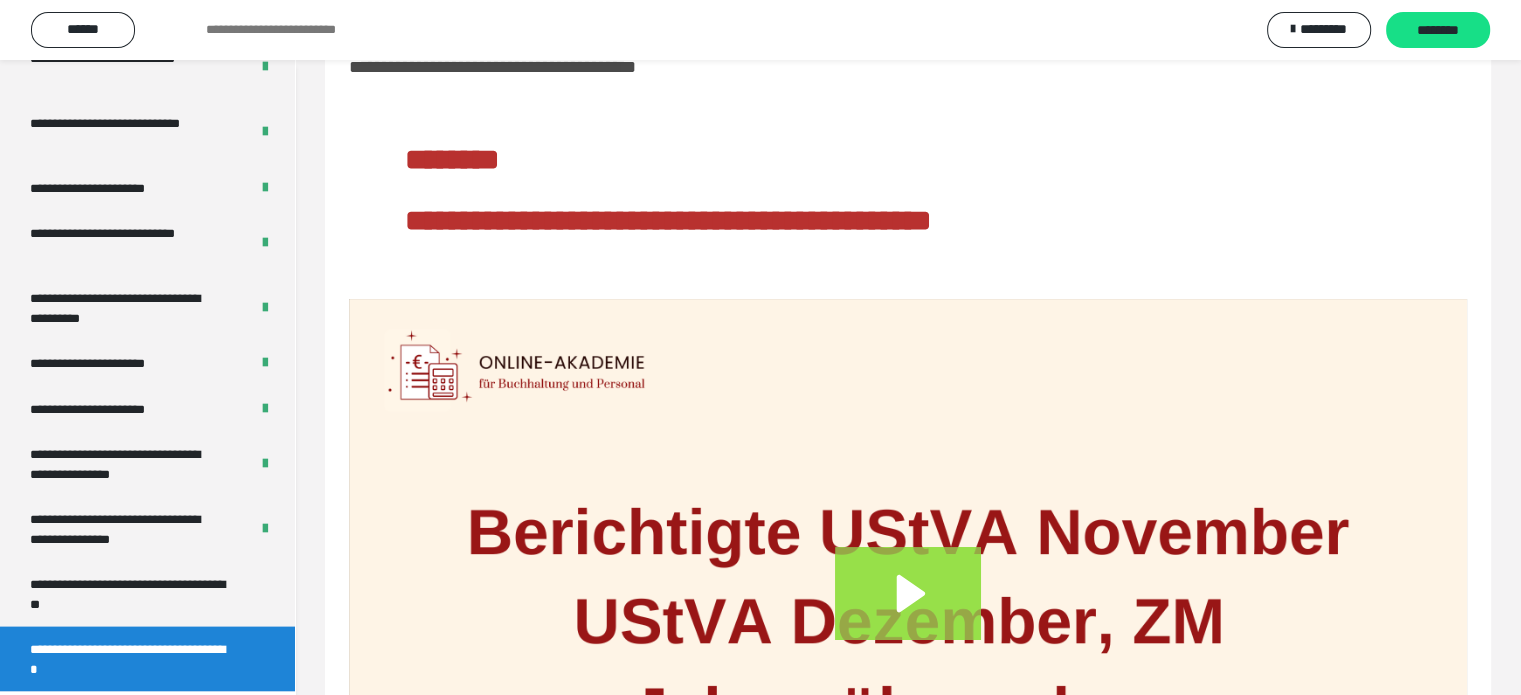 click 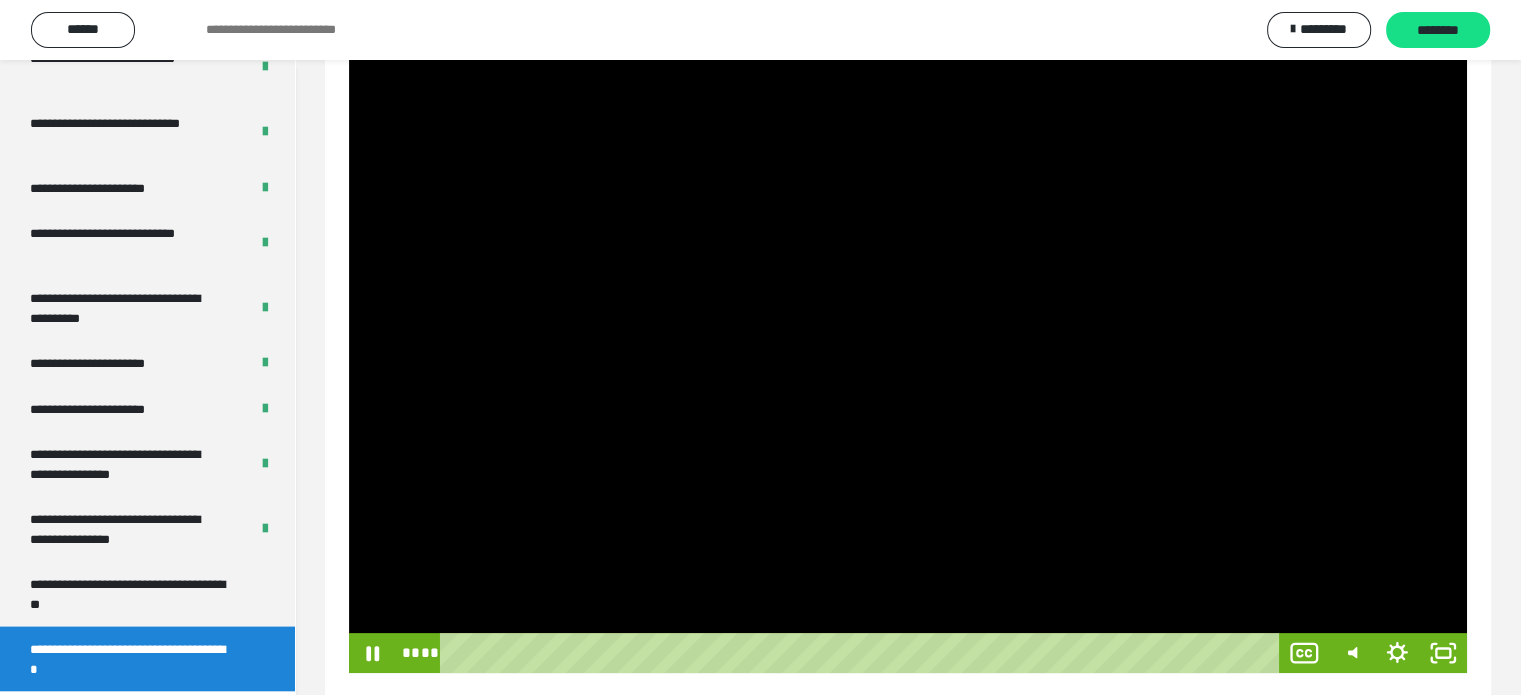 scroll, scrollTop: 346, scrollLeft: 0, axis: vertical 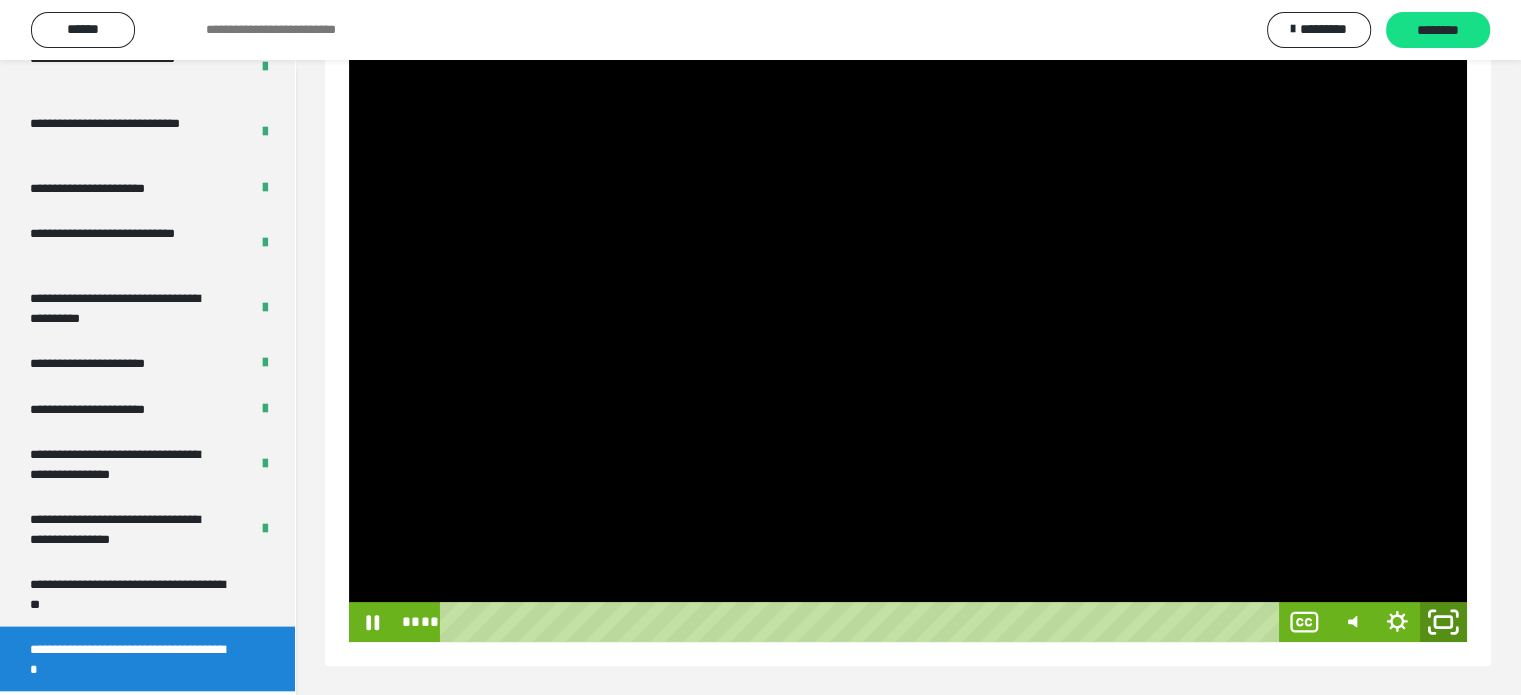 click 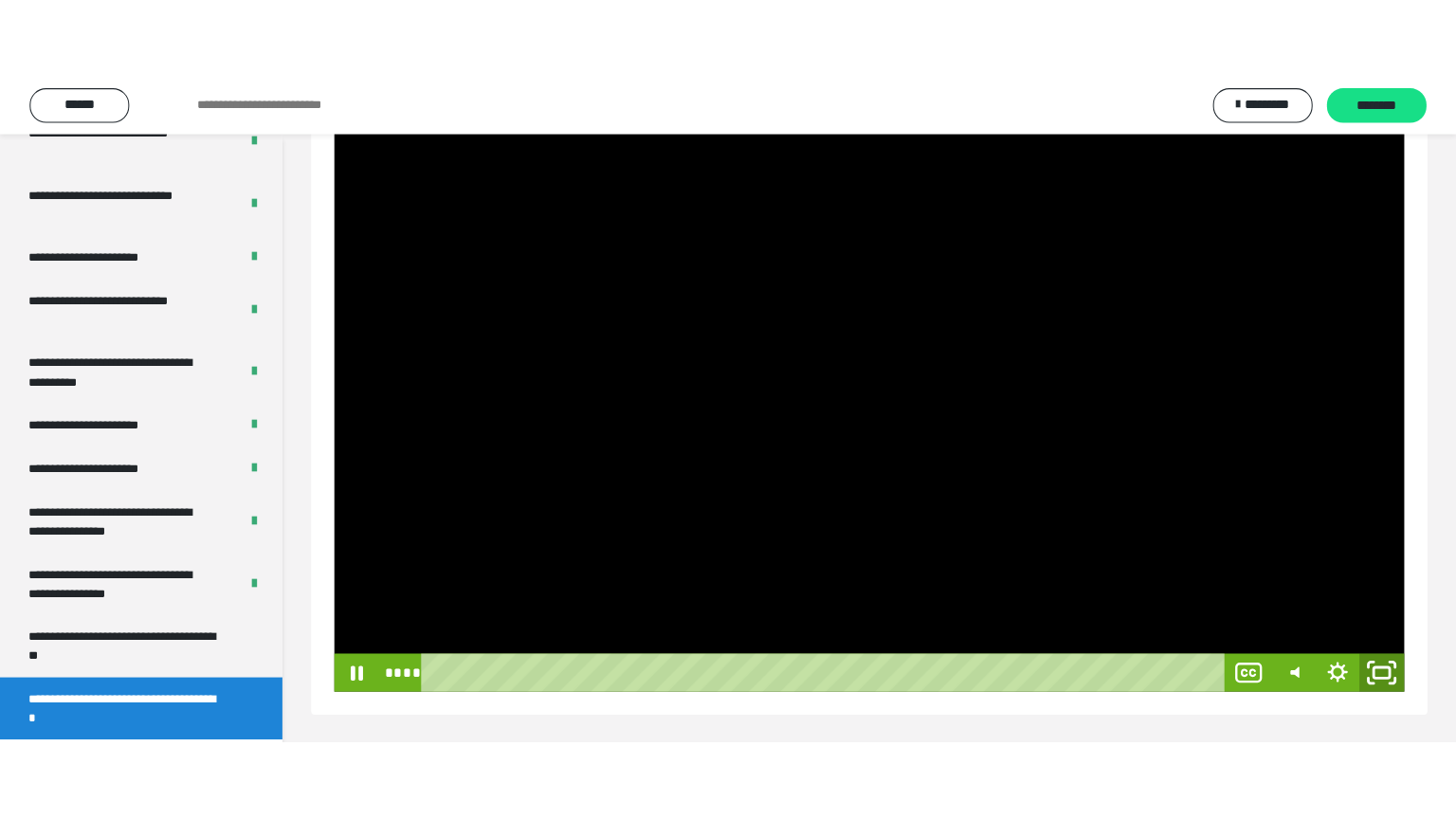 scroll, scrollTop: 178, scrollLeft: 0, axis: vertical 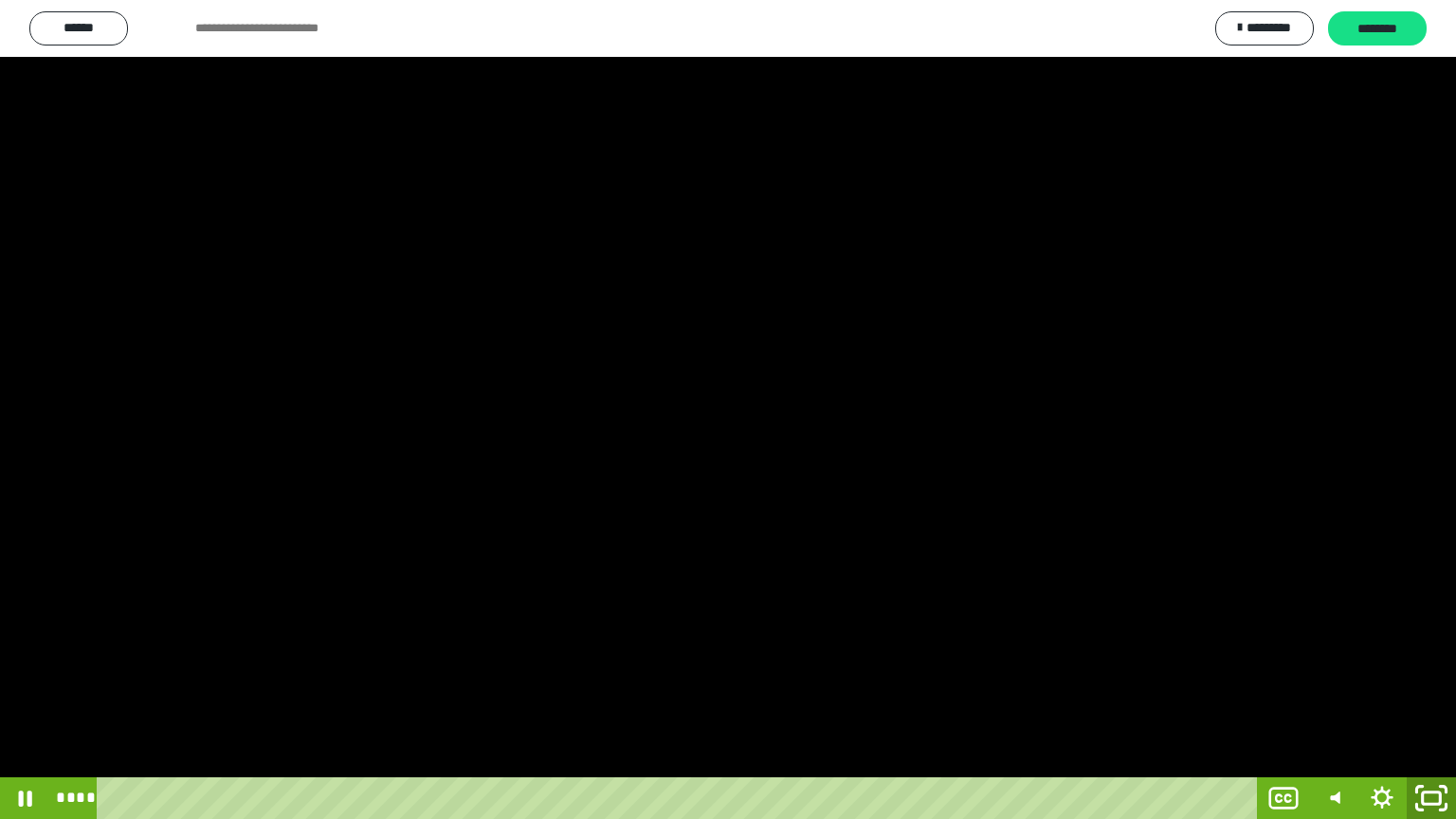 click 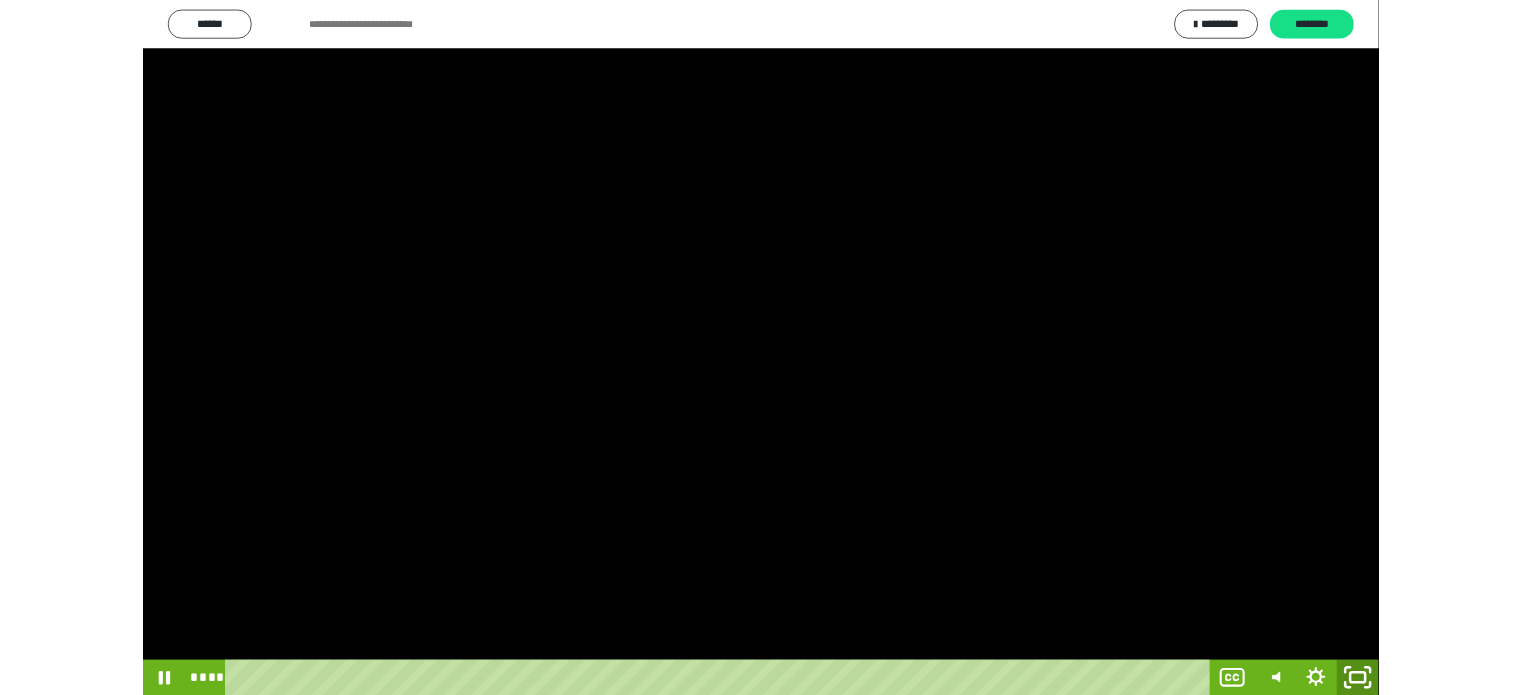 scroll, scrollTop: 3992, scrollLeft: 0, axis: vertical 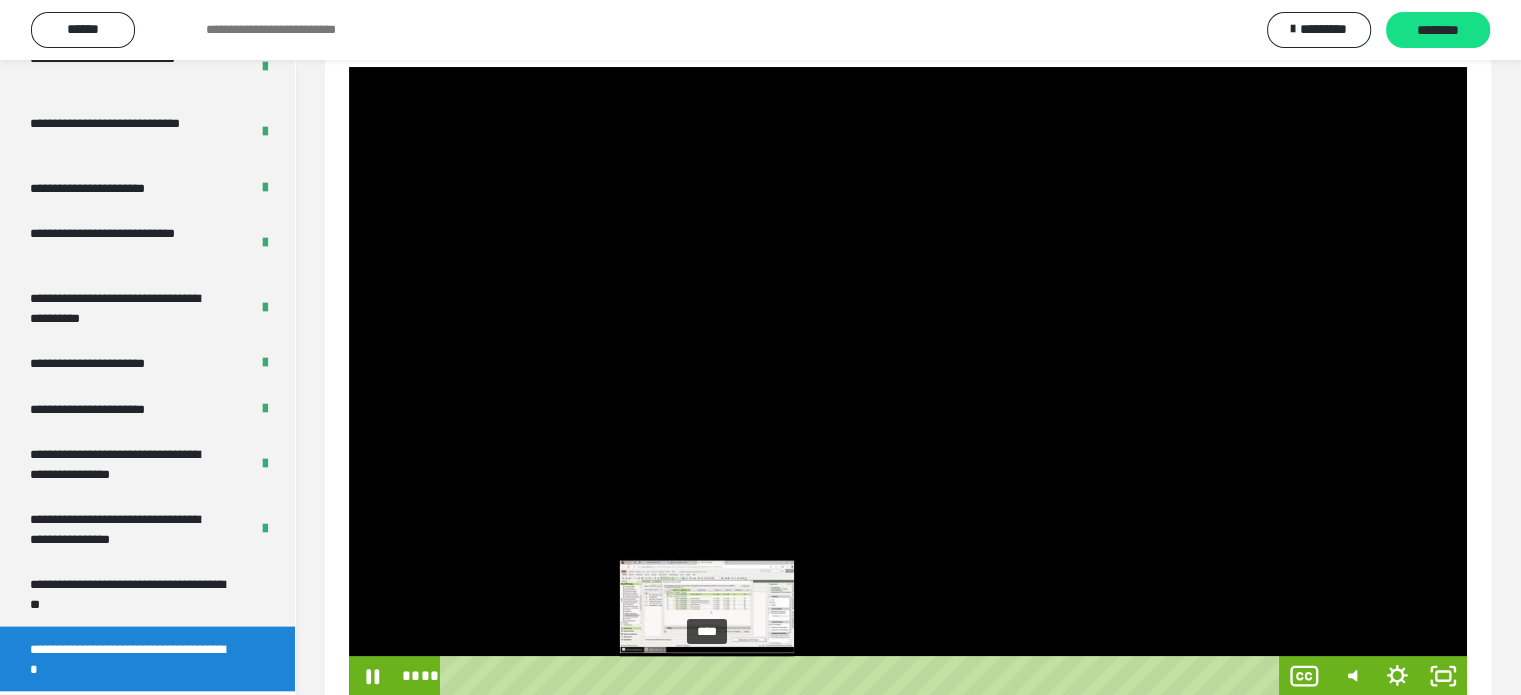 click on "****" at bounding box center (863, 676) 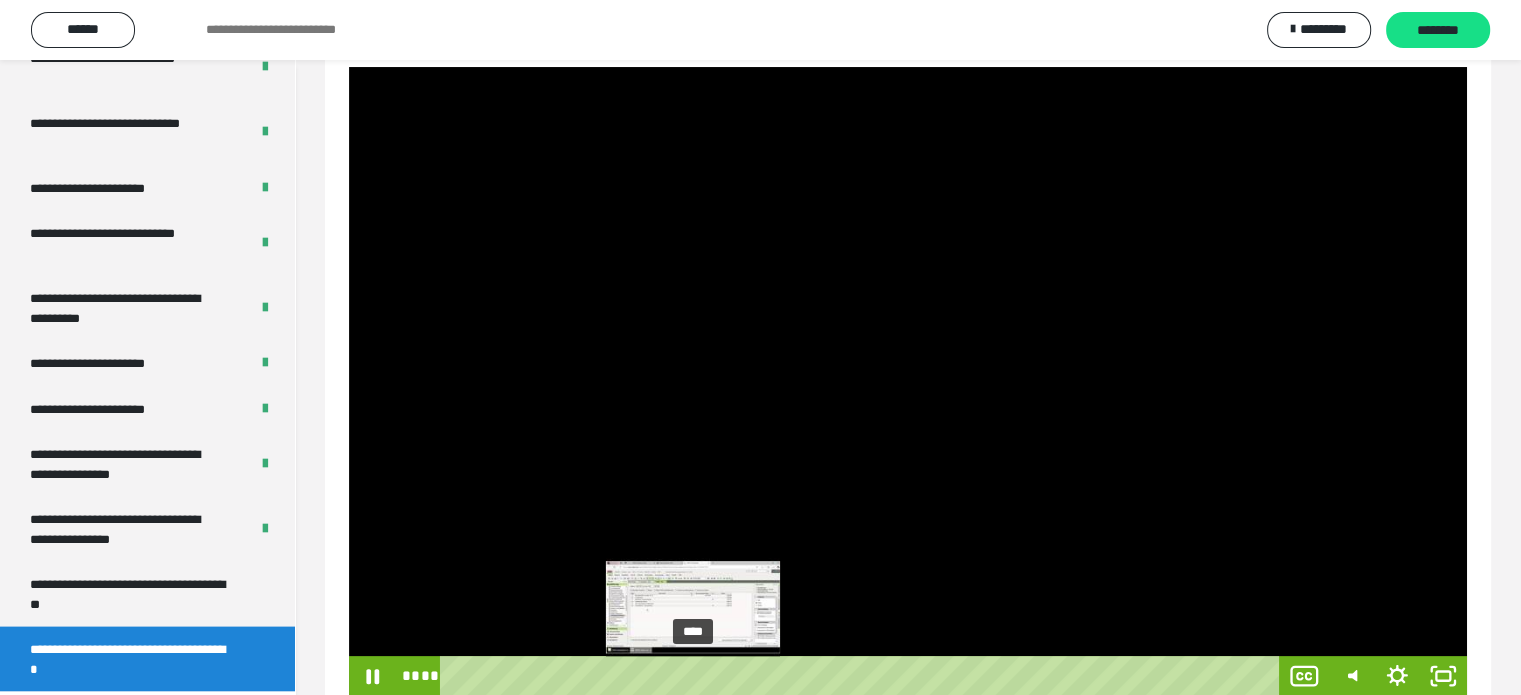 click on "****" at bounding box center [863, 676] 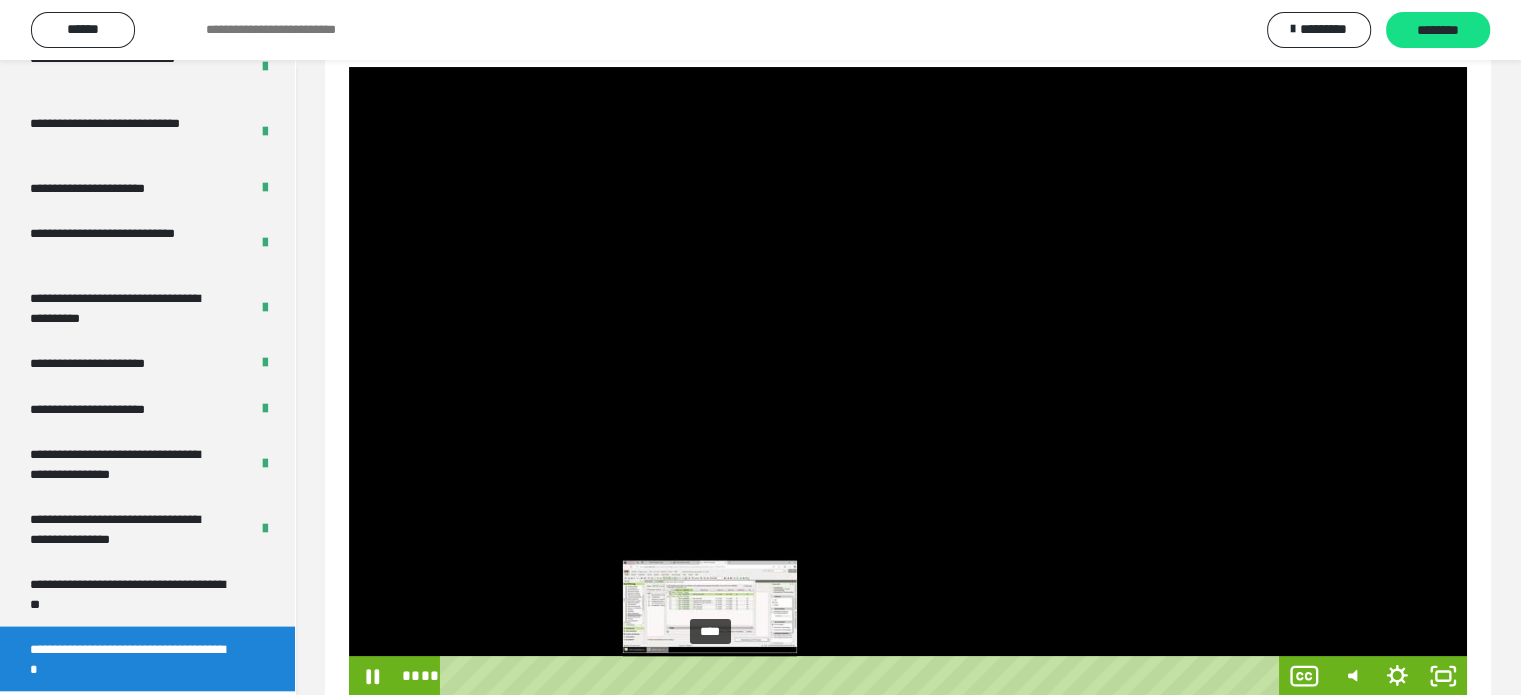click on "****" at bounding box center (863, 676) 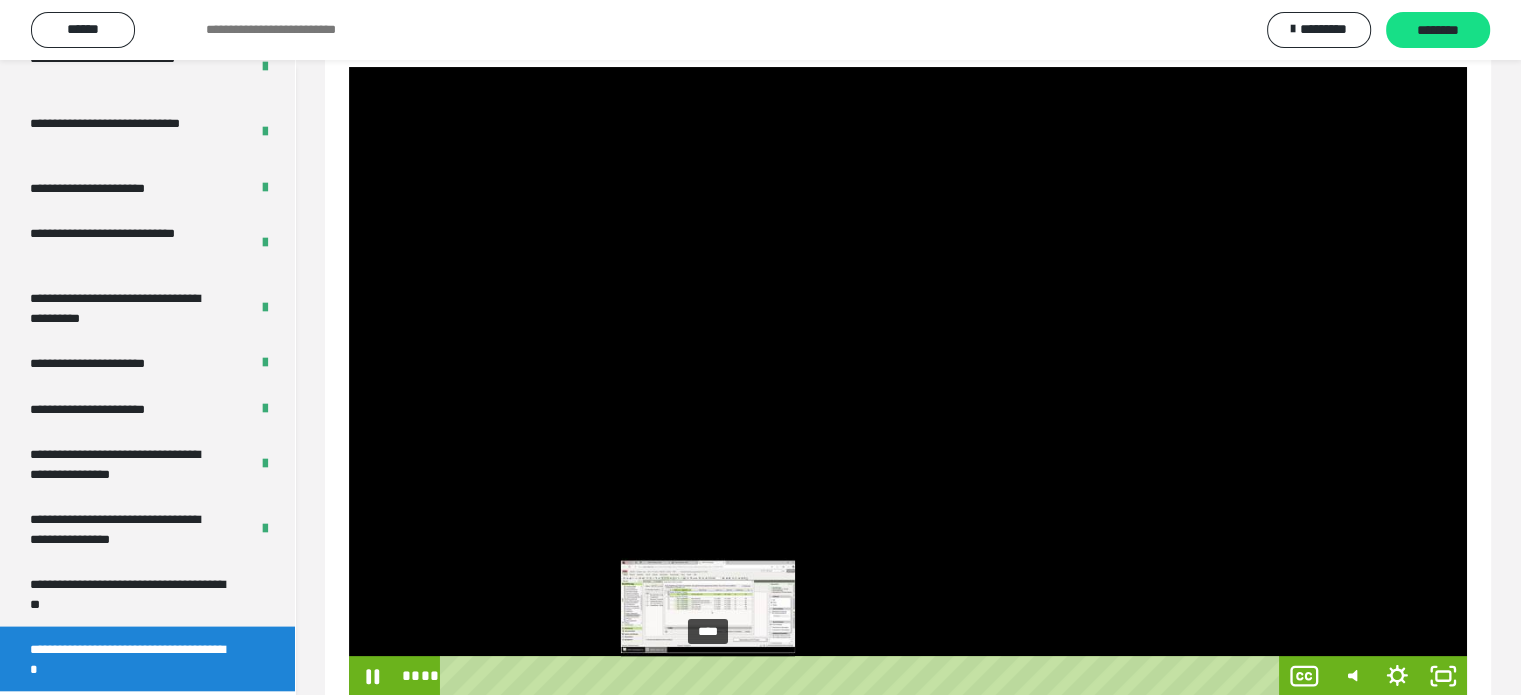 click at bounding box center [711, 675] 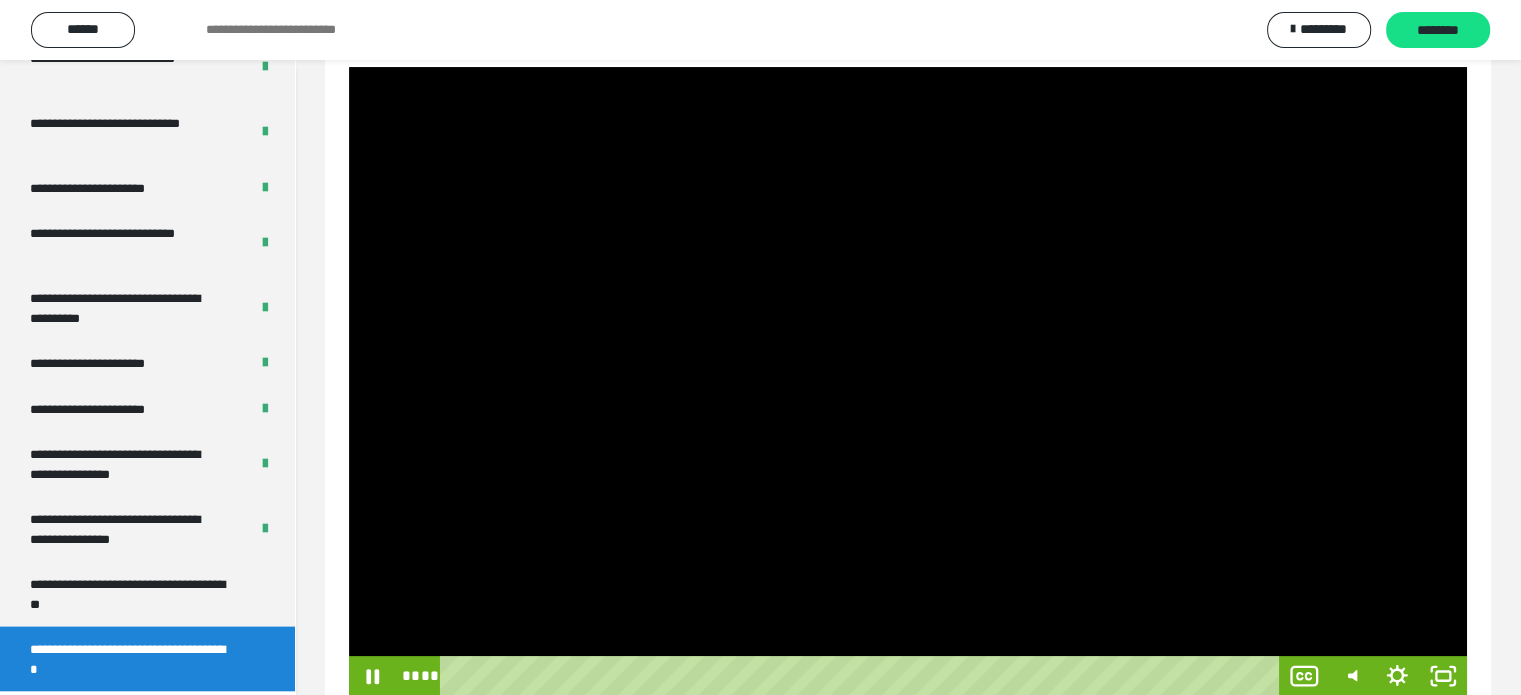 click at bounding box center (908, 381) 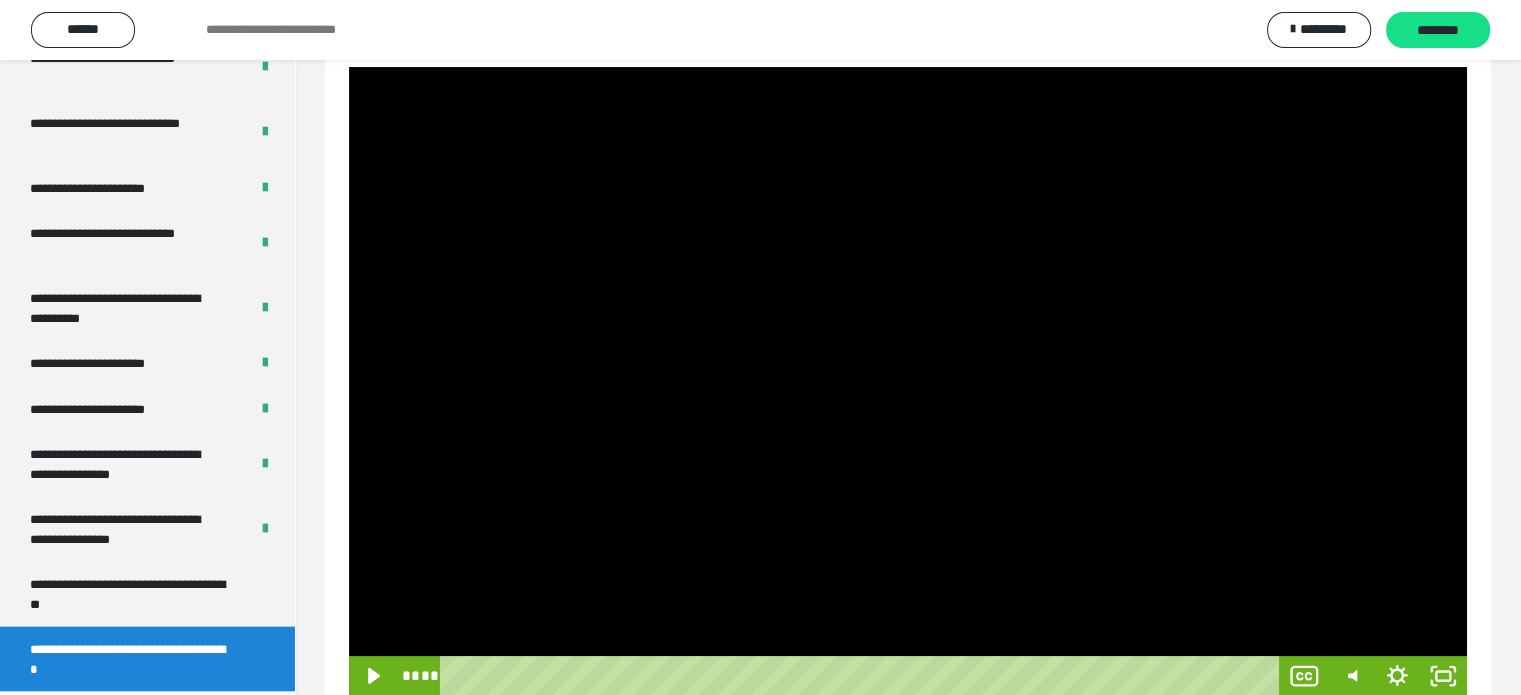 click at bounding box center [908, 381] 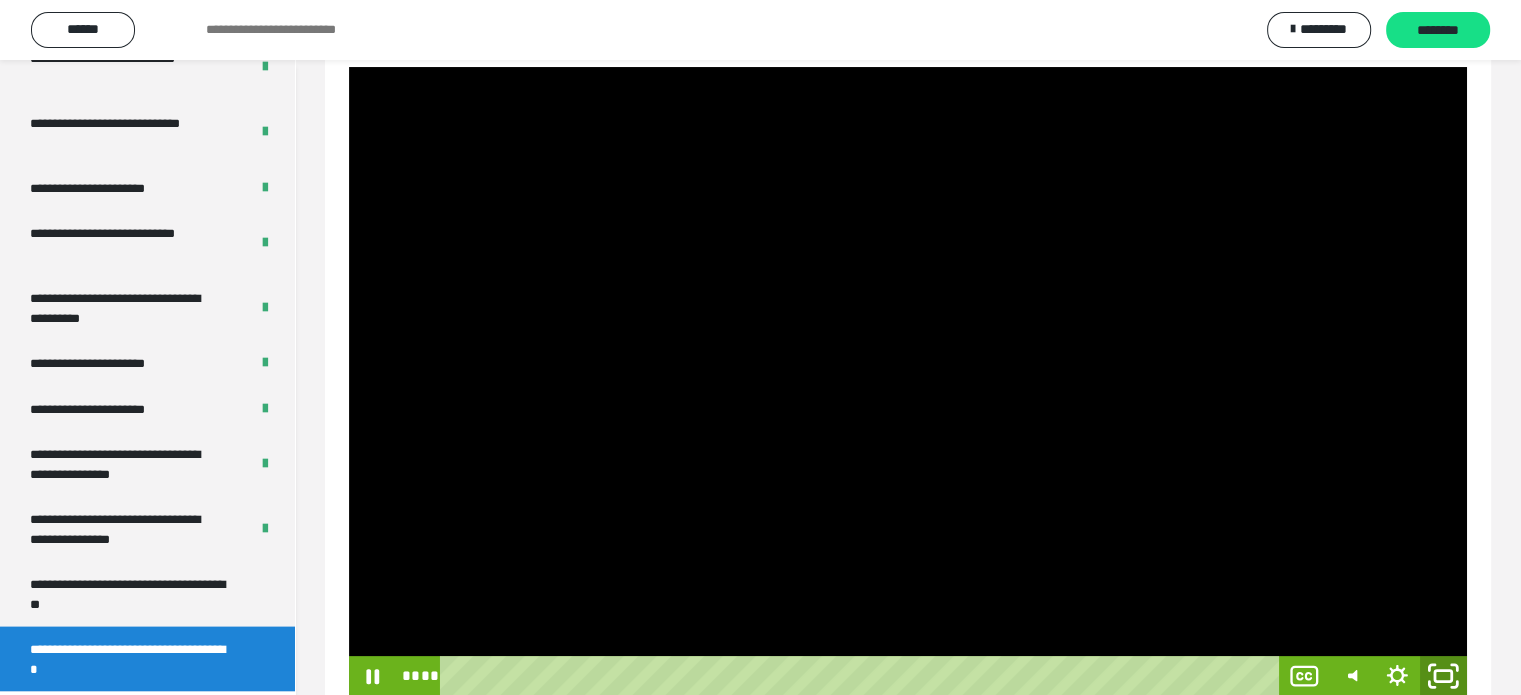 click 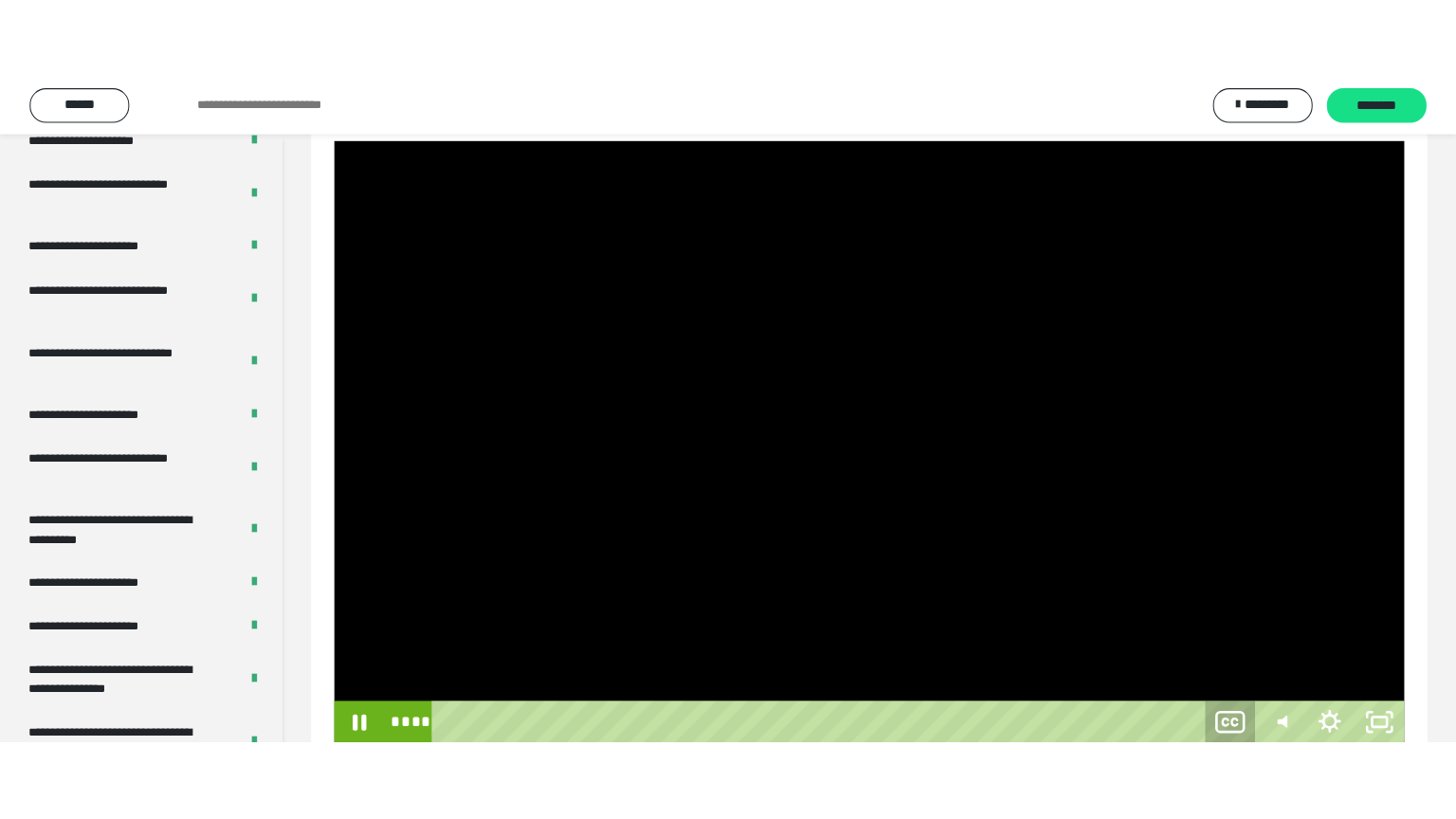 scroll, scrollTop: 178, scrollLeft: 0, axis: vertical 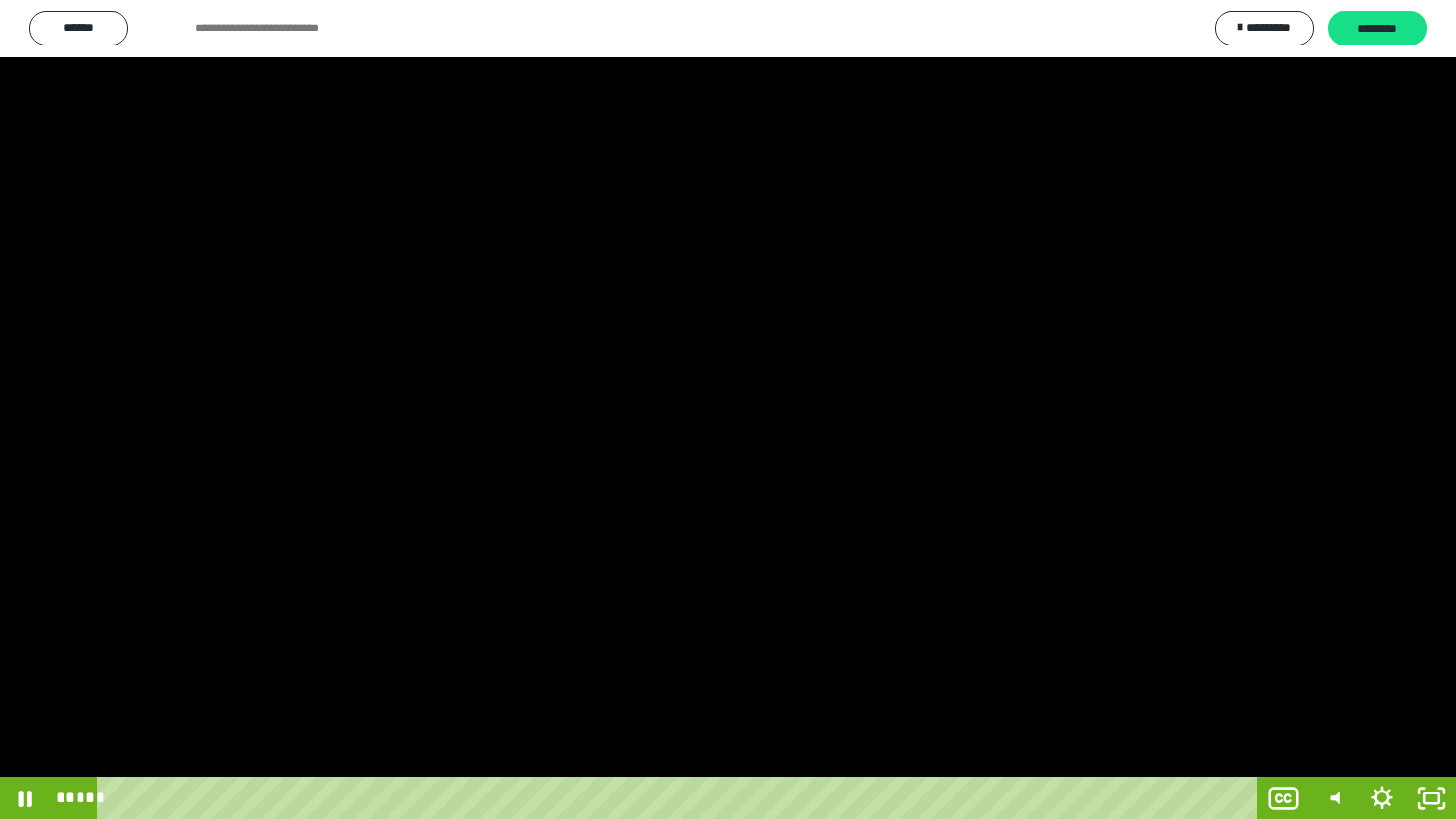 click at bounding box center (728, 410) 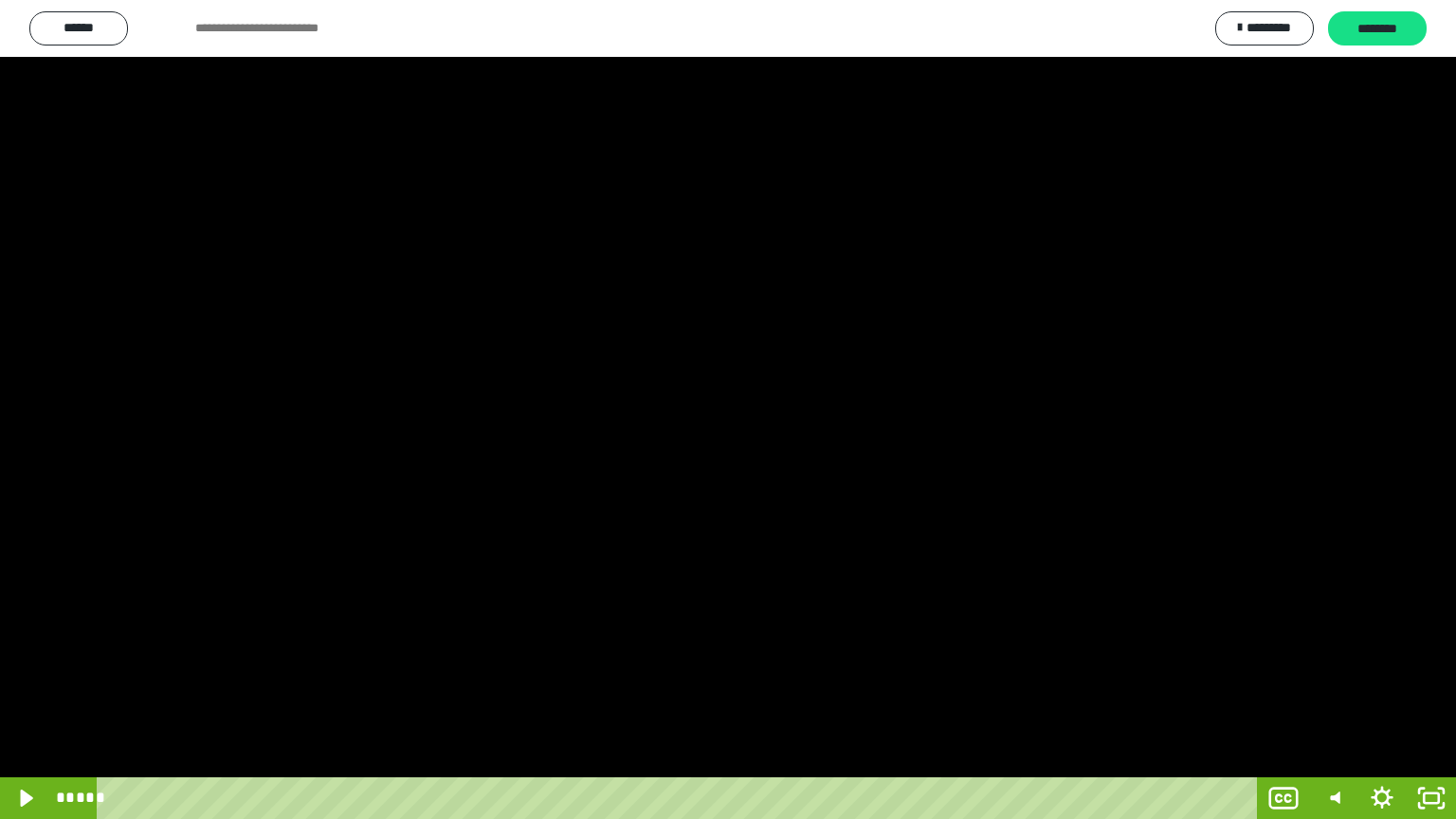 click at bounding box center [728, 410] 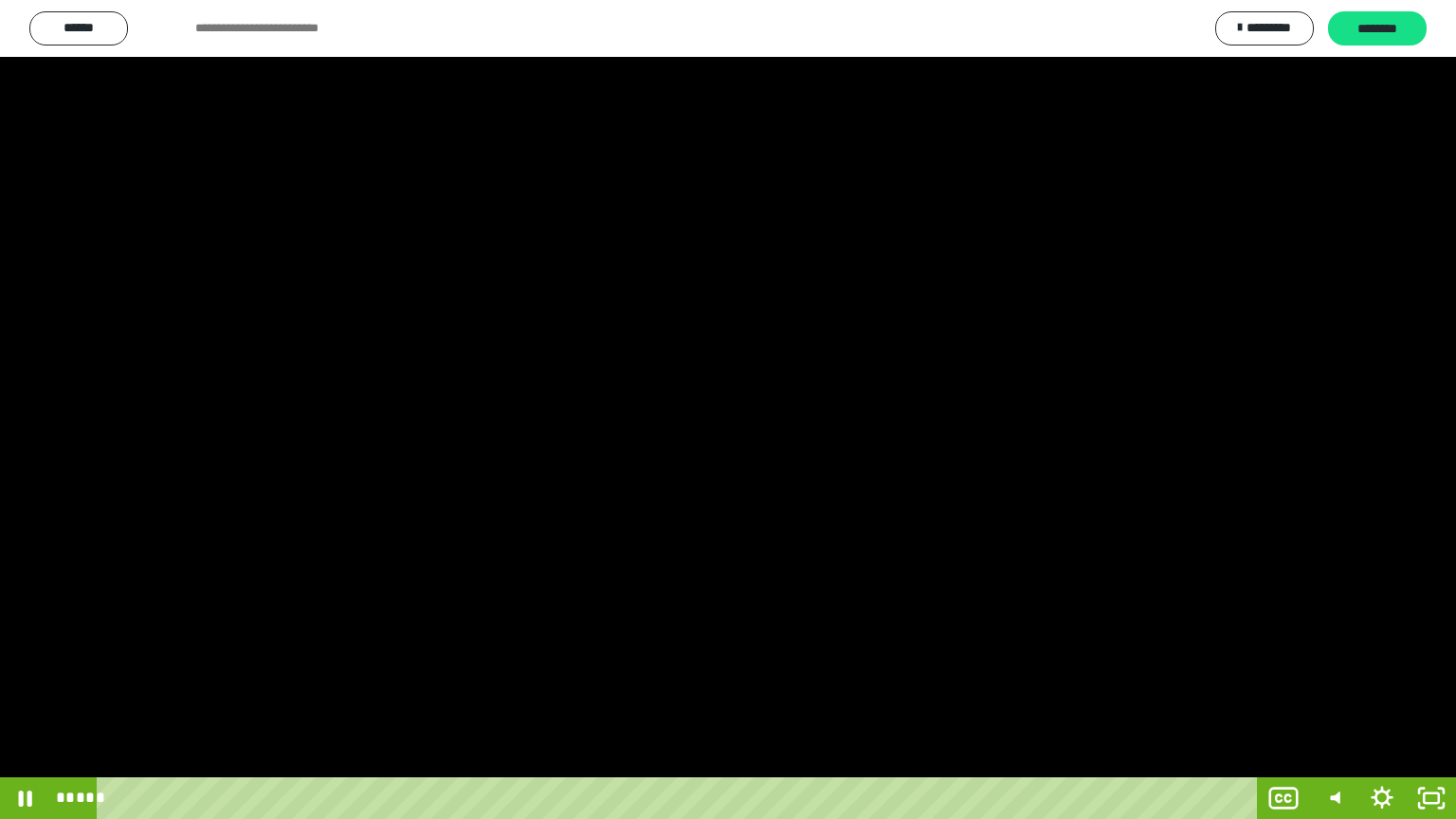drag, startPoint x: 1019, startPoint y: 528, endPoint x: 1014, endPoint y: 519, distance: 10.29563 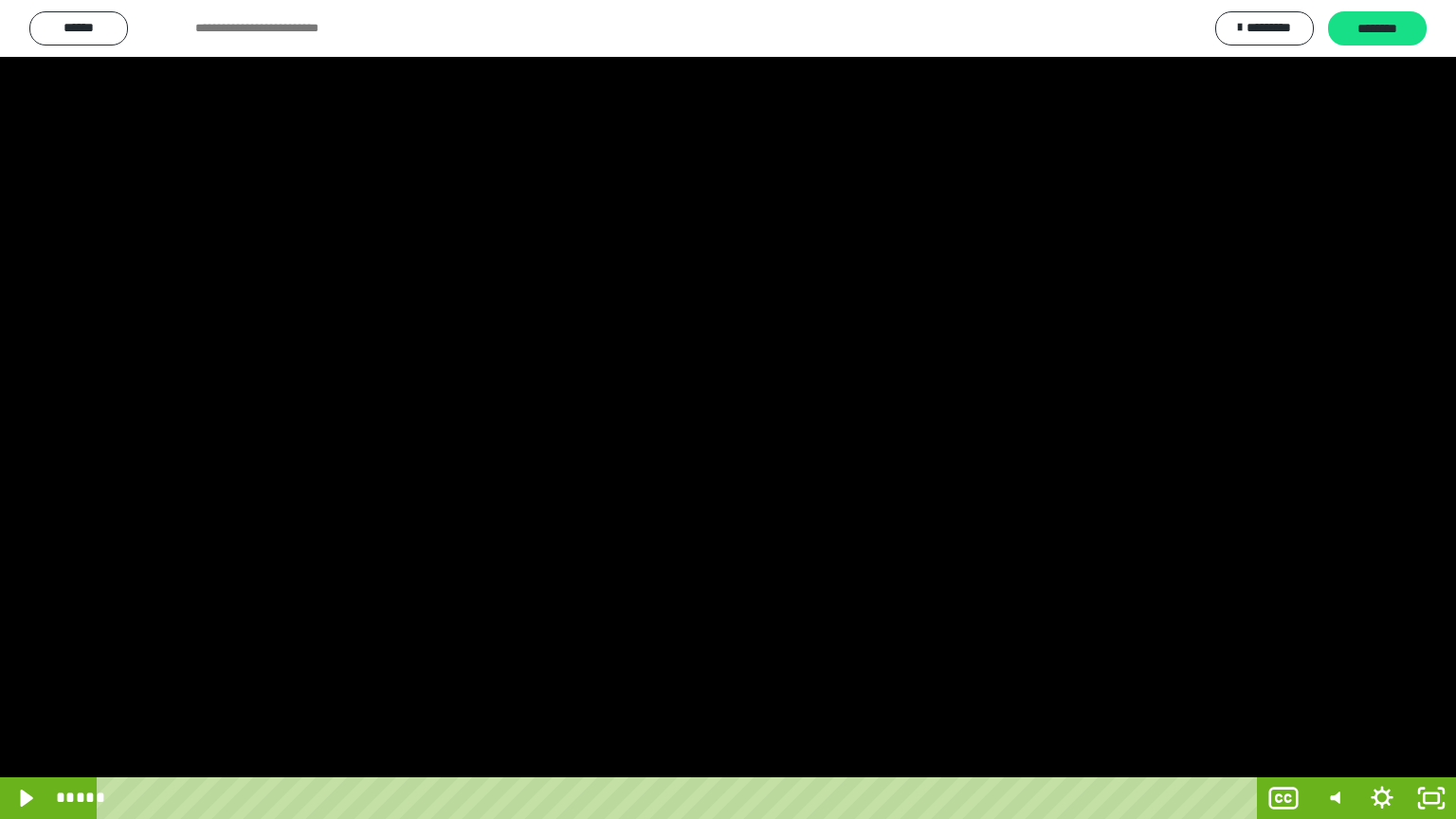 drag, startPoint x: 894, startPoint y: 399, endPoint x: 902, endPoint y: 394, distance: 9.43398 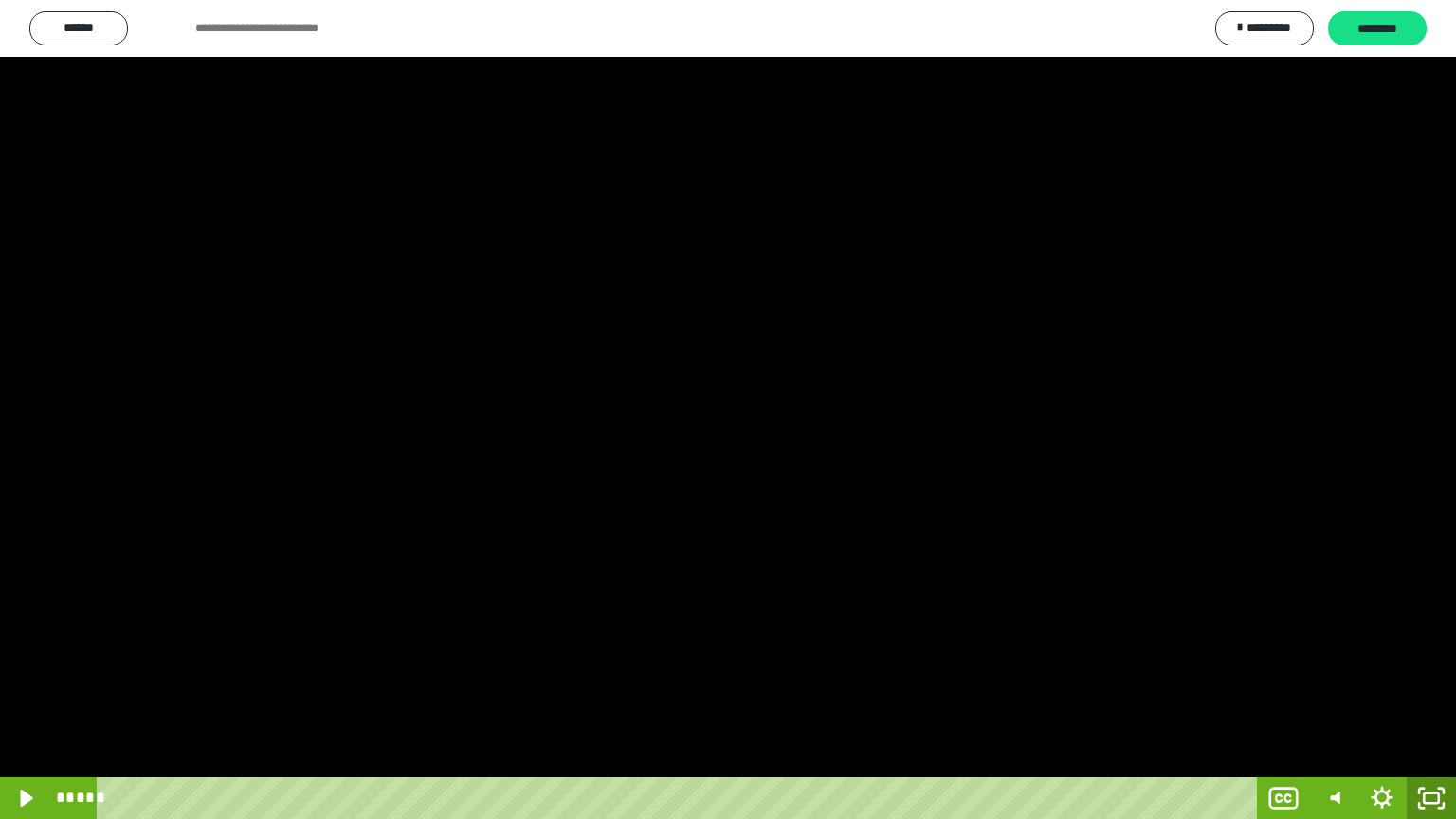click 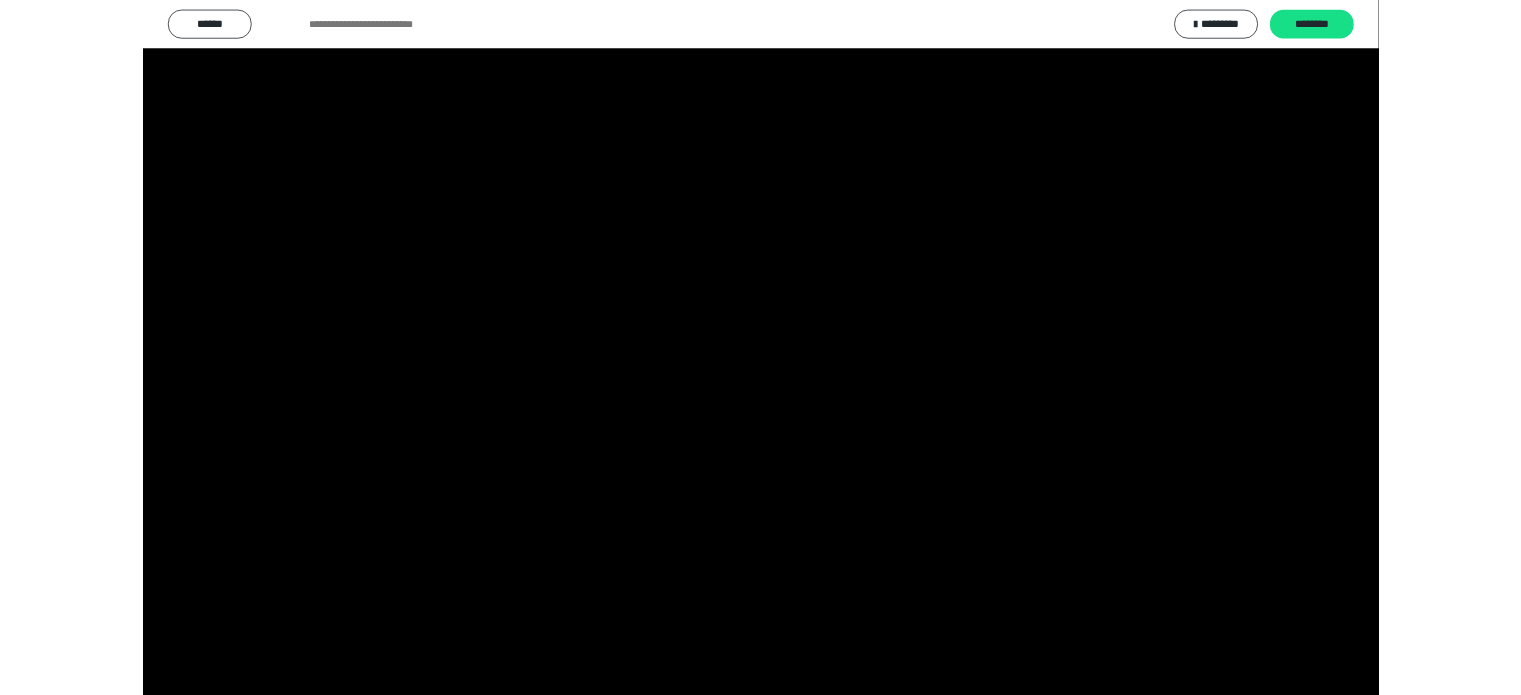 scroll, scrollTop: 3992, scrollLeft: 0, axis: vertical 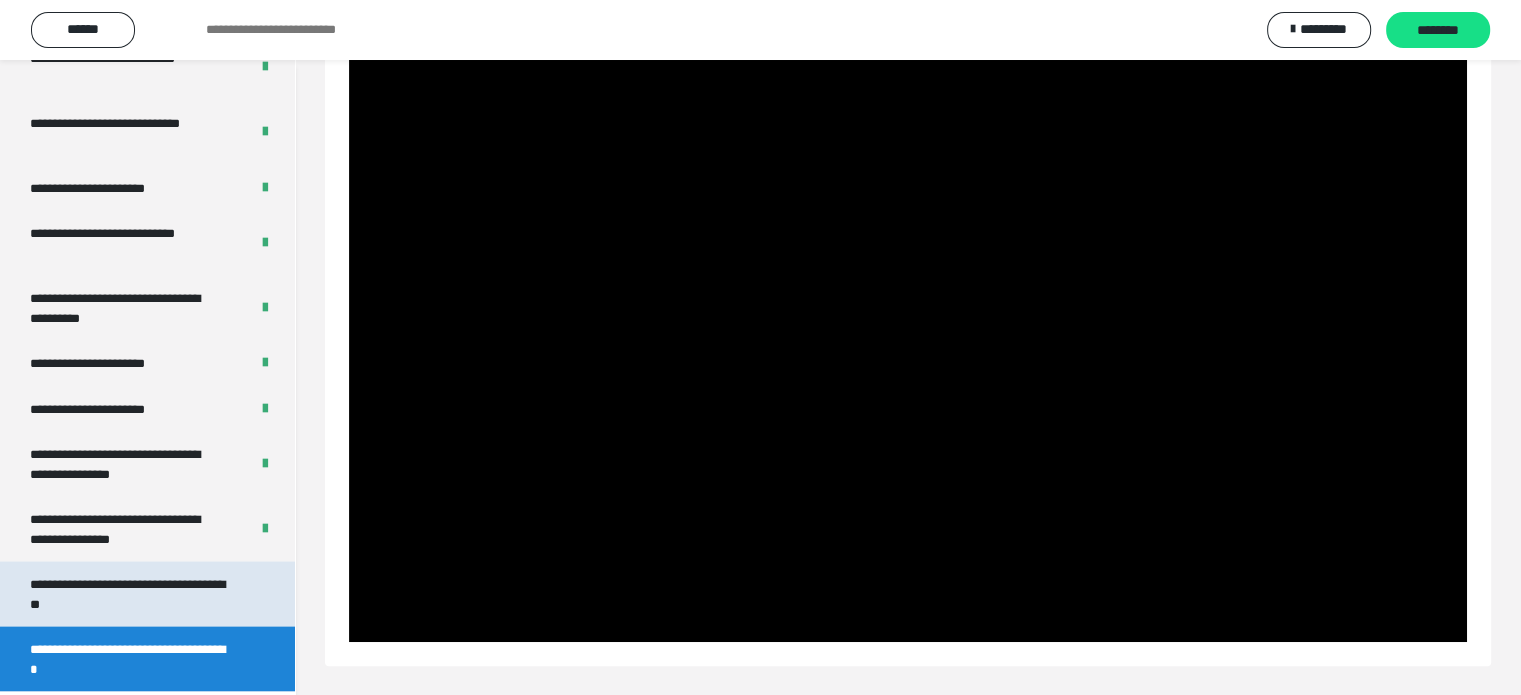 click on "**********" at bounding box center [132, 594] 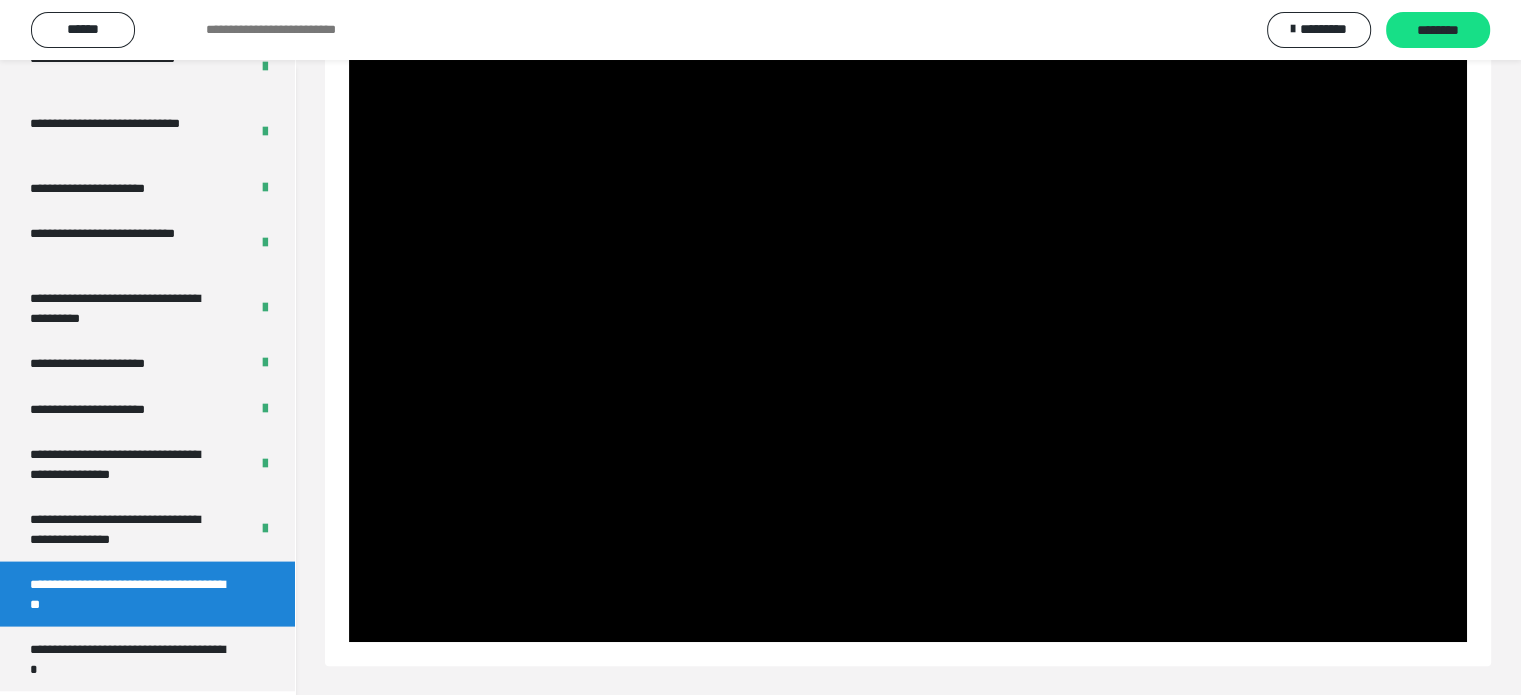 scroll, scrollTop: 60, scrollLeft: 0, axis: vertical 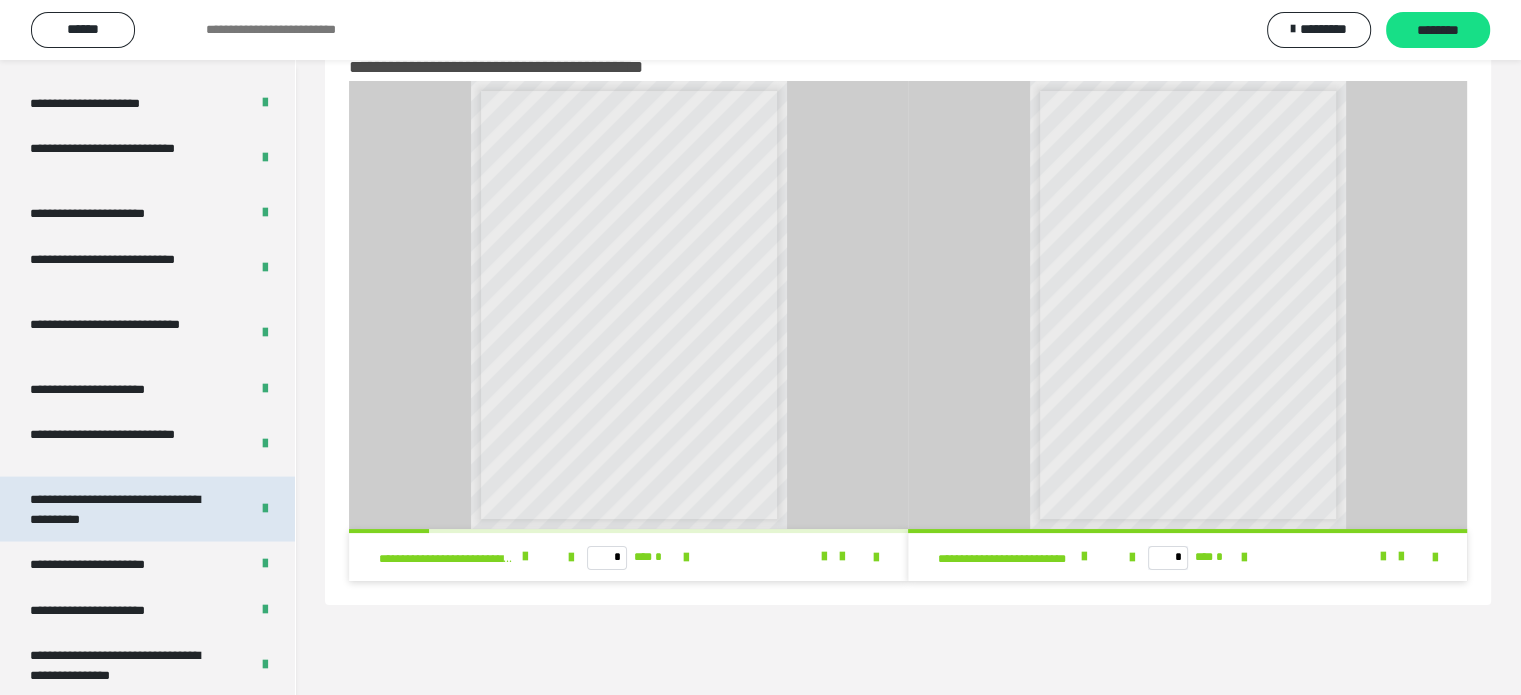 click on "**********" at bounding box center (124, 508) 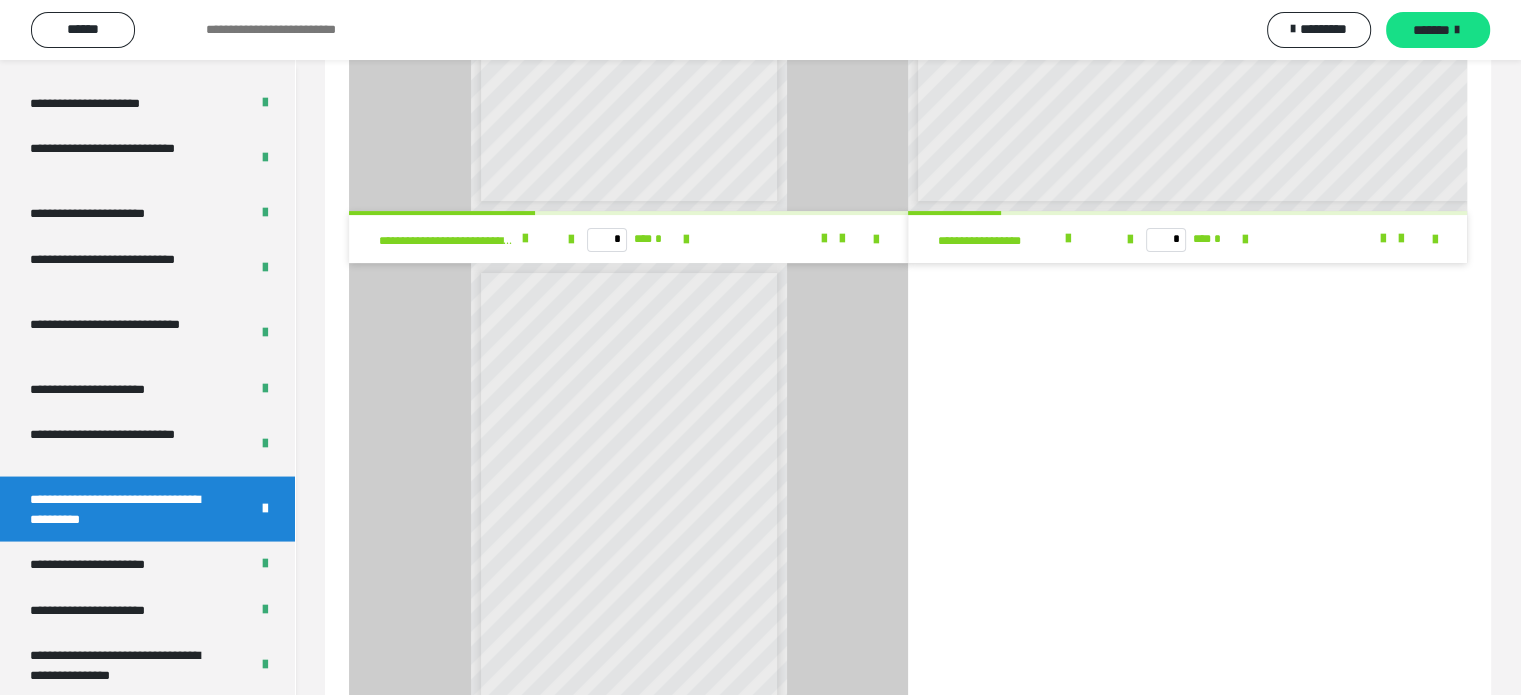 scroll, scrollTop: 0, scrollLeft: 0, axis: both 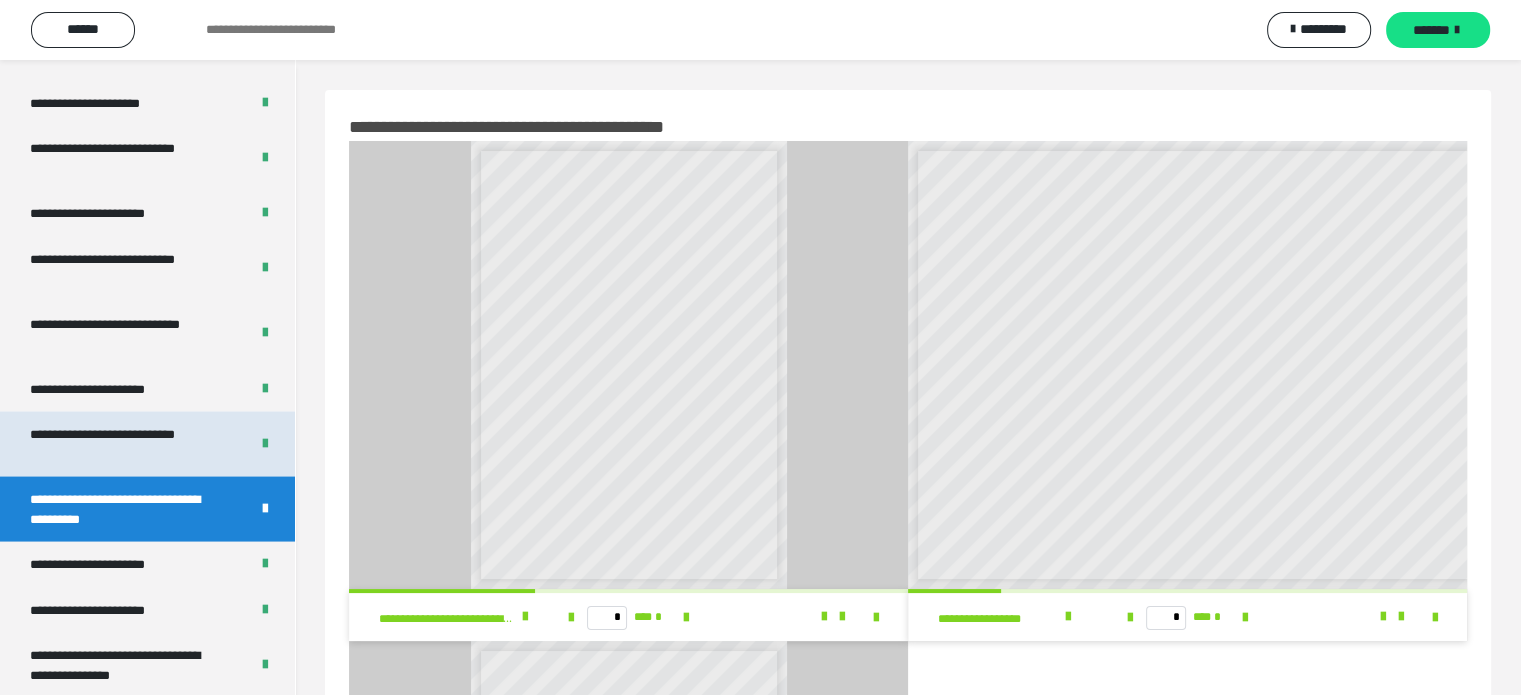 click on "**********" at bounding box center (124, 443) 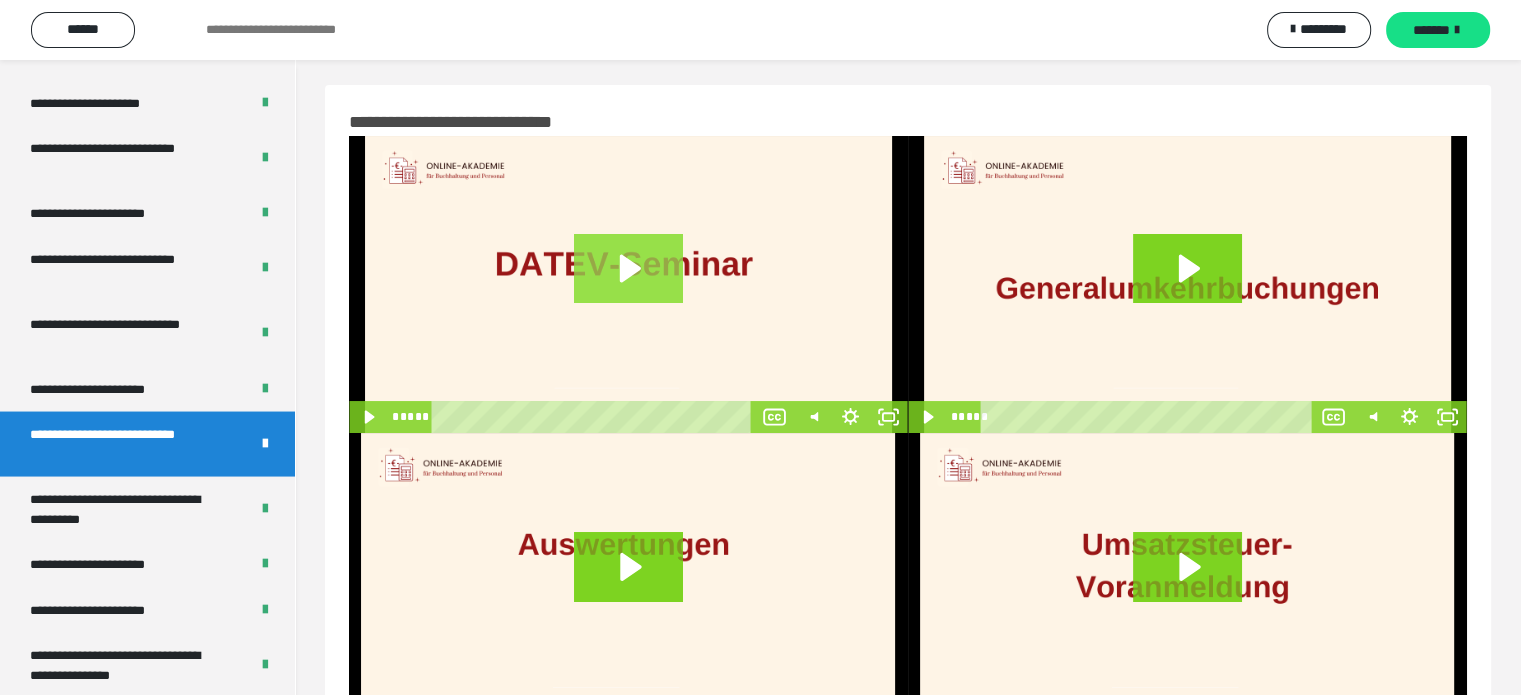 scroll, scrollTop: 96, scrollLeft: 0, axis: vertical 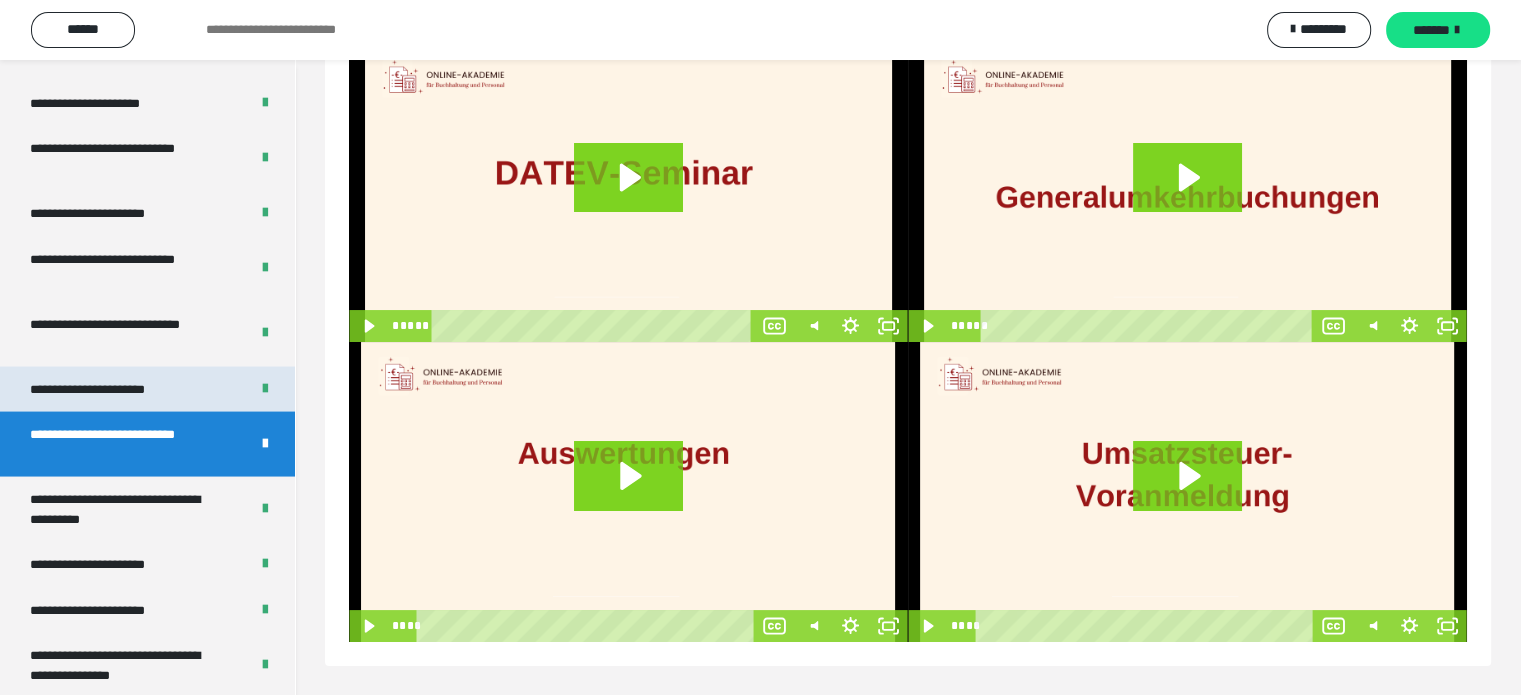 click on "**********" at bounding box center [109, 389] 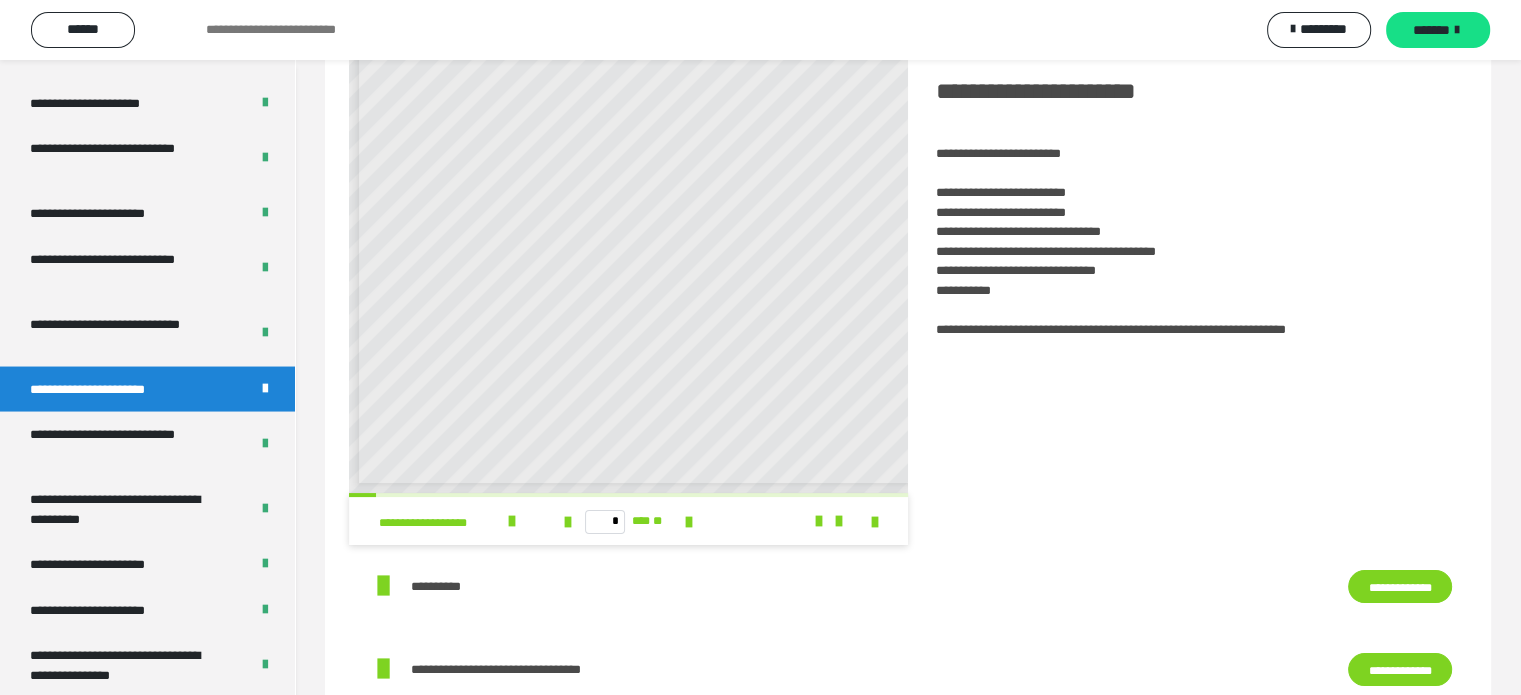 scroll, scrollTop: 8, scrollLeft: 0, axis: vertical 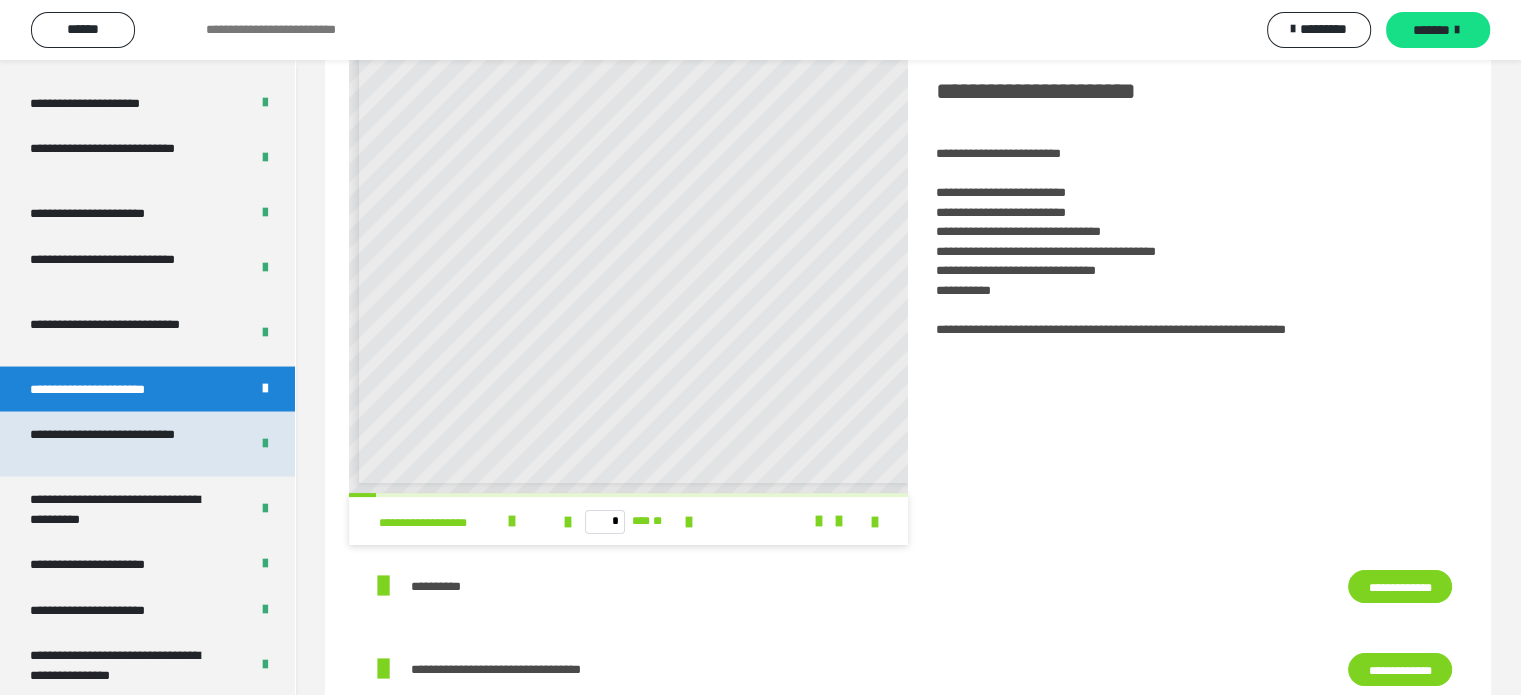 click on "**********" at bounding box center [124, 443] 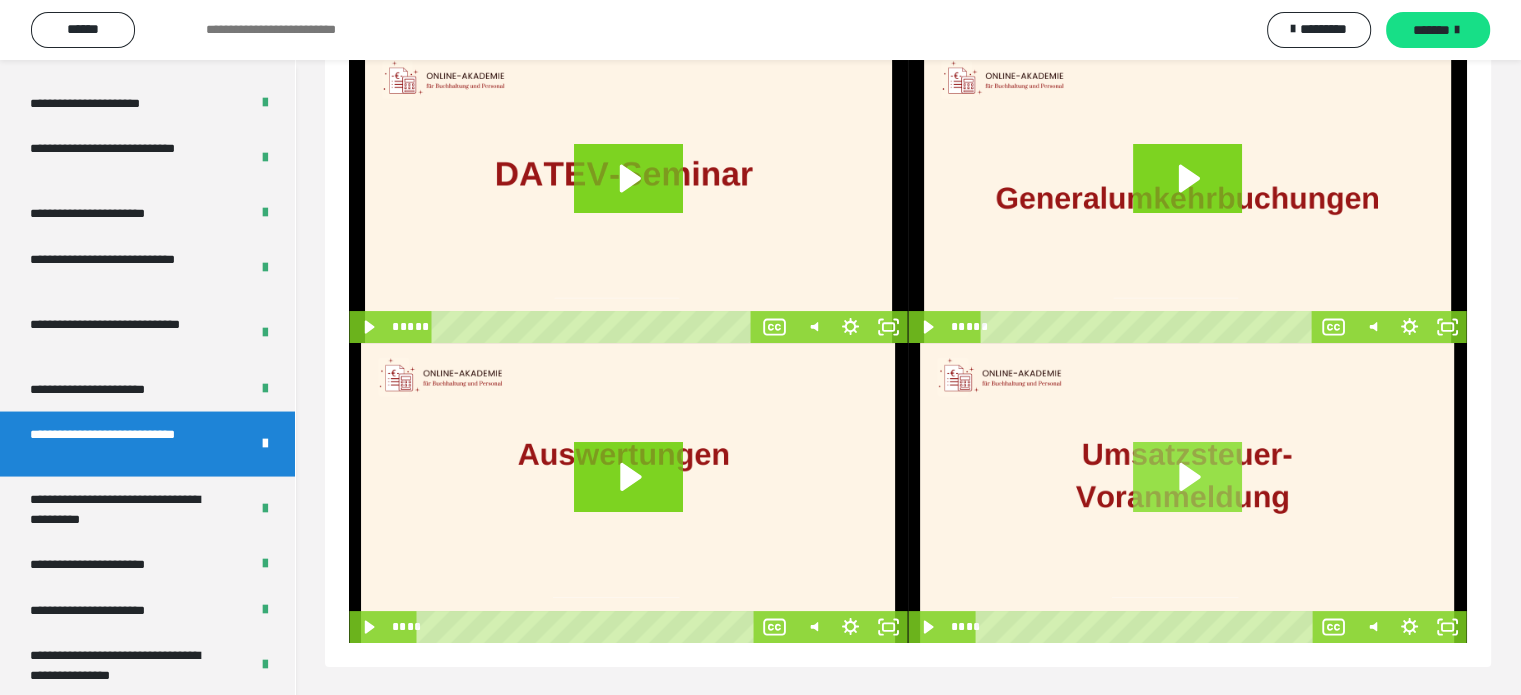 scroll, scrollTop: 96, scrollLeft: 0, axis: vertical 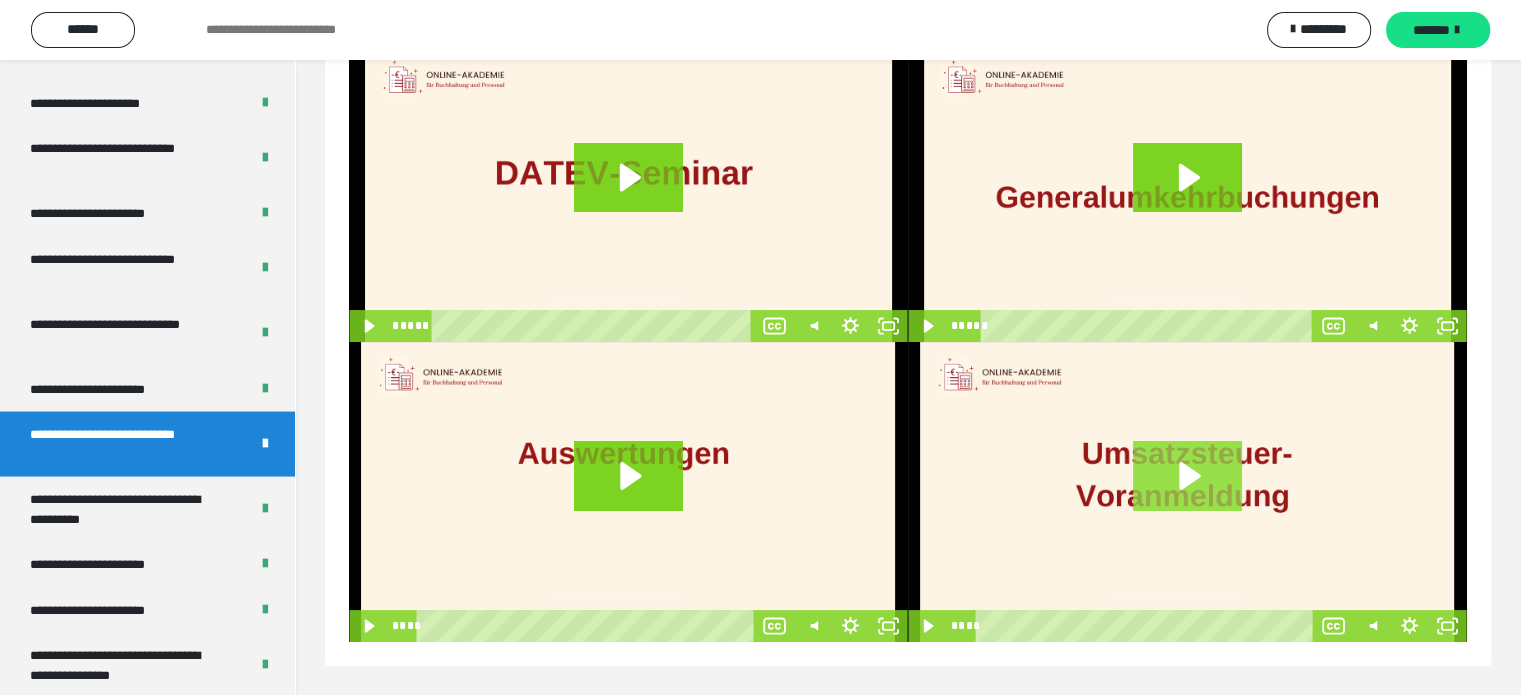 click 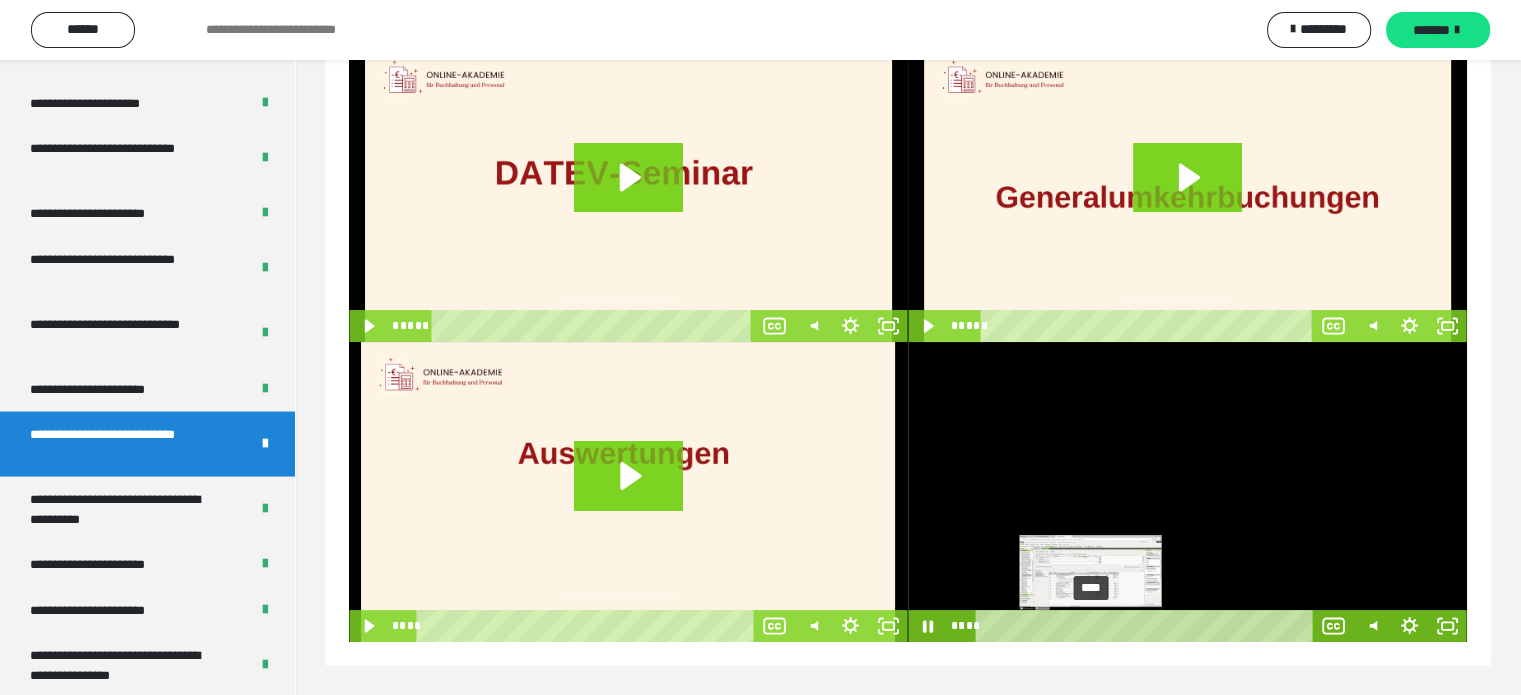 click on "****" at bounding box center (1147, 626) 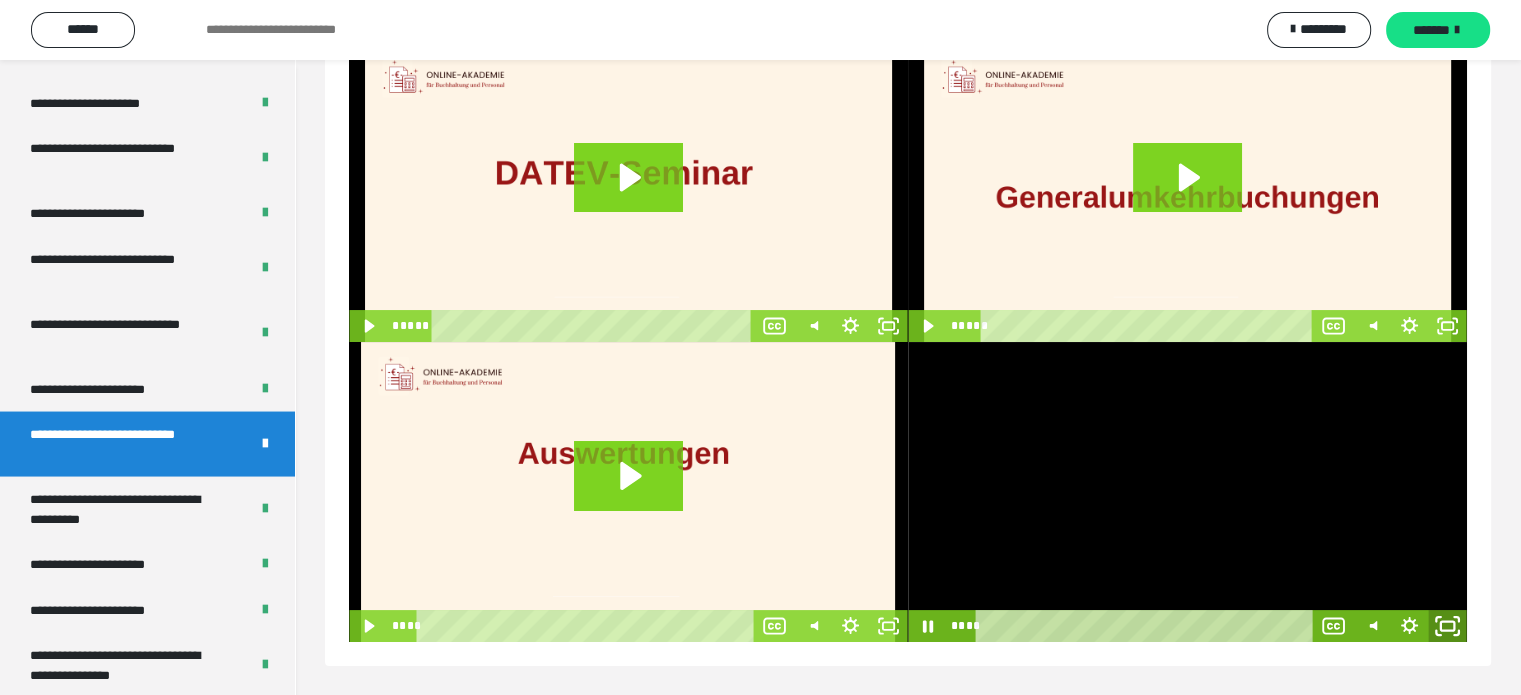 click 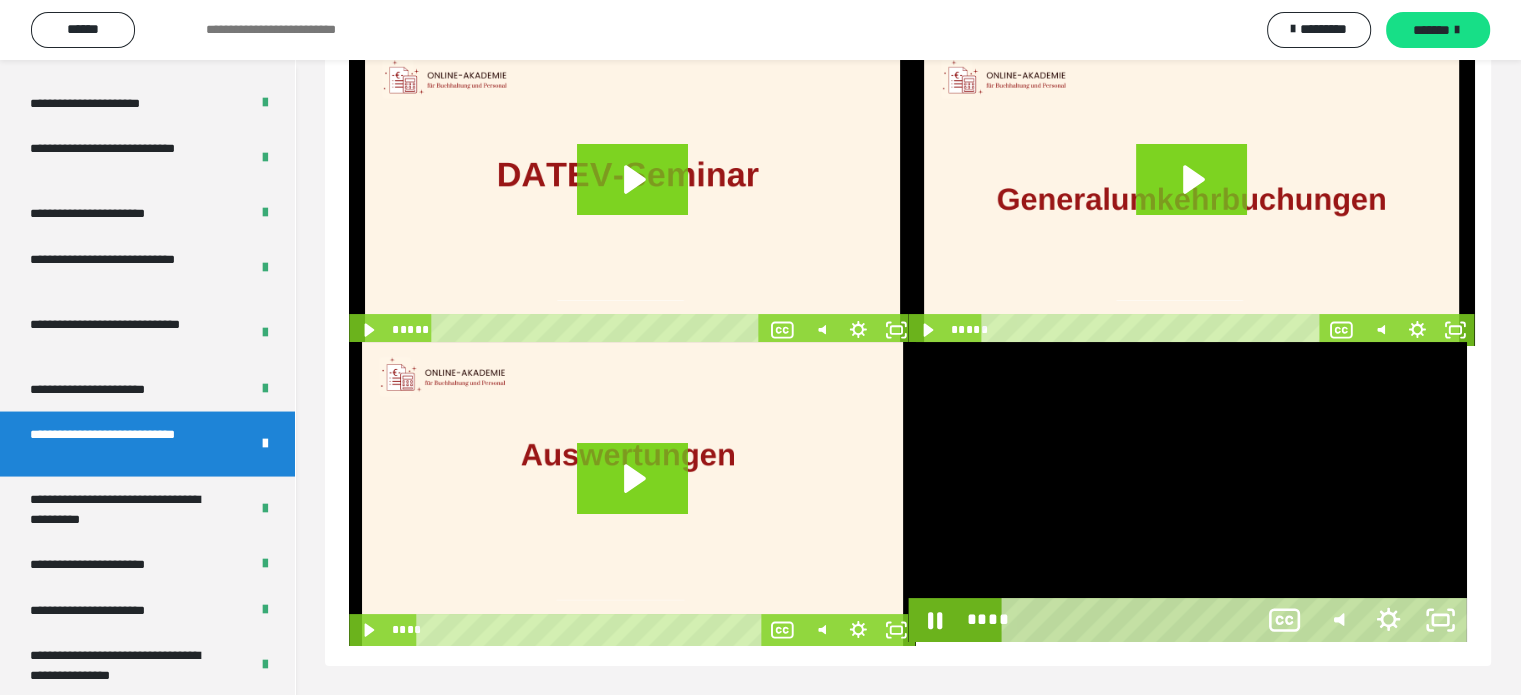 scroll, scrollTop: 60, scrollLeft: 0, axis: vertical 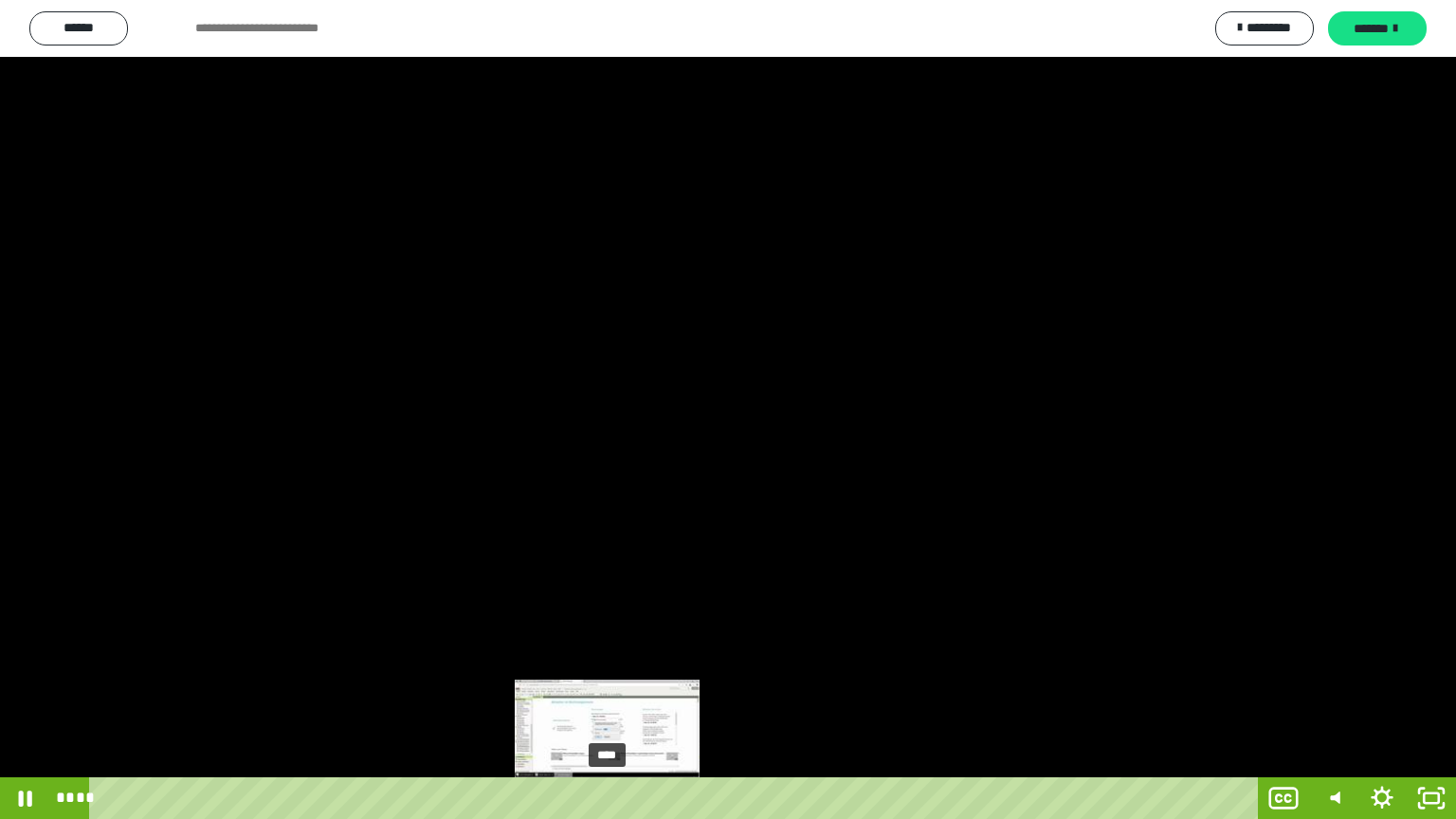 click on "****" at bounding box center (677, 798) 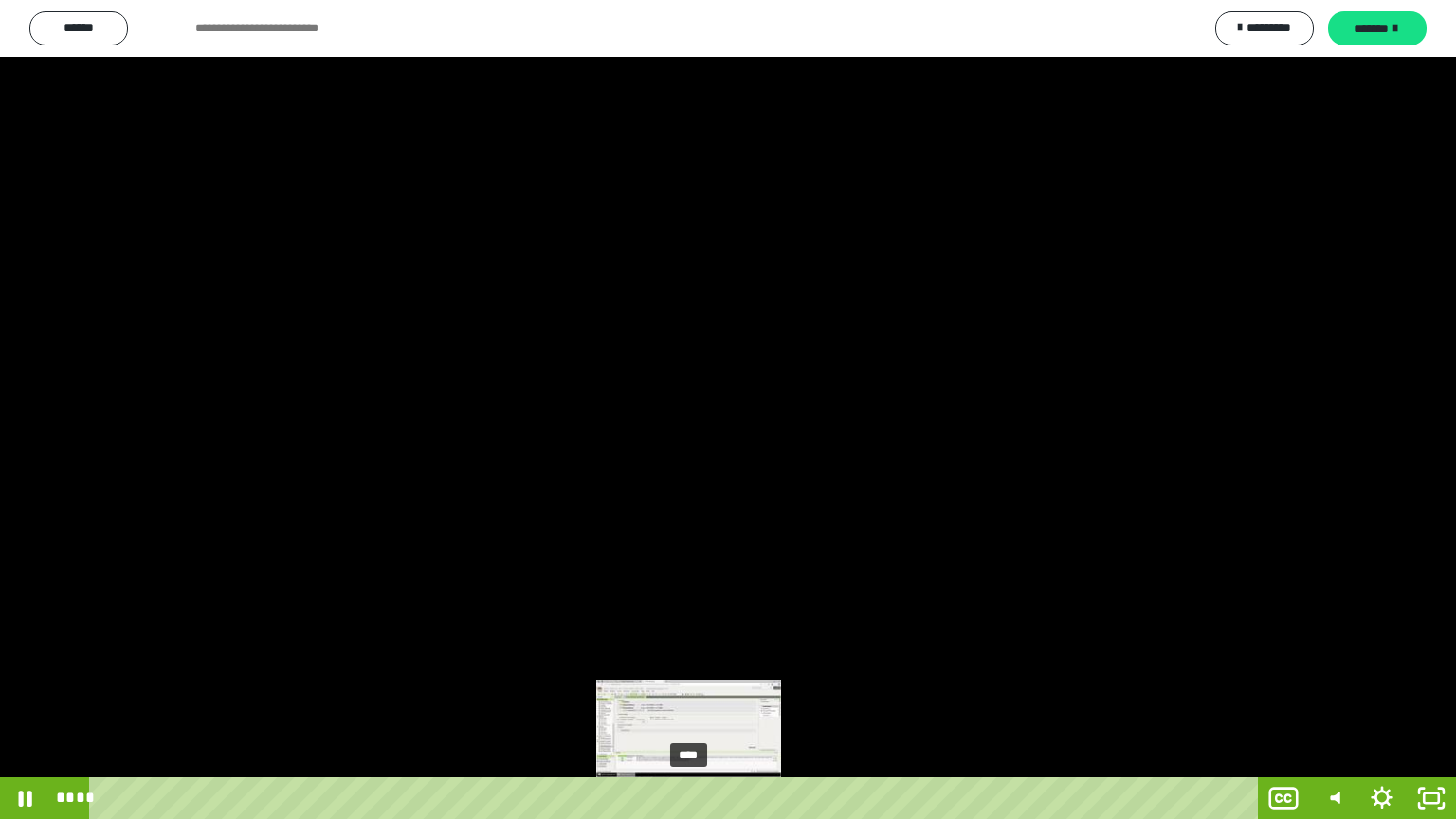 click on "****" at bounding box center [677, 798] 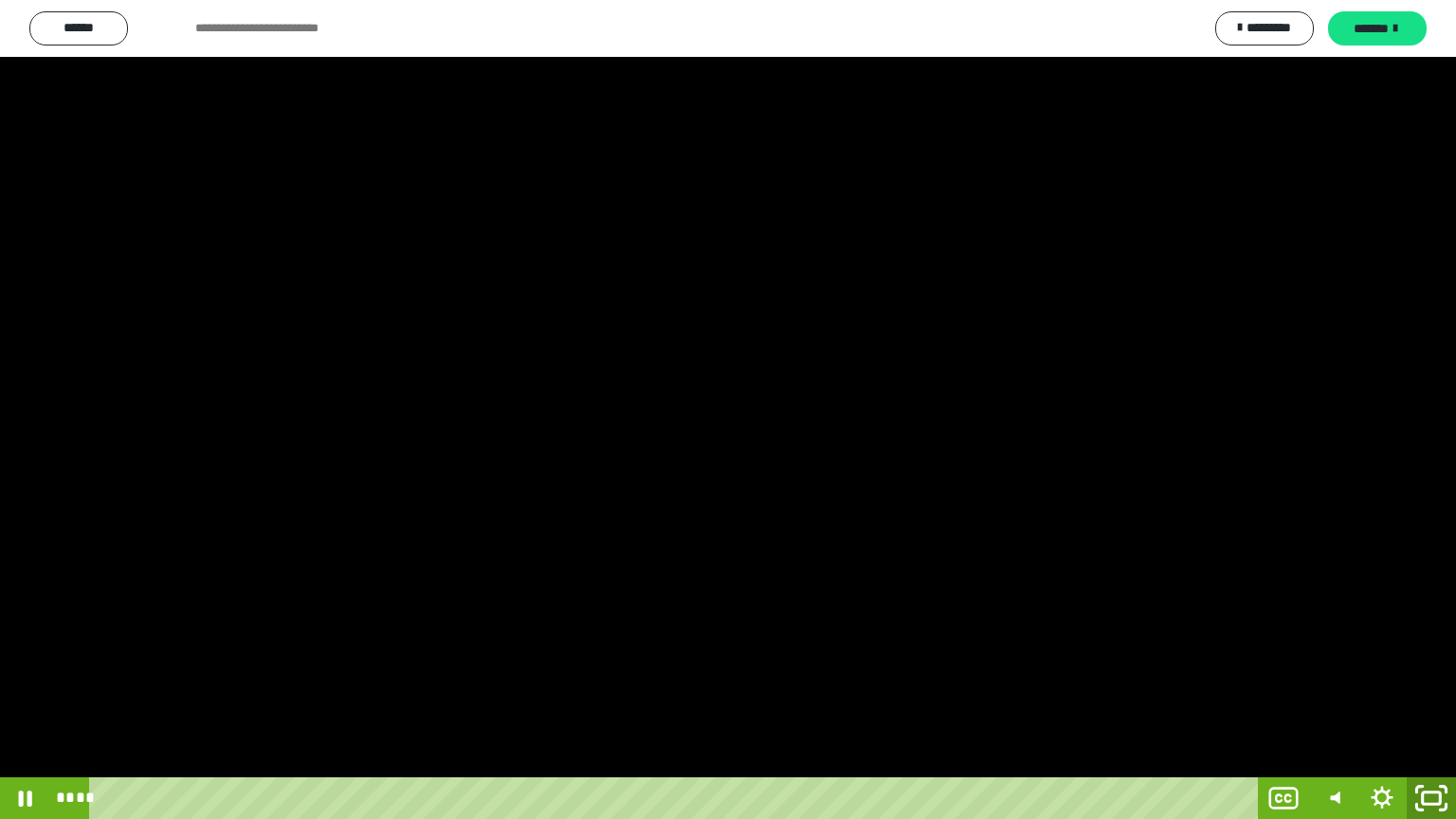 click 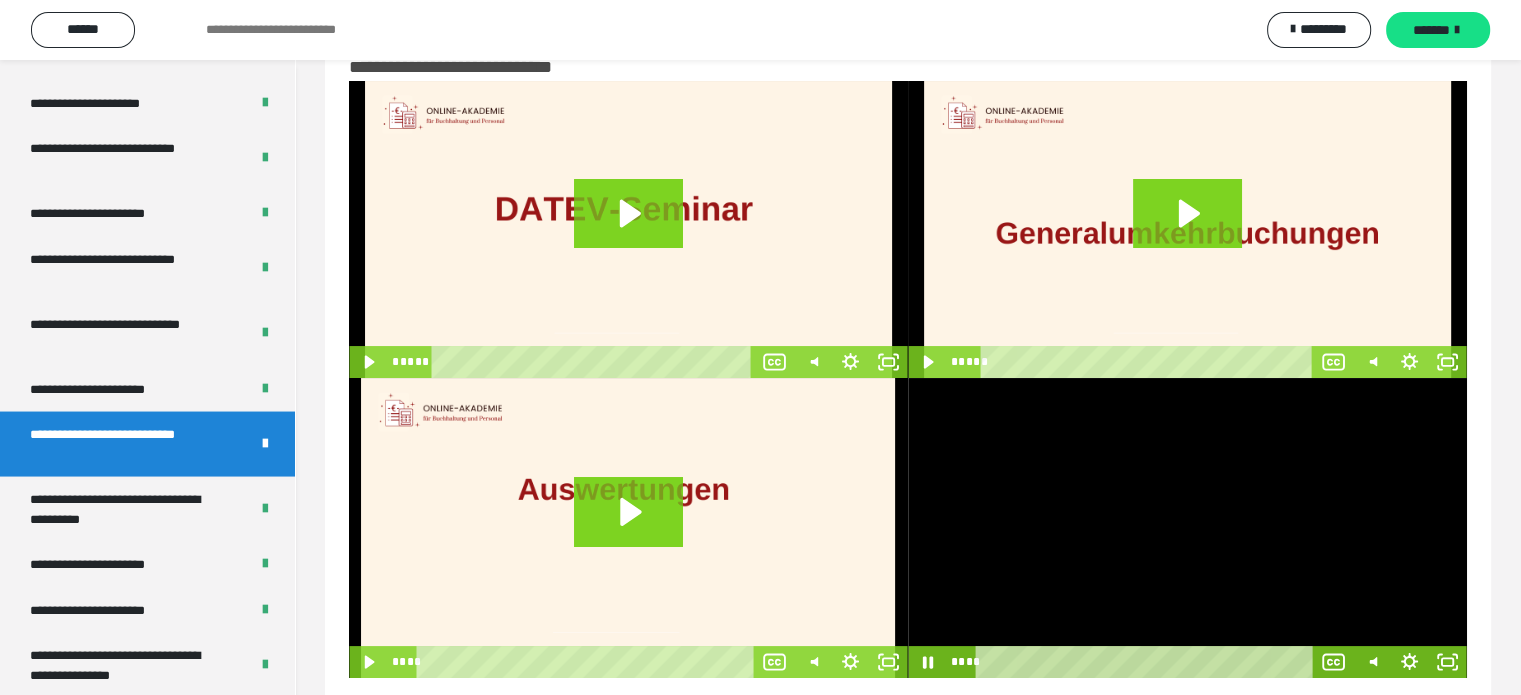 click at bounding box center (1187, 528) 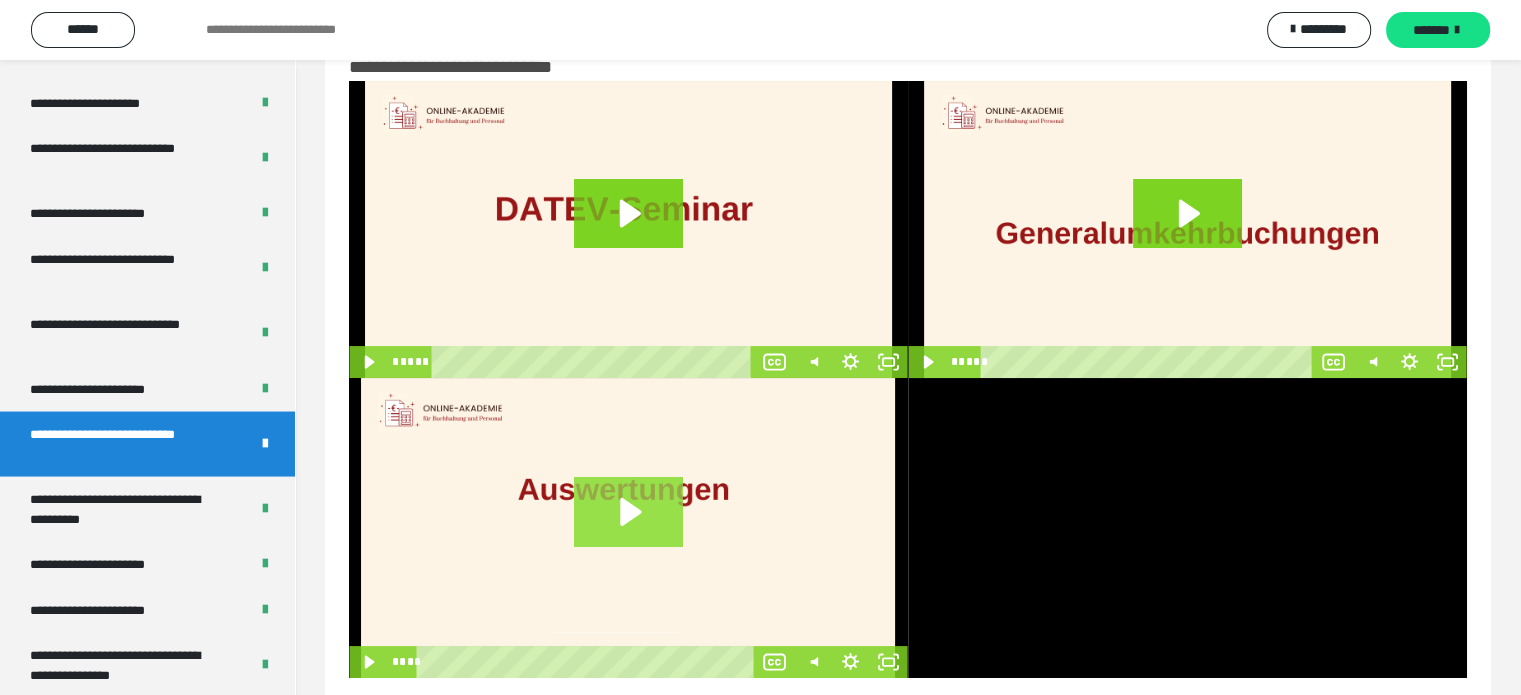 click 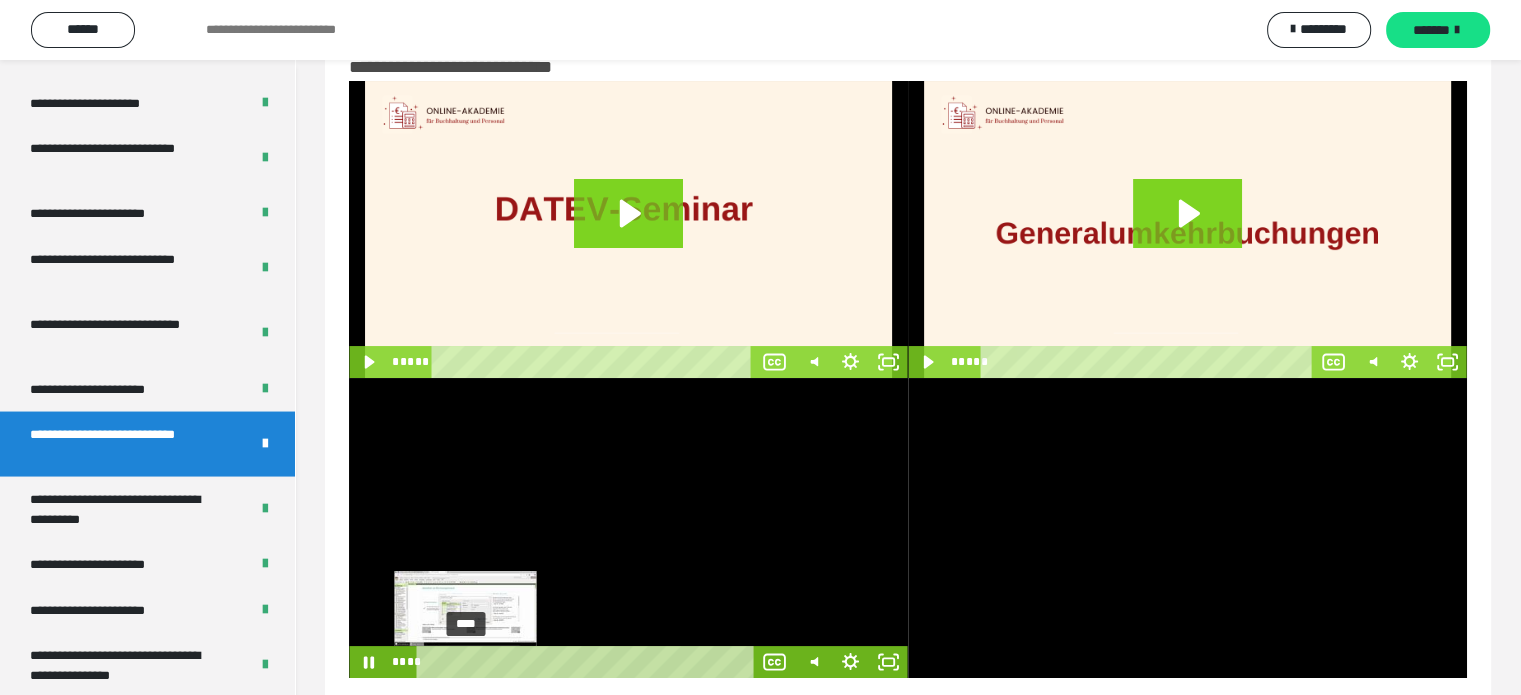 click on "****" at bounding box center (588, 662) 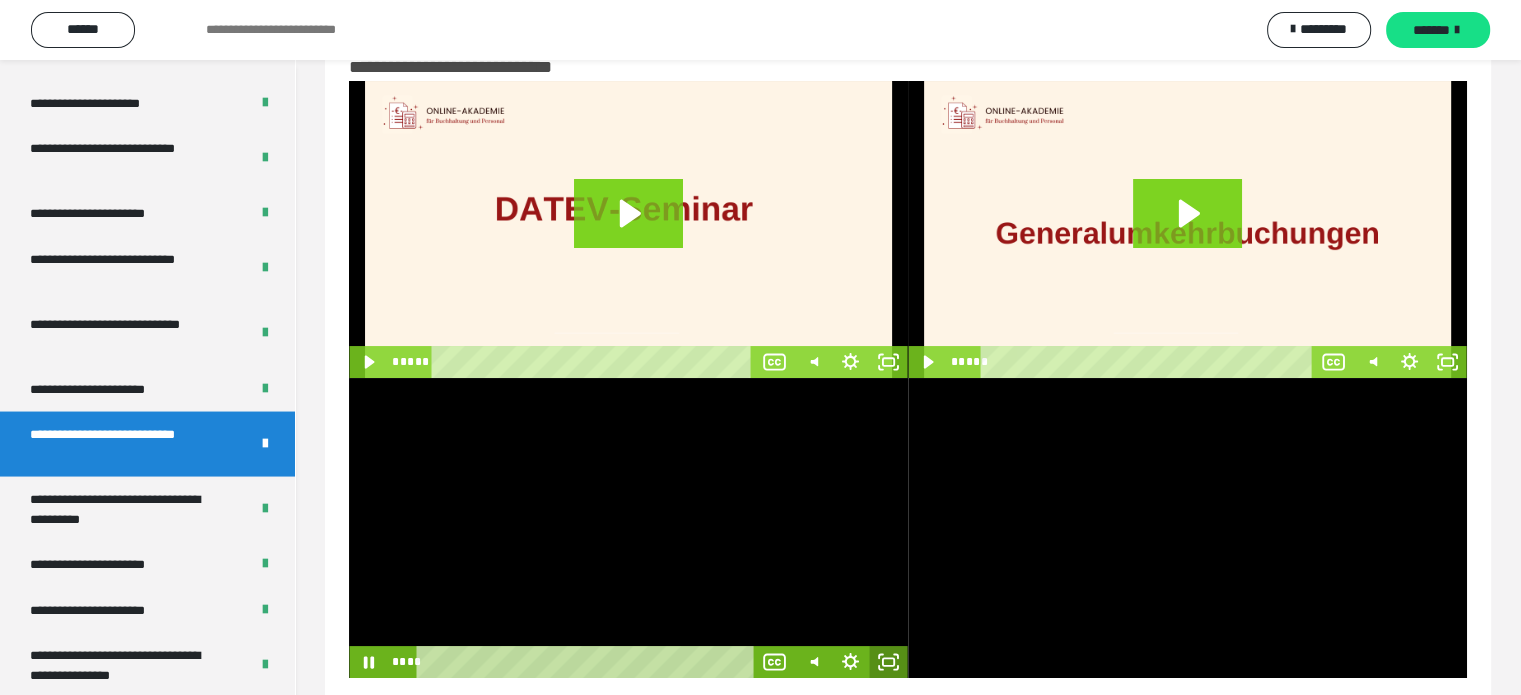 click 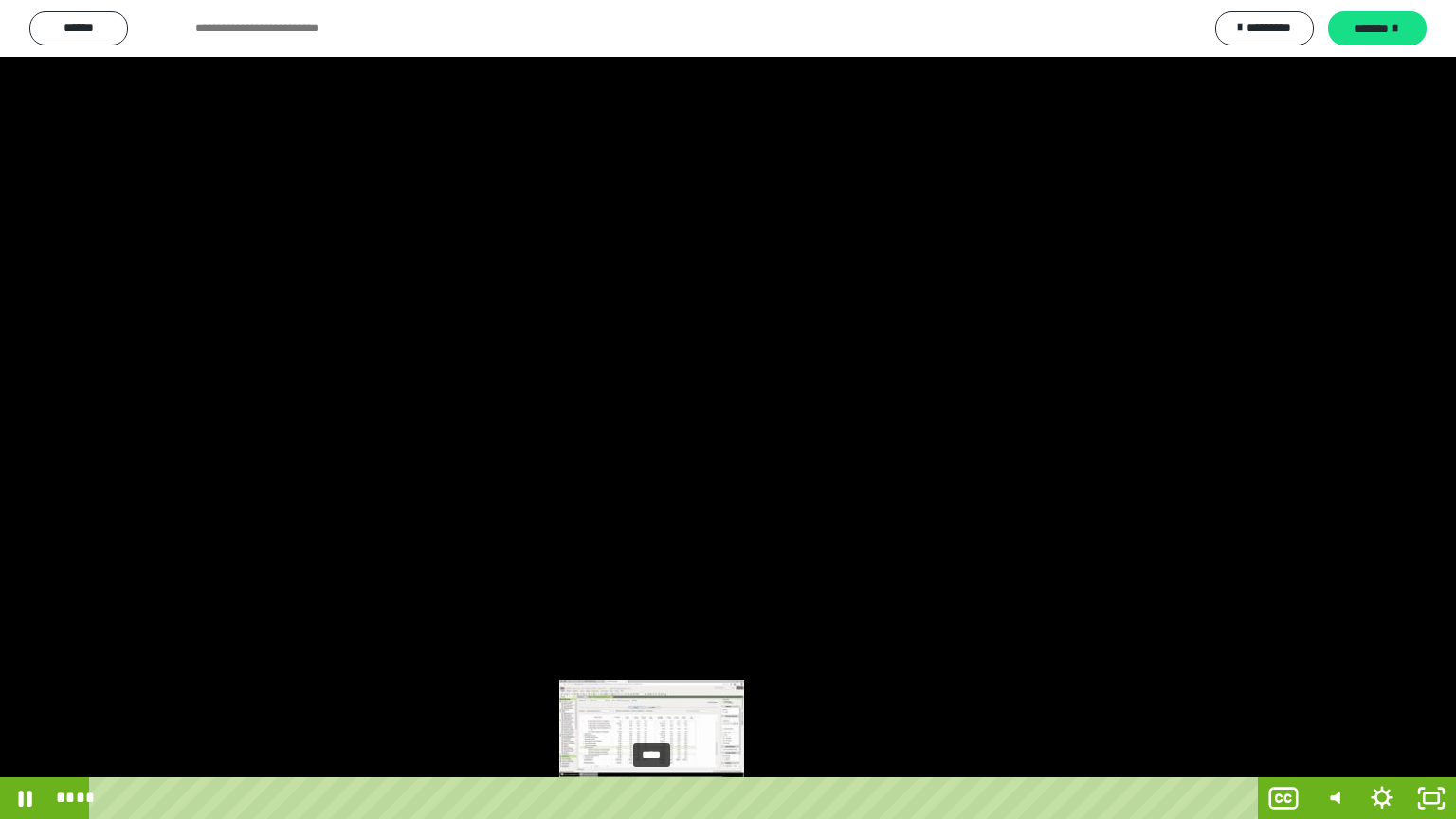 click on "****" at bounding box center [677, 798] 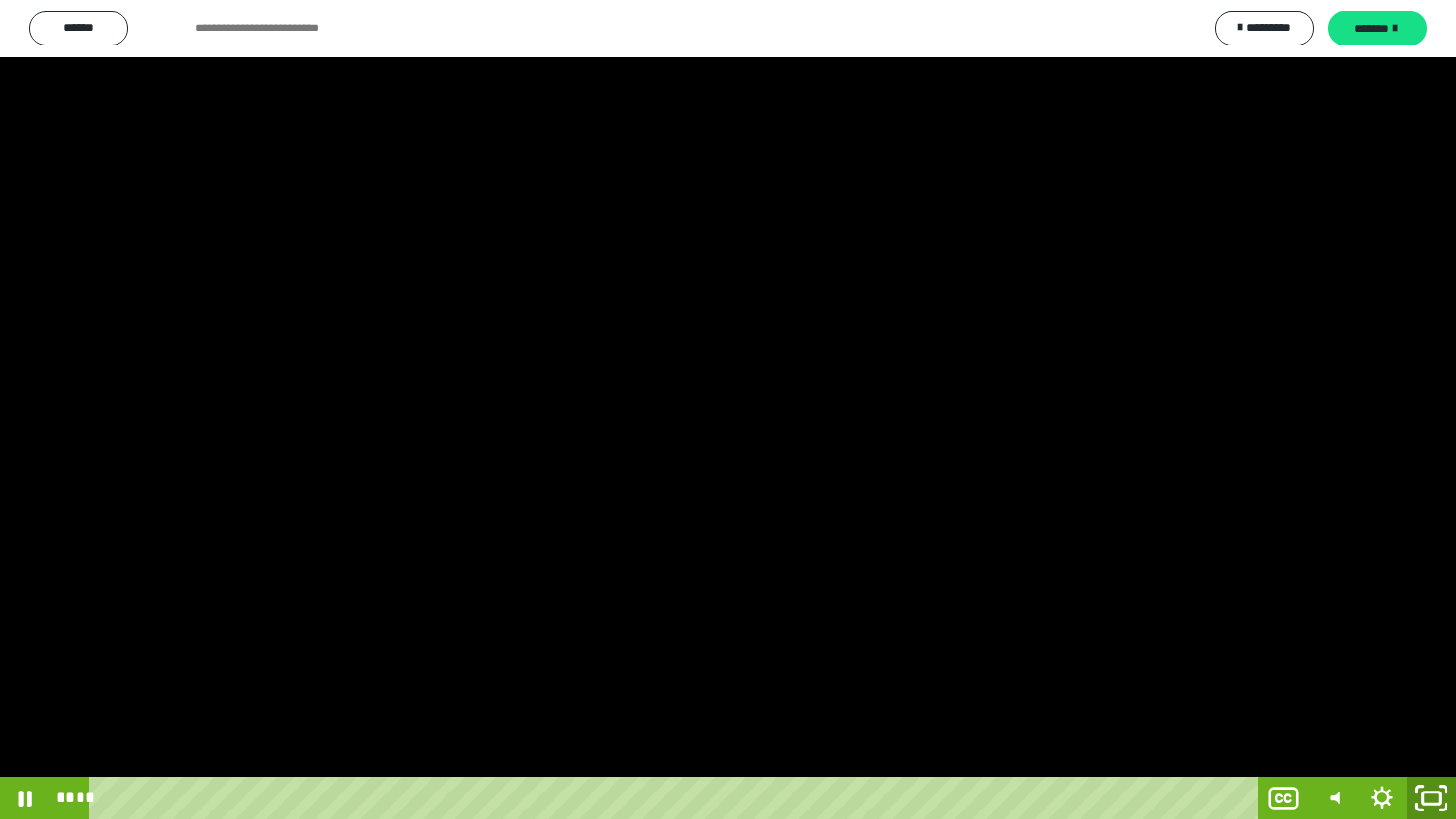 click 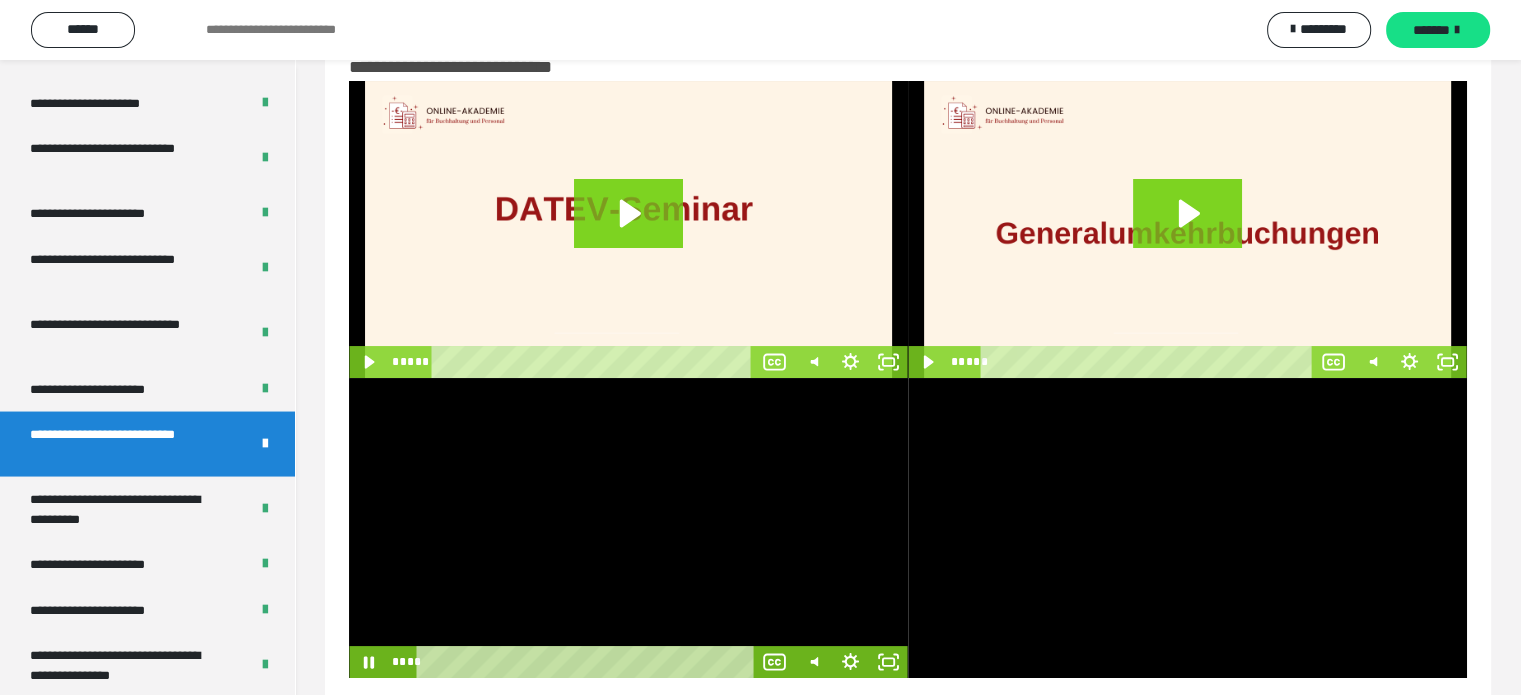 click at bounding box center [628, 528] 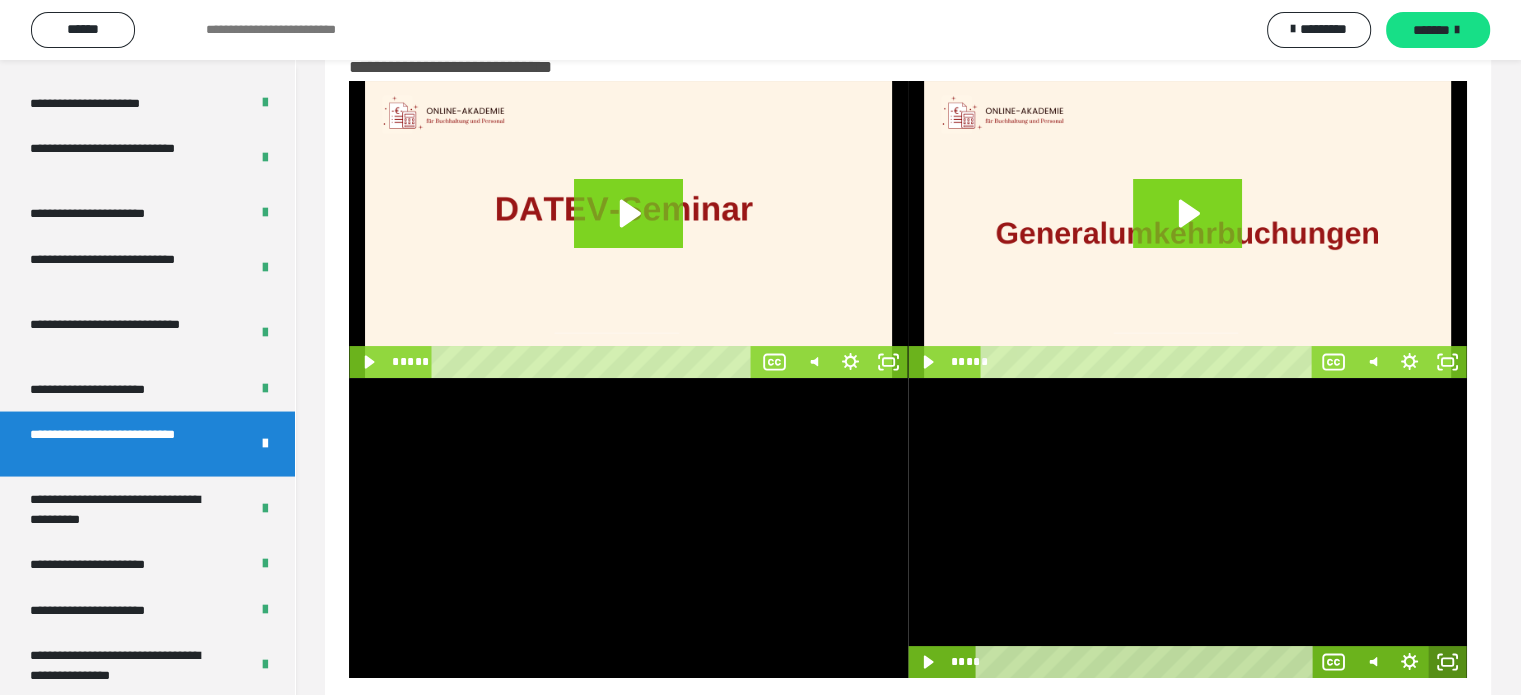 click 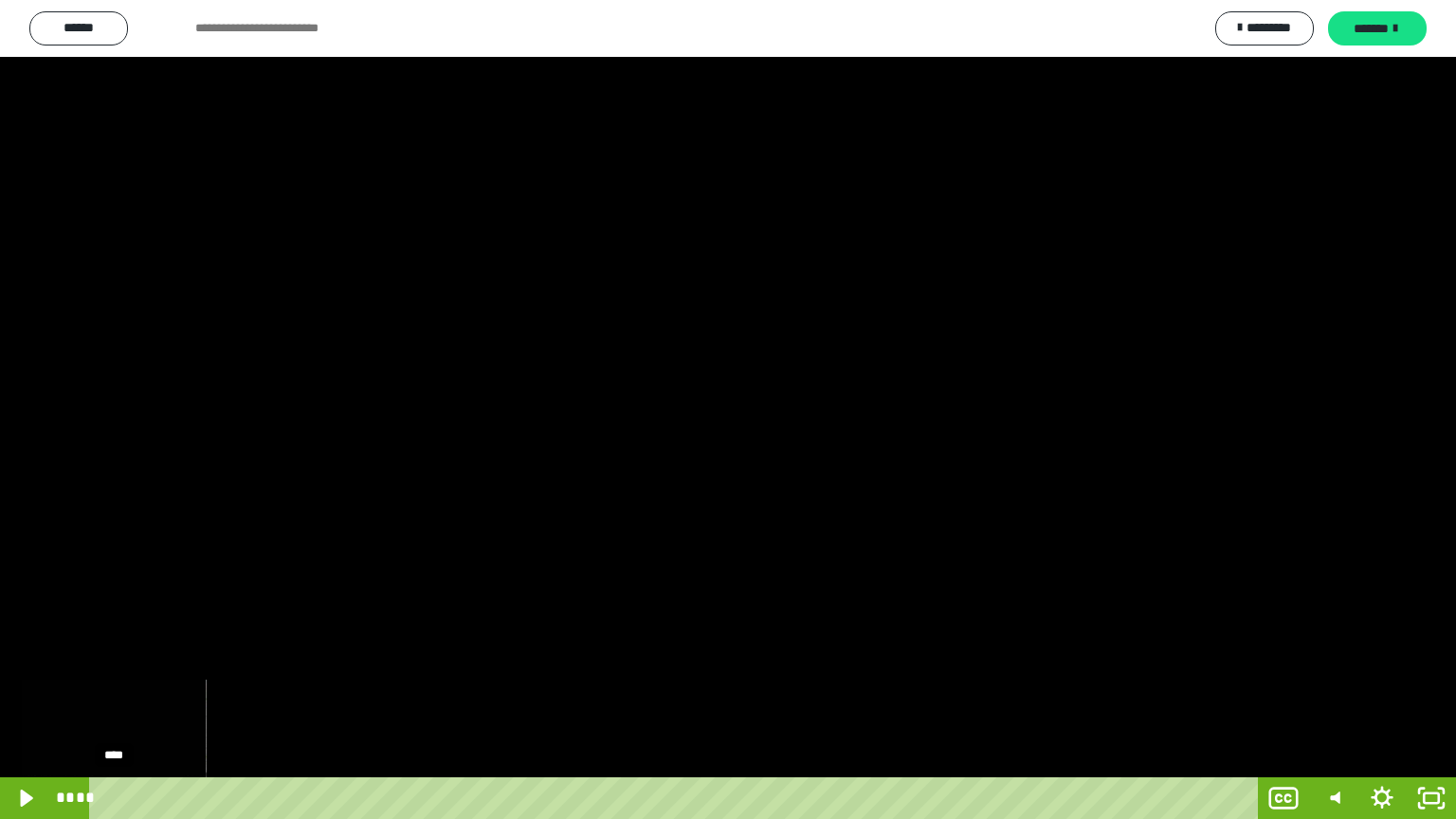 click on "****" at bounding box center (677, 798) 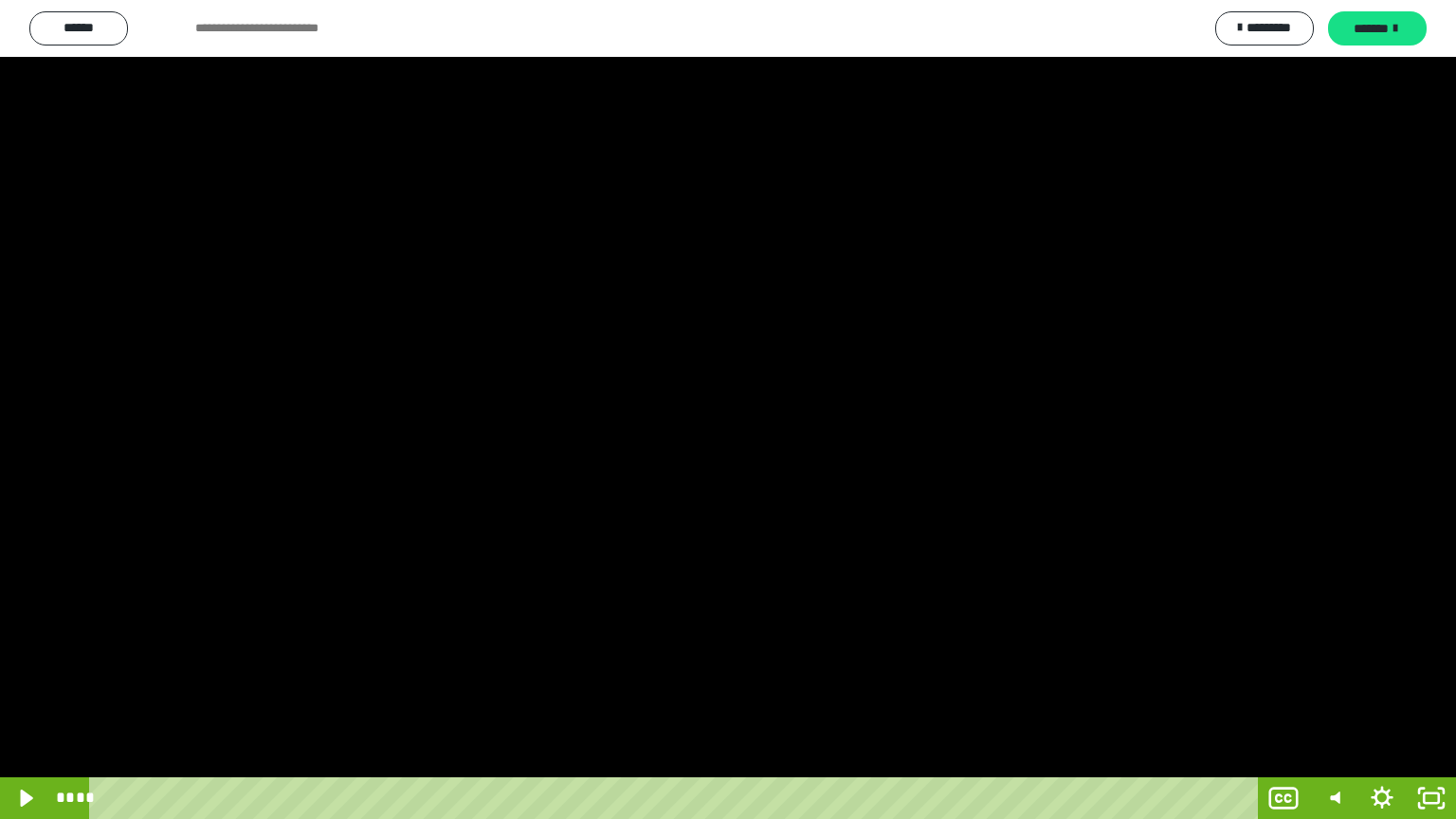 drag, startPoint x: 537, startPoint y: 258, endPoint x: 485, endPoint y: 249, distance: 52.7731 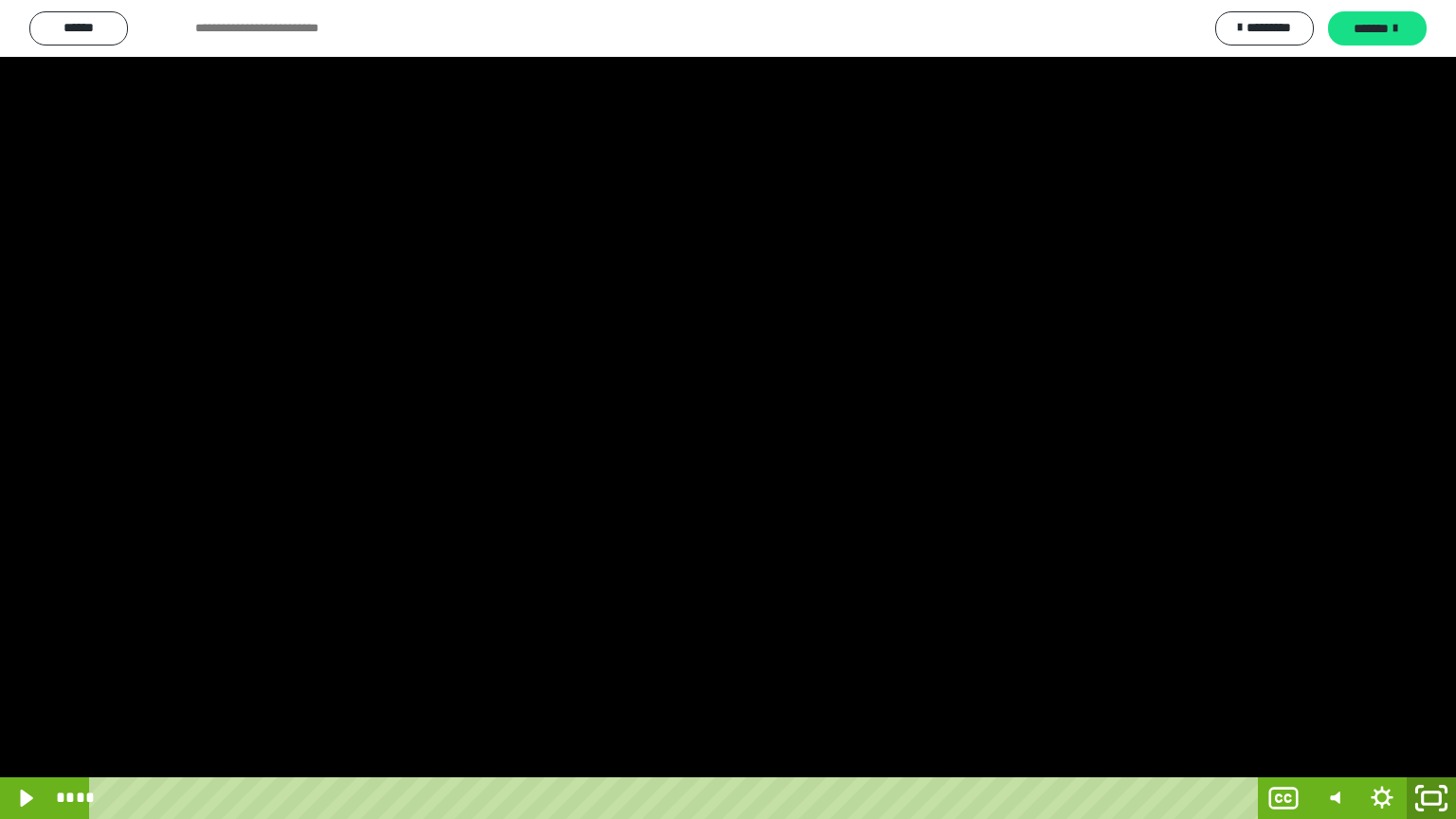 click 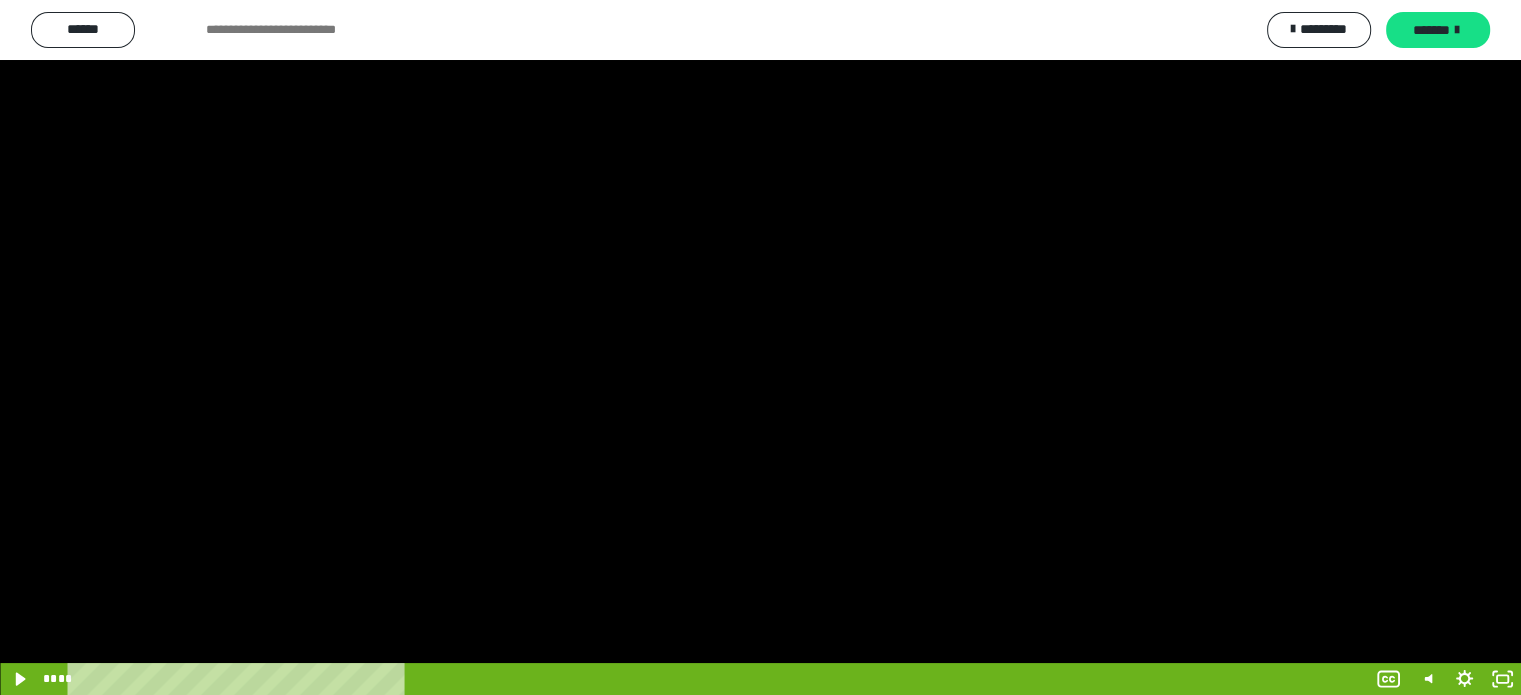 scroll, scrollTop: 96, scrollLeft: 0, axis: vertical 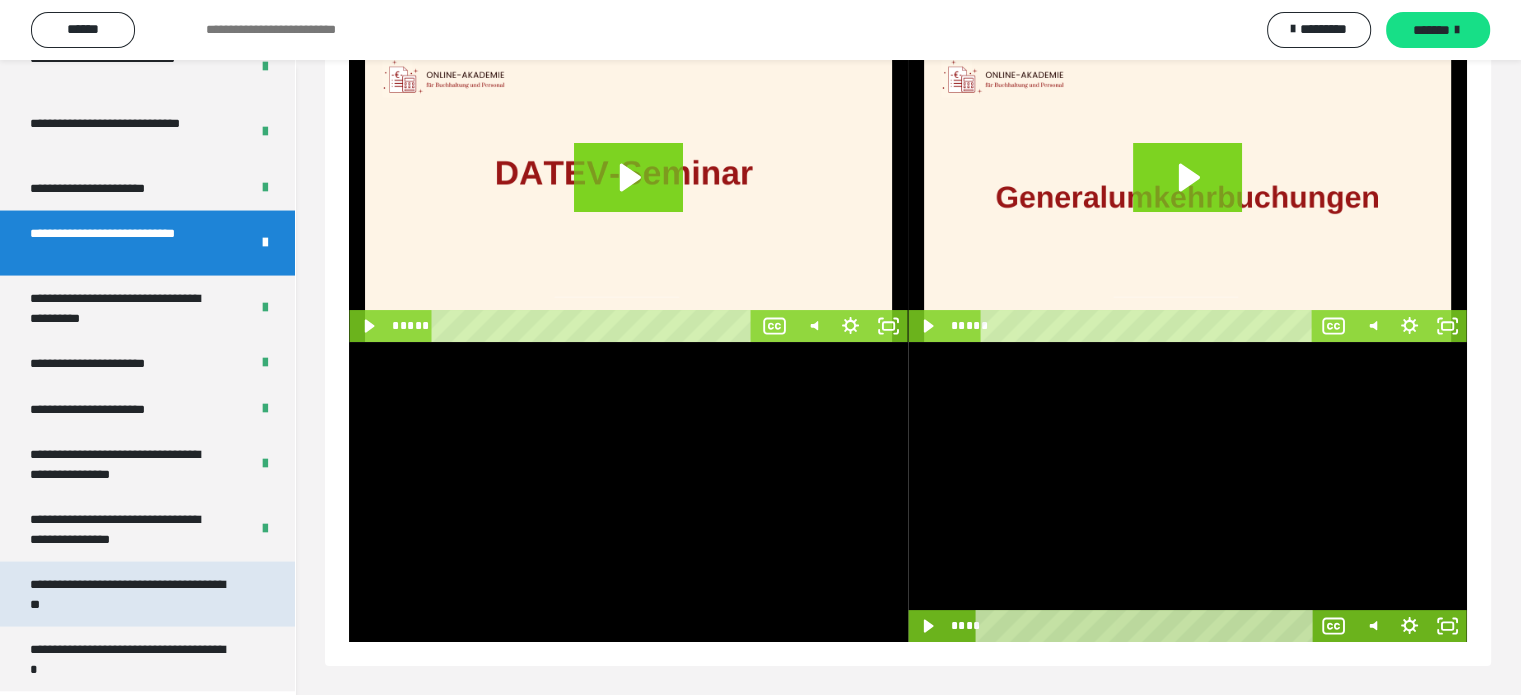 click on "**********" at bounding box center (132, 594) 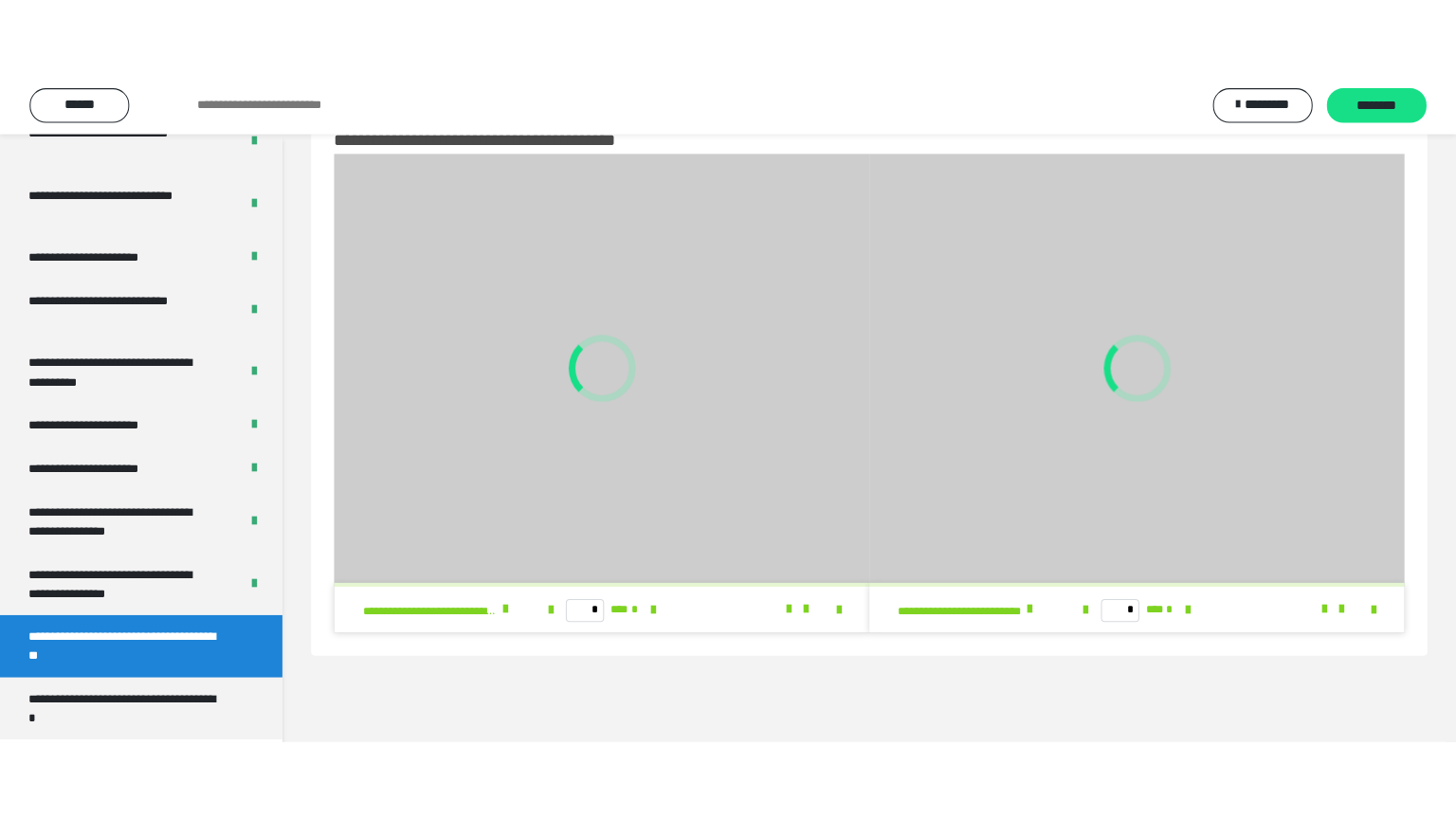 scroll, scrollTop: 57, scrollLeft: 0, axis: vertical 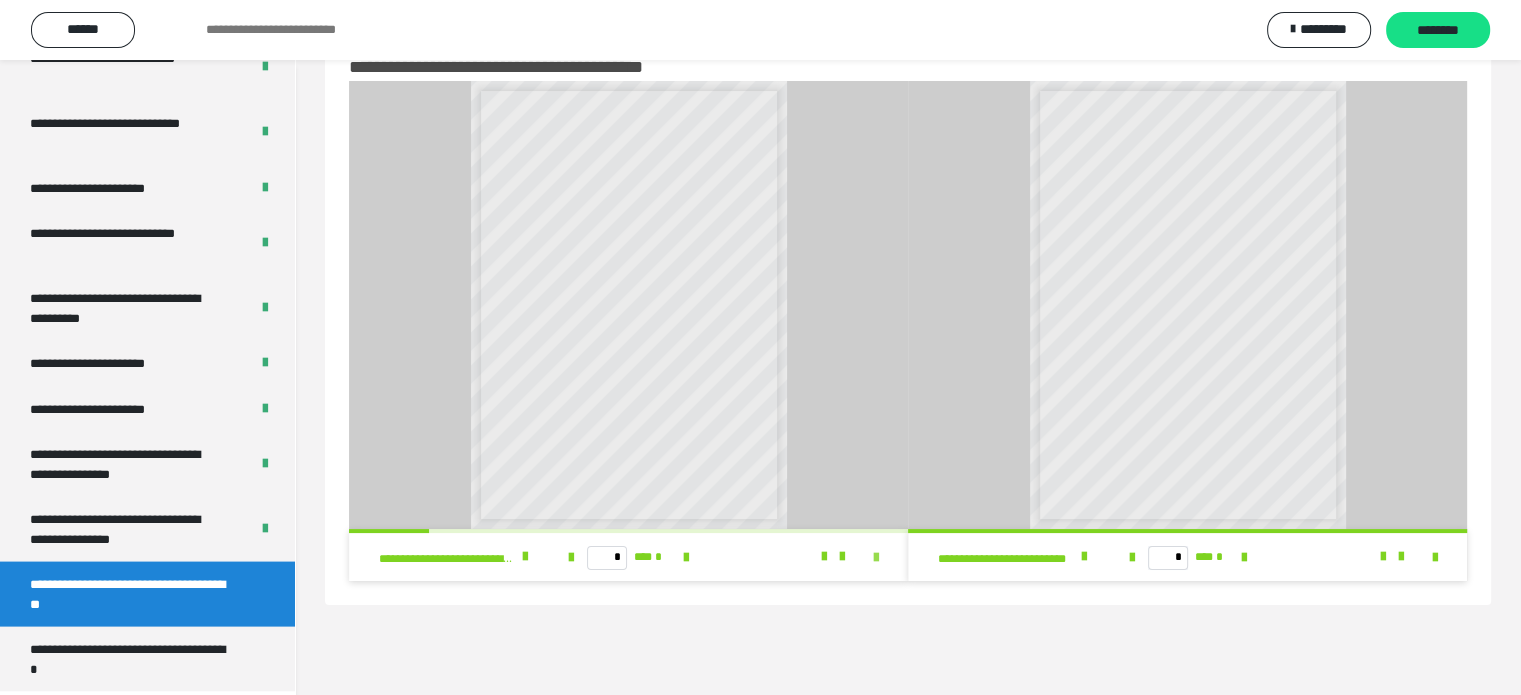click at bounding box center (876, 558) 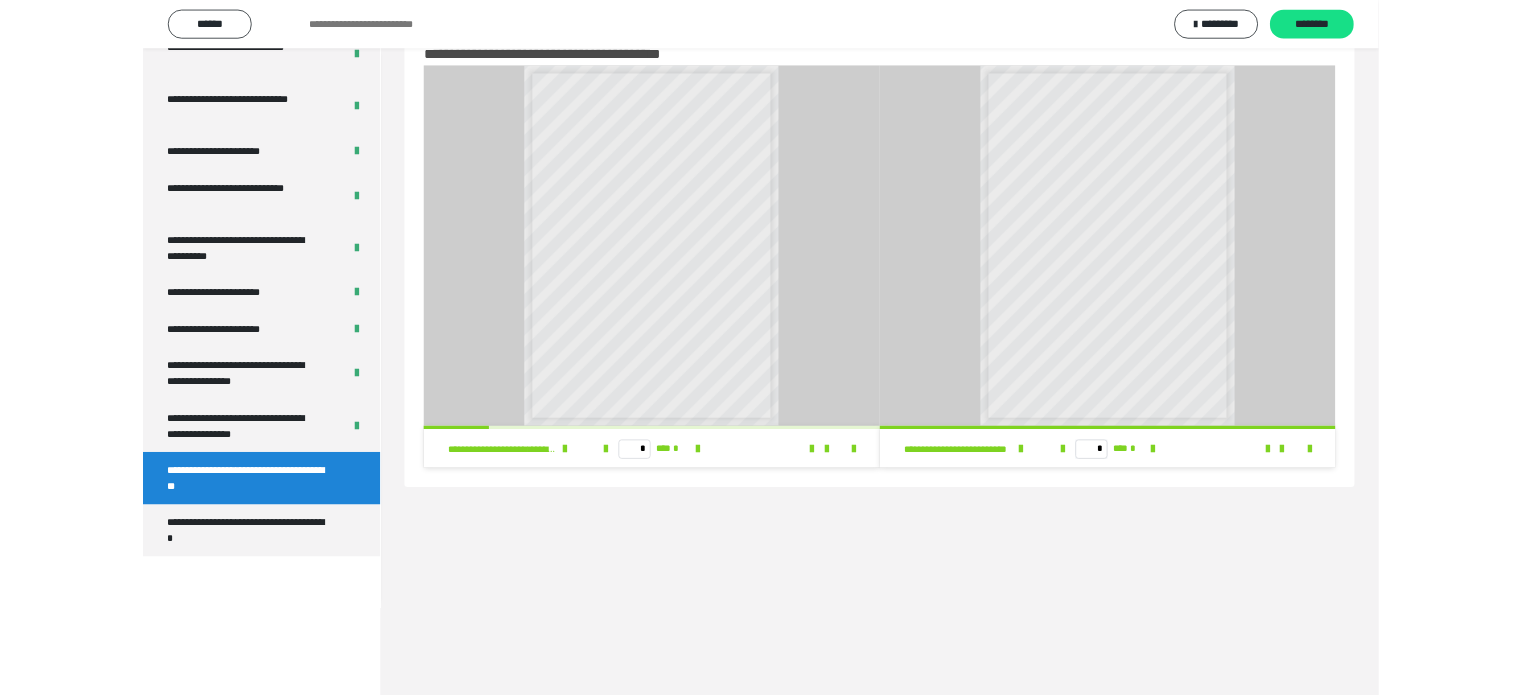 scroll, scrollTop: 3823, scrollLeft: 0, axis: vertical 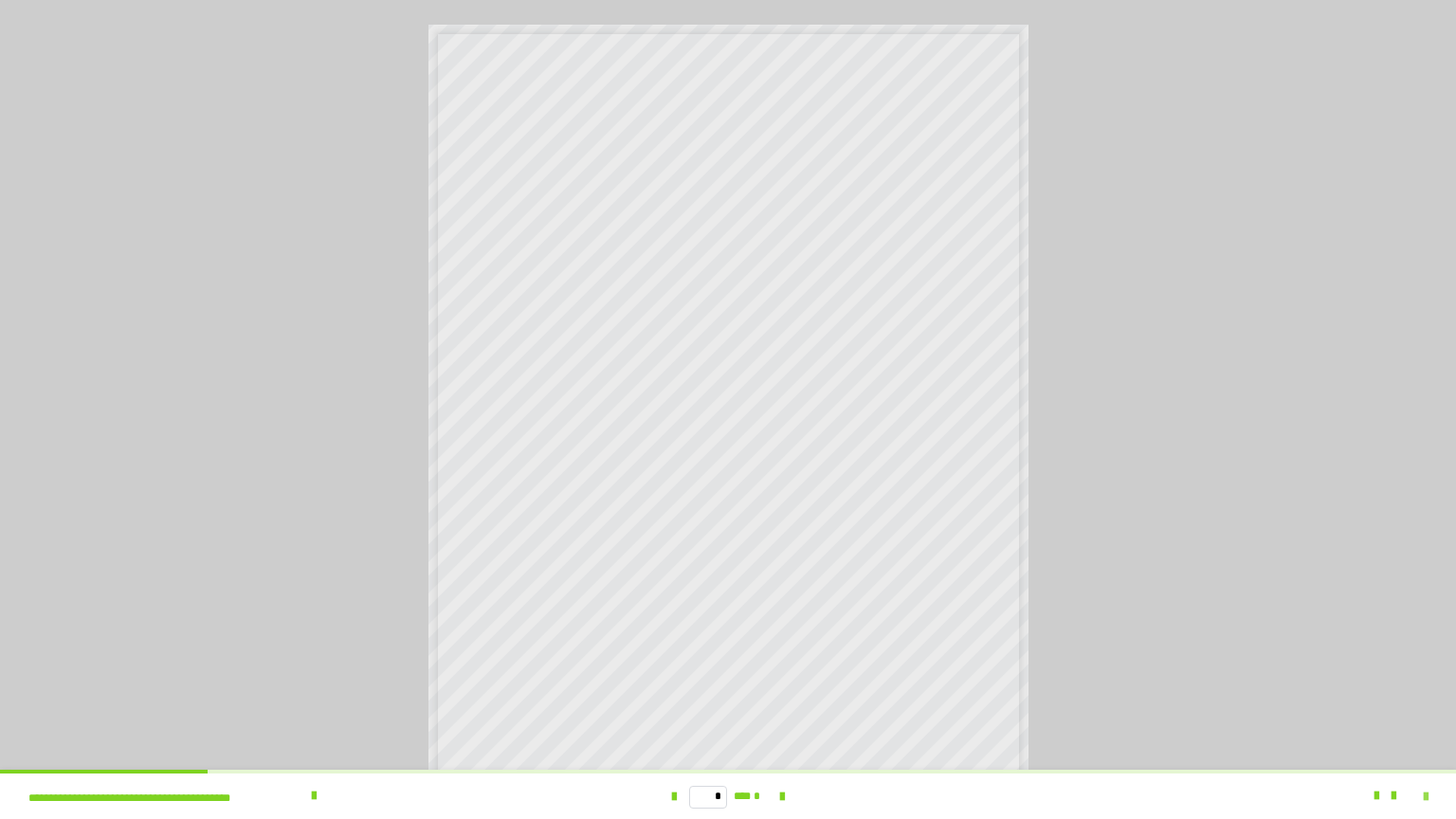 click at bounding box center [1426, 797] 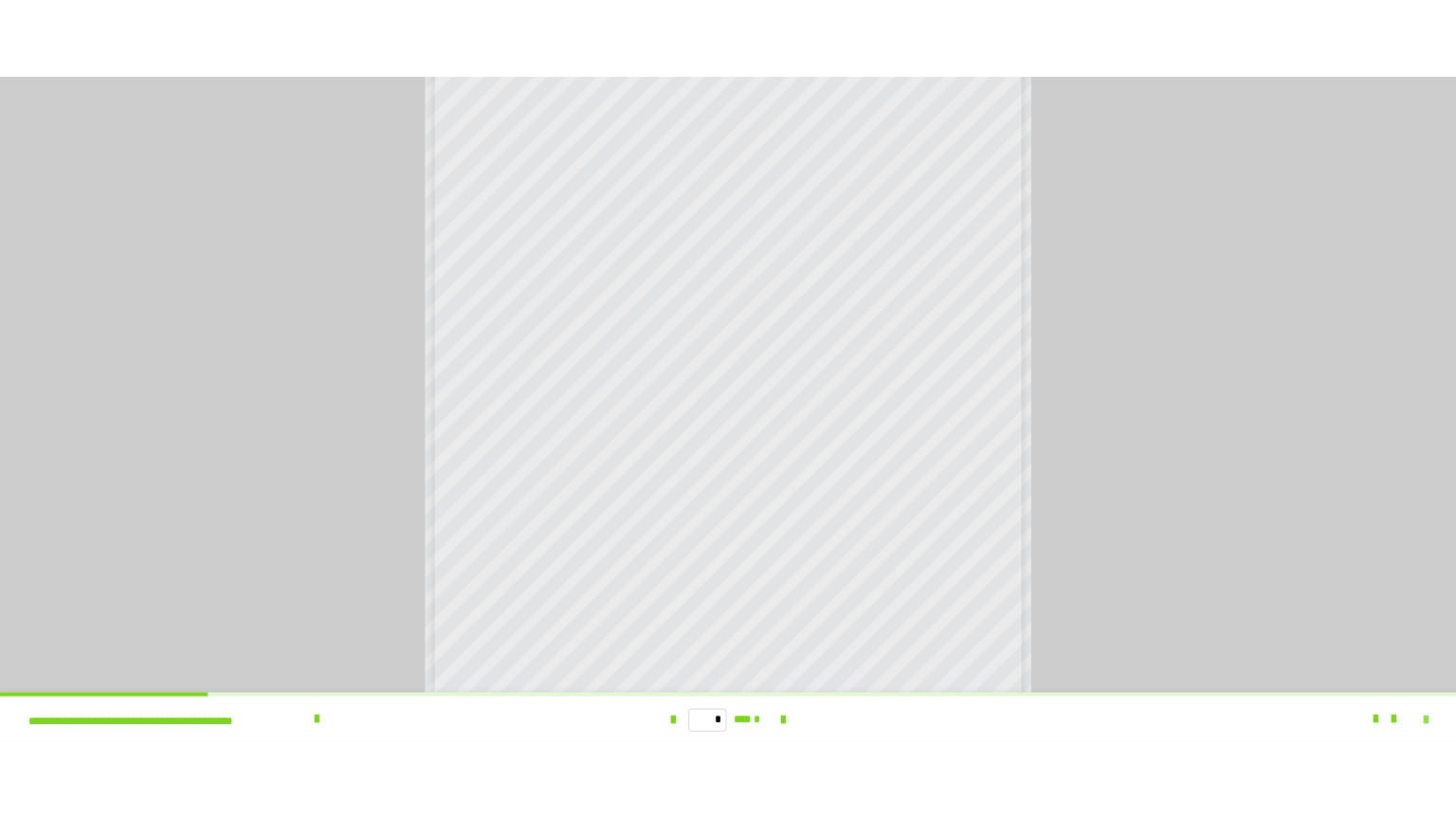 scroll, scrollTop: 3784, scrollLeft: 0, axis: vertical 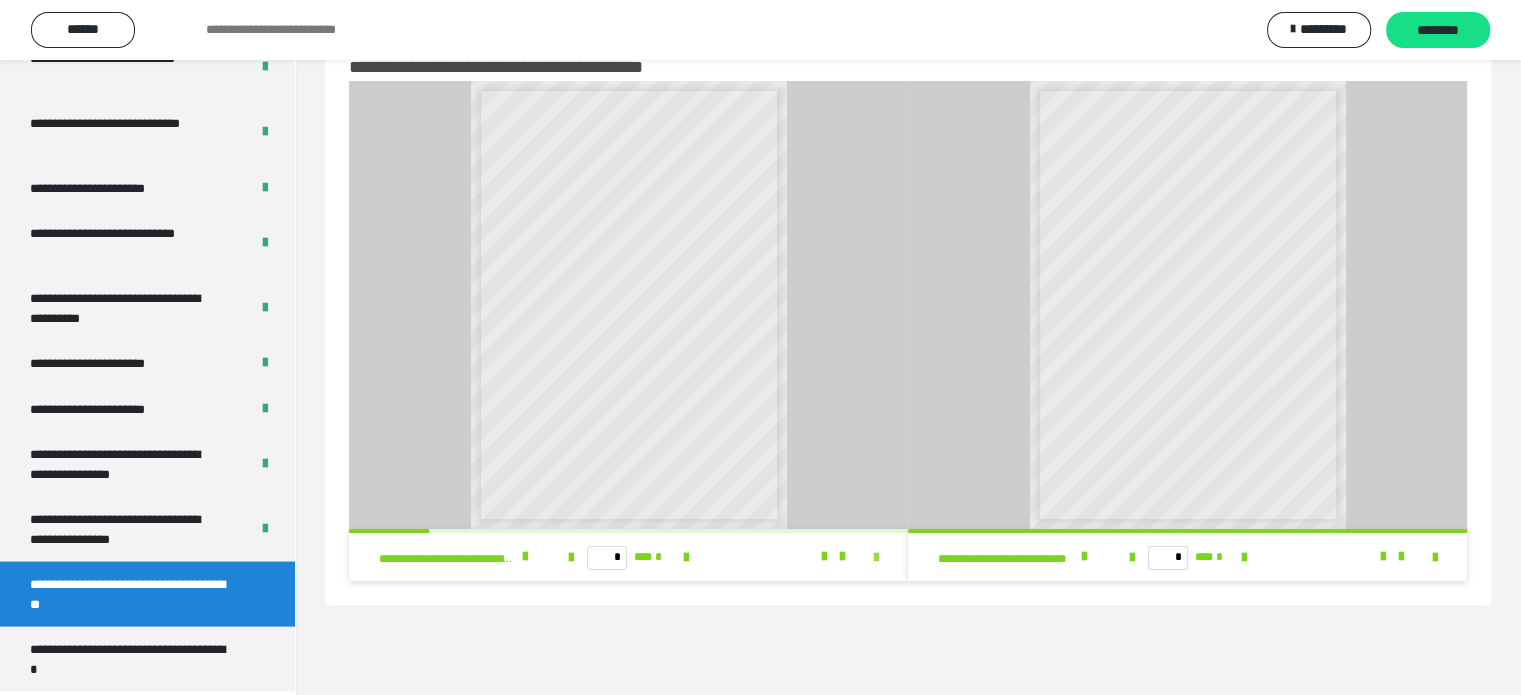 click at bounding box center [876, 558] 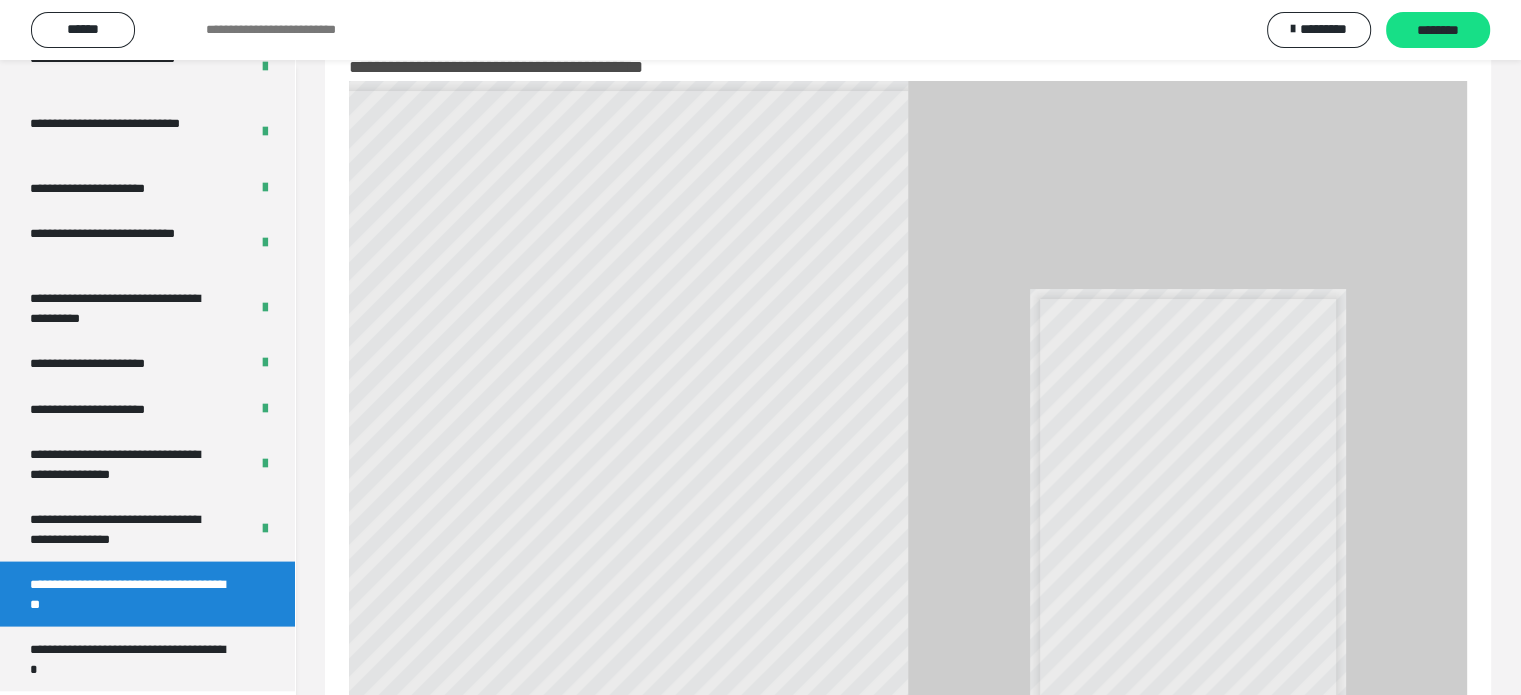 scroll, scrollTop: 3823, scrollLeft: 0, axis: vertical 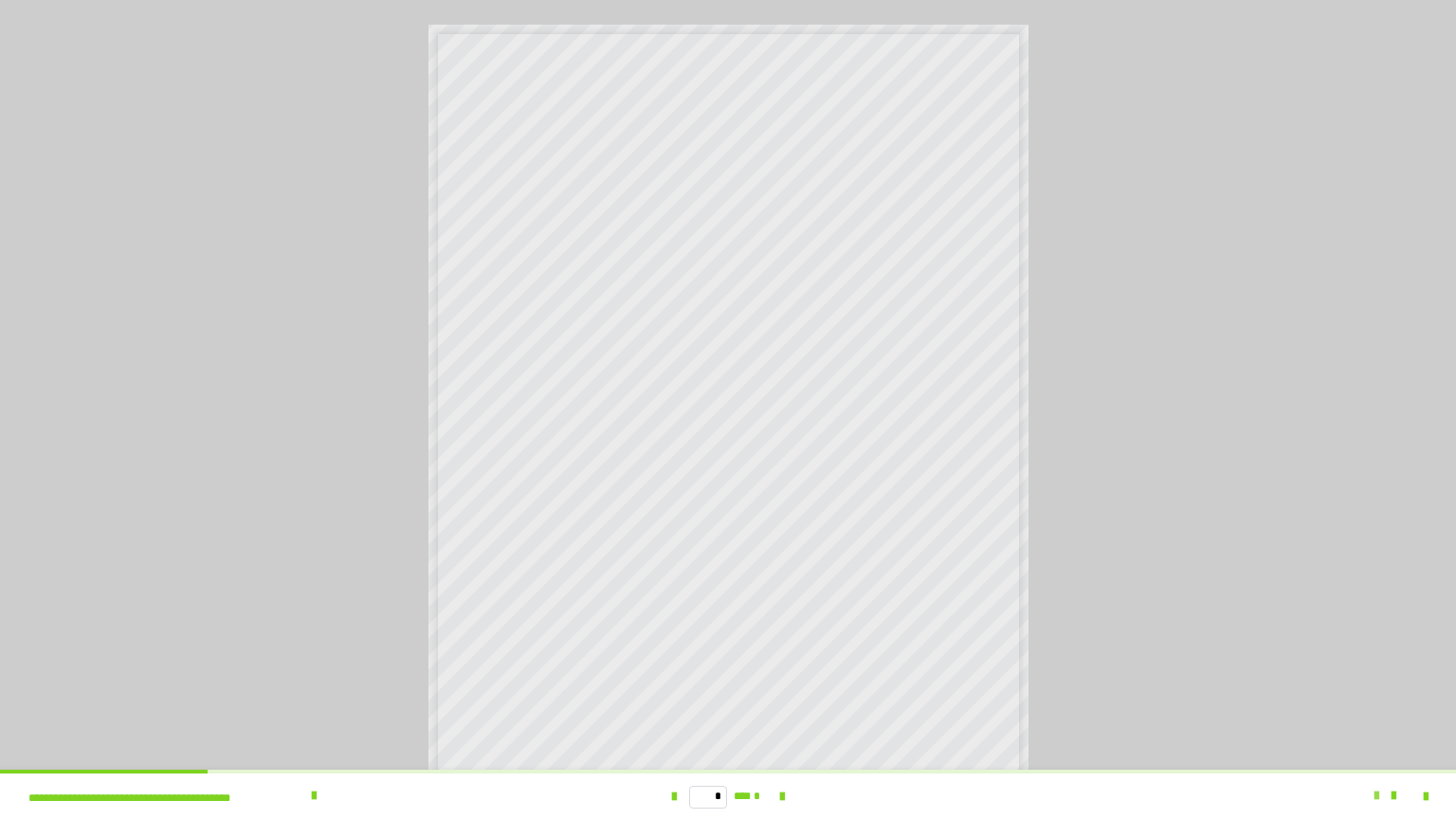 click at bounding box center [1376, 796] 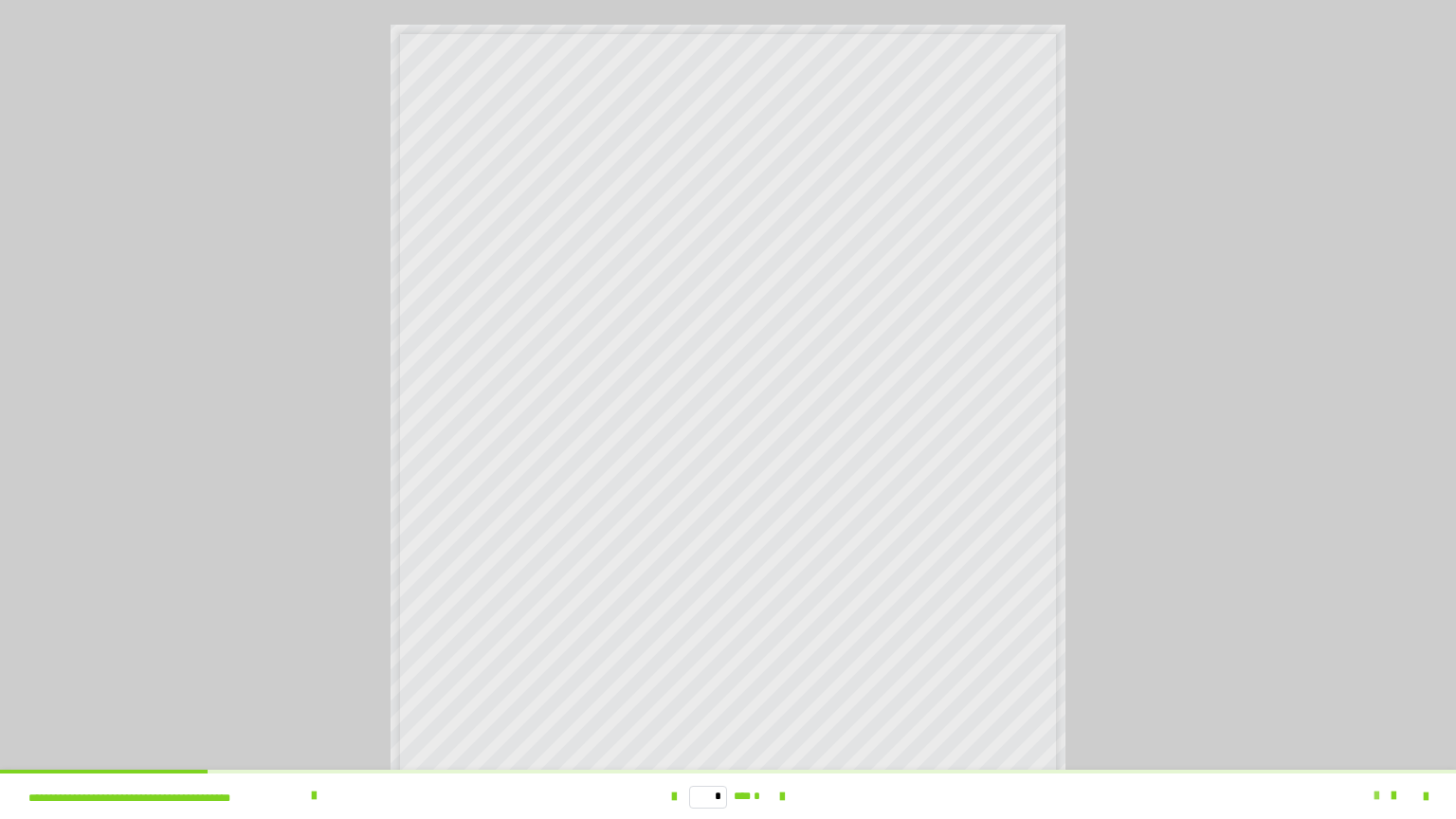 click at bounding box center [1376, 796] 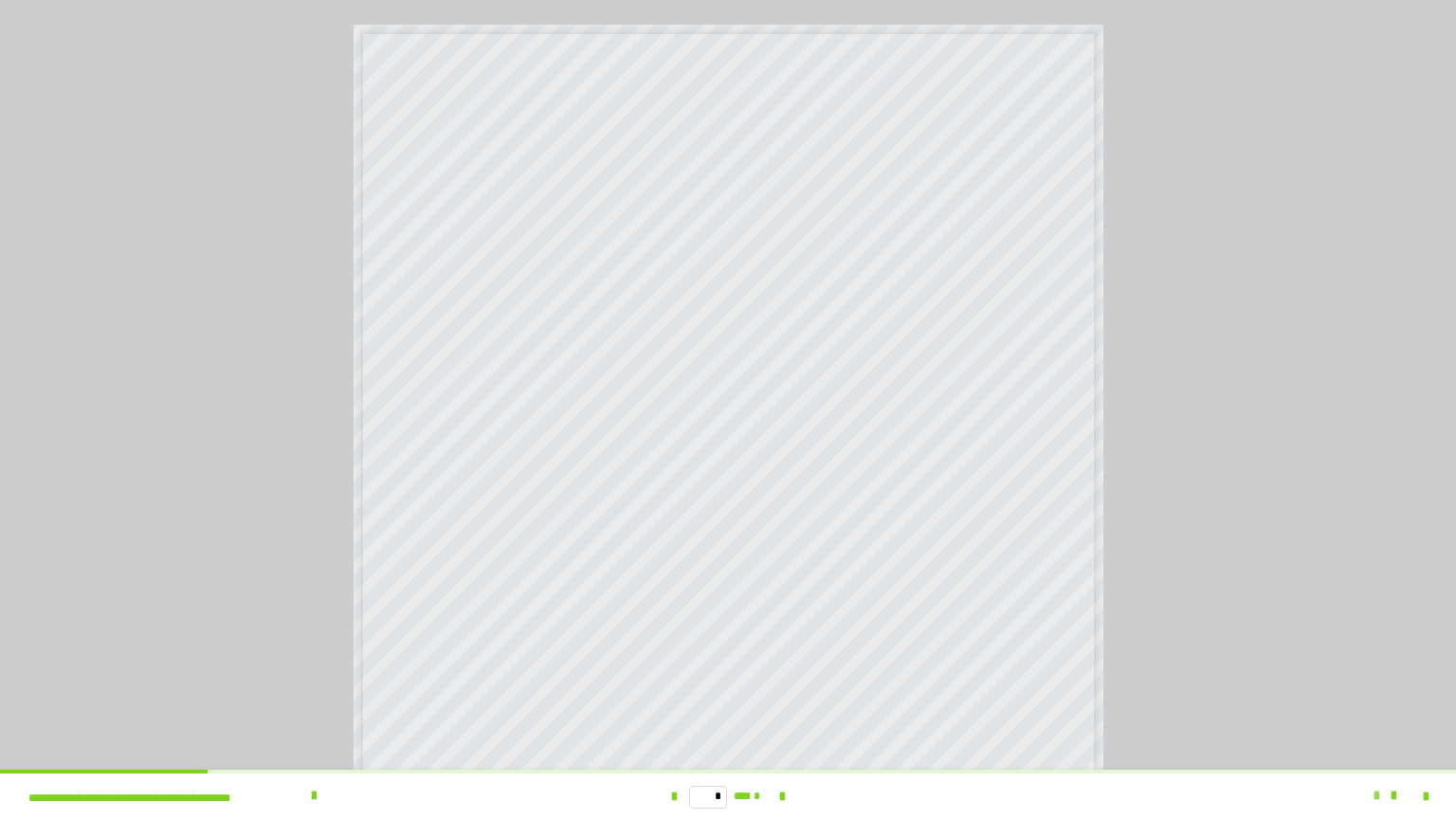 click at bounding box center (1376, 796) 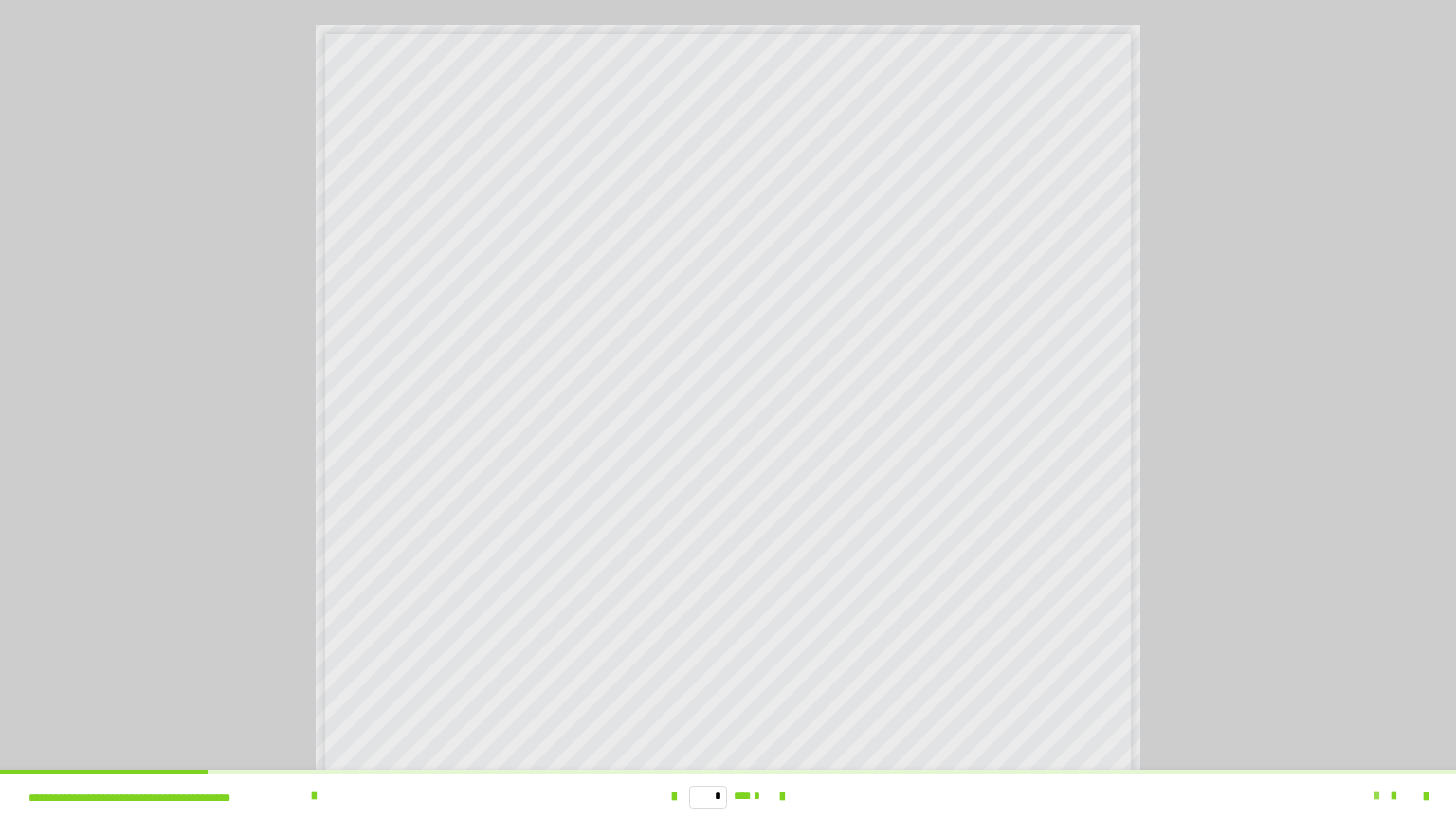 click at bounding box center (1376, 796) 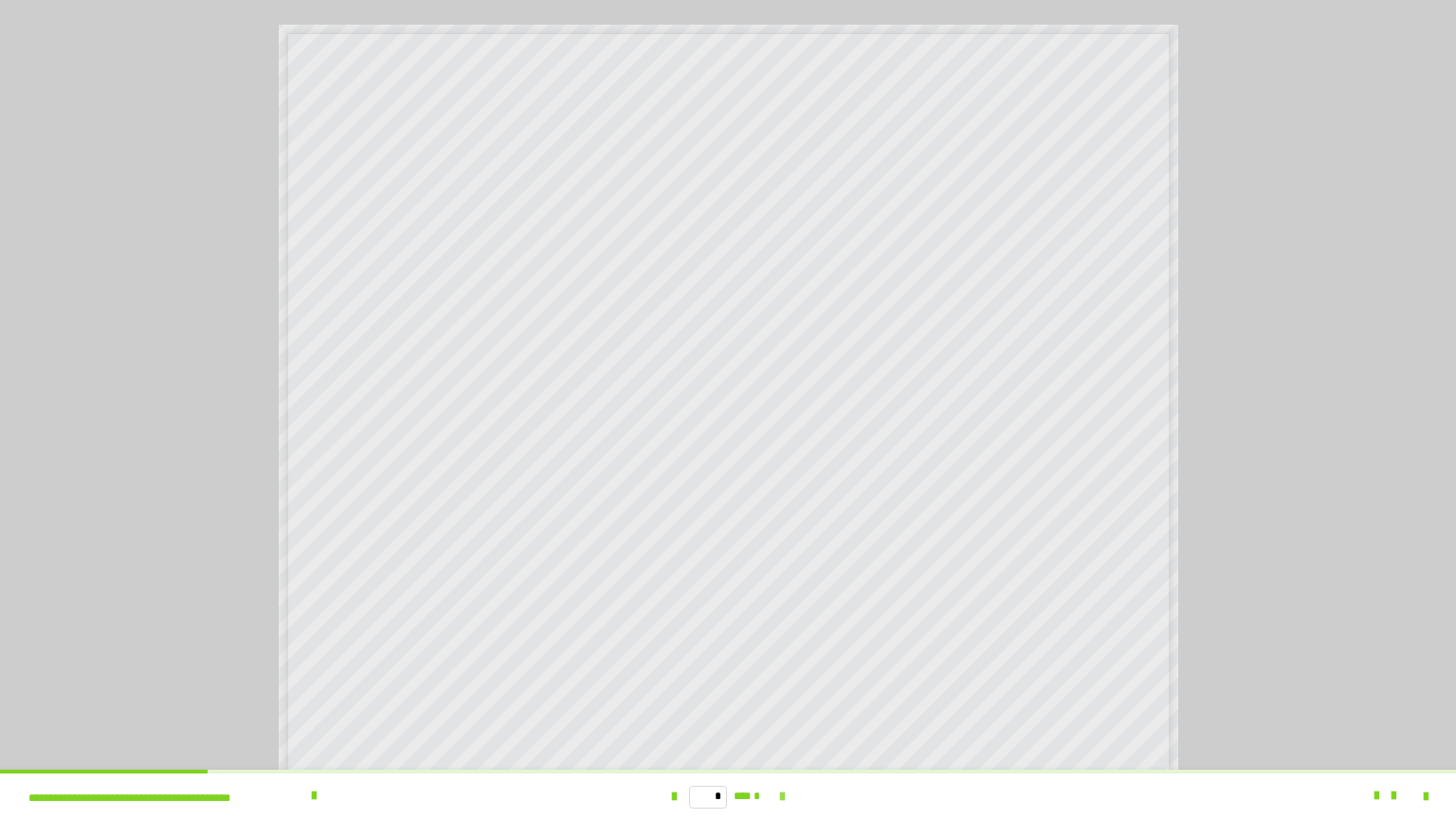click at bounding box center [782, 797] 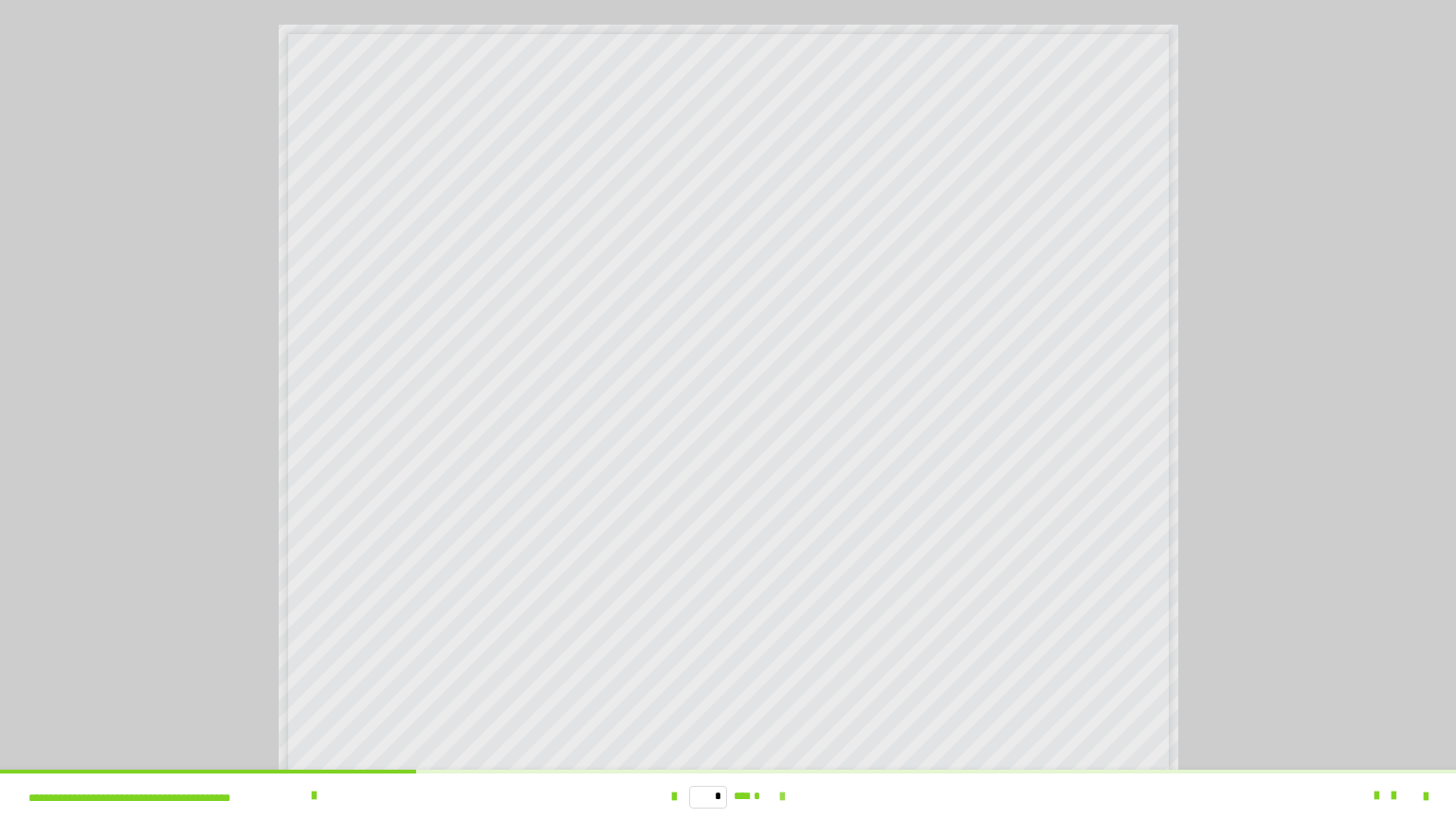 click at bounding box center [782, 797] 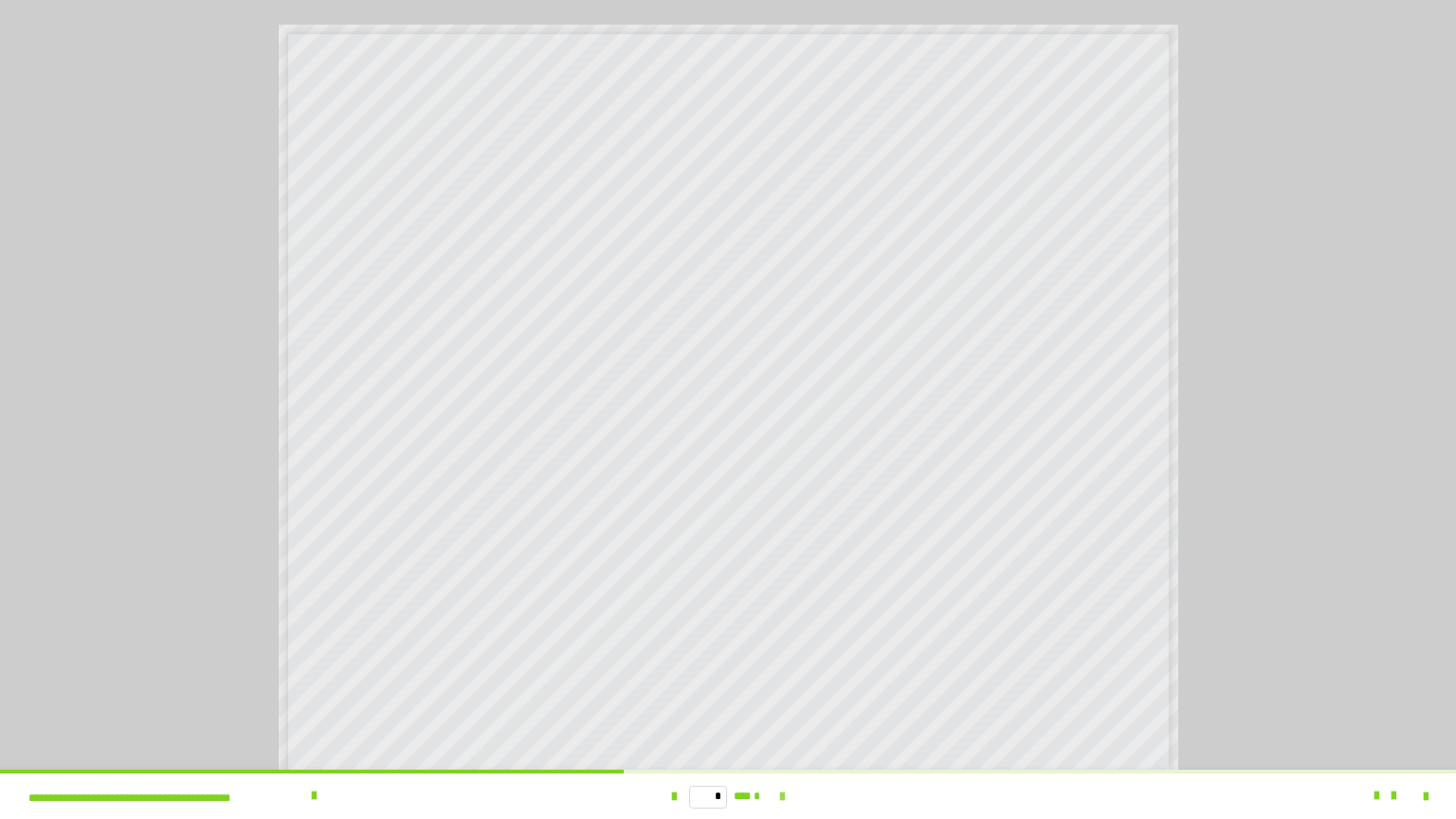 click at bounding box center [782, 797] 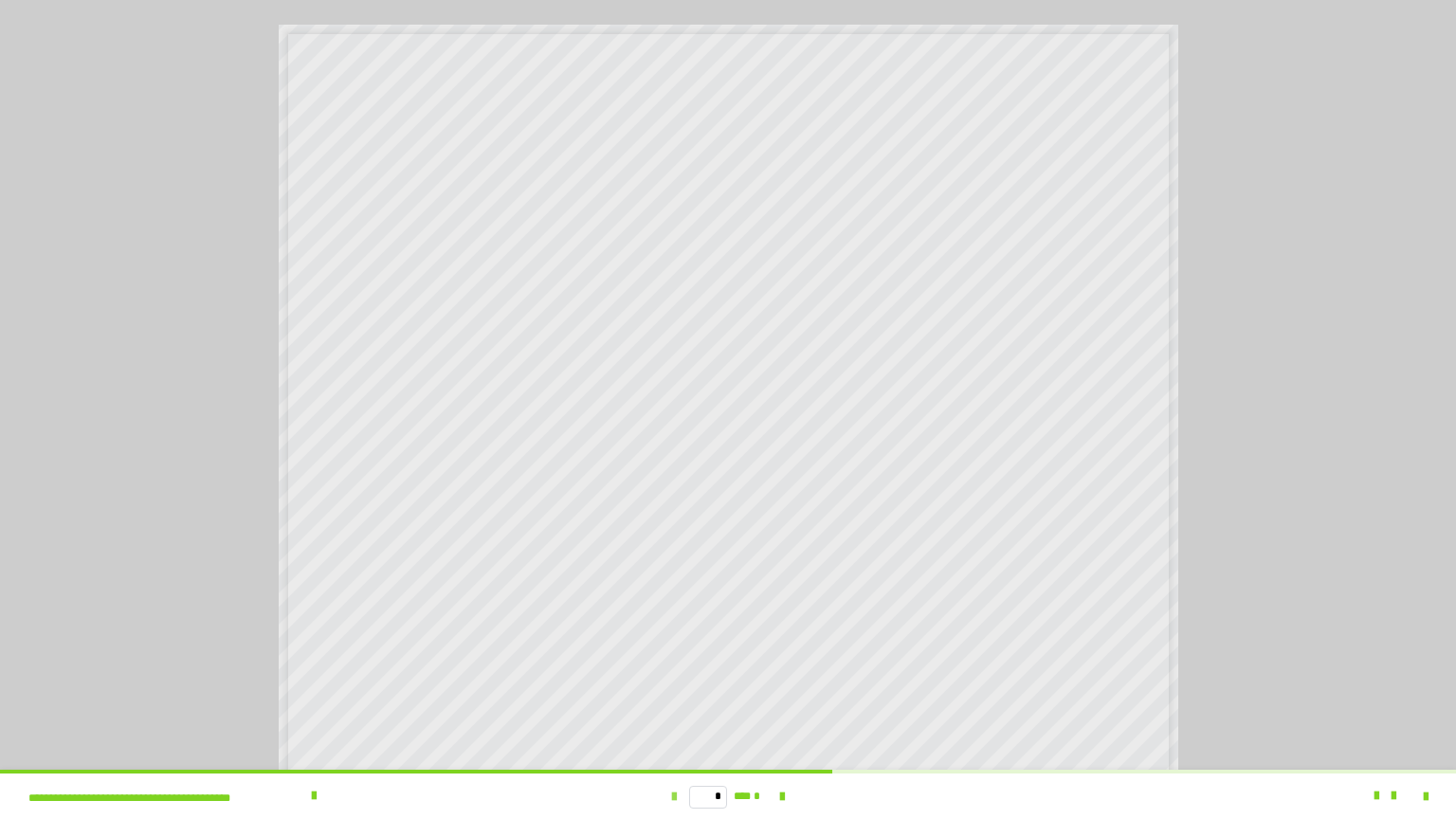 click at bounding box center (674, 797) 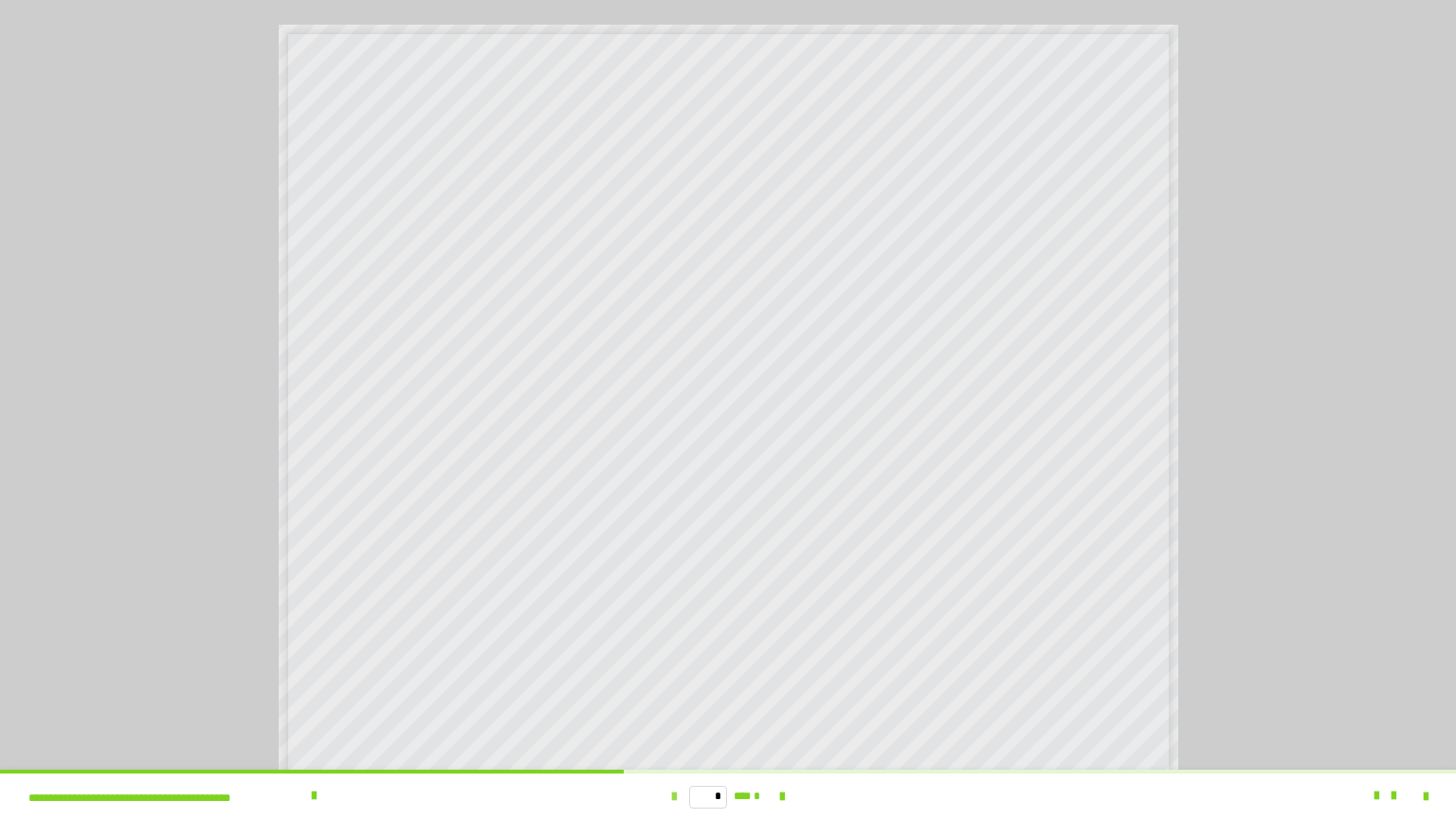 click at bounding box center (674, 797) 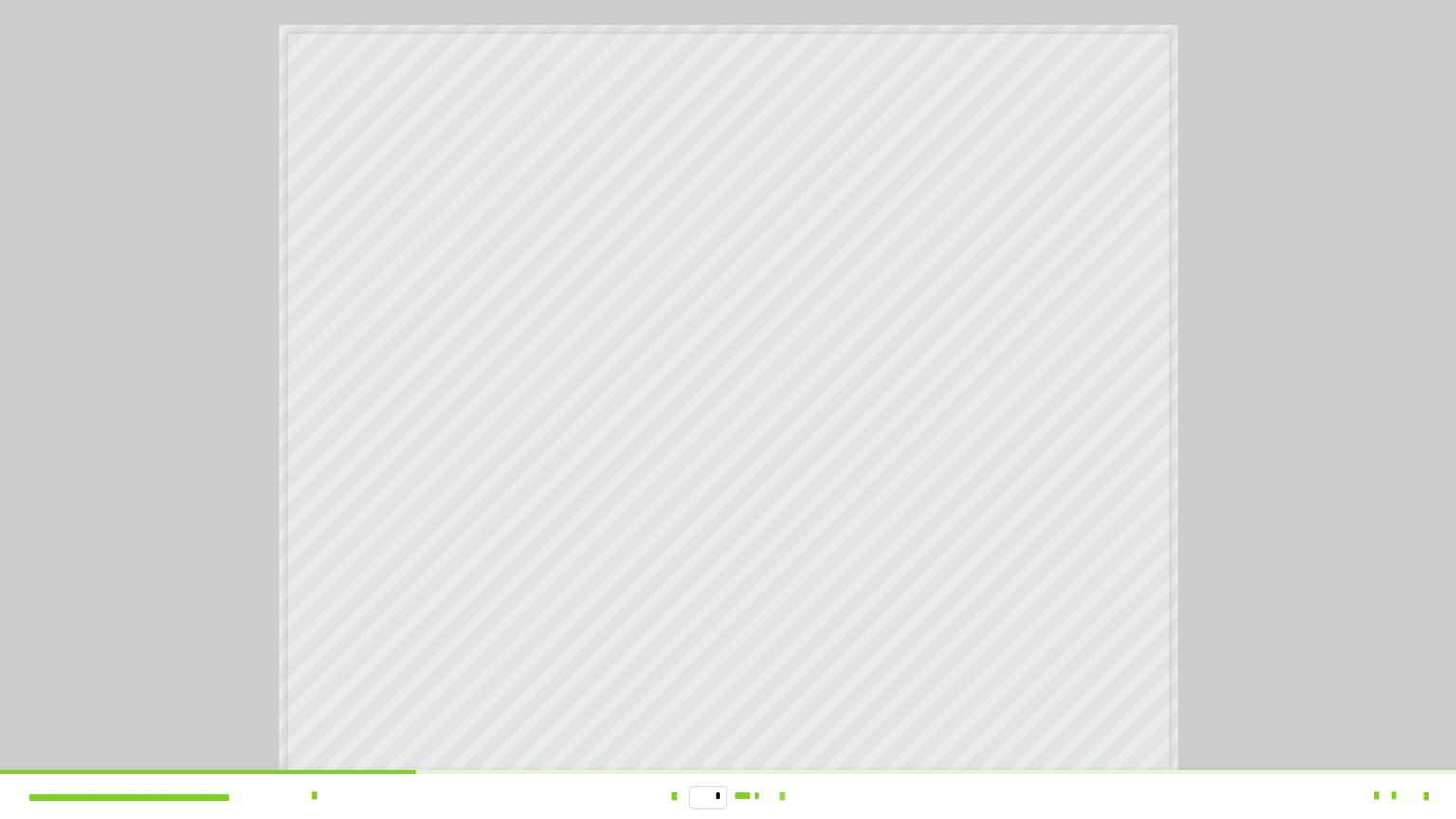 click at bounding box center [782, 797] 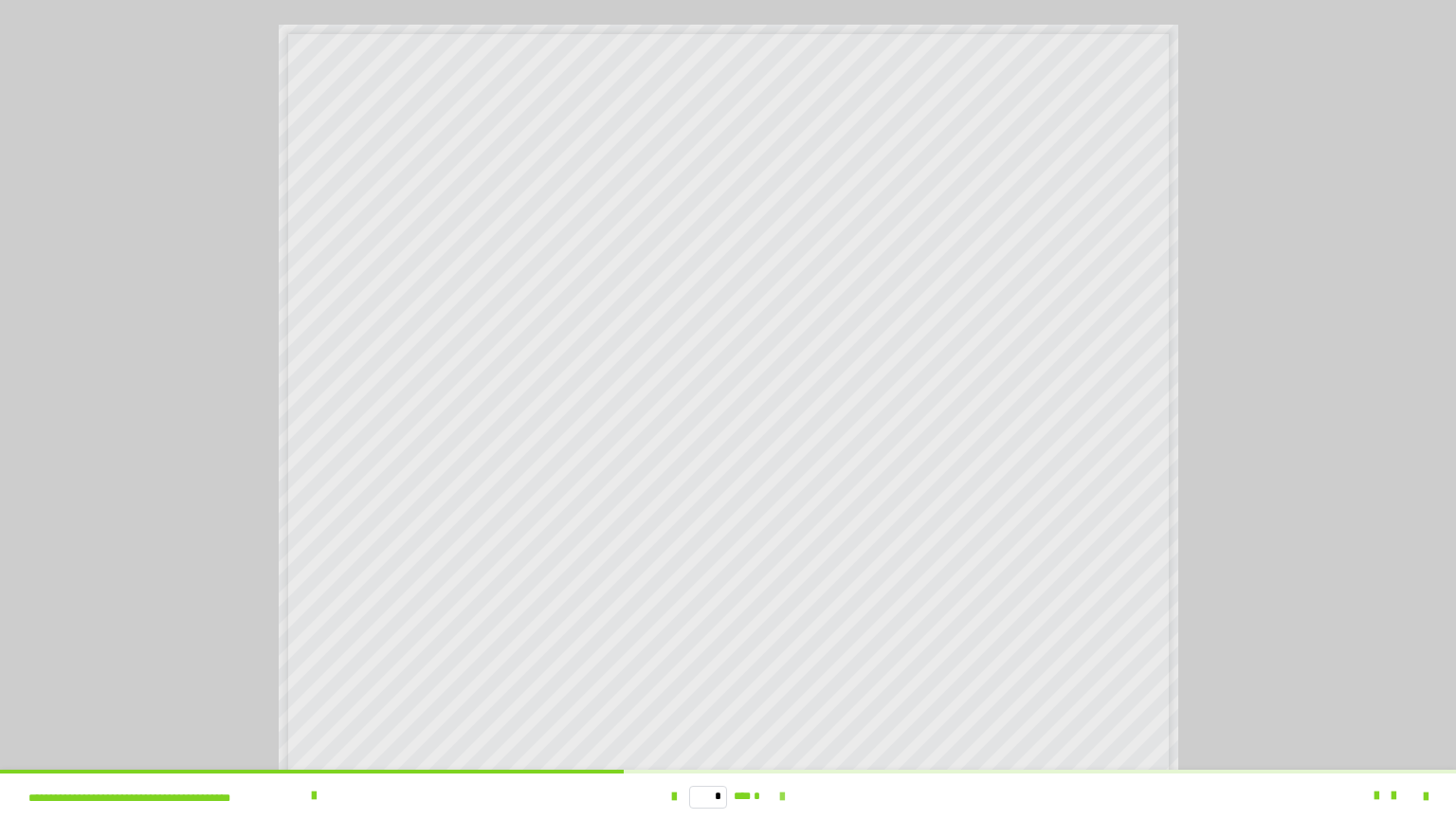 click at bounding box center (782, 797) 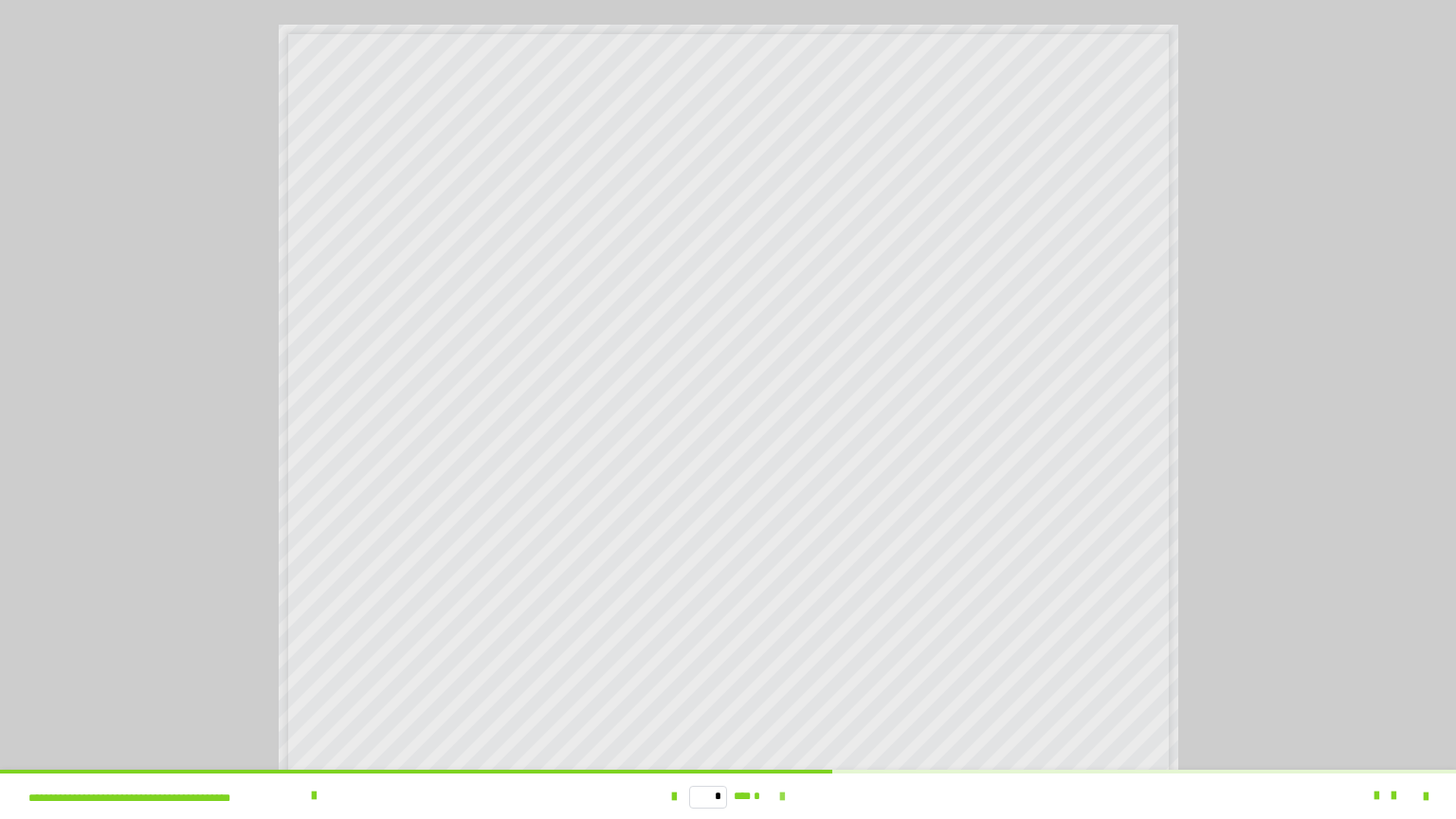 click at bounding box center [782, 797] 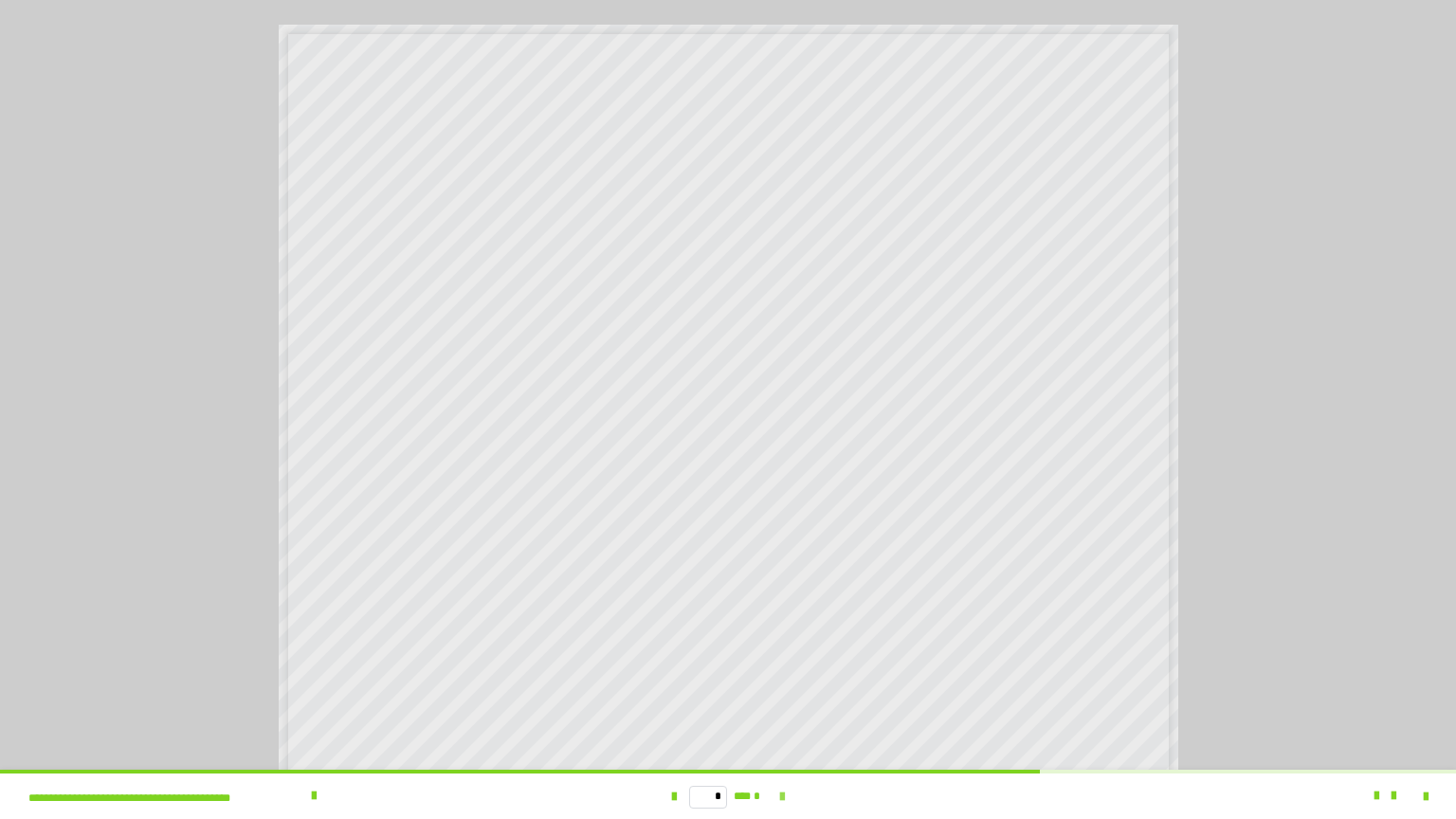 click at bounding box center (782, 797) 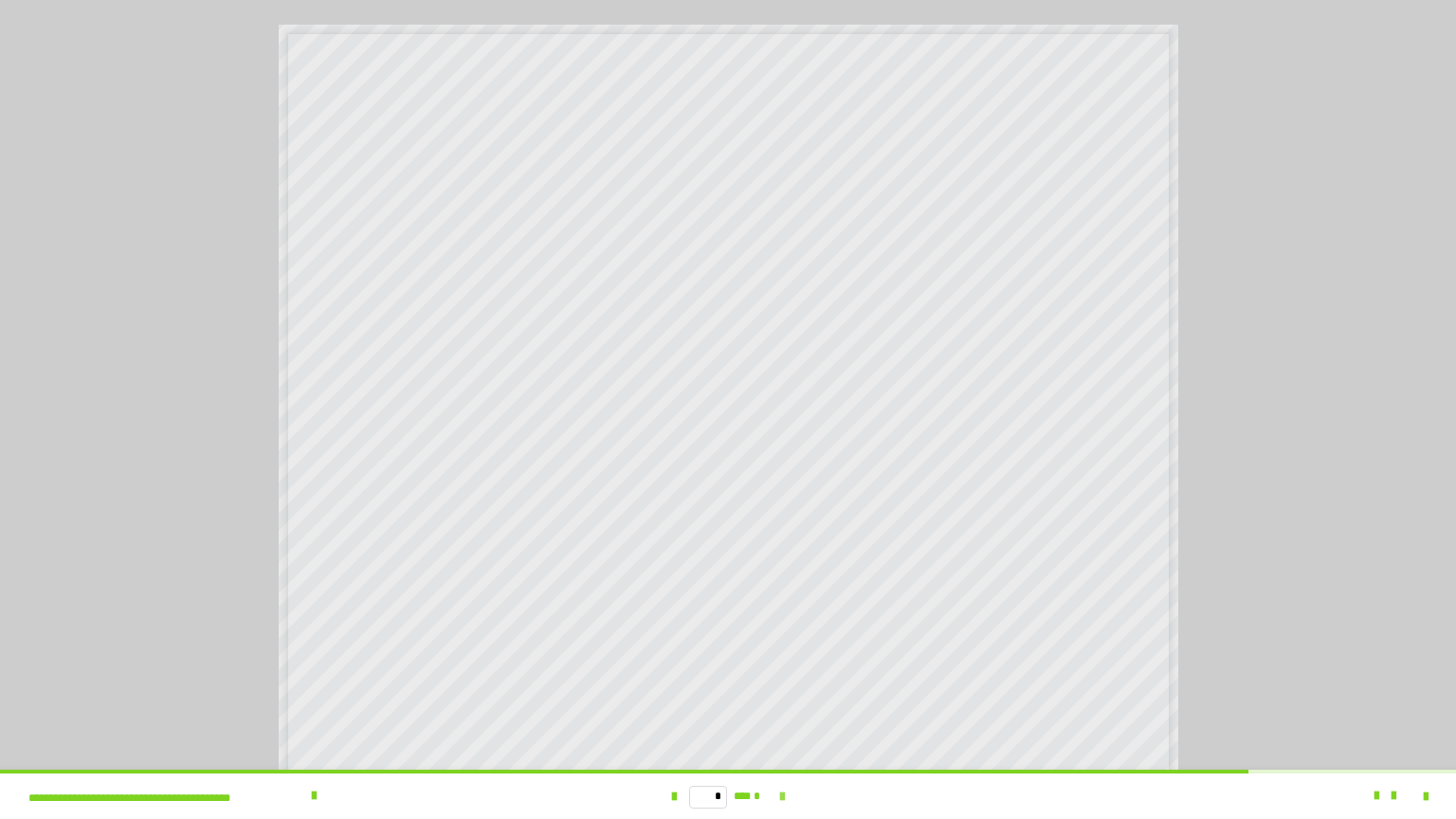 click at bounding box center [782, 797] 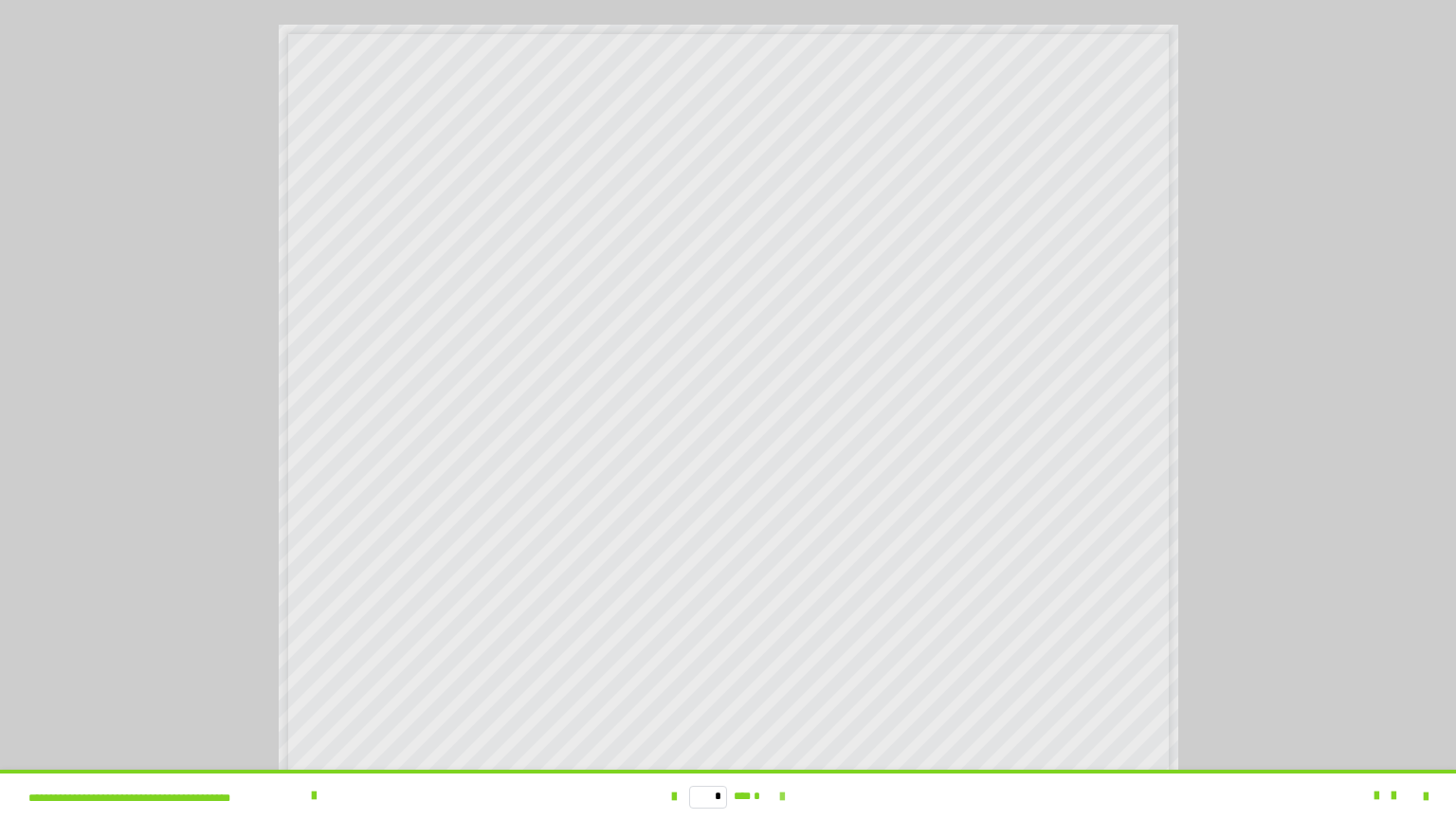 click on "* *** *" at bounding box center [728, 796] 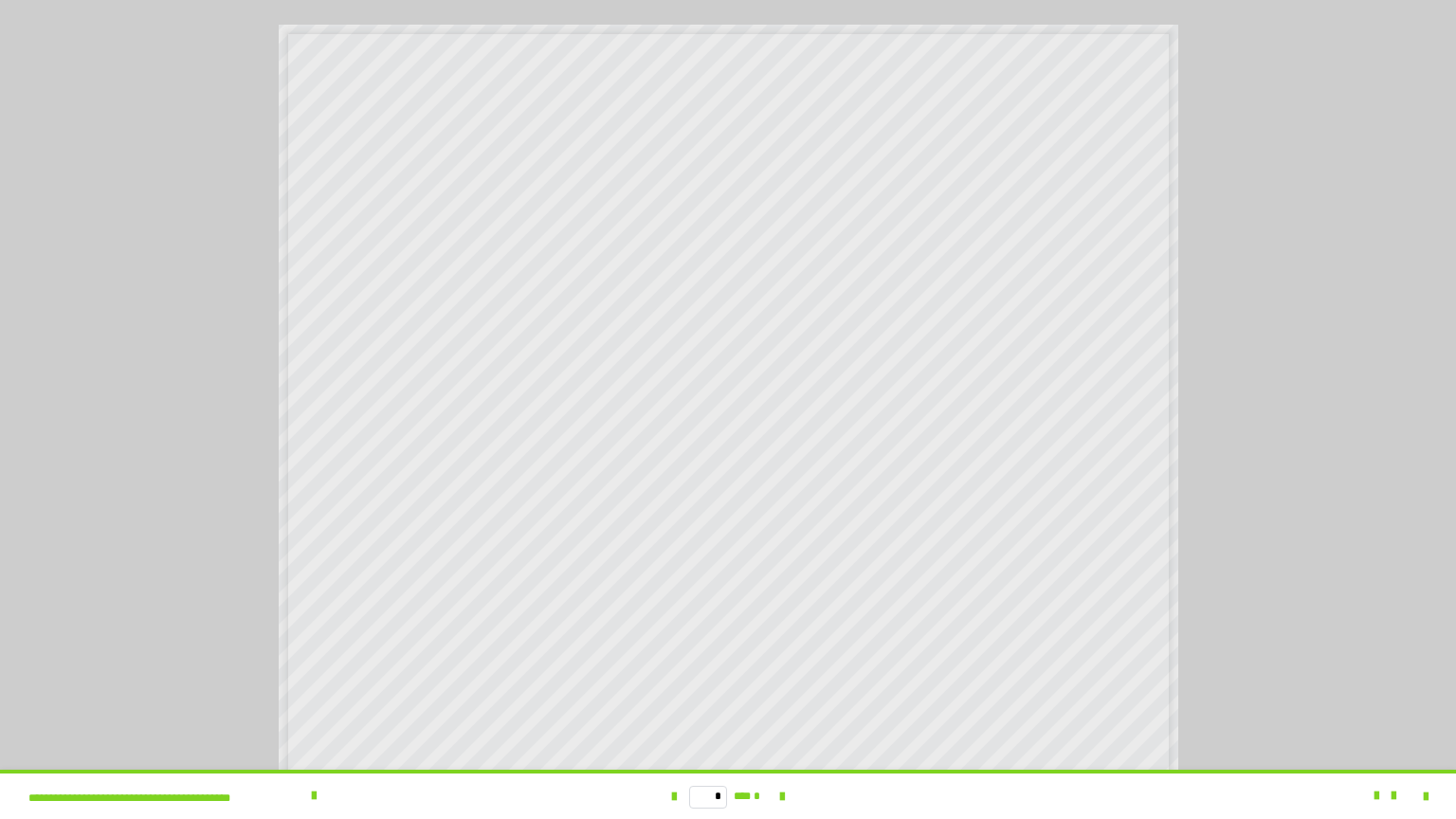 click on "* *** *" at bounding box center [728, 796] 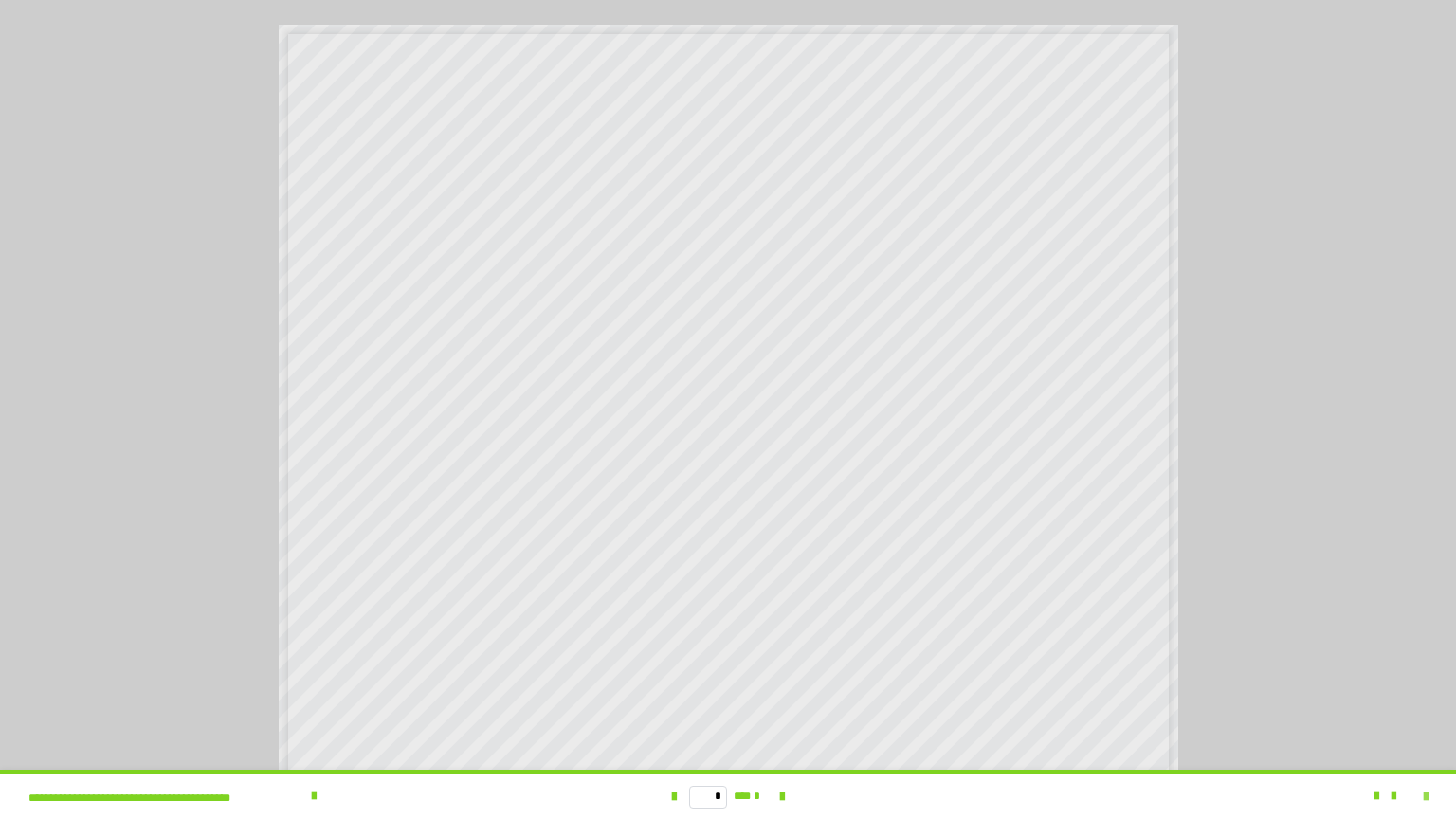 click at bounding box center [1426, 797] 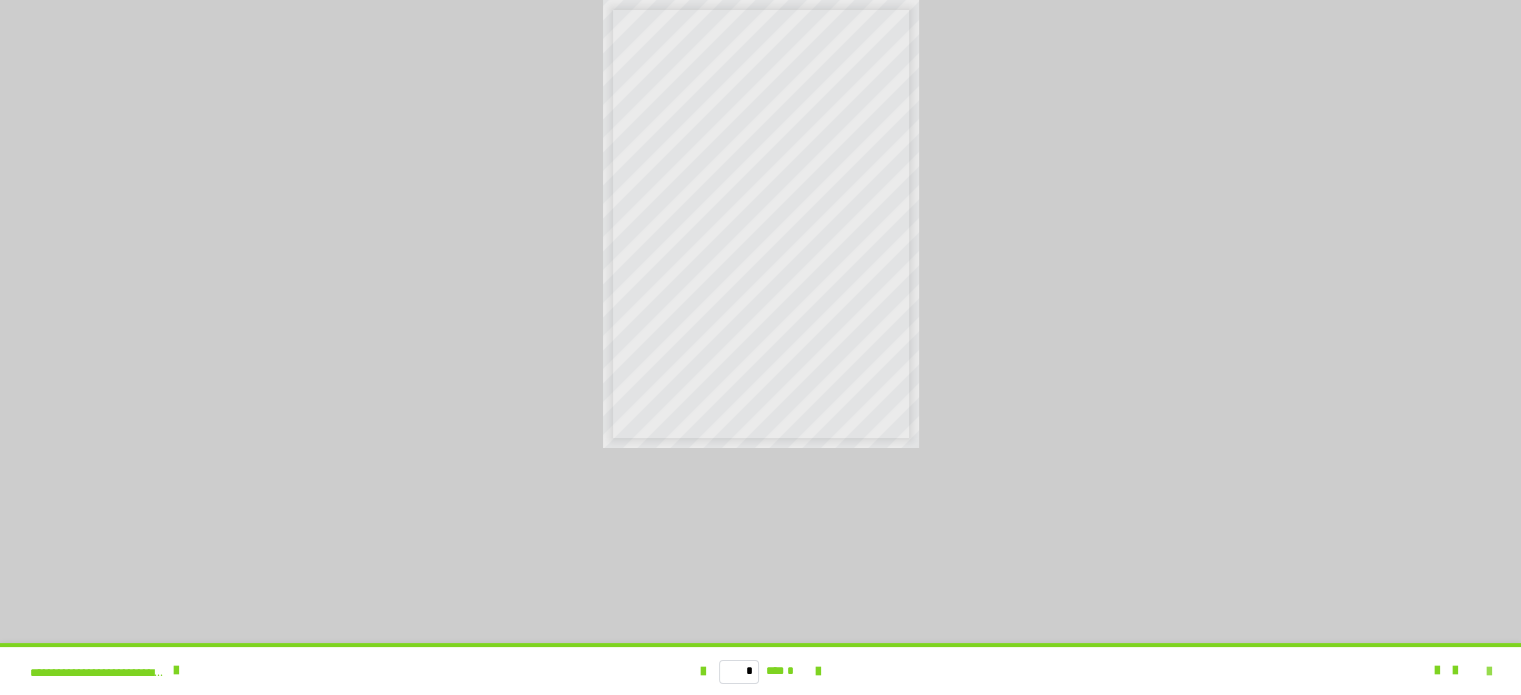 scroll, scrollTop: 3992, scrollLeft: 0, axis: vertical 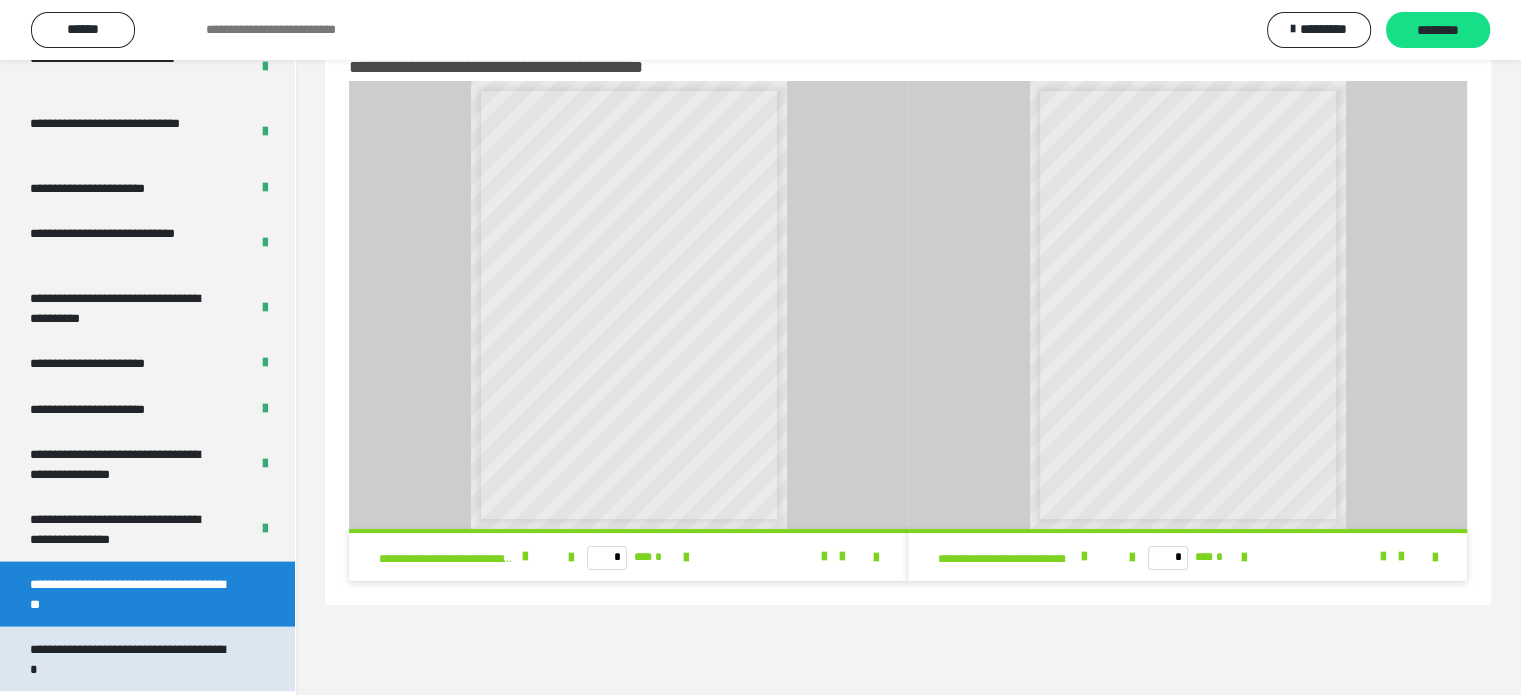 click on "**********" at bounding box center [132, 659] 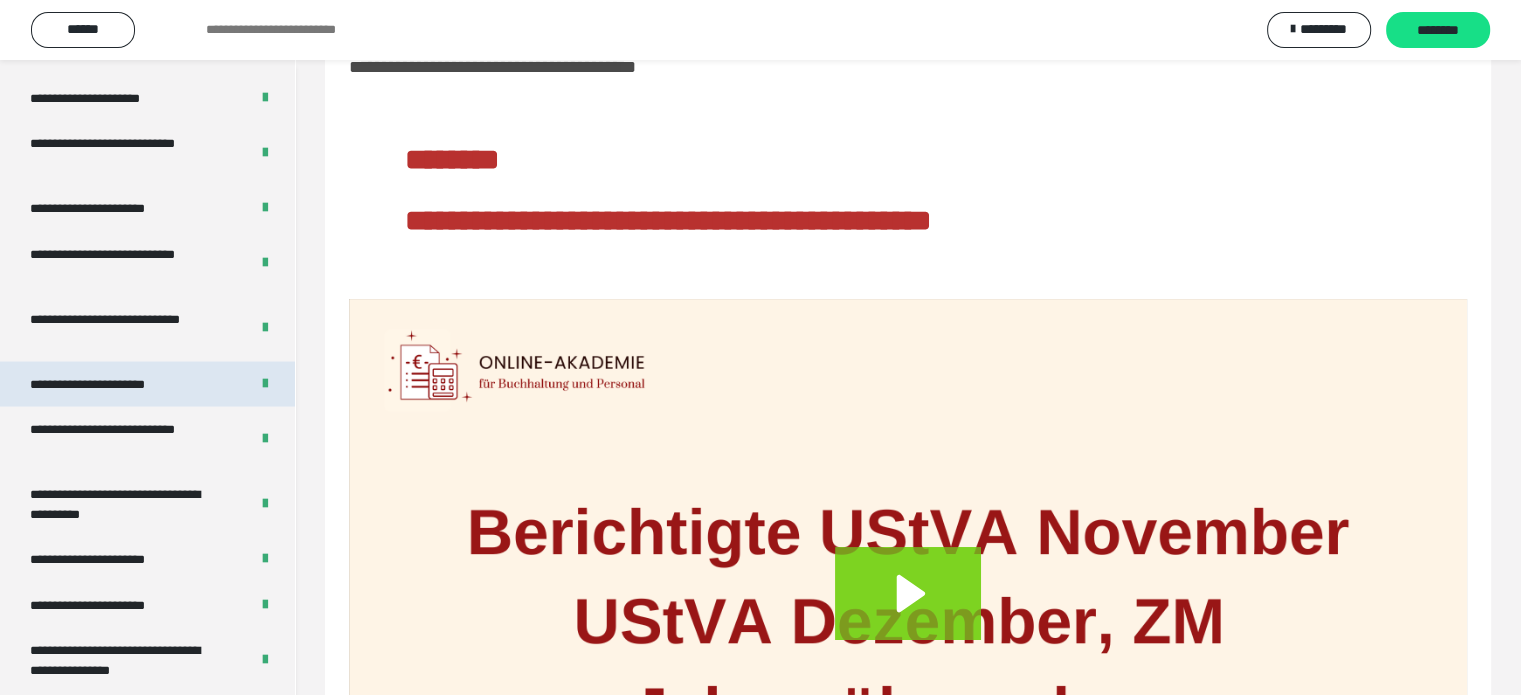 scroll, scrollTop: 3792, scrollLeft: 0, axis: vertical 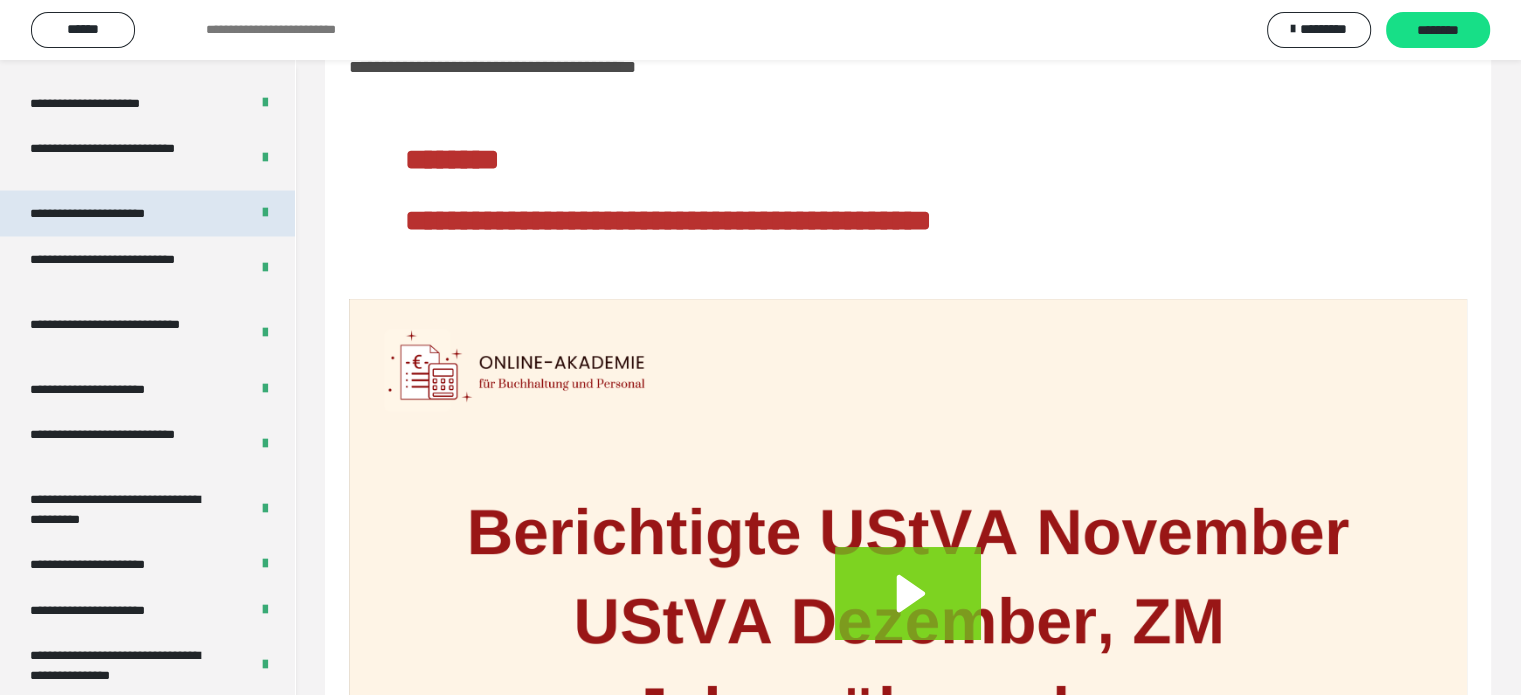 click on "**********" at bounding box center (111, 213) 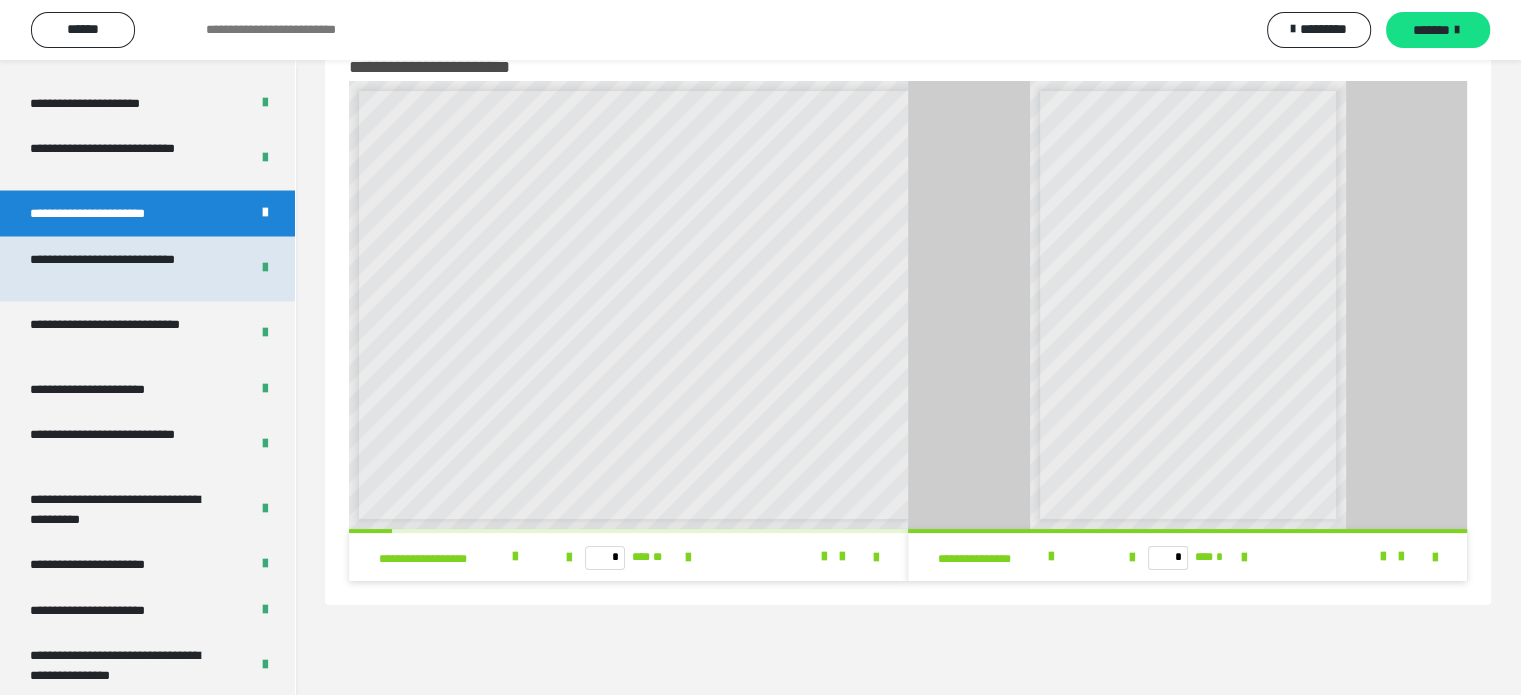 click on "**********" at bounding box center (124, 268) 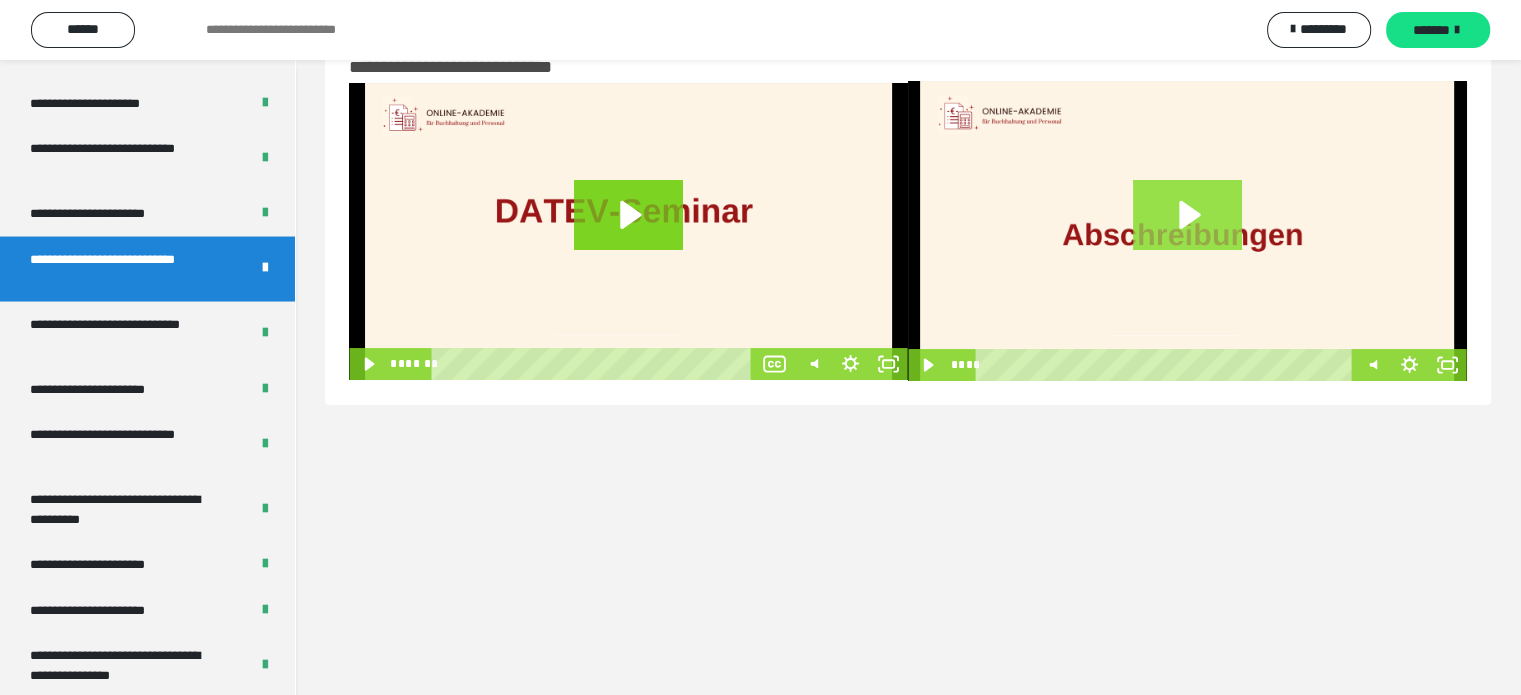 click 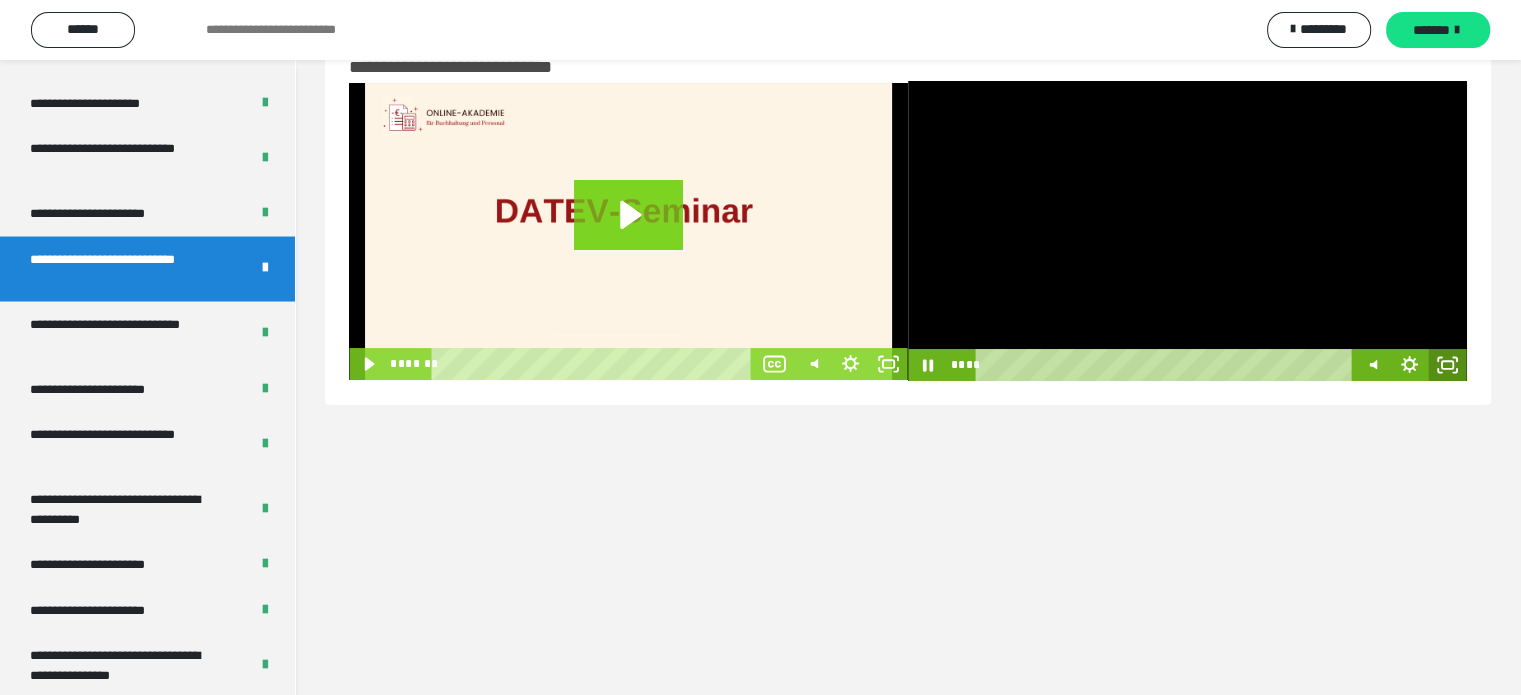 click 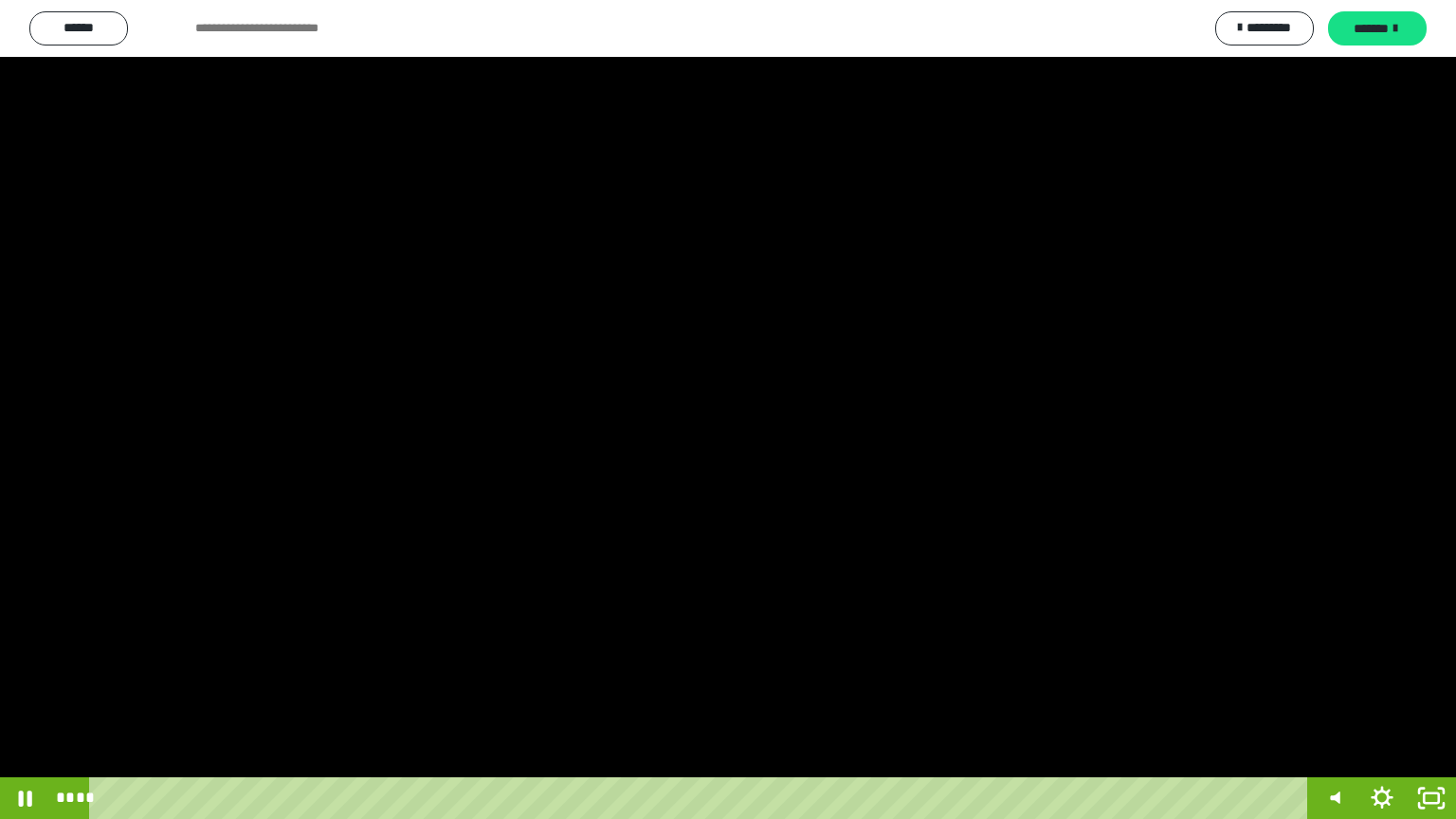 click at bounding box center (728, 410) 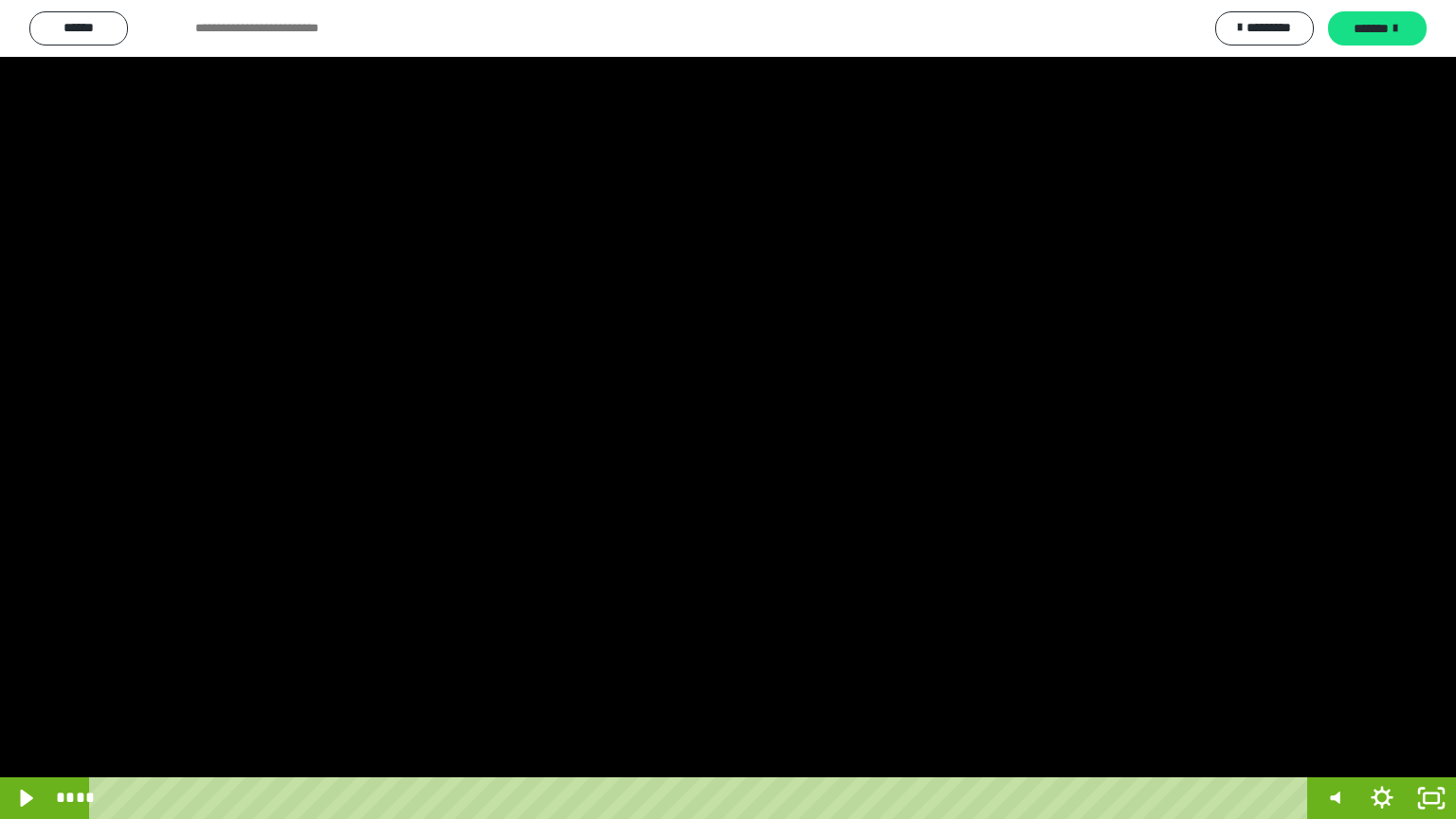 click at bounding box center [728, 410] 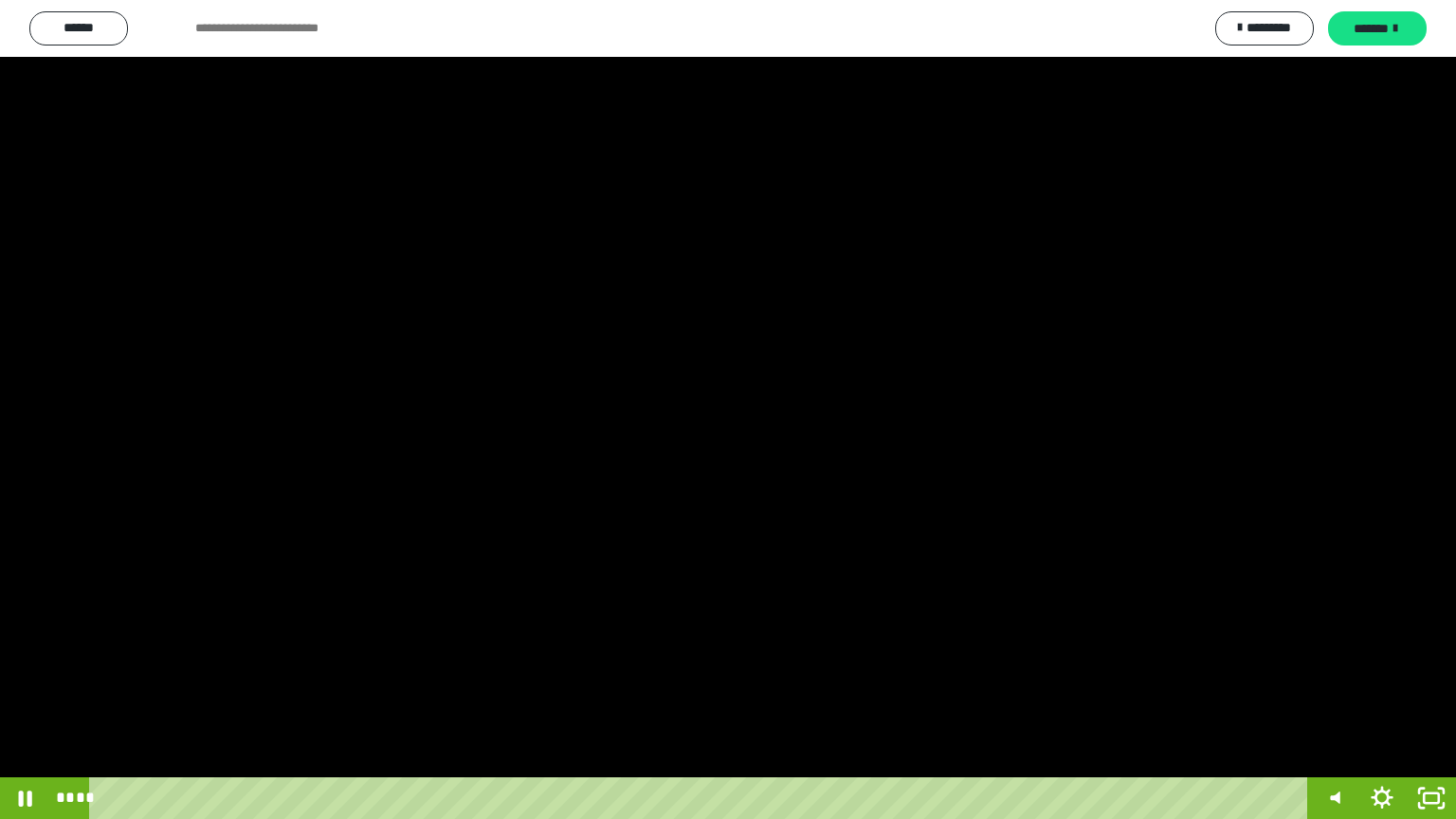 click at bounding box center [728, 410] 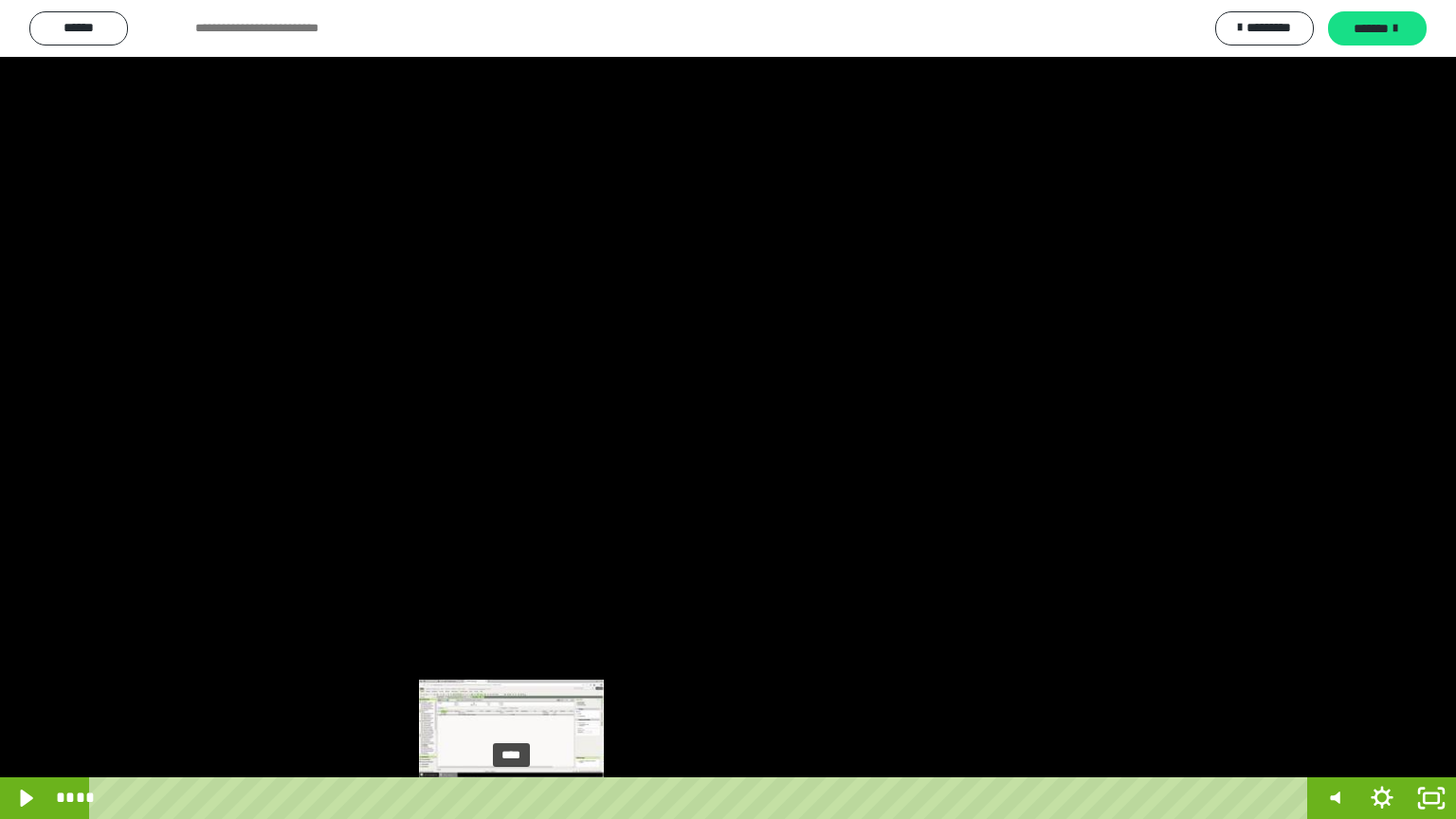 click on "****" at bounding box center [701, 798] 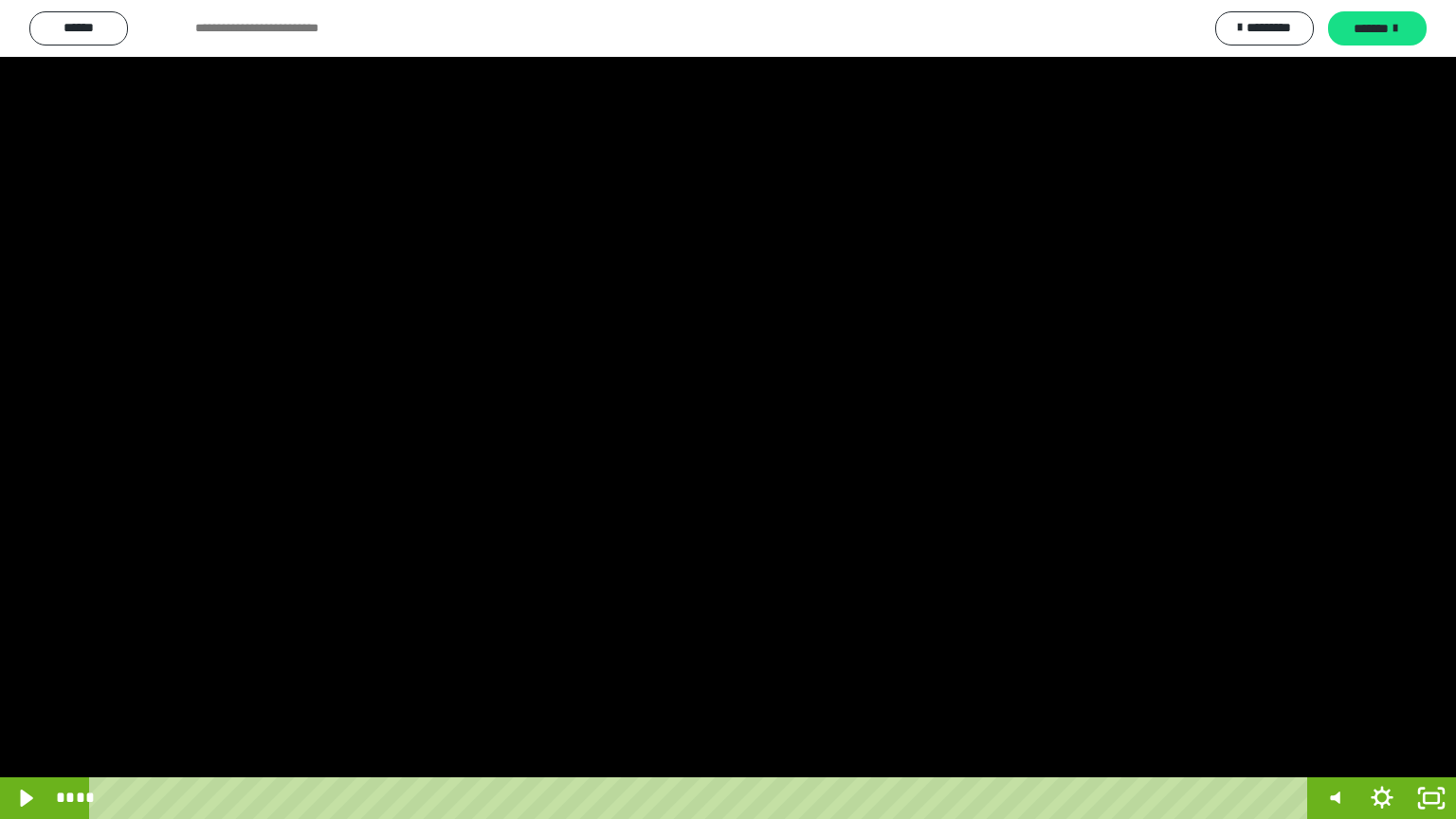 click at bounding box center (728, 410) 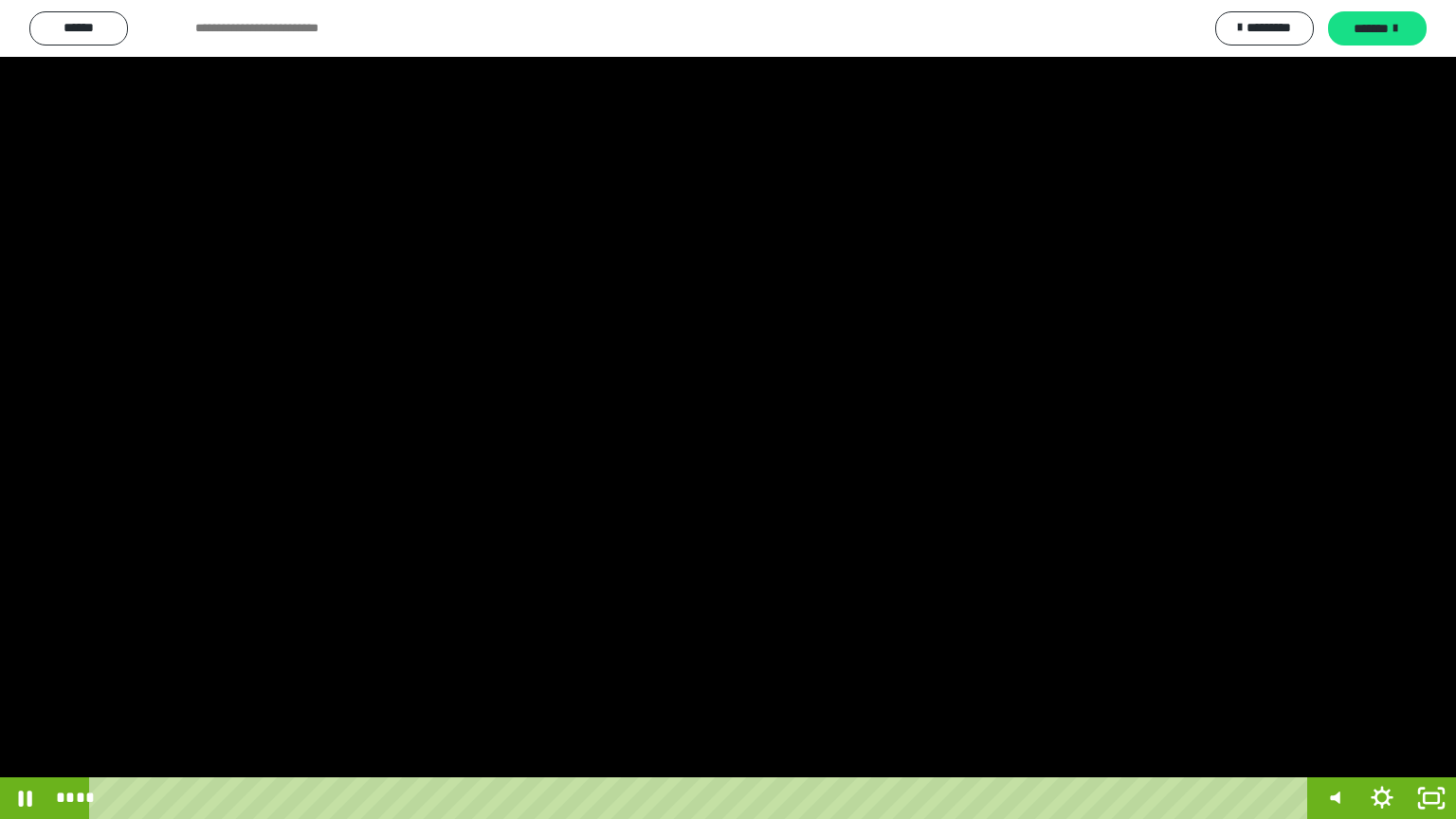 click at bounding box center (728, 410) 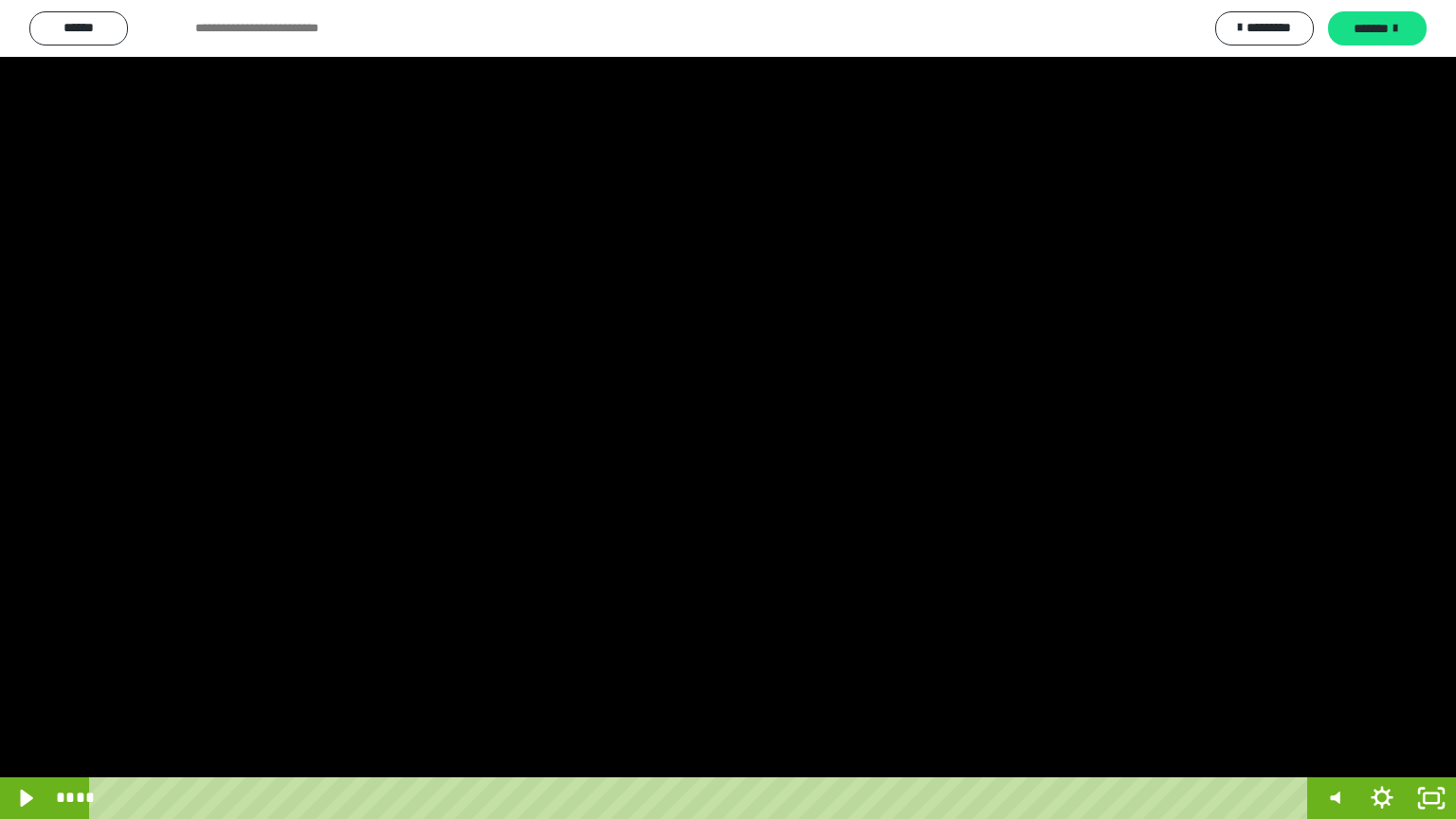 click at bounding box center (728, 410) 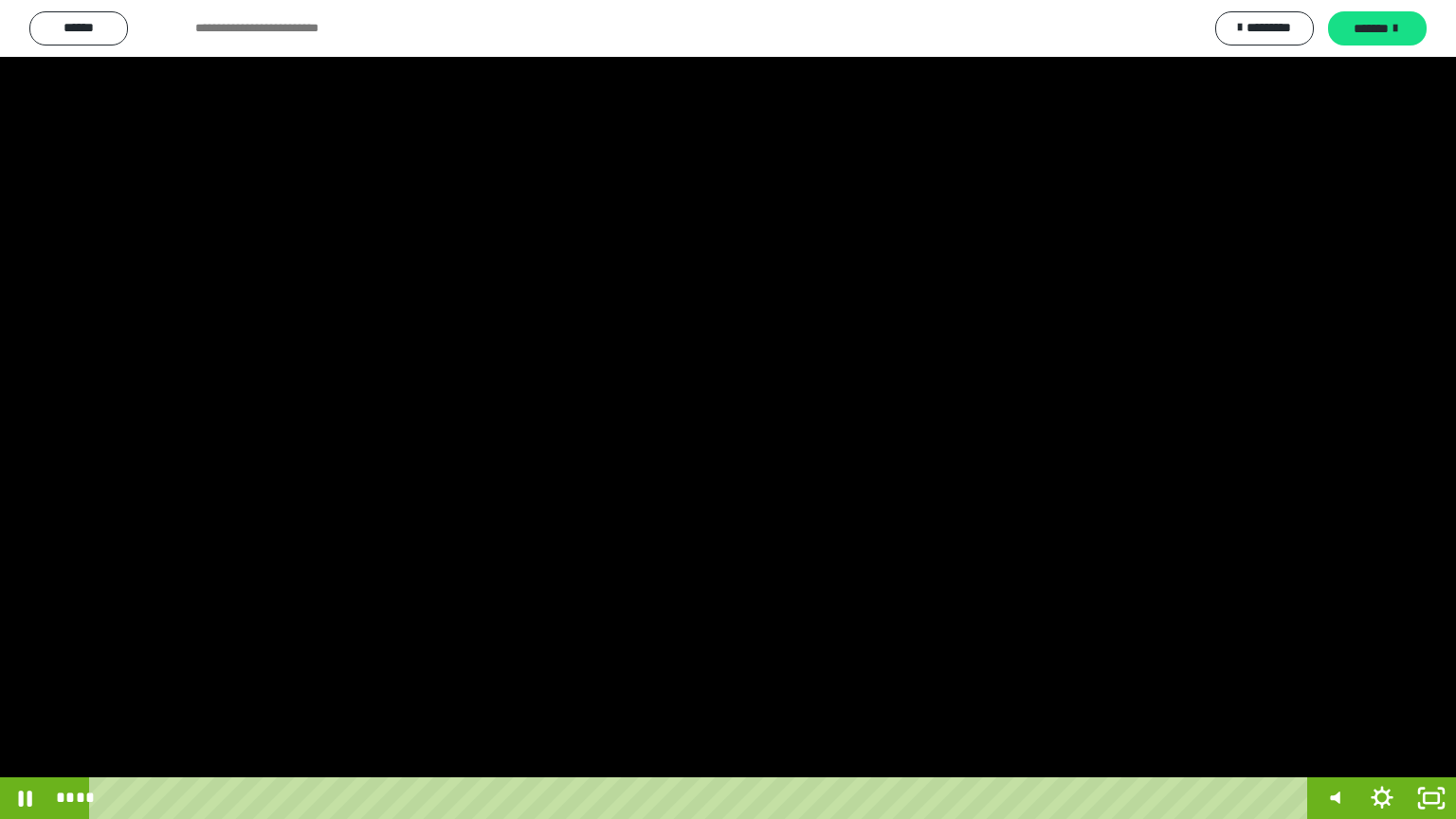 click at bounding box center (728, 410) 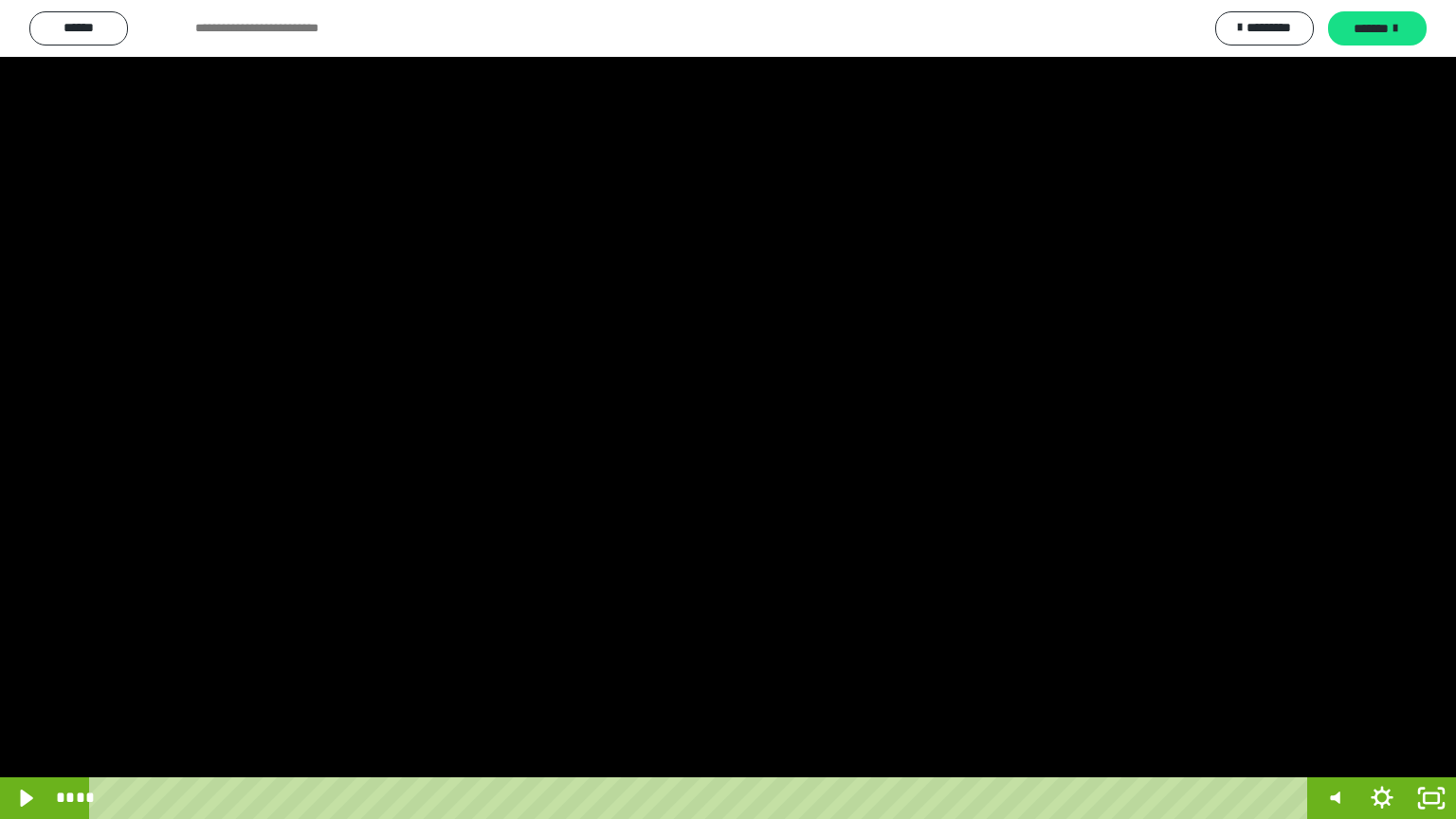 click at bounding box center [728, 410] 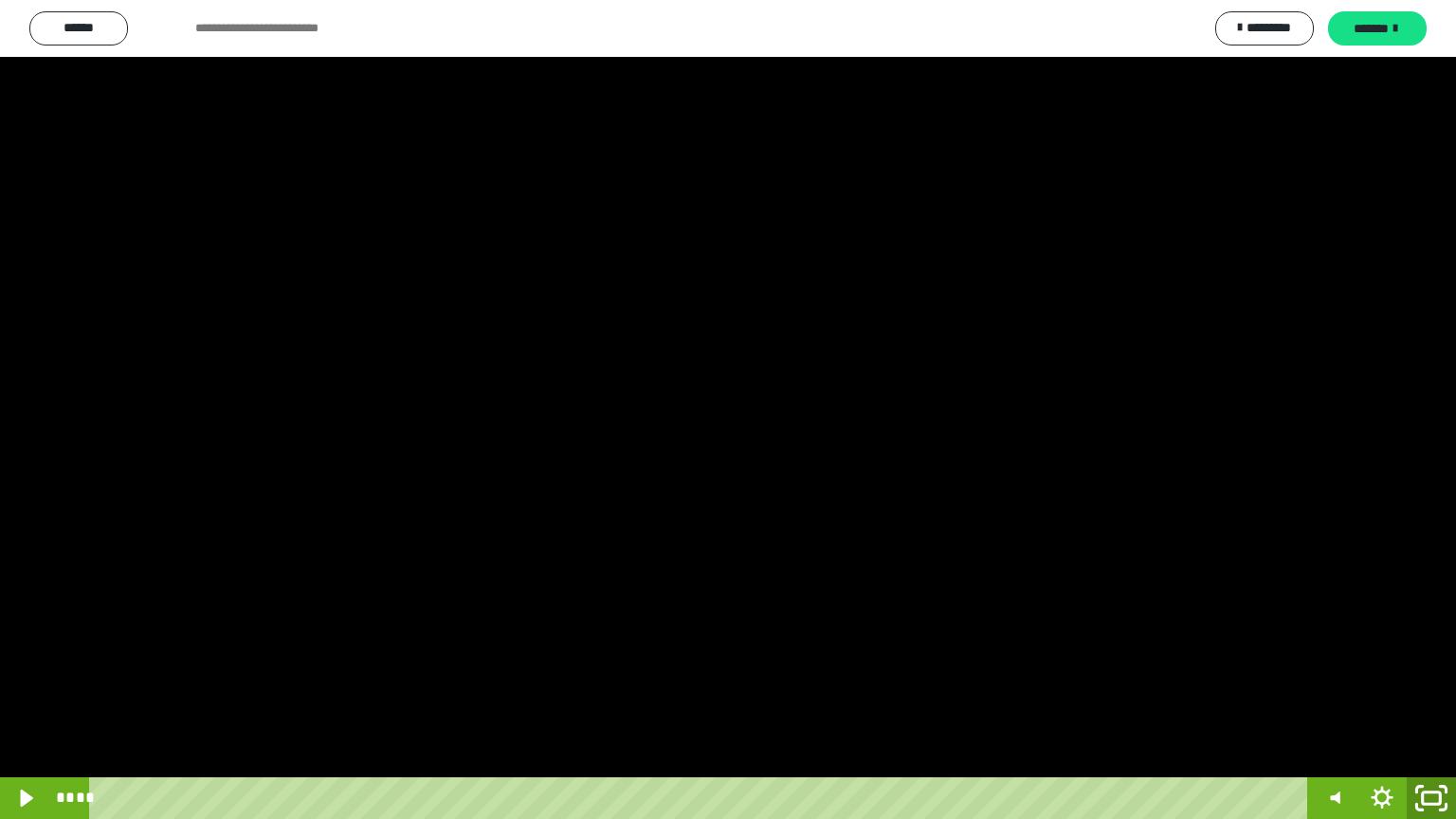 click 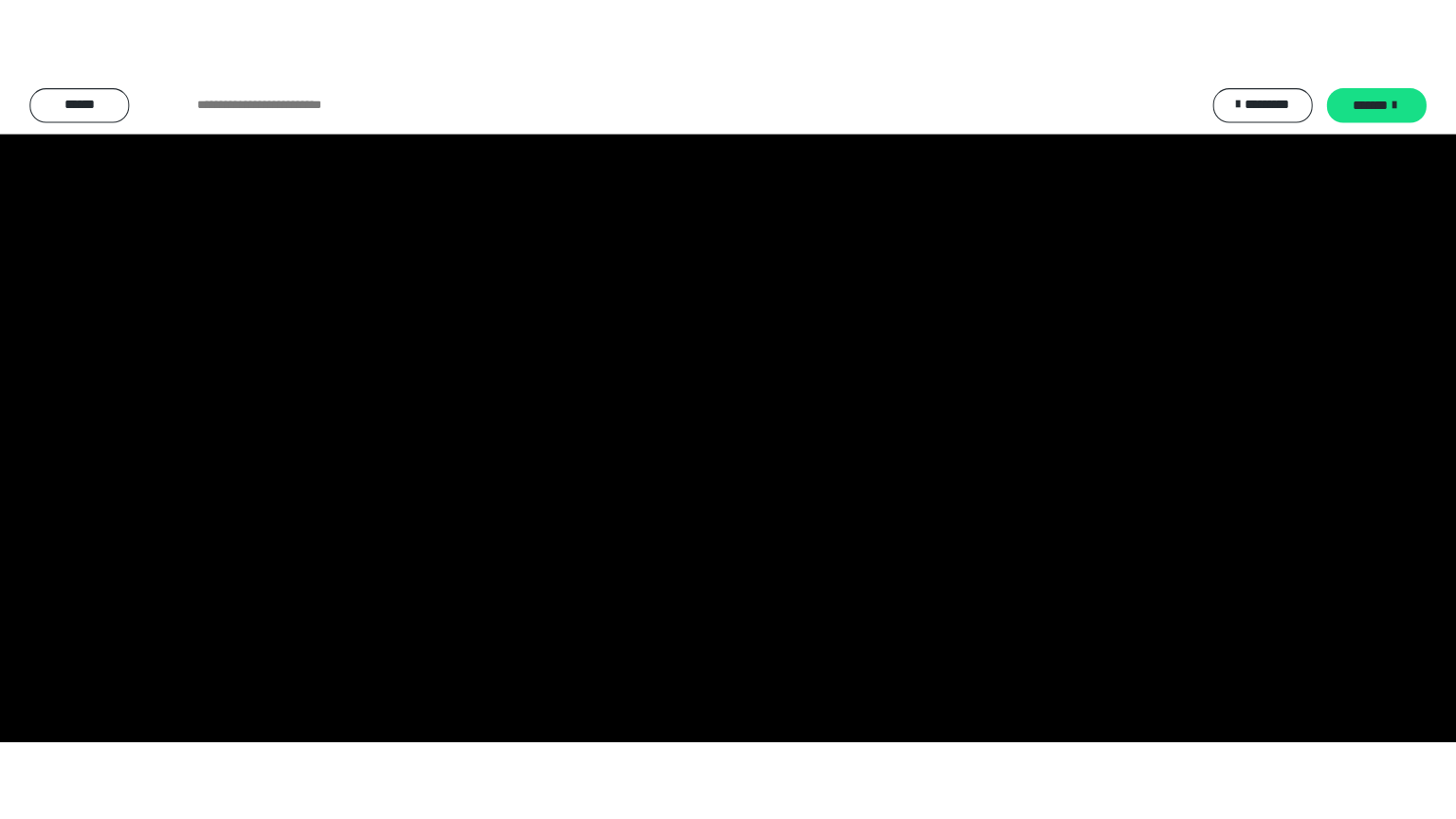 scroll, scrollTop: 3784, scrollLeft: 0, axis: vertical 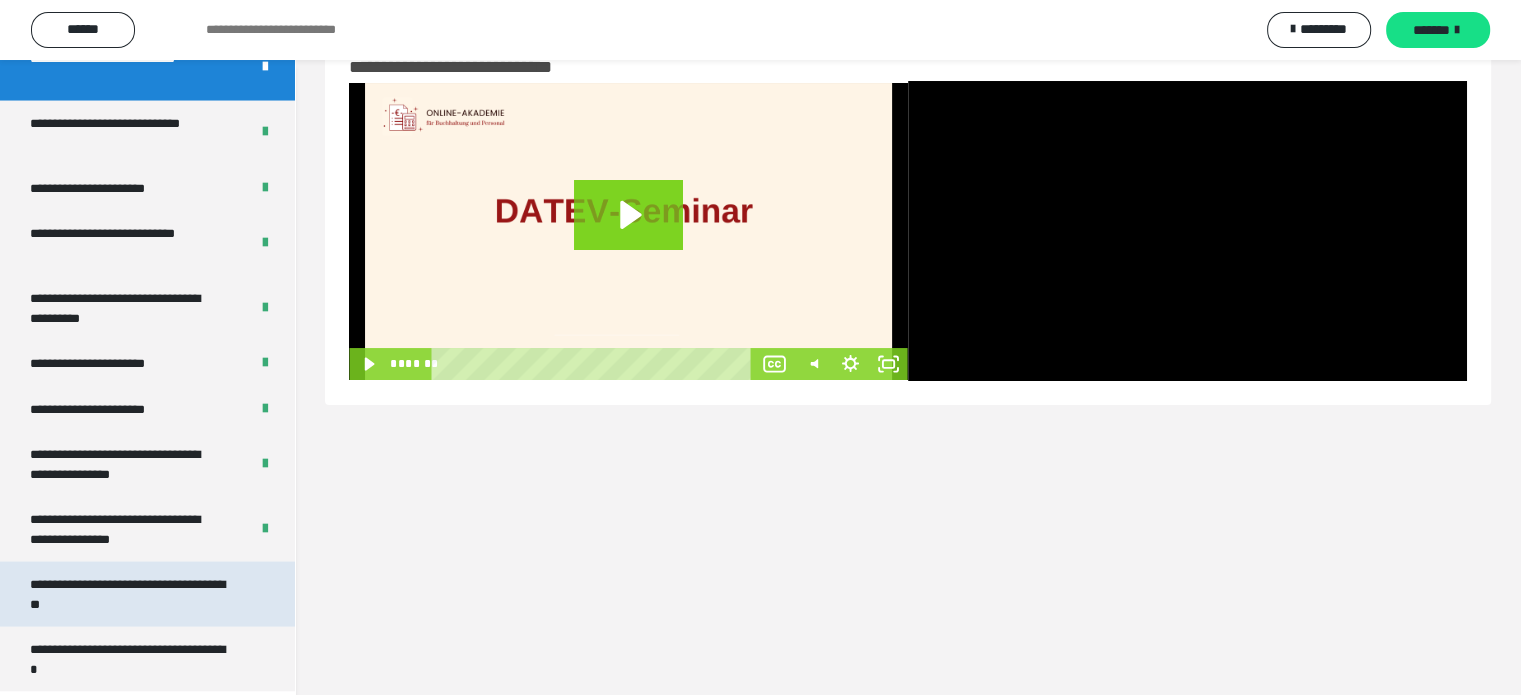 click on "**********" at bounding box center (132, 594) 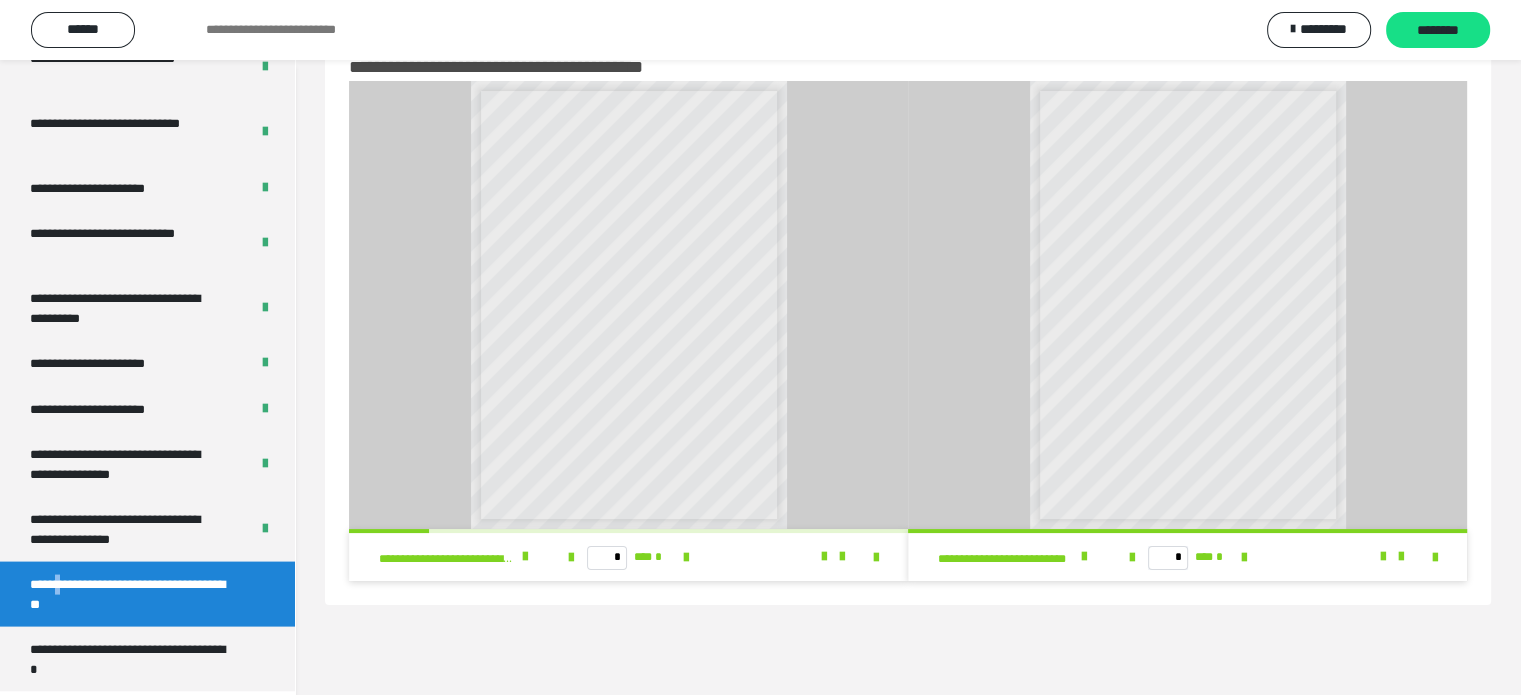 click on "**********" at bounding box center [132, 594] 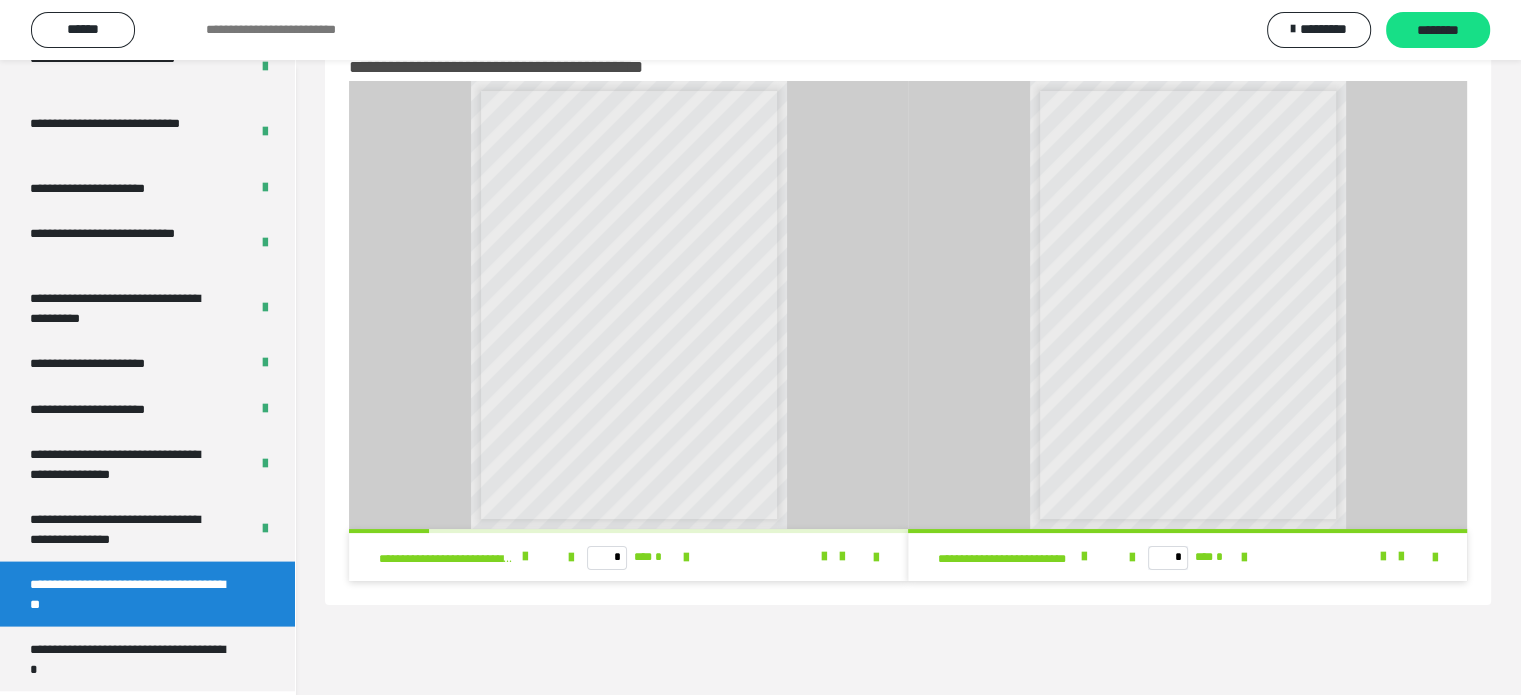 click on "**********" at bounding box center (132, 594) 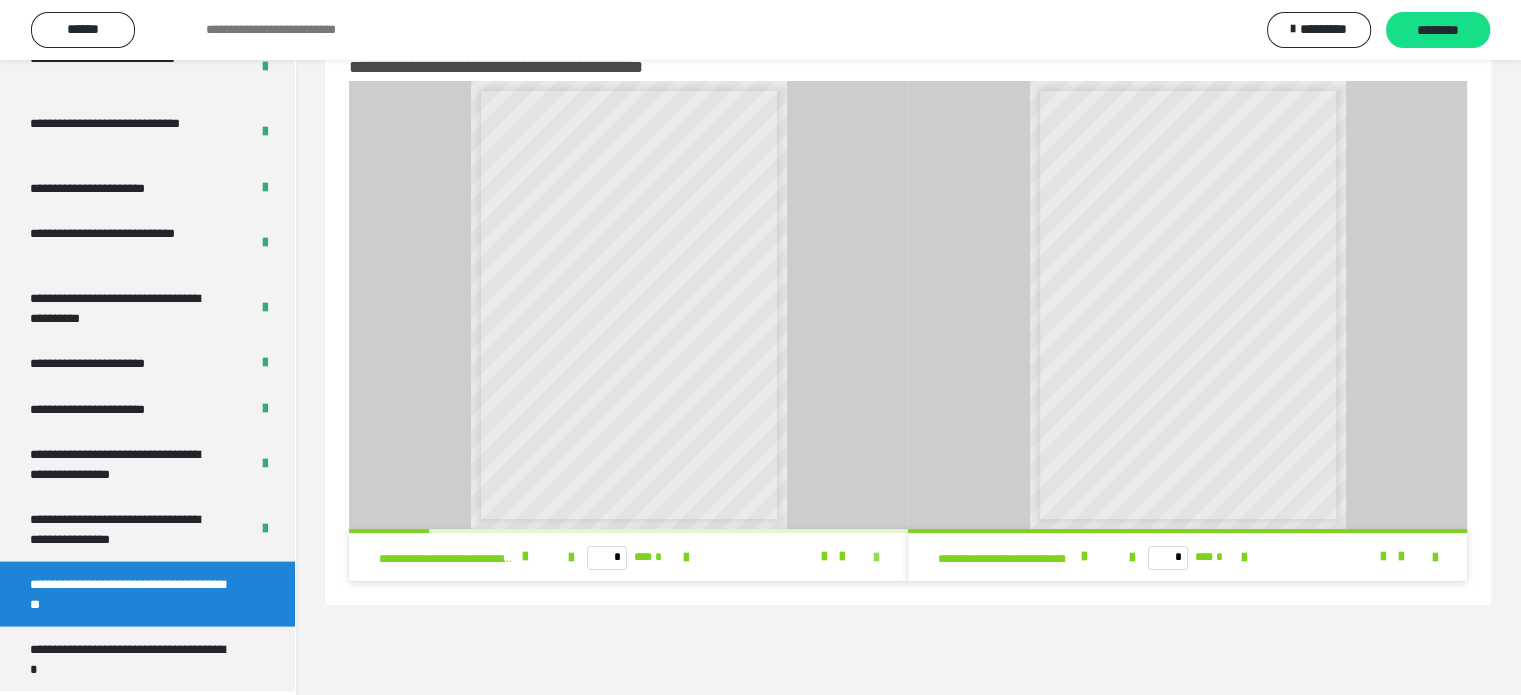 click at bounding box center (876, 558) 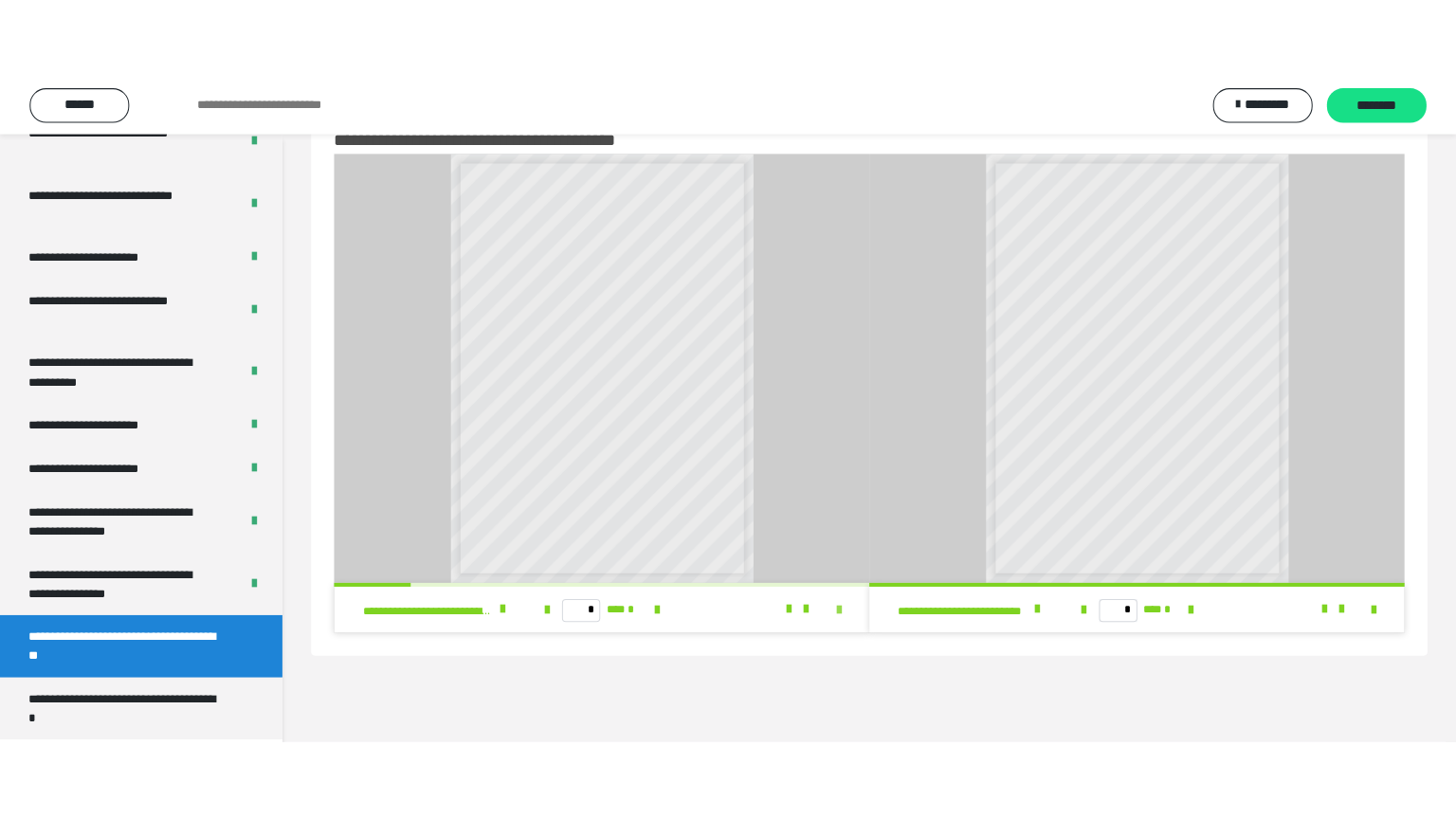 scroll, scrollTop: 3624, scrollLeft: 0, axis: vertical 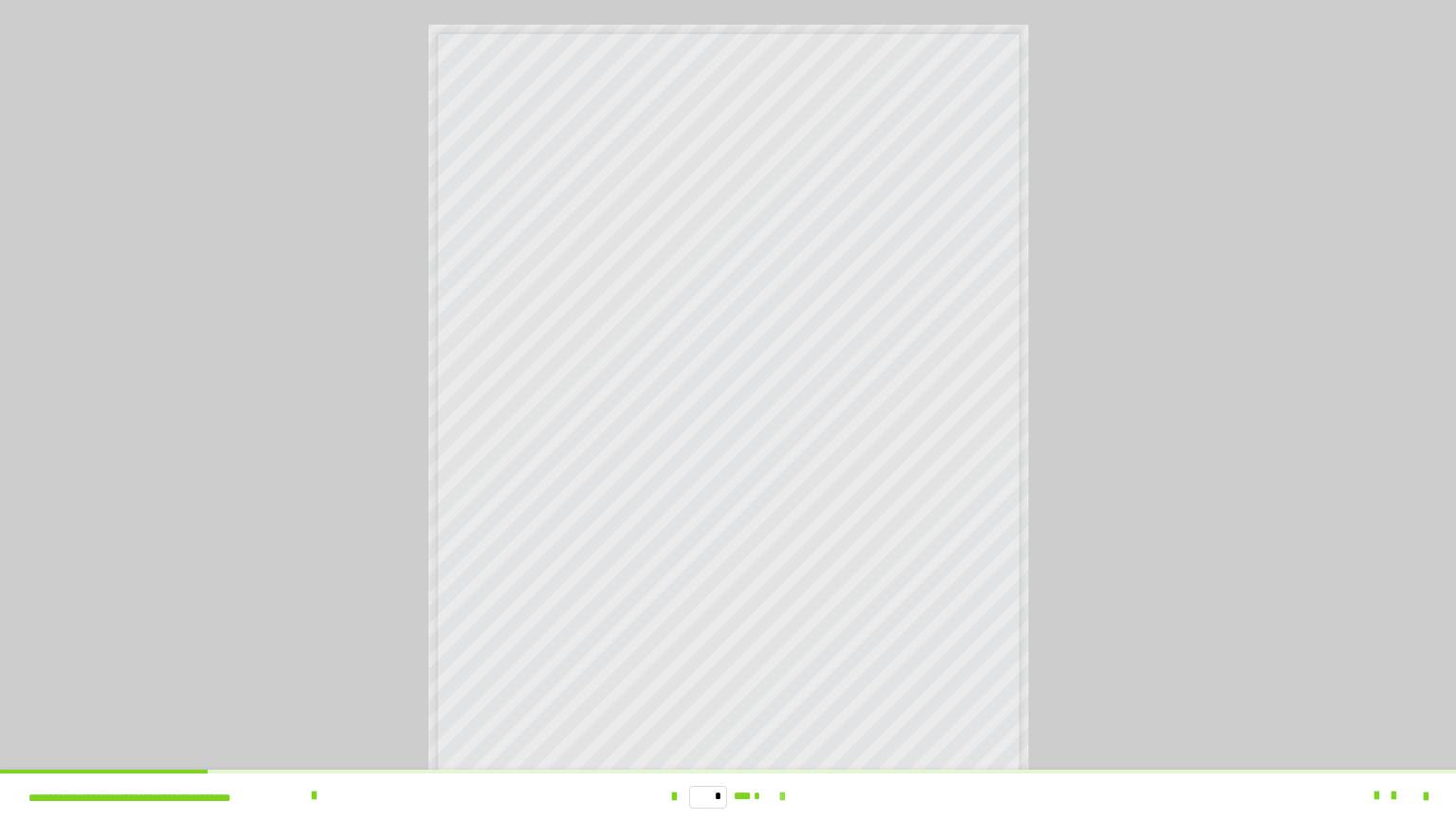click at bounding box center (782, 797) 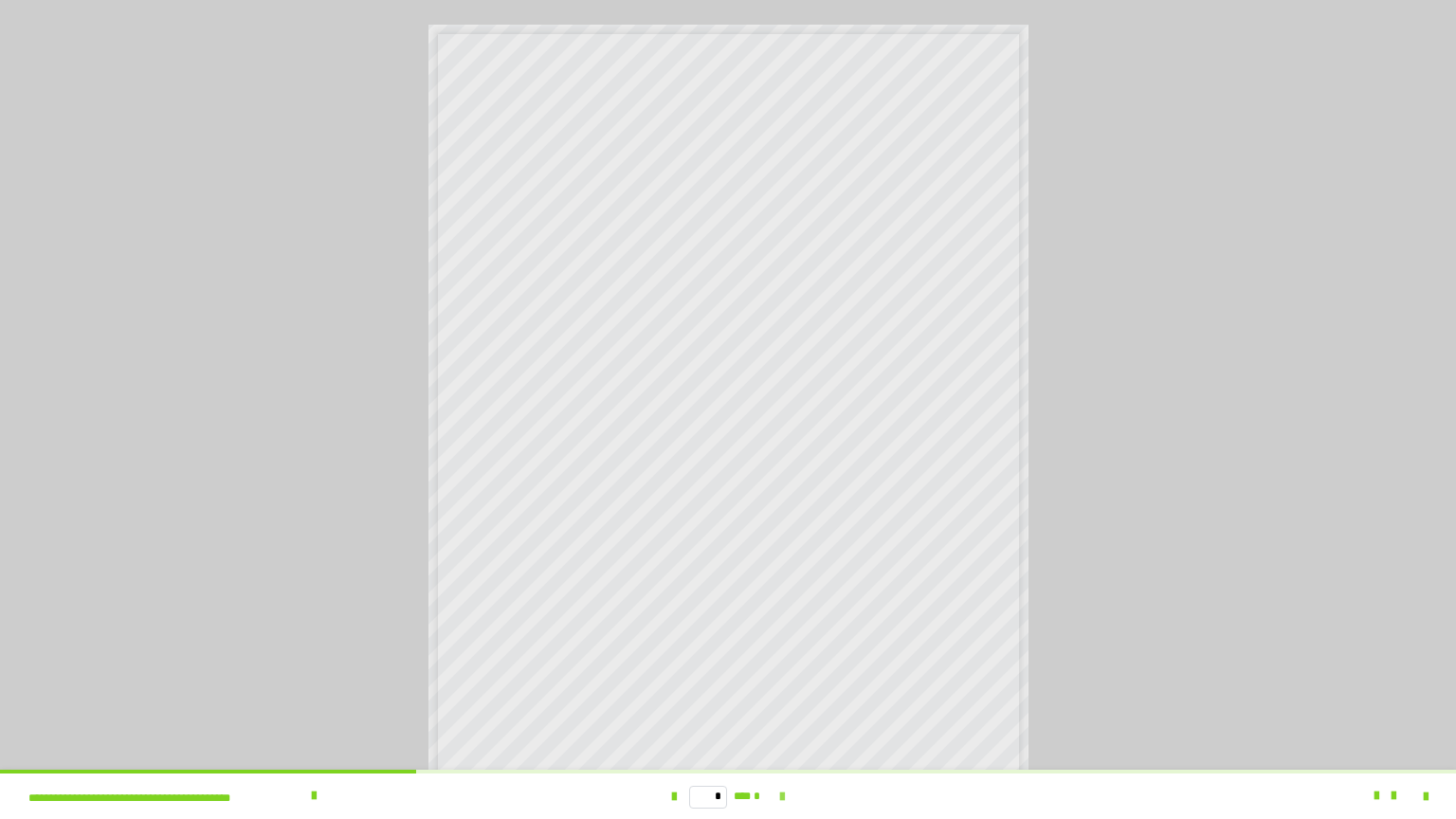 click at bounding box center [782, 797] 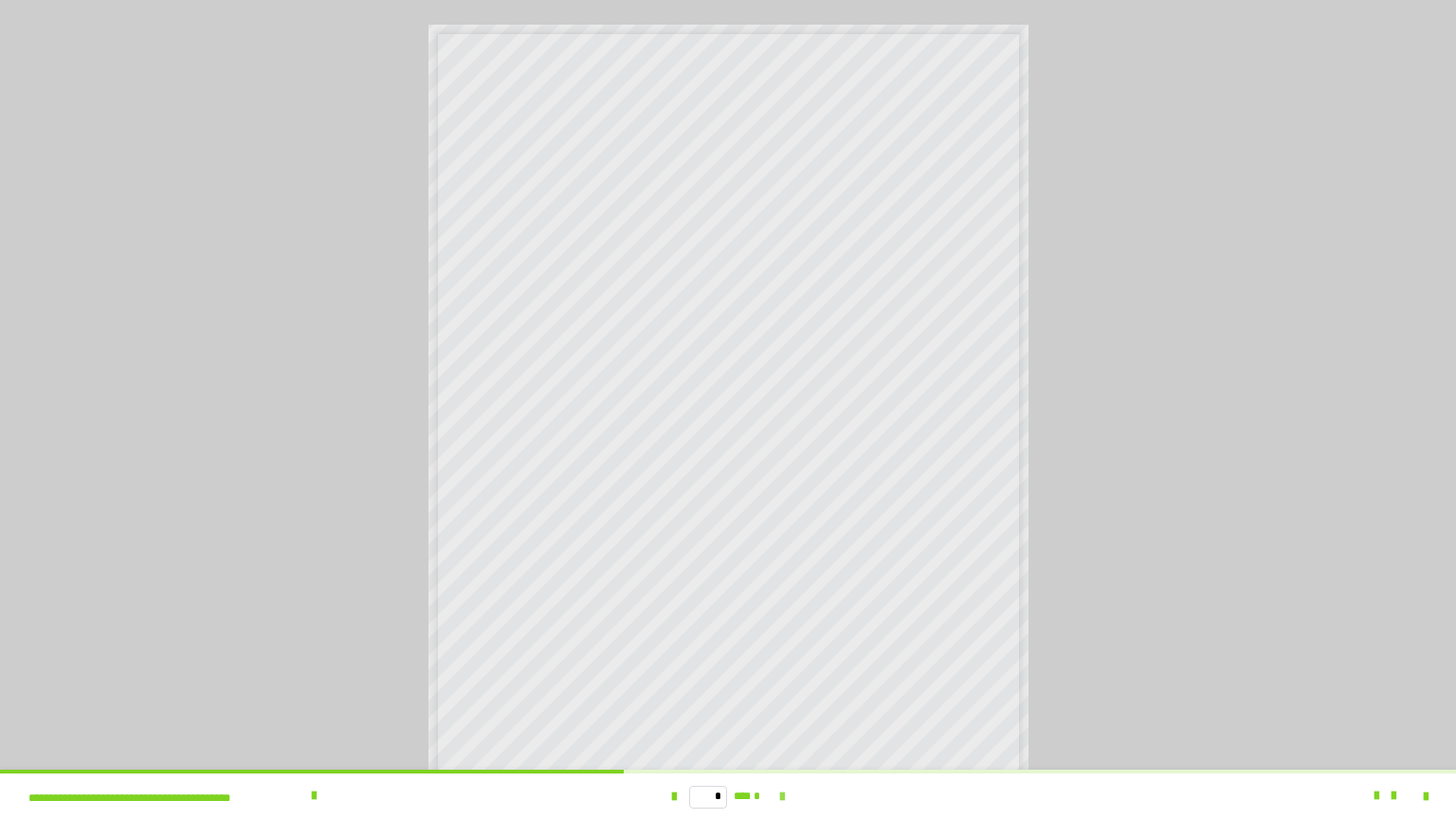 click at bounding box center (782, 797) 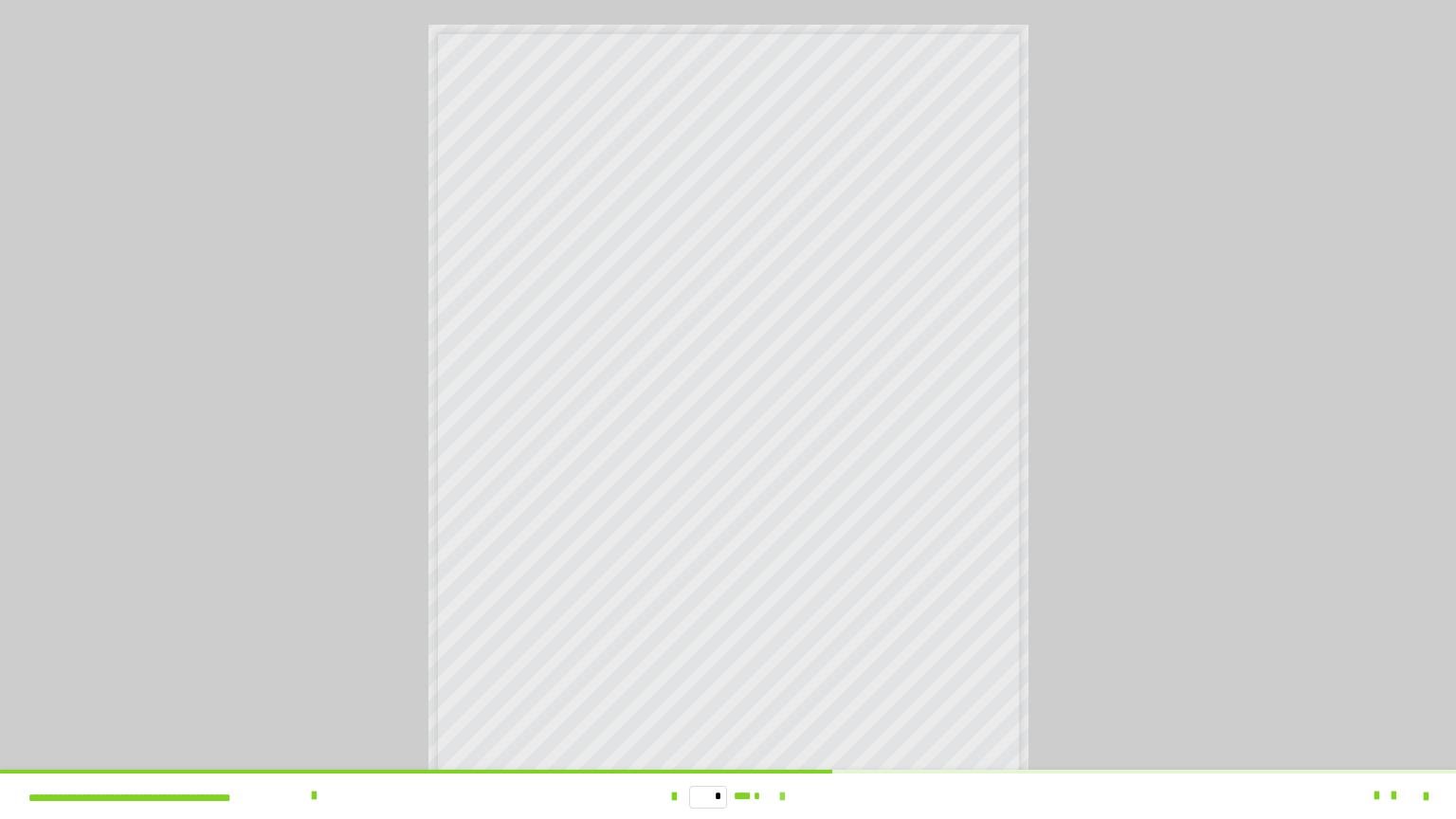 click at bounding box center [782, 797] 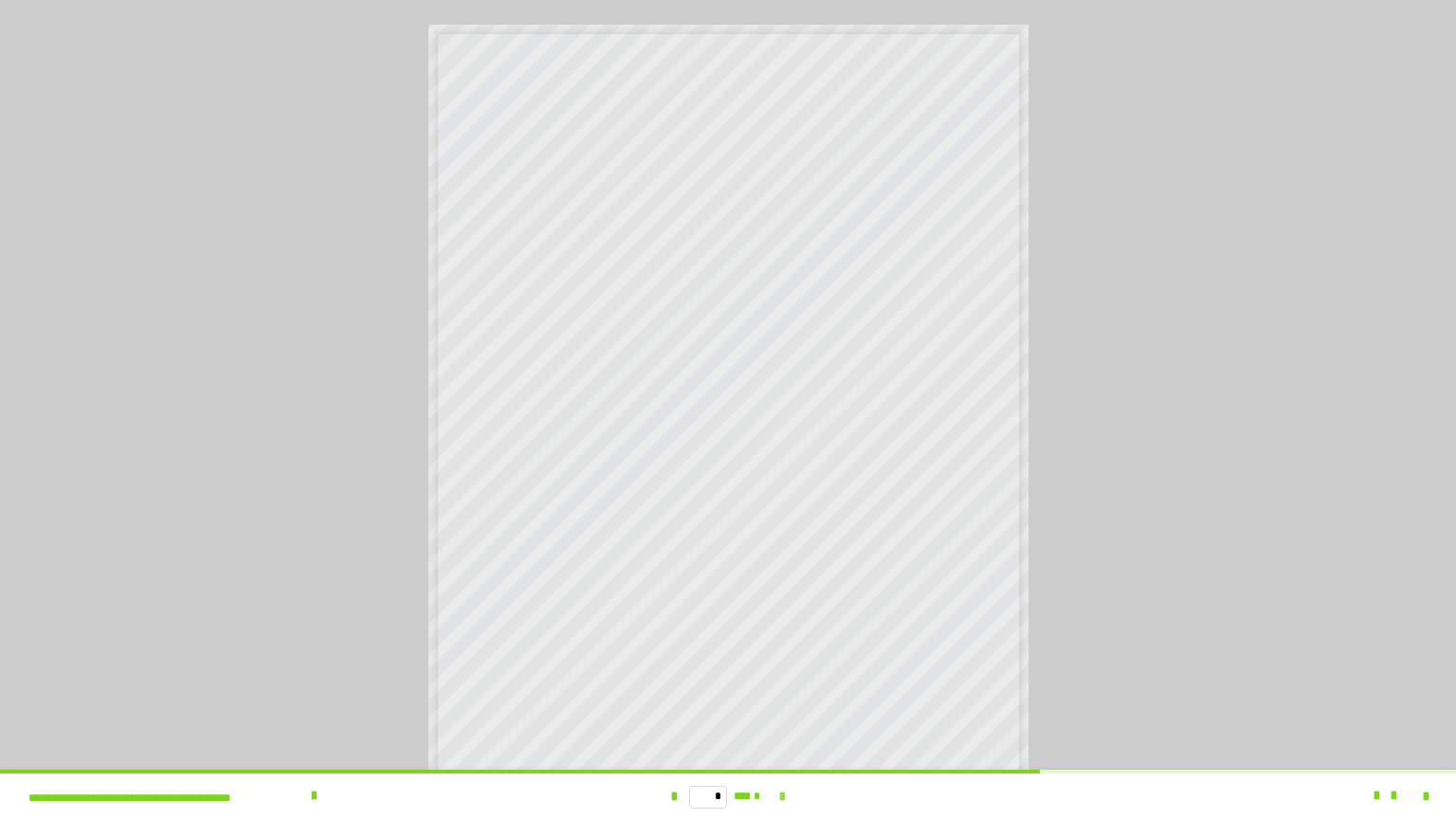 click at bounding box center [782, 797] 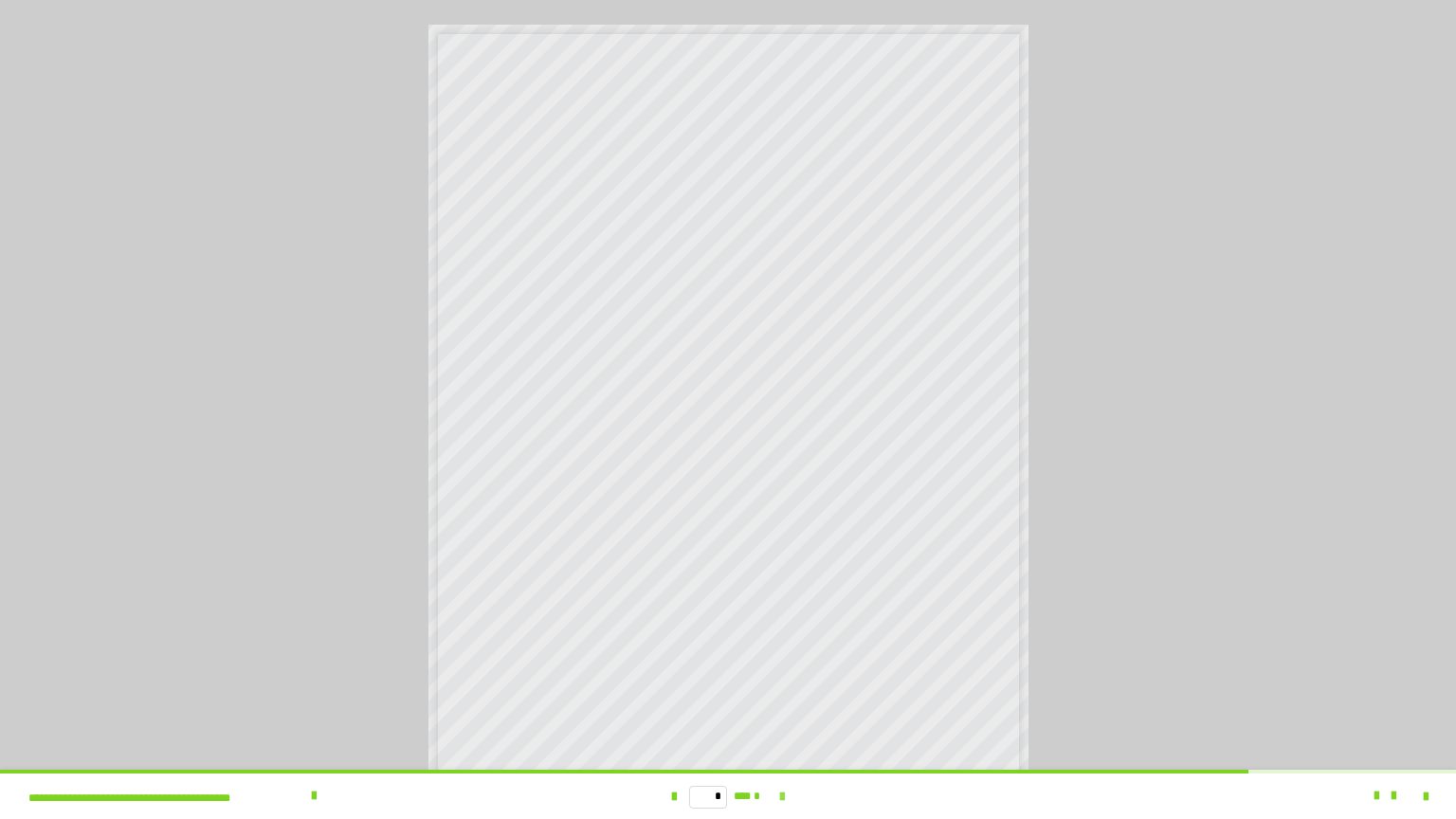 click at bounding box center [782, 797] 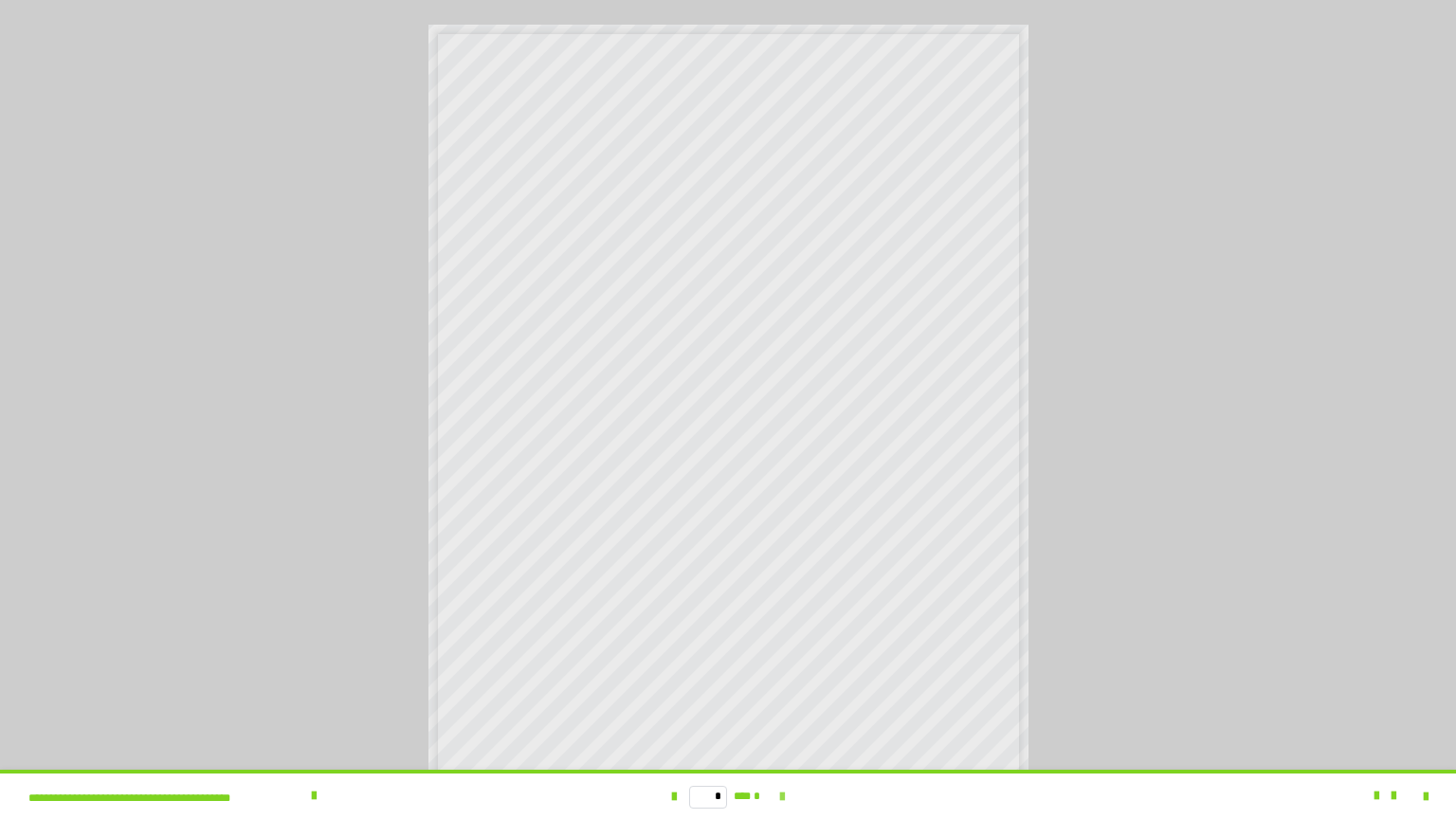 click on "* *** *" at bounding box center [728, 796] 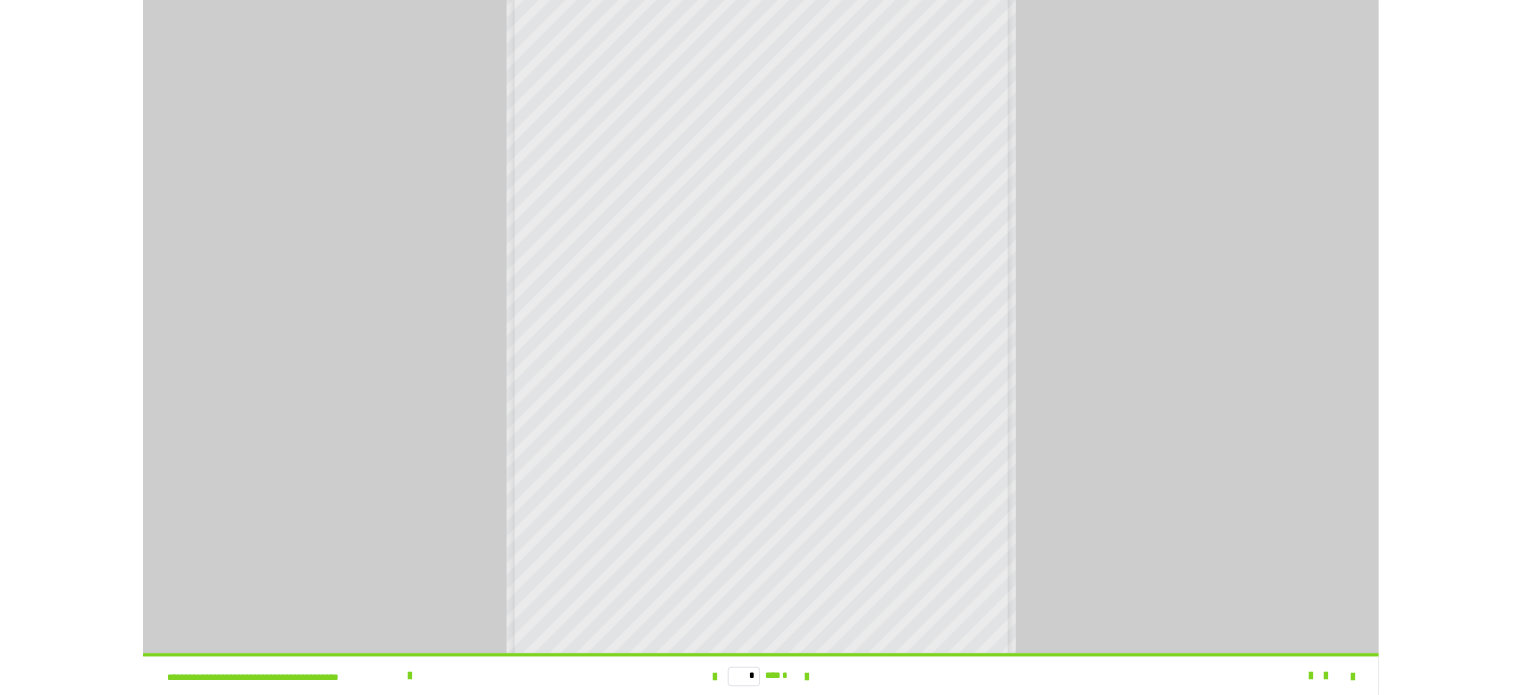 scroll, scrollTop: 0, scrollLeft: 0, axis: both 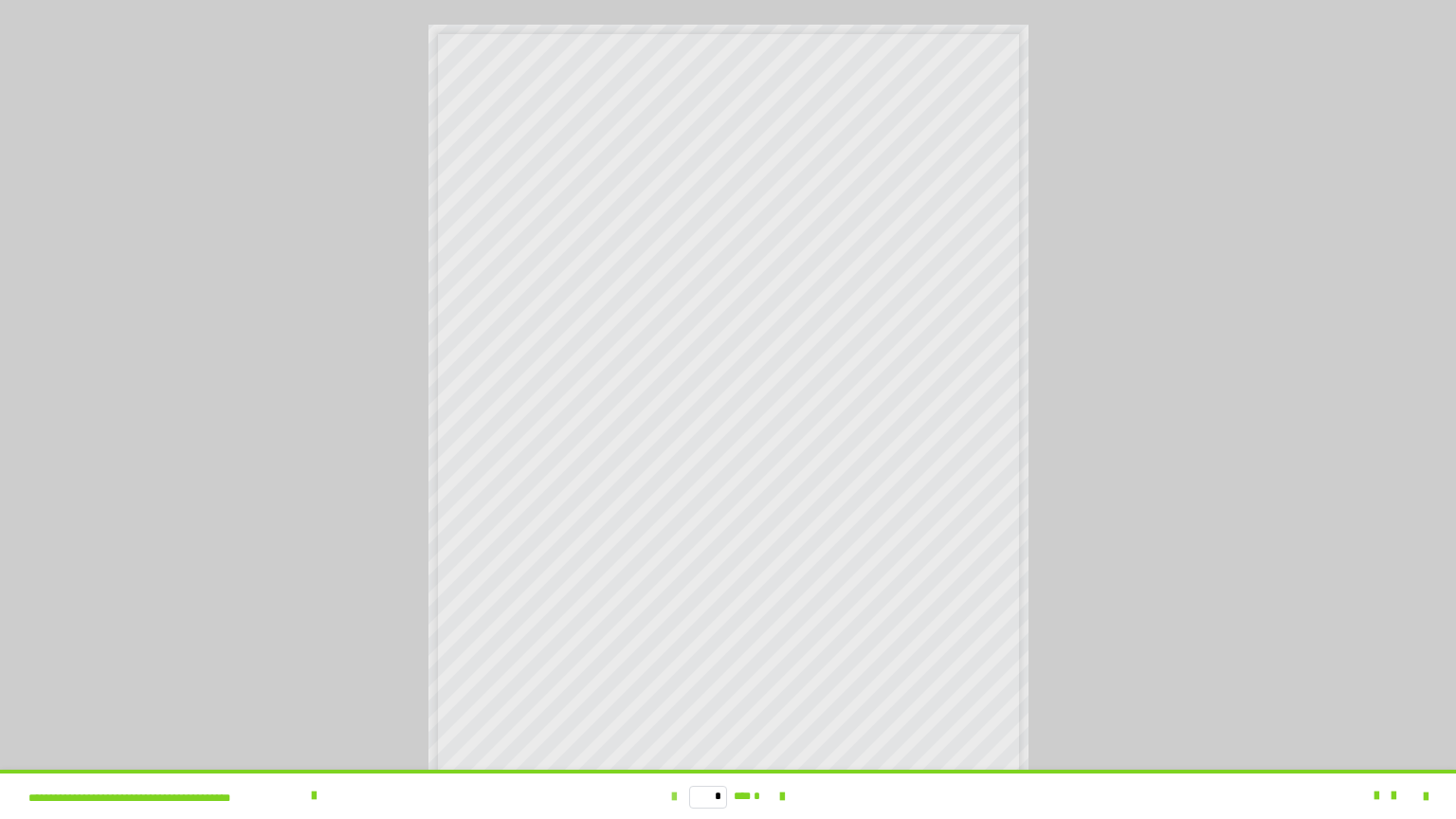 click at bounding box center [674, 797] 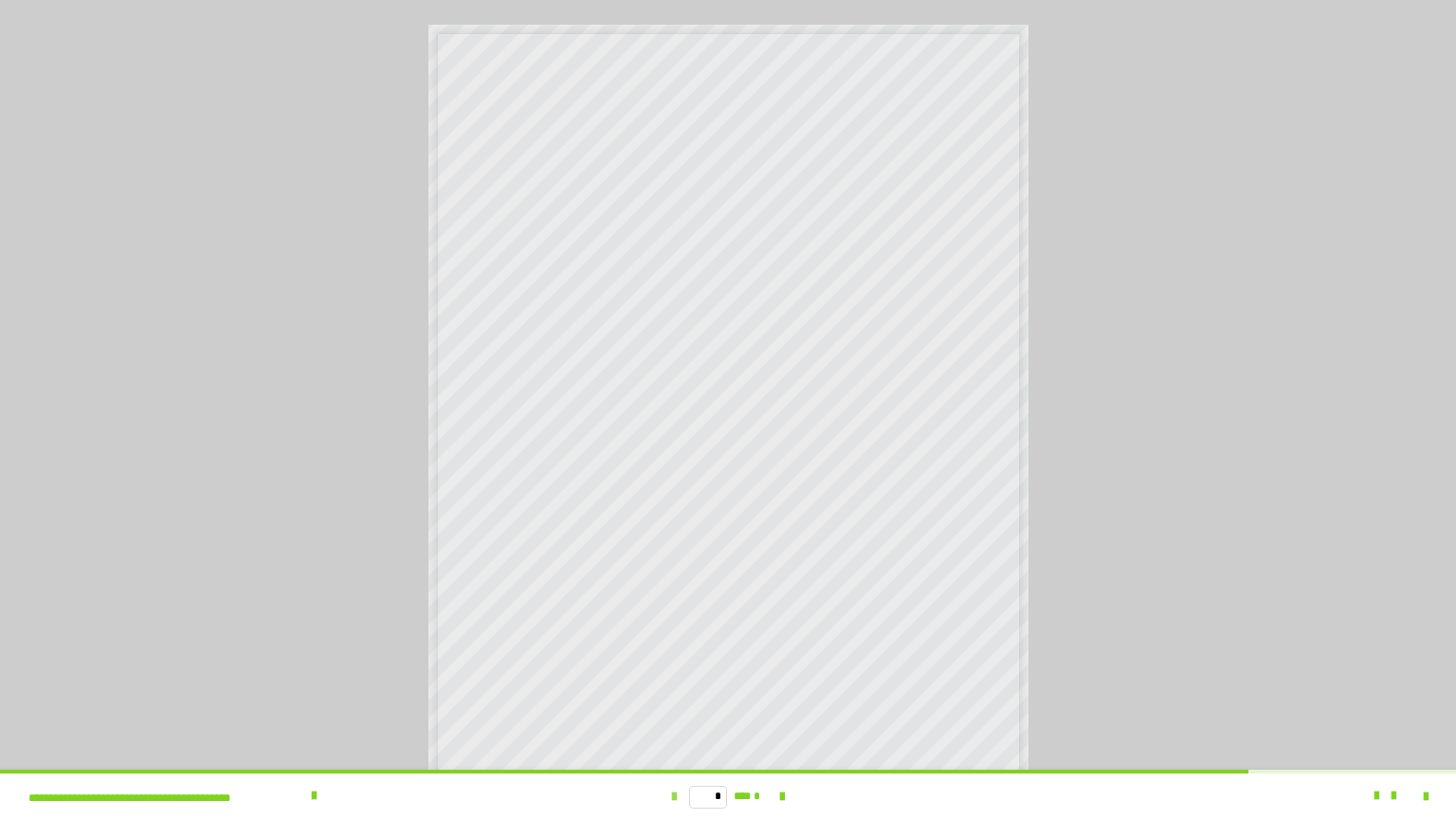 click at bounding box center (674, 797) 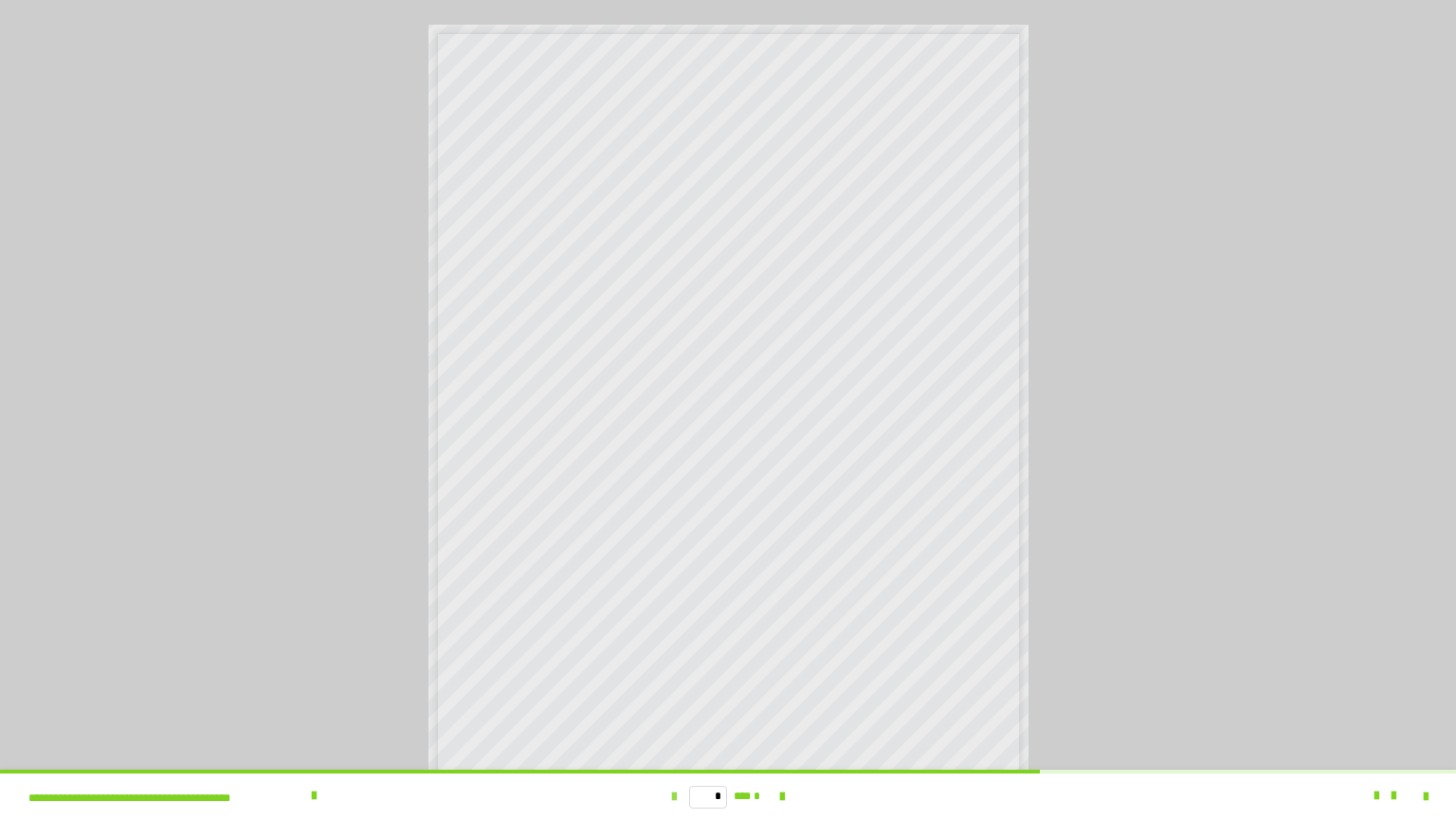 click at bounding box center [674, 797] 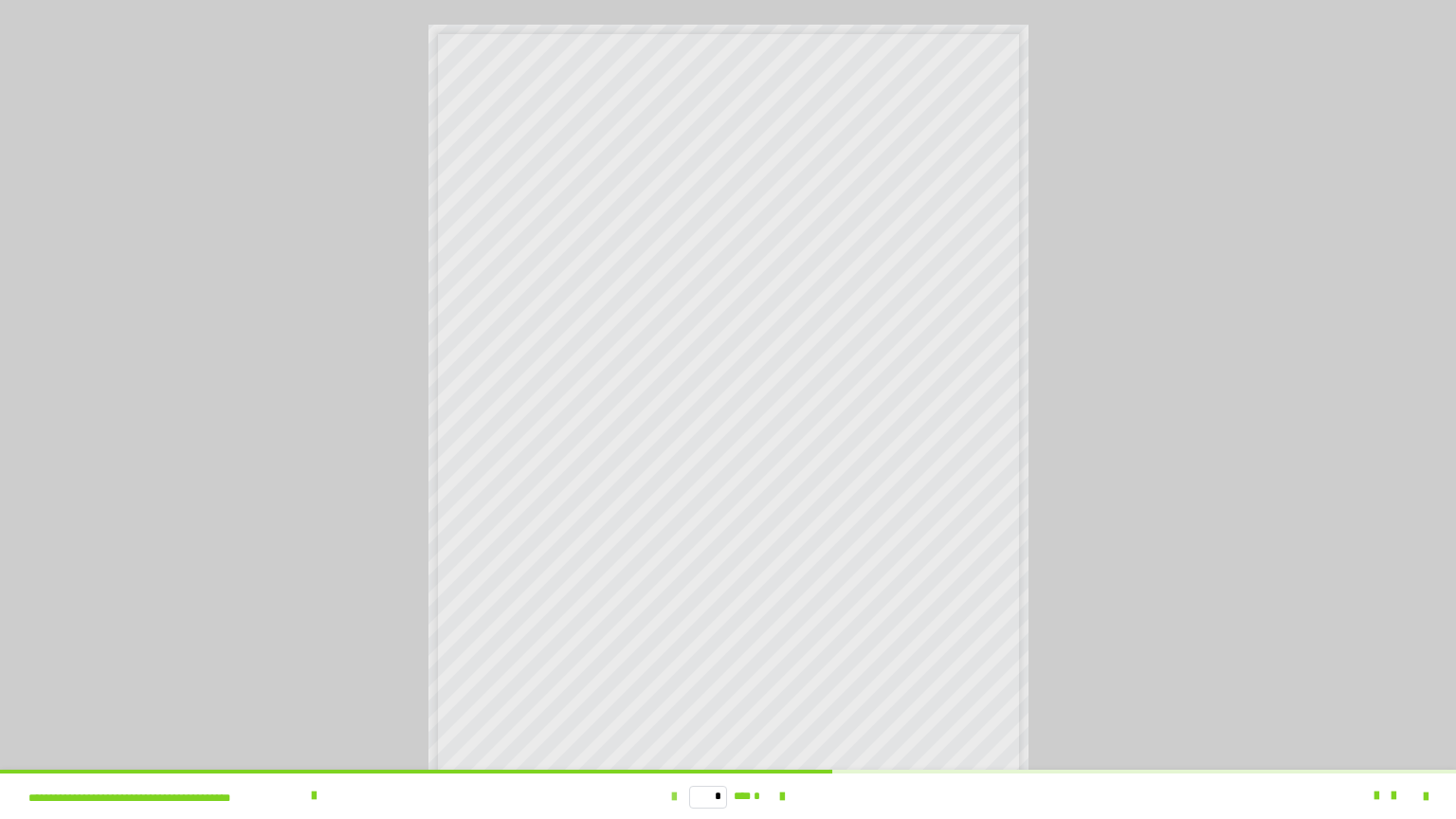click at bounding box center (674, 797) 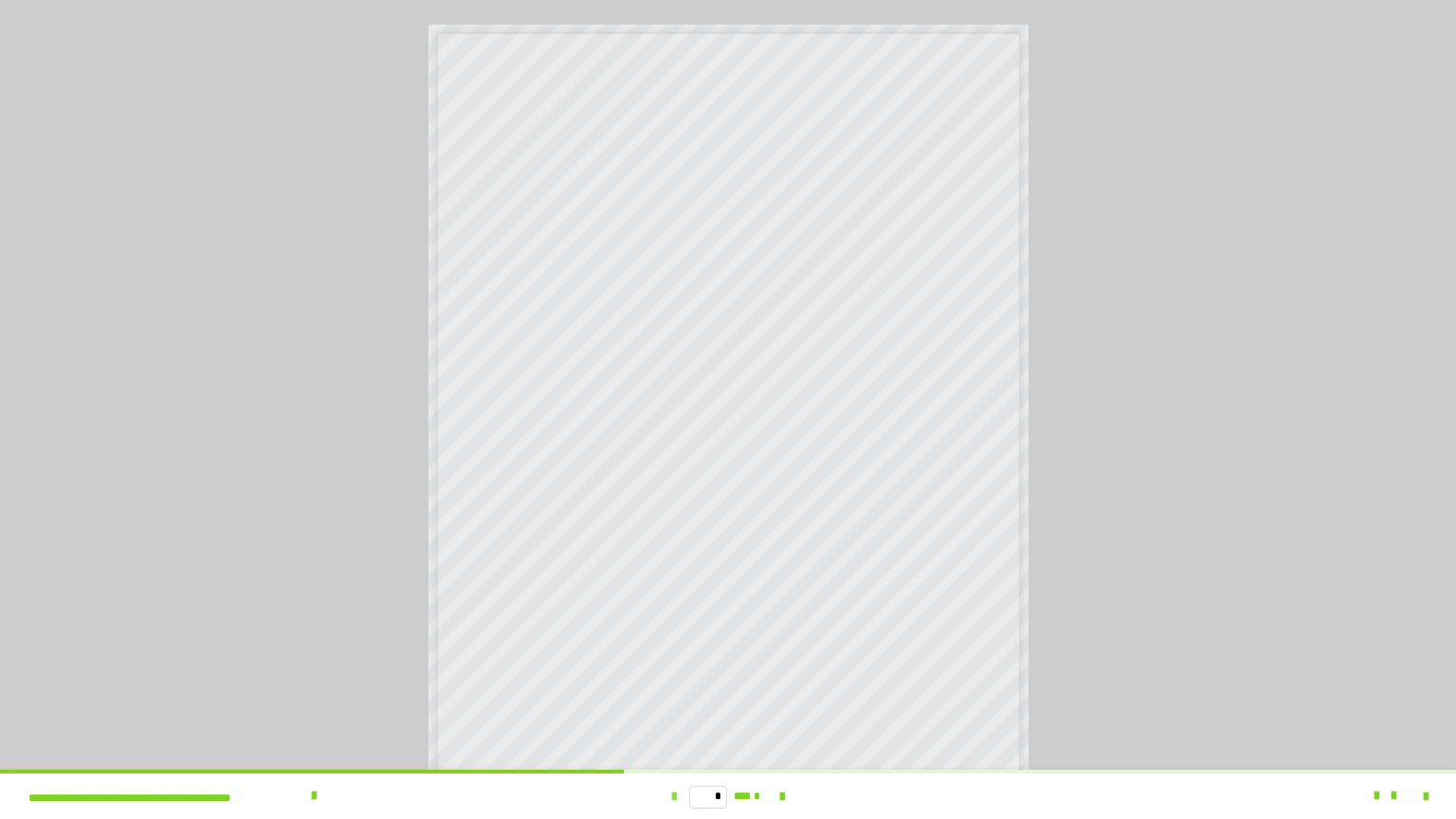 click at bounding box center (674, 797) 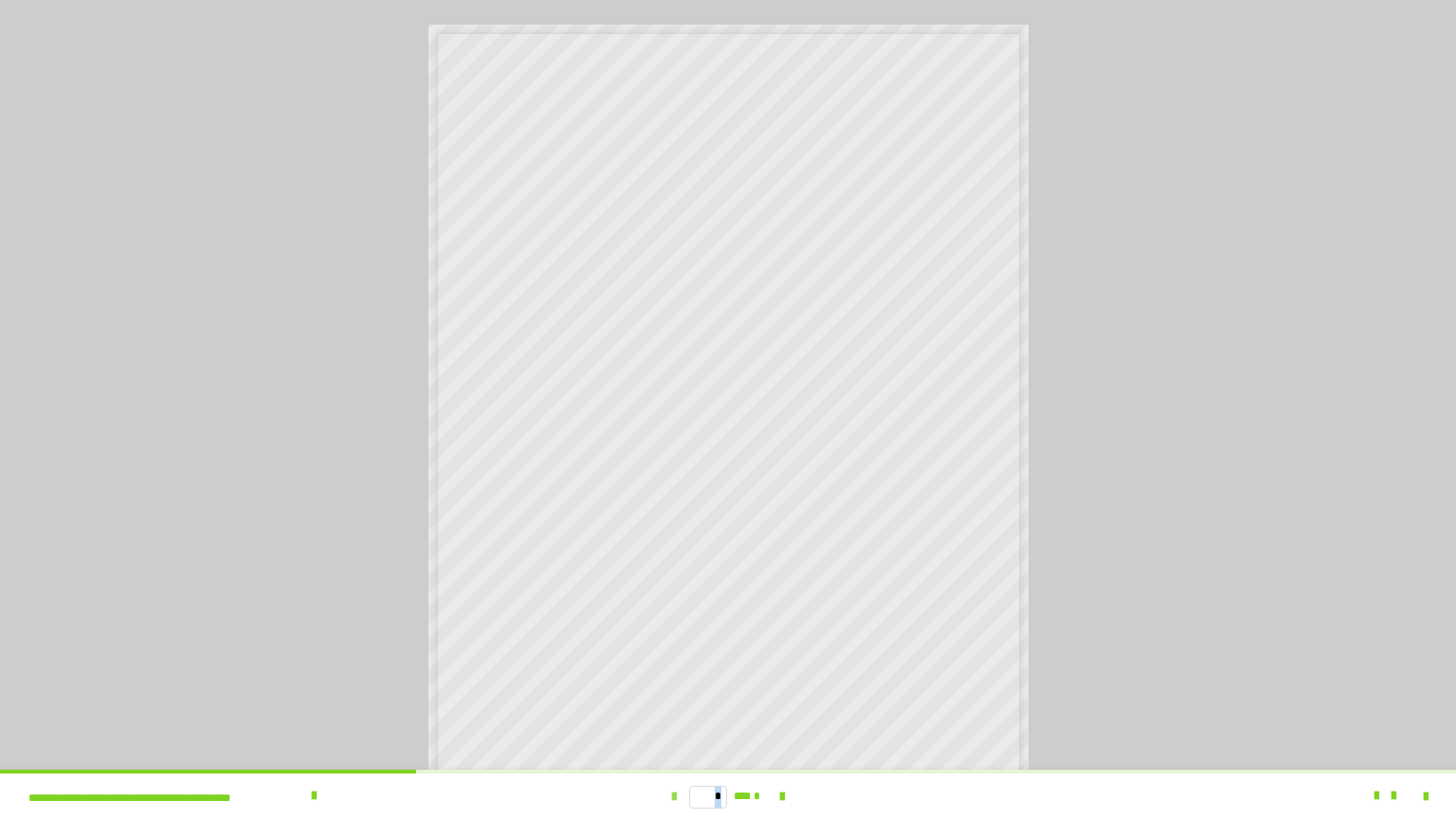 click at bounding box center [674, 797] 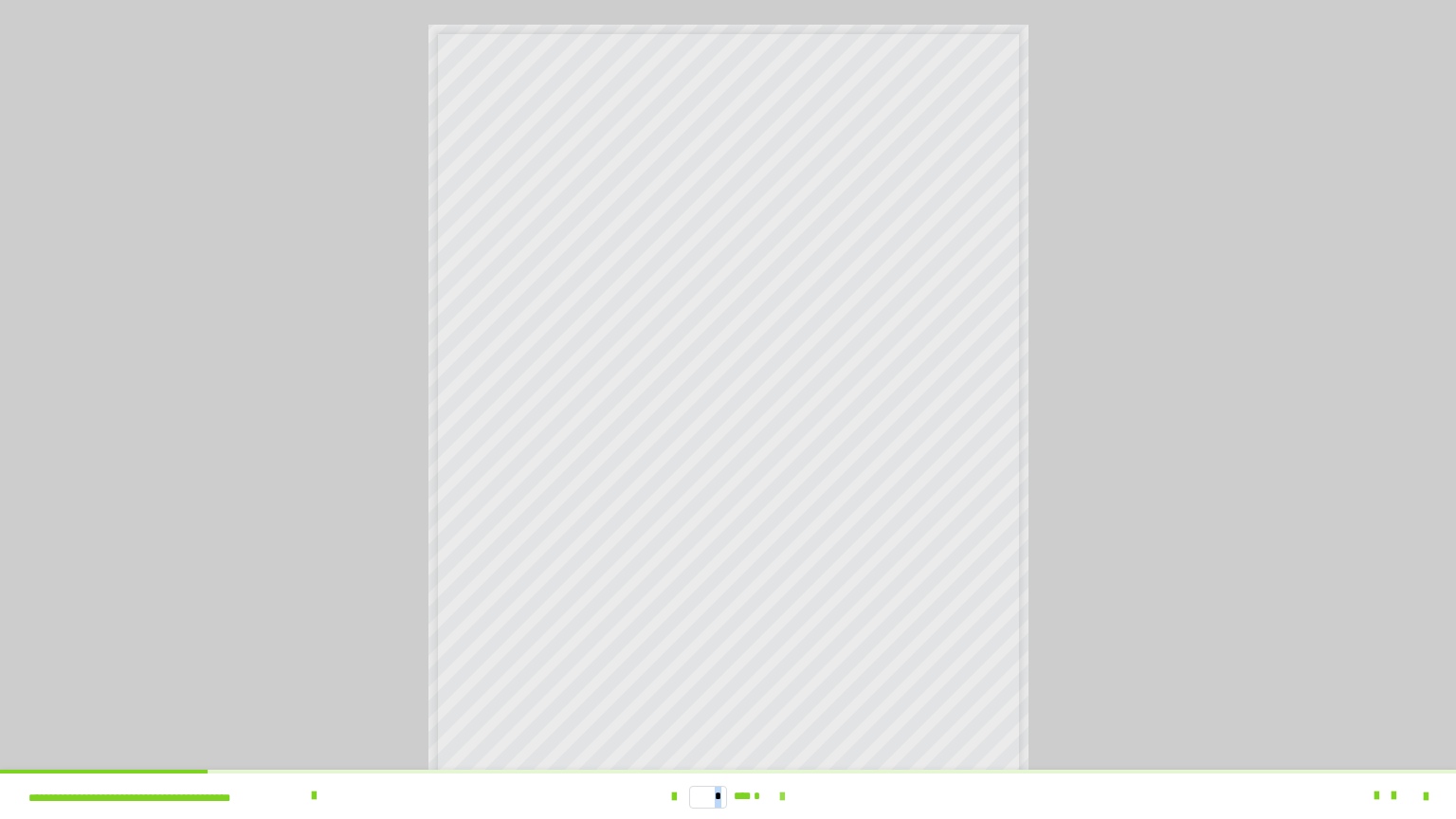 click at bounding box center [782, 797] 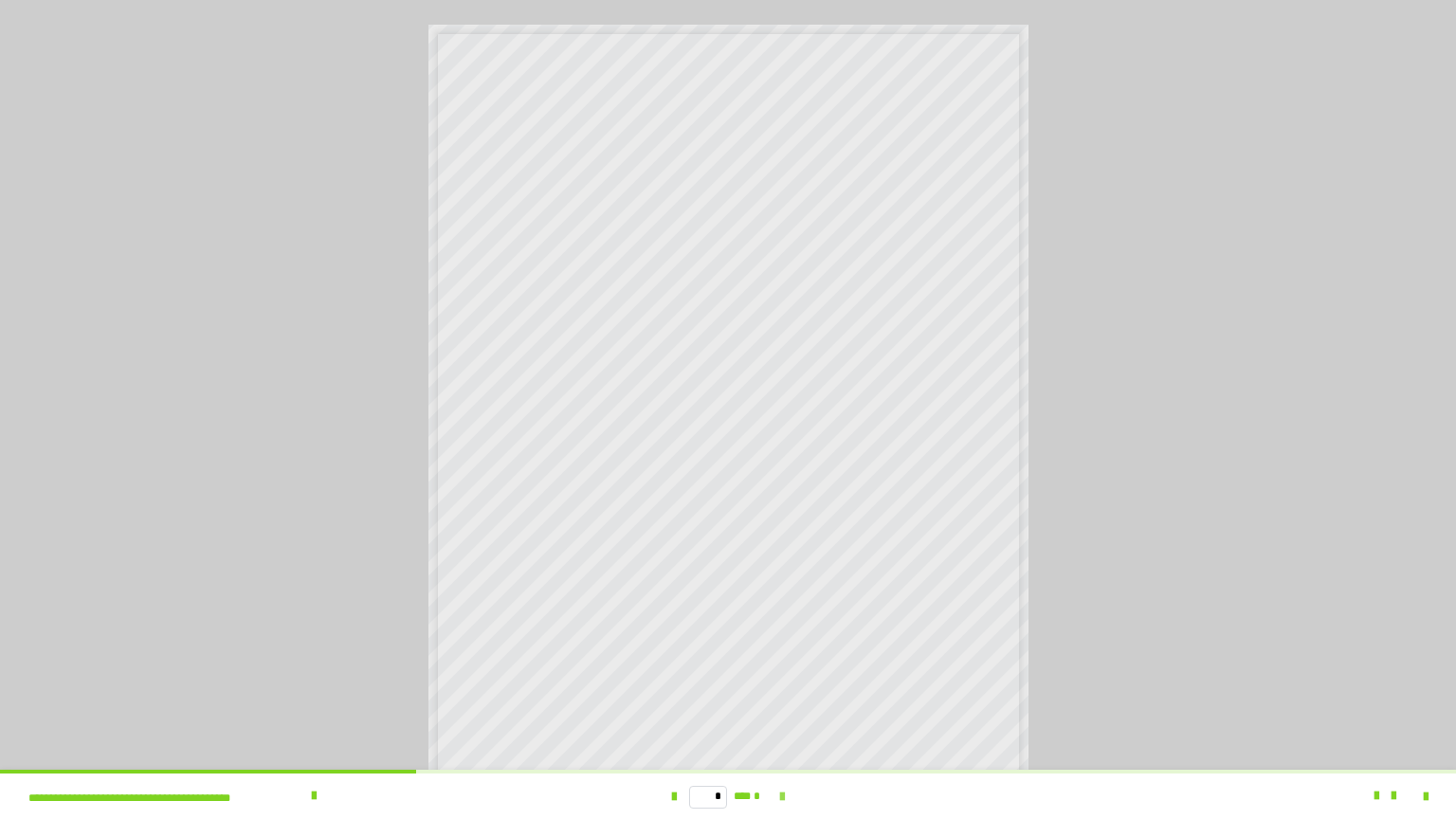 click at bounding box center (782, 797) 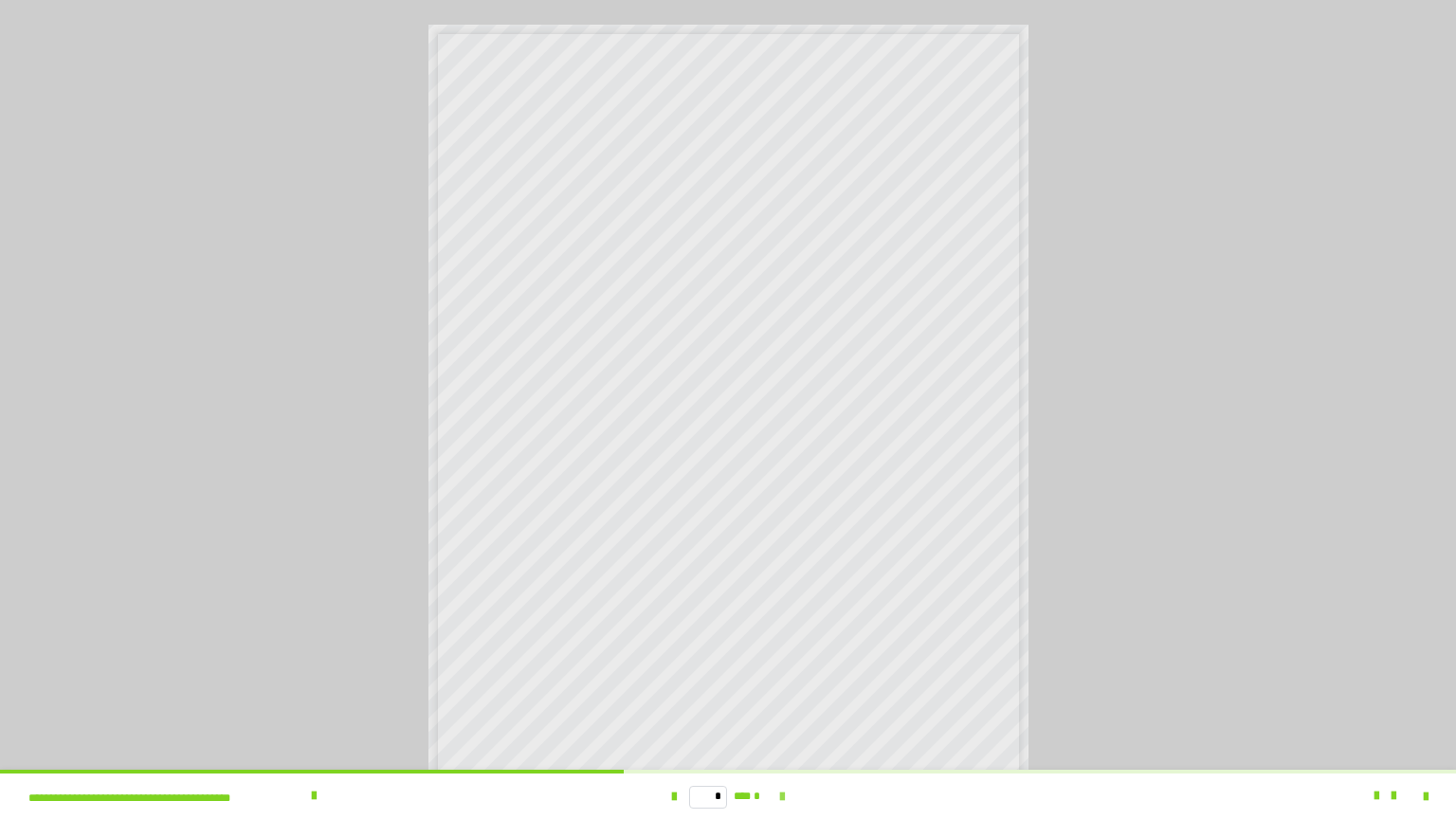 click at bounding box center [782, 797] 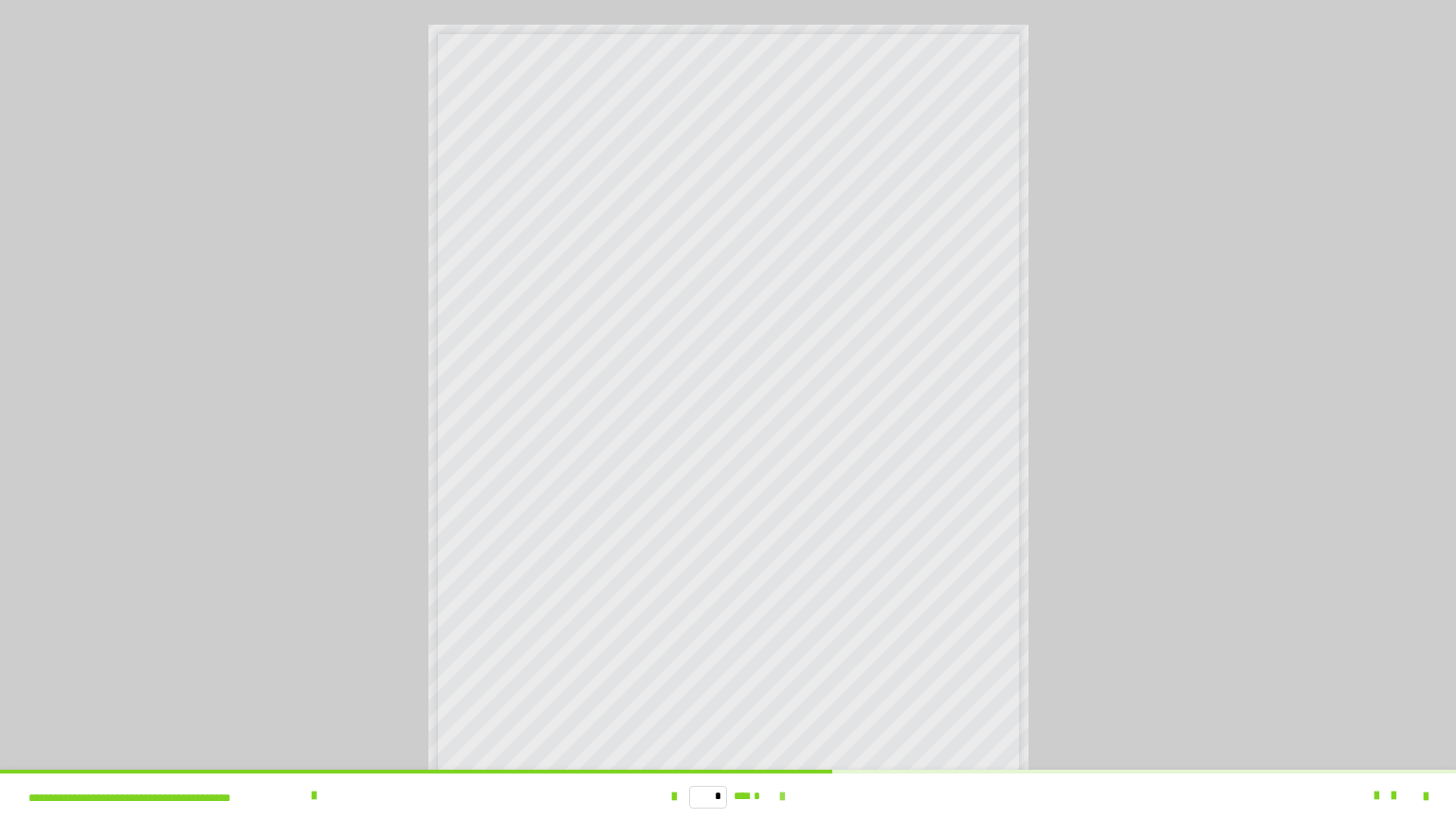 click at bounding box center [782, 797] 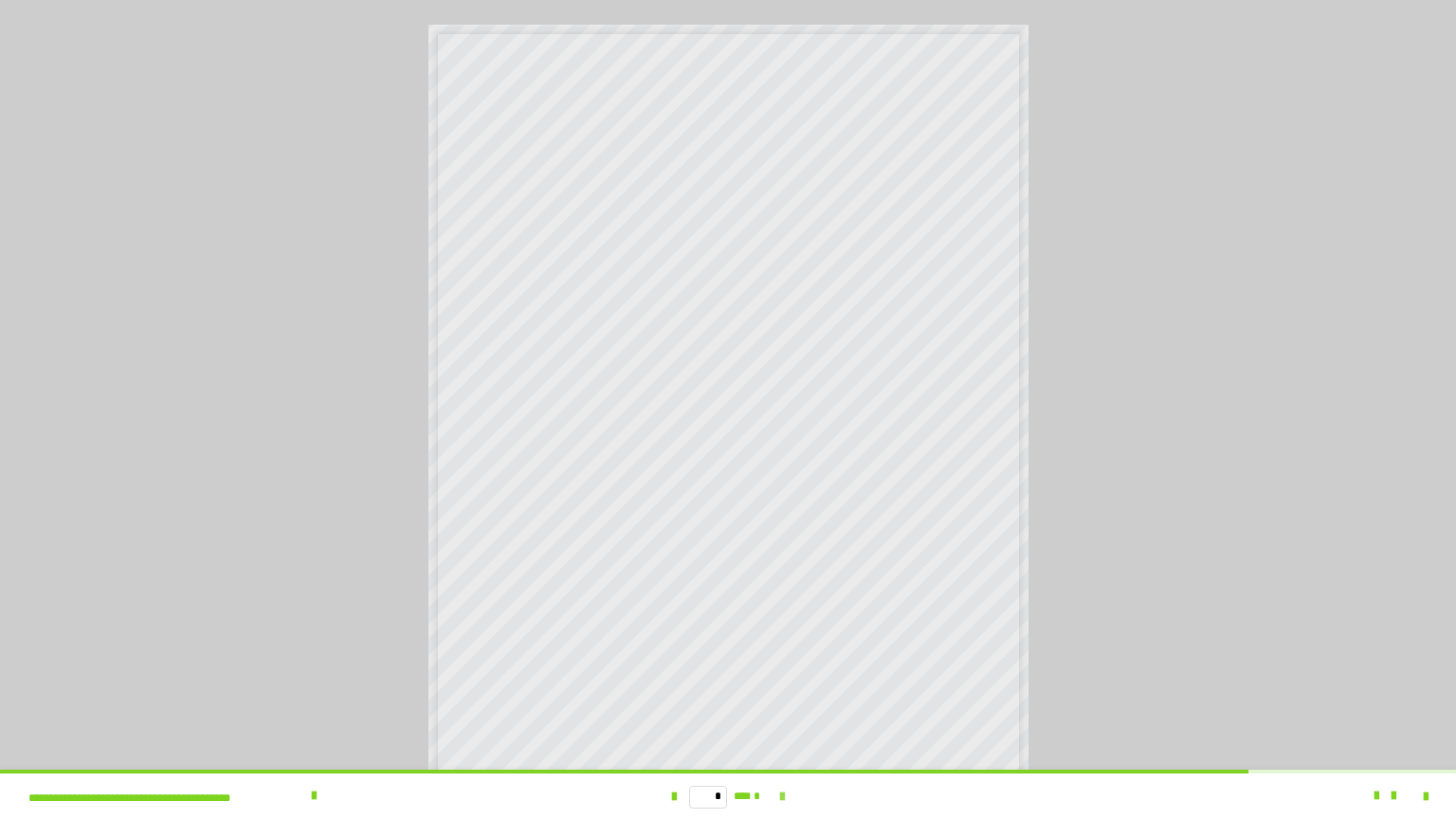 click at bounding box center [782, 797] 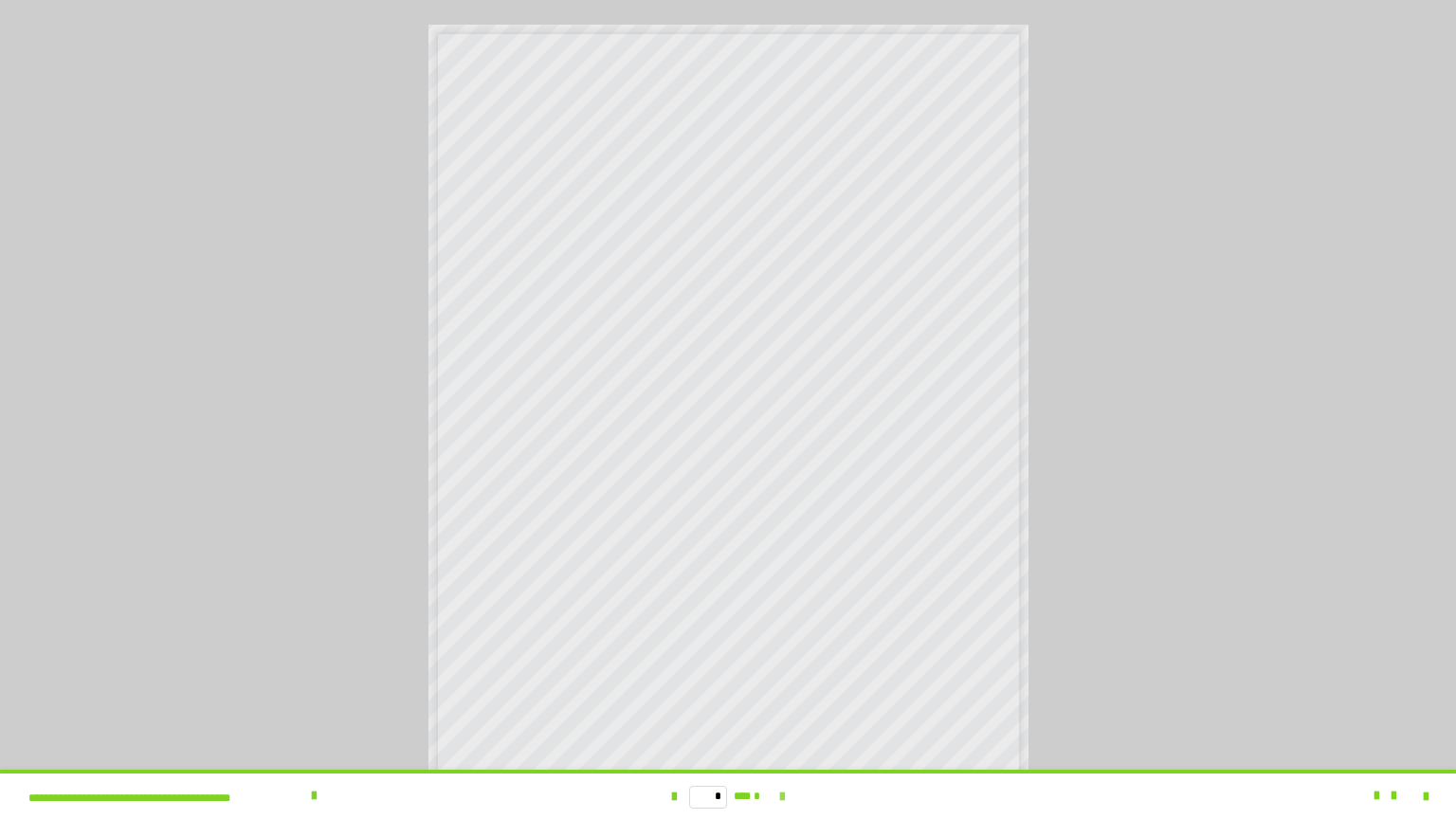 click on "* *** *" at bounding box center [728, 796] 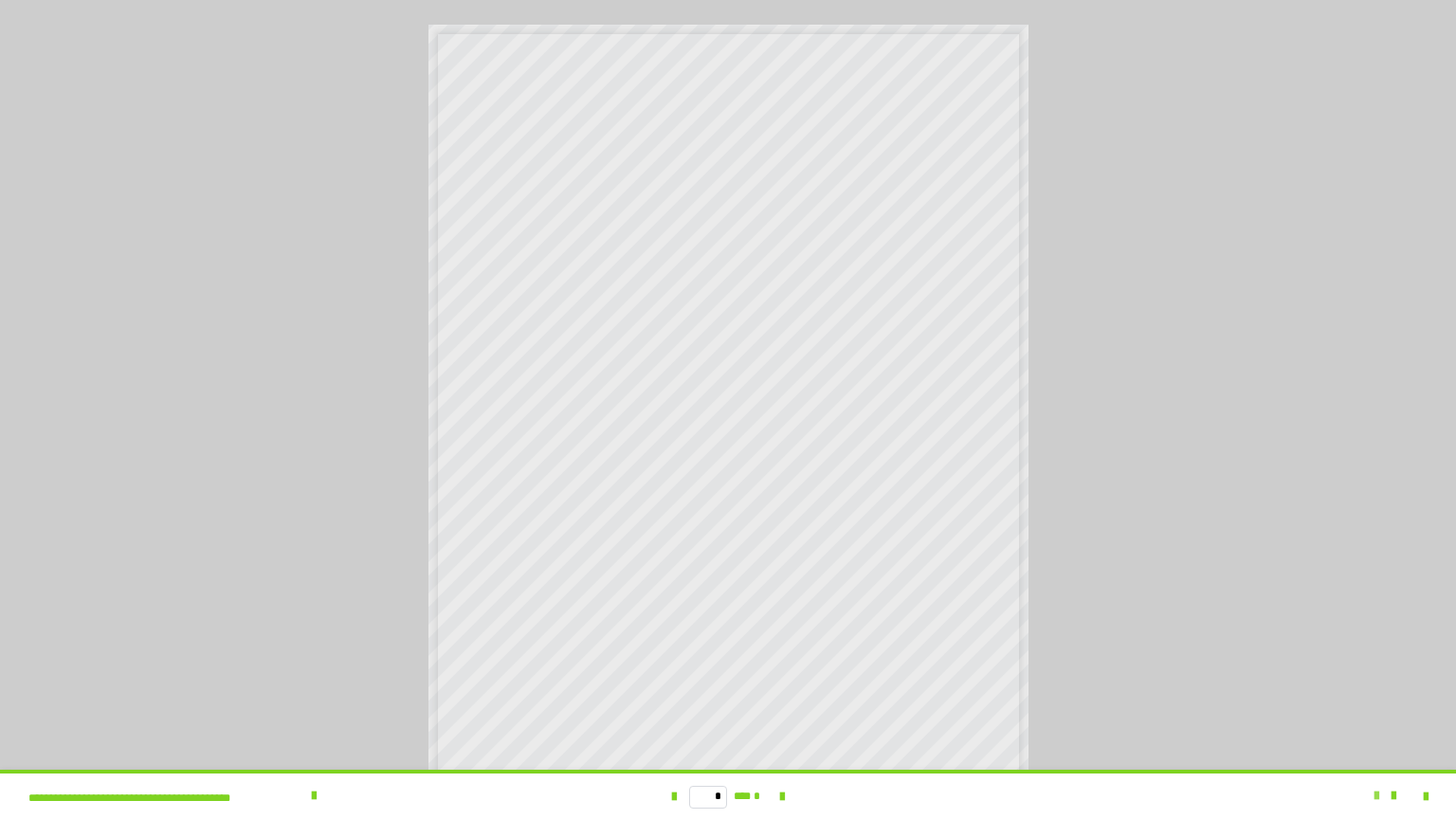 click at bounding box center [1376, 796] 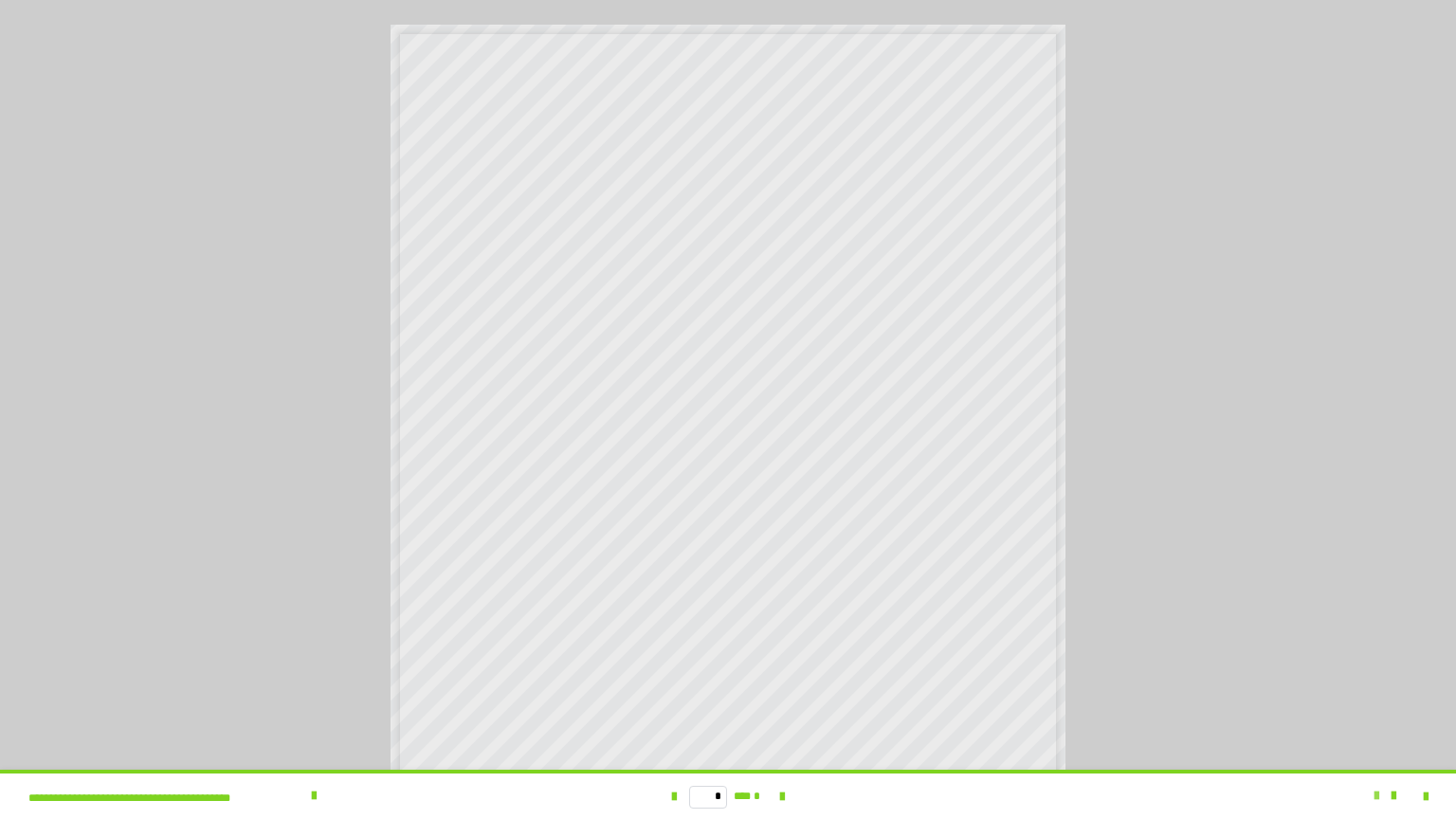 click at bounding box center (1376, 796) 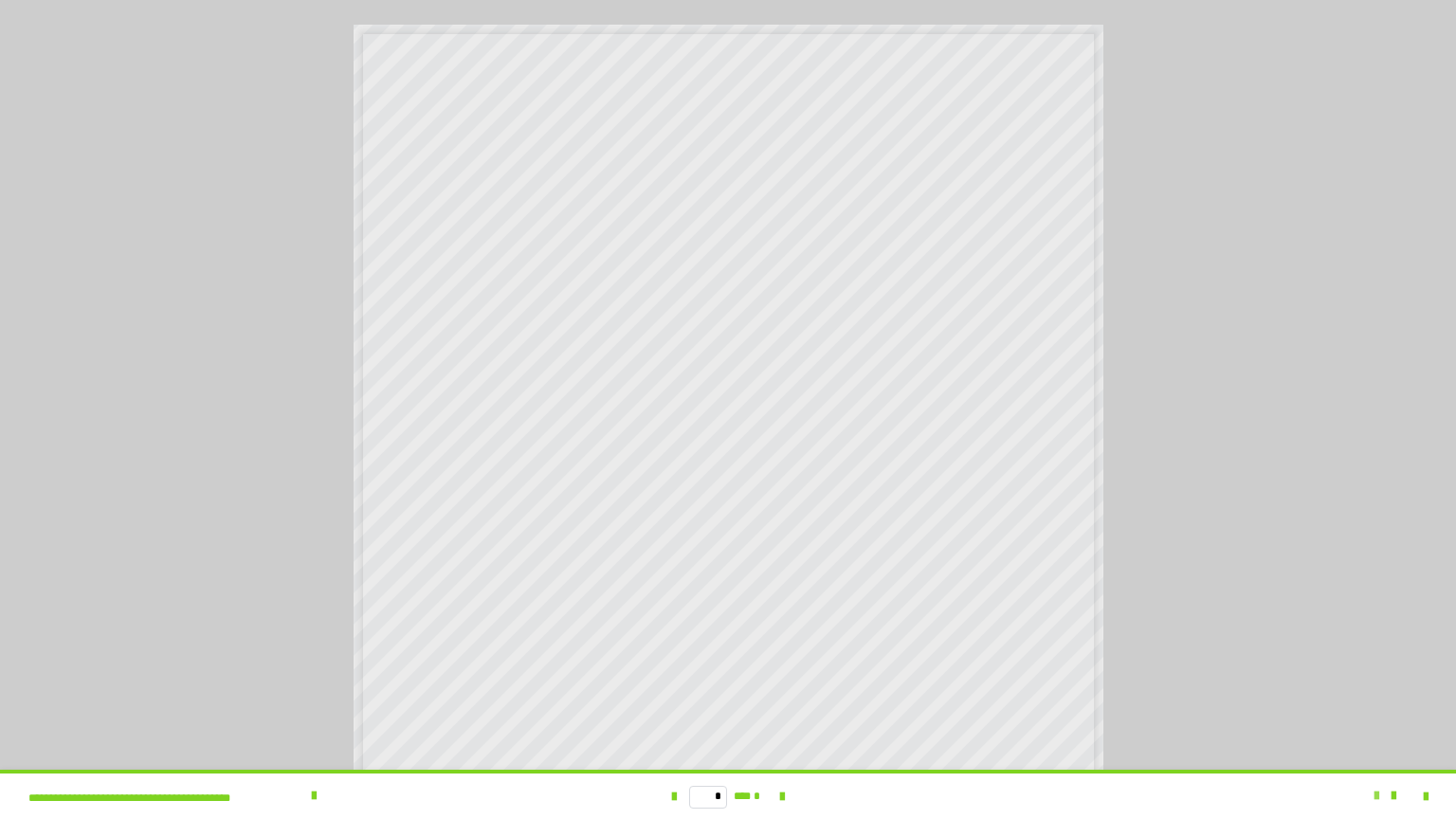 click at bounding box center [1376, 796] 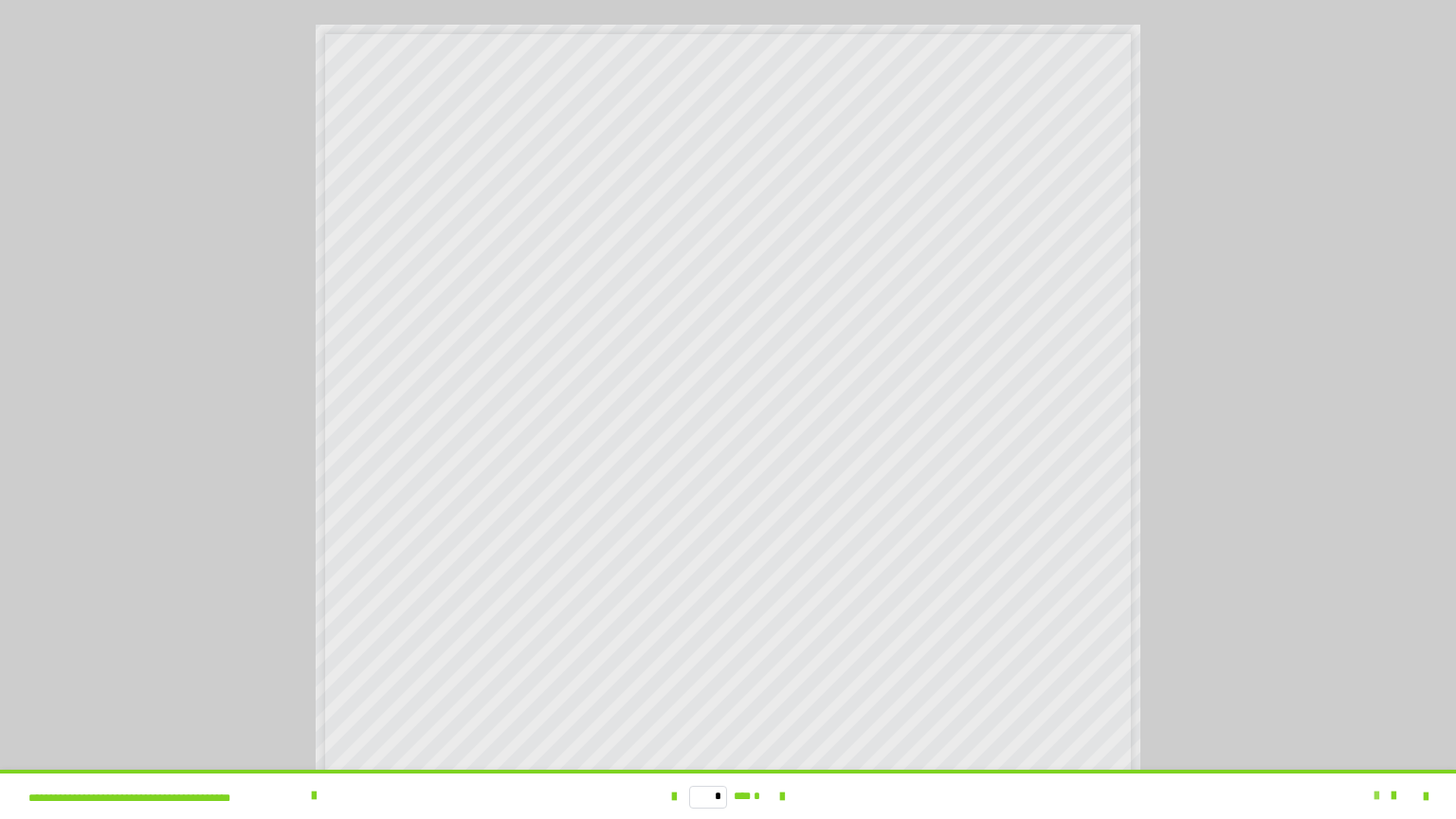 click at bounding box center (1376, 796) 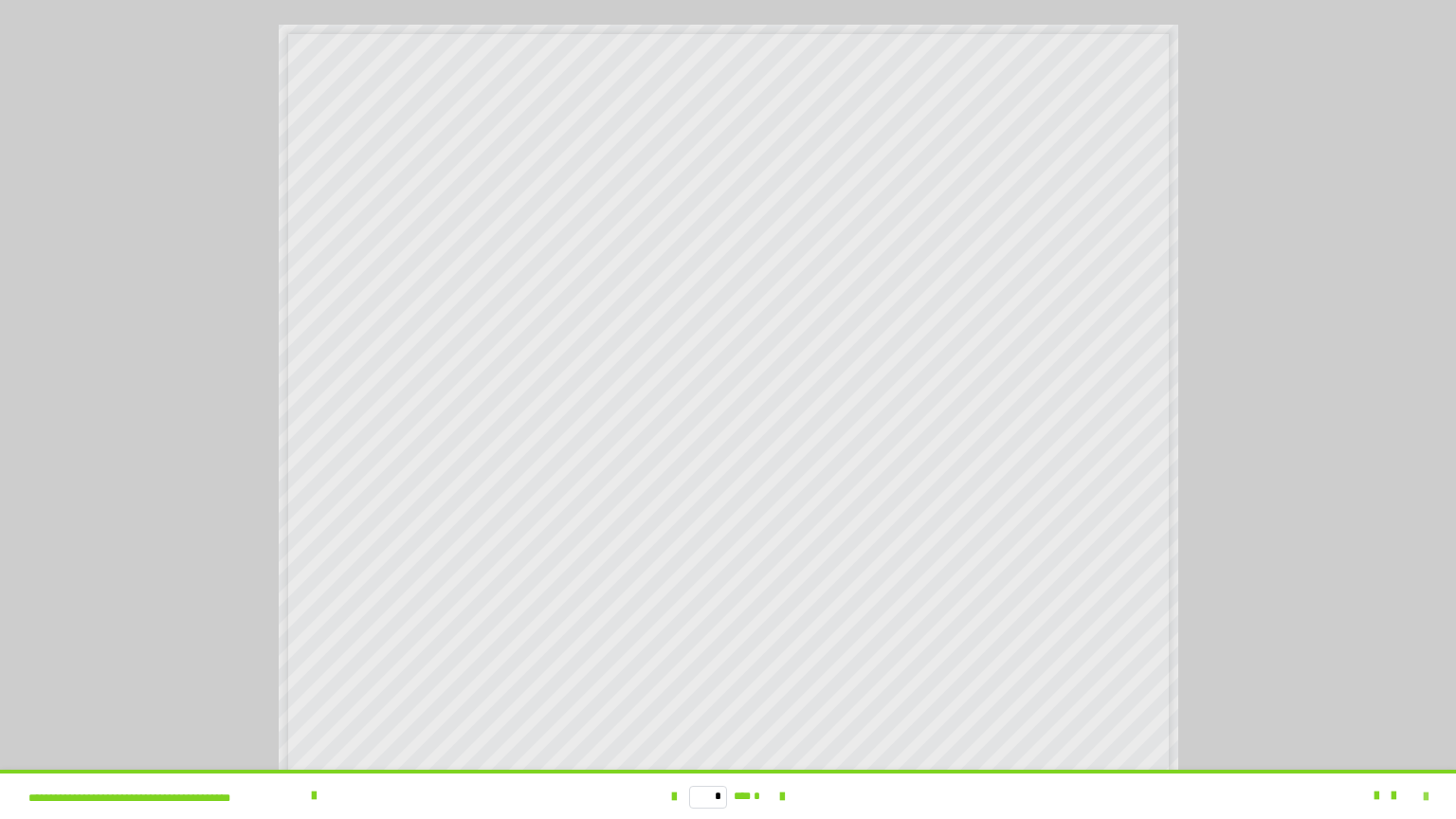 click at bounding box center (1426, 797) 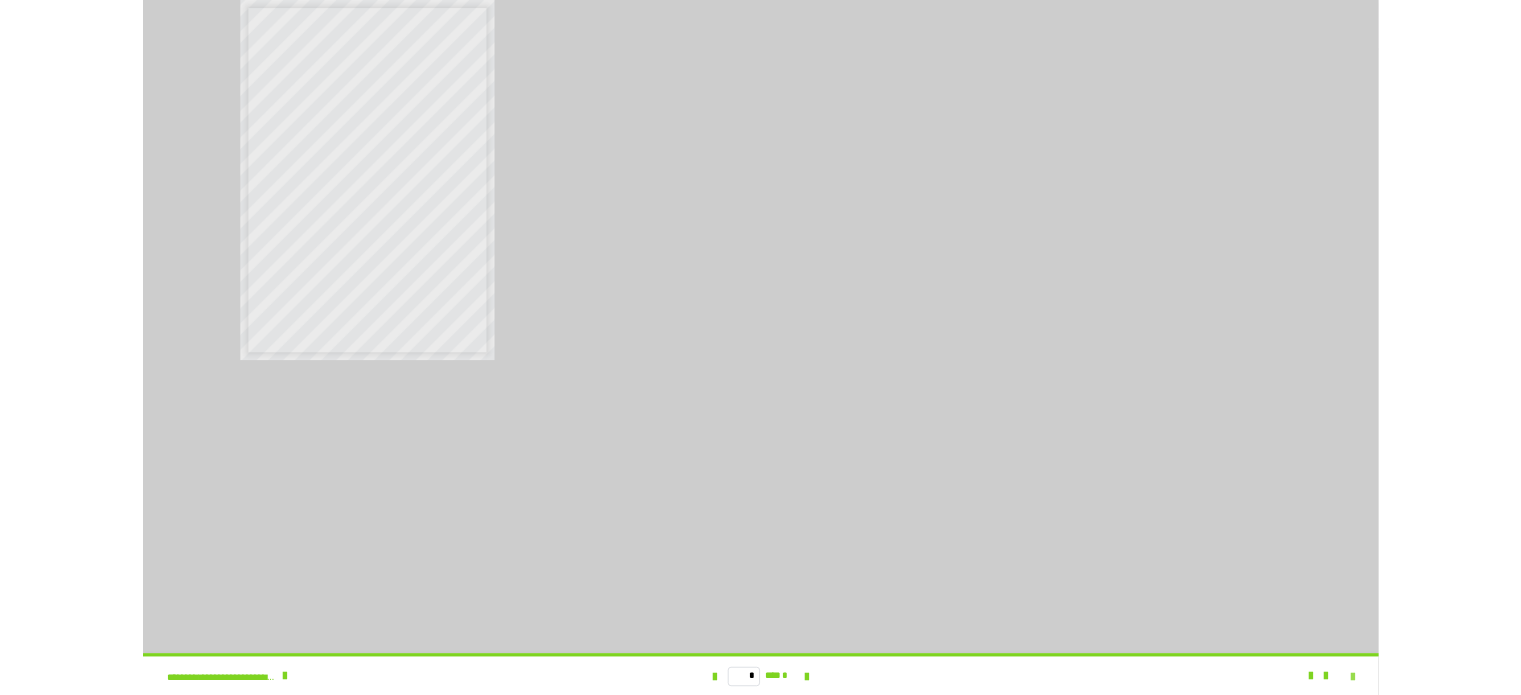 scroll, scrollTop: 3992, scrollLeft: 0, axis: vertical 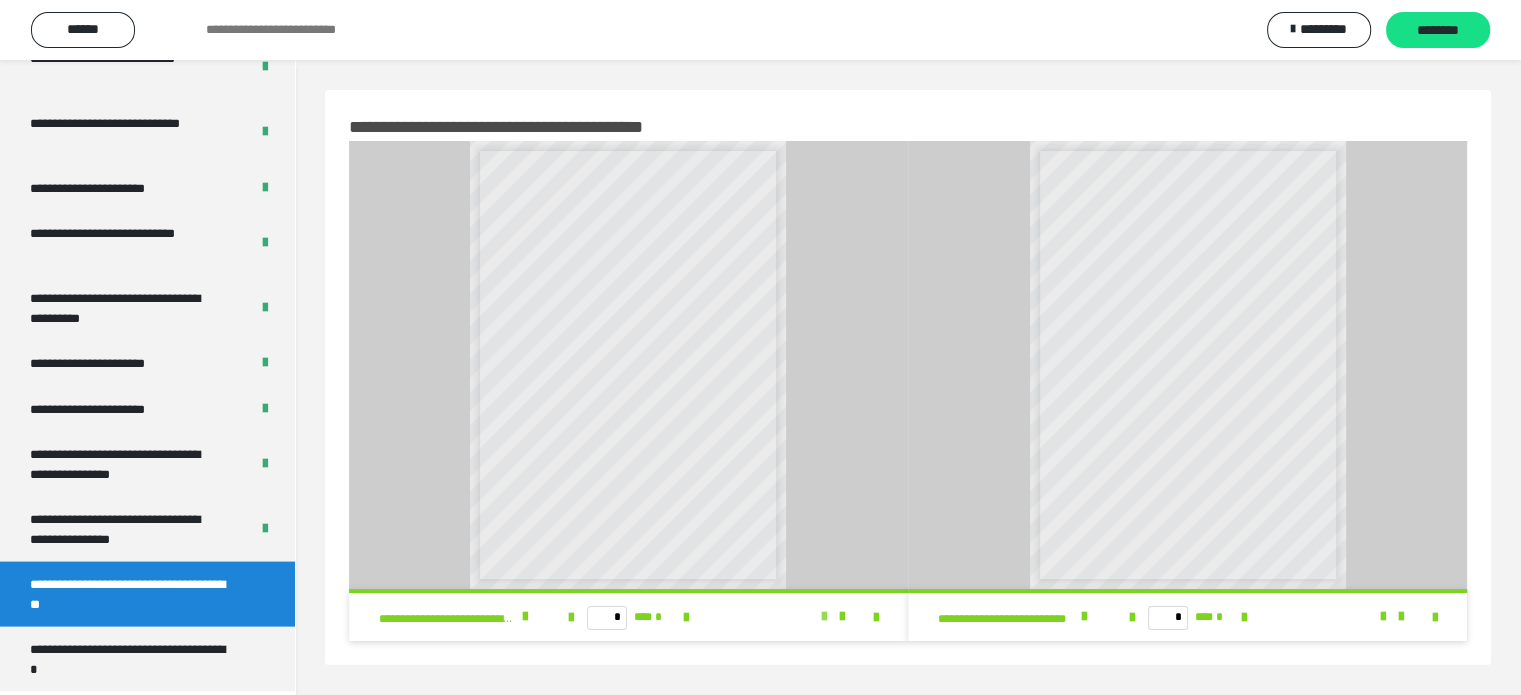 click at bounding box center (824, 617) 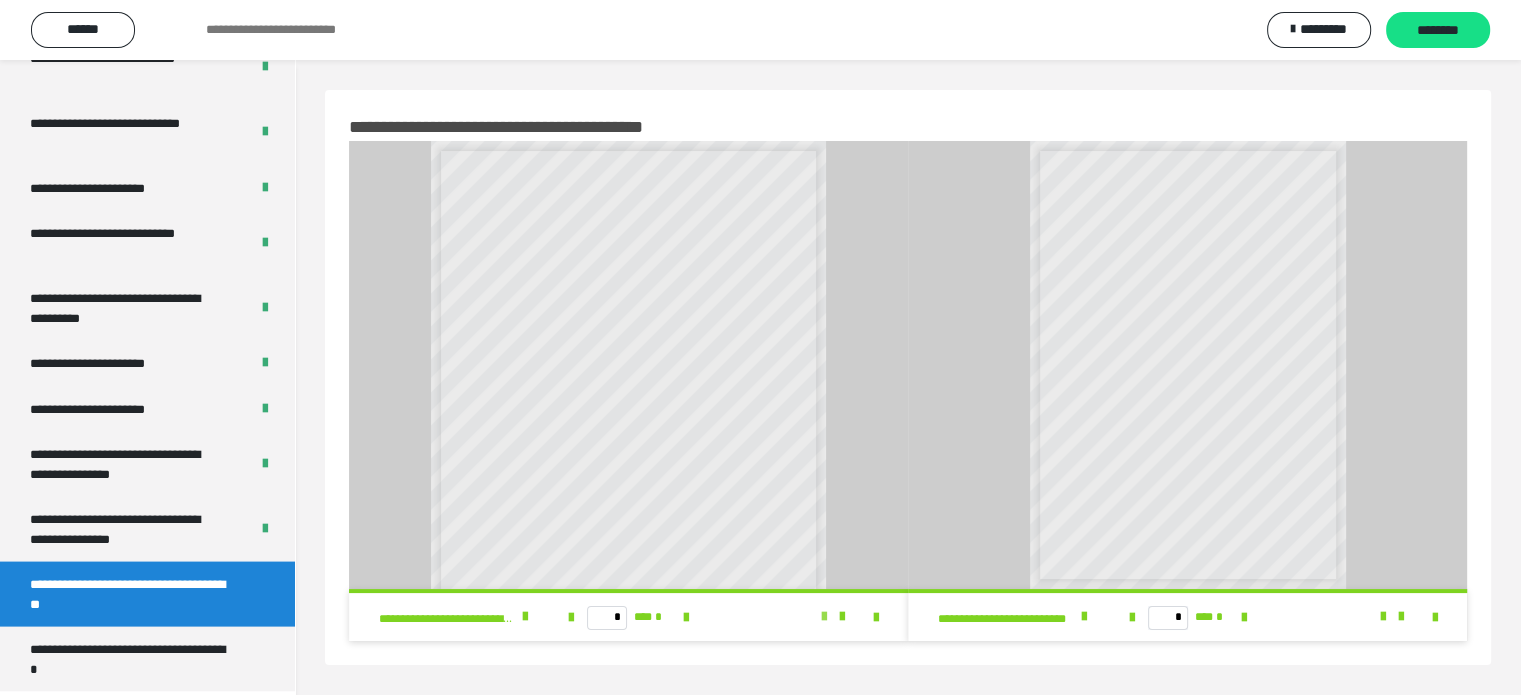 click at bounding box center [824, 617] 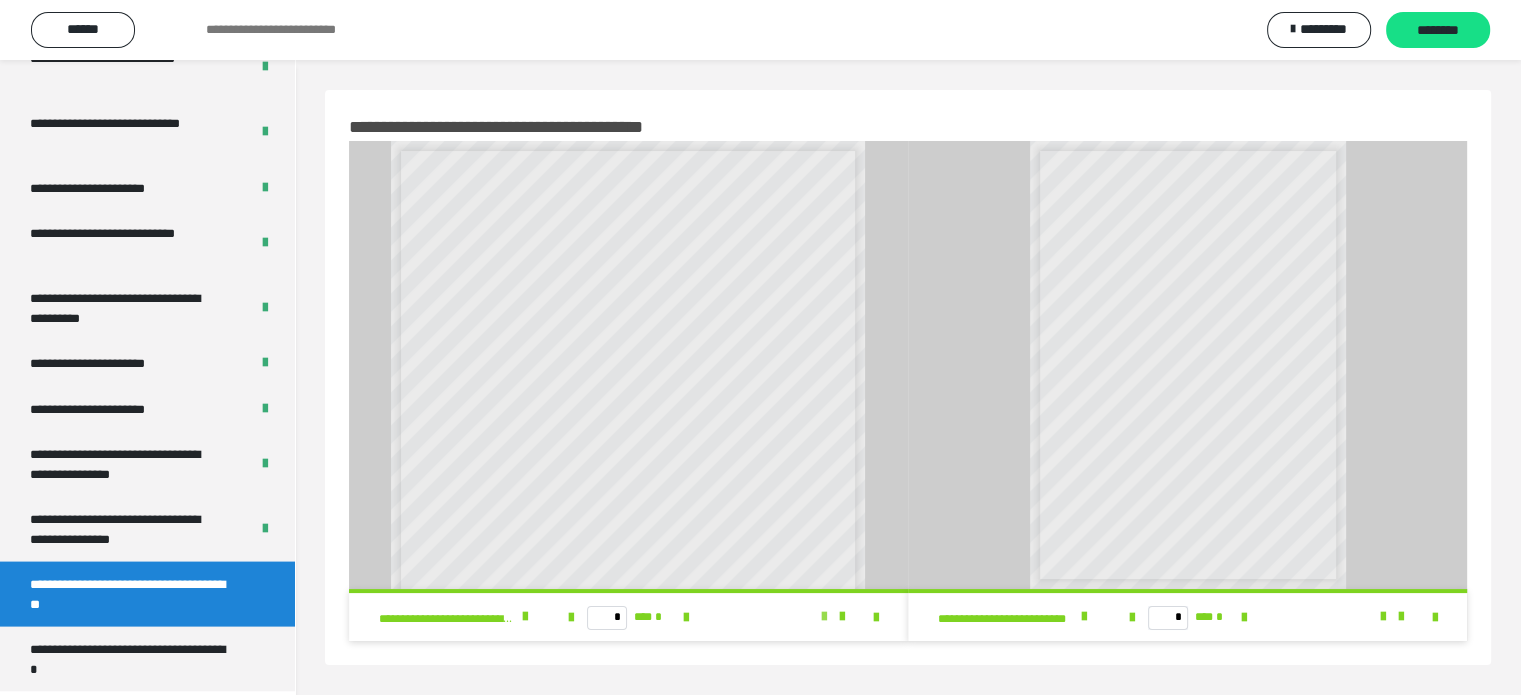 click at bounding box center [824, 617] 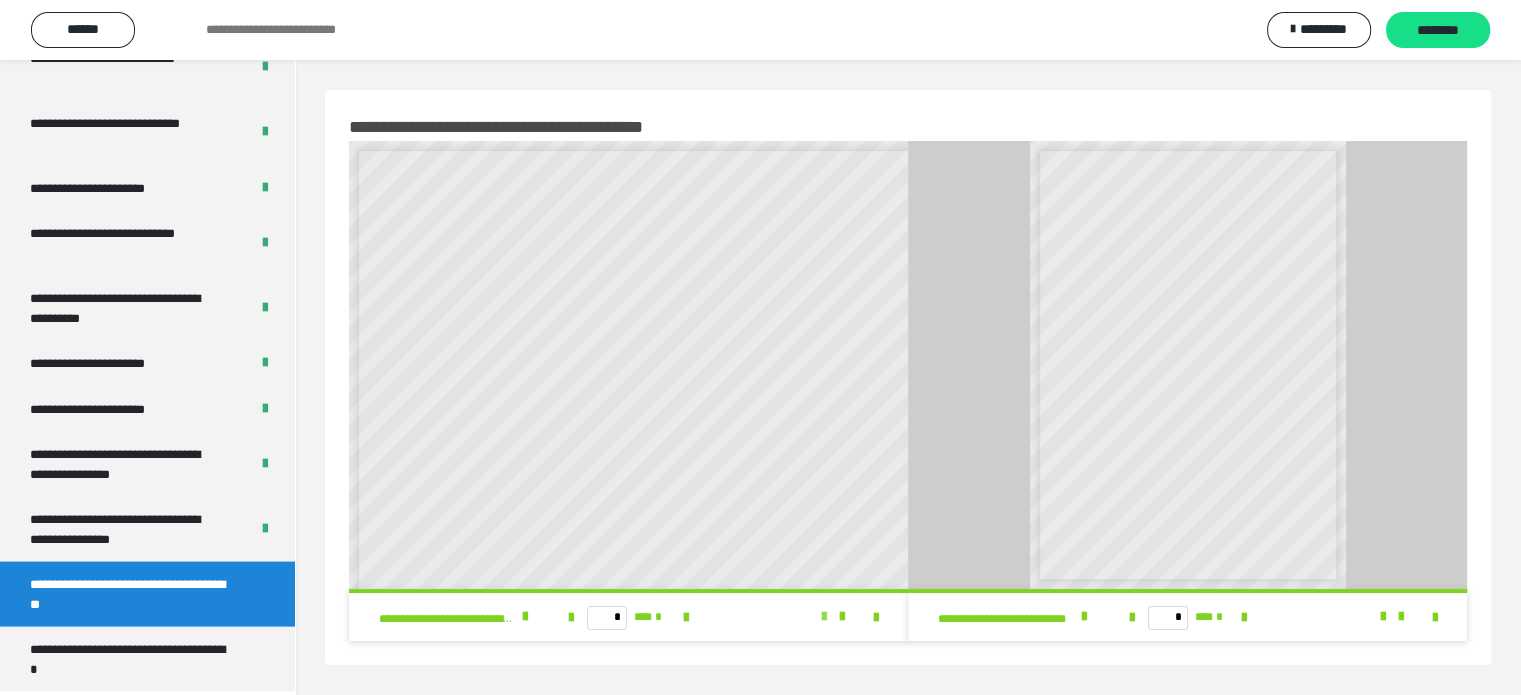 click at bounding box center (824, 617) 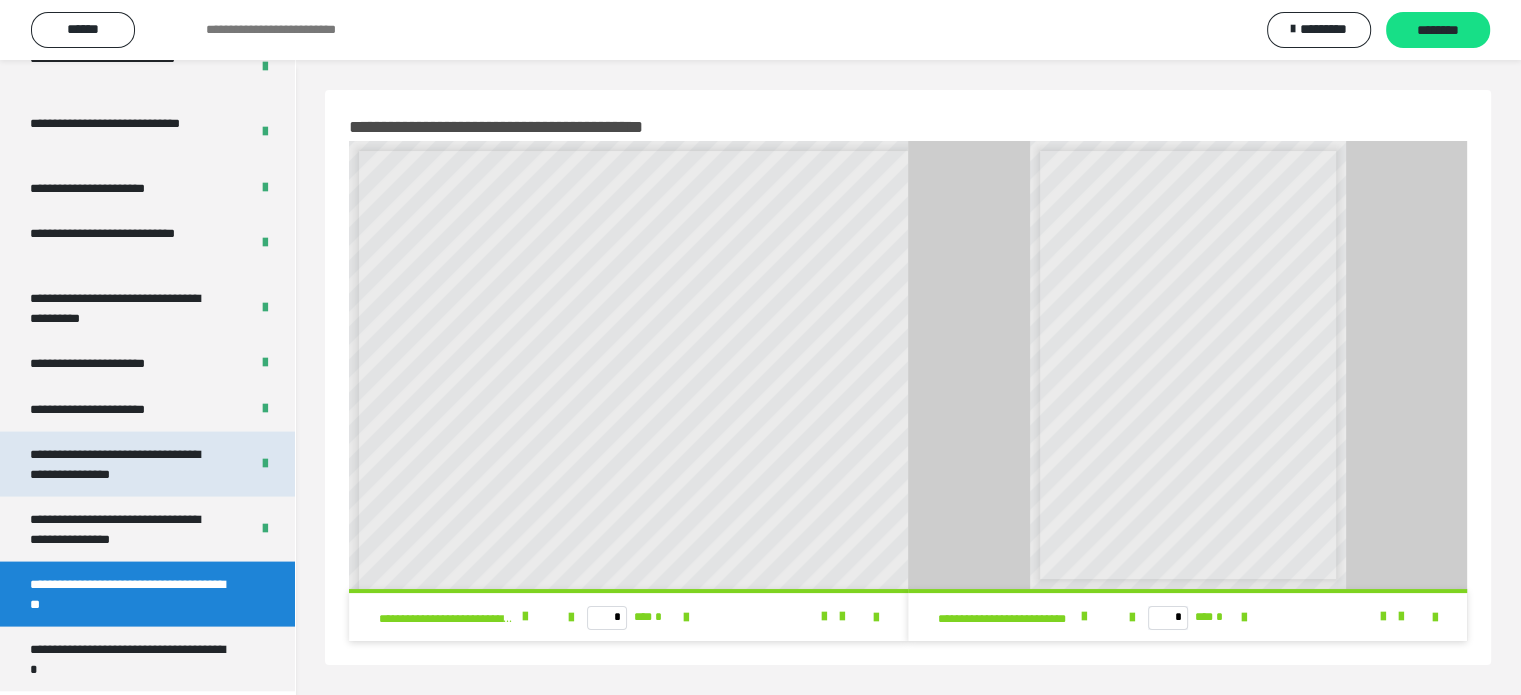 click on "**********" at bounding box center [124, 464] 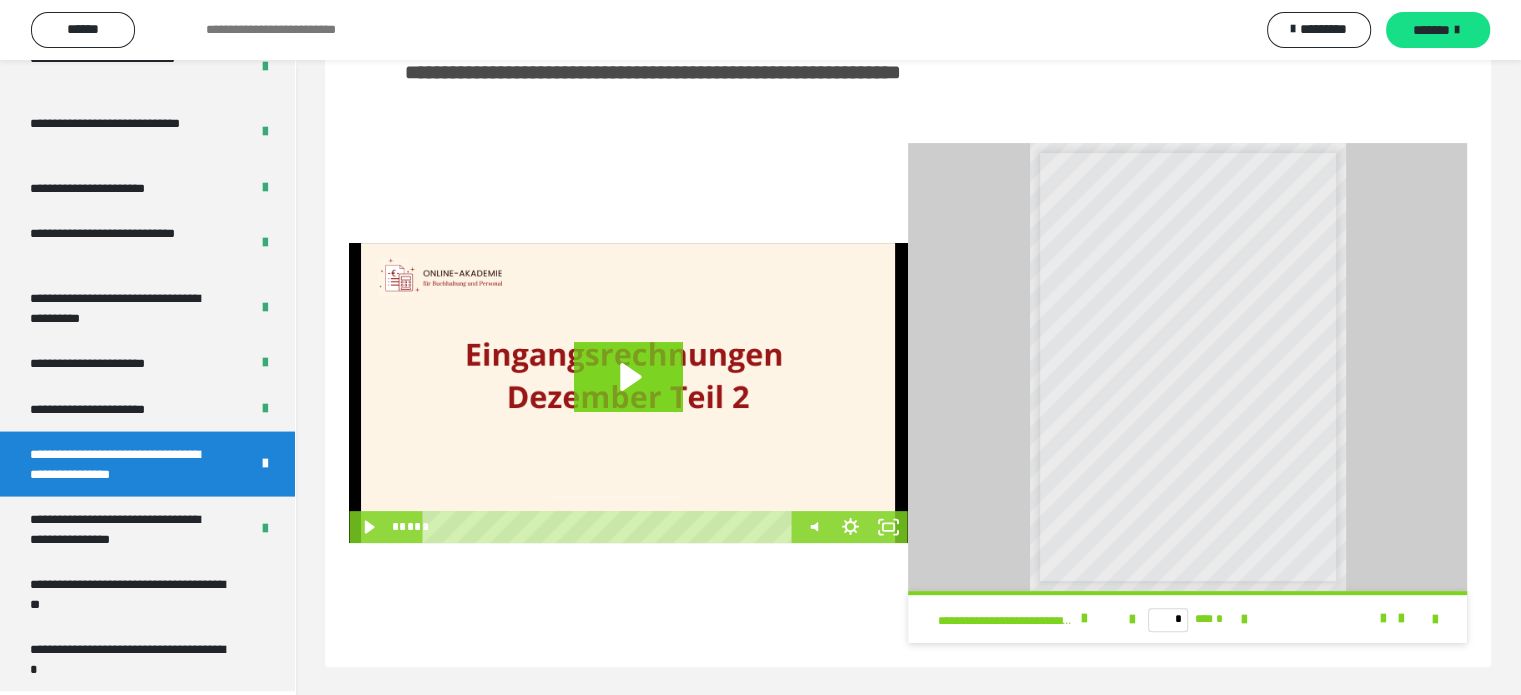 scroll, scrollTop: 516, scrollLeft: 0, axis: vertical 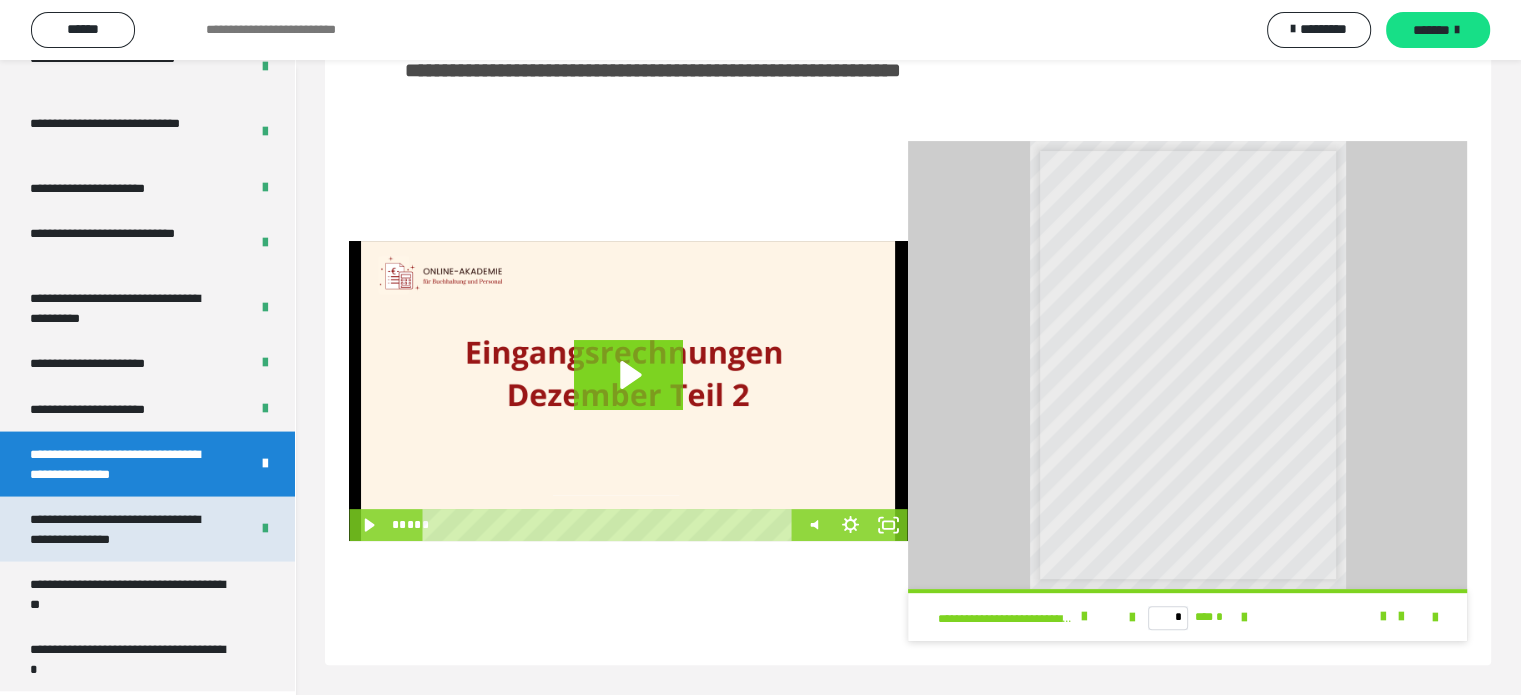 click on "**********" at bounding box center (124, 529) 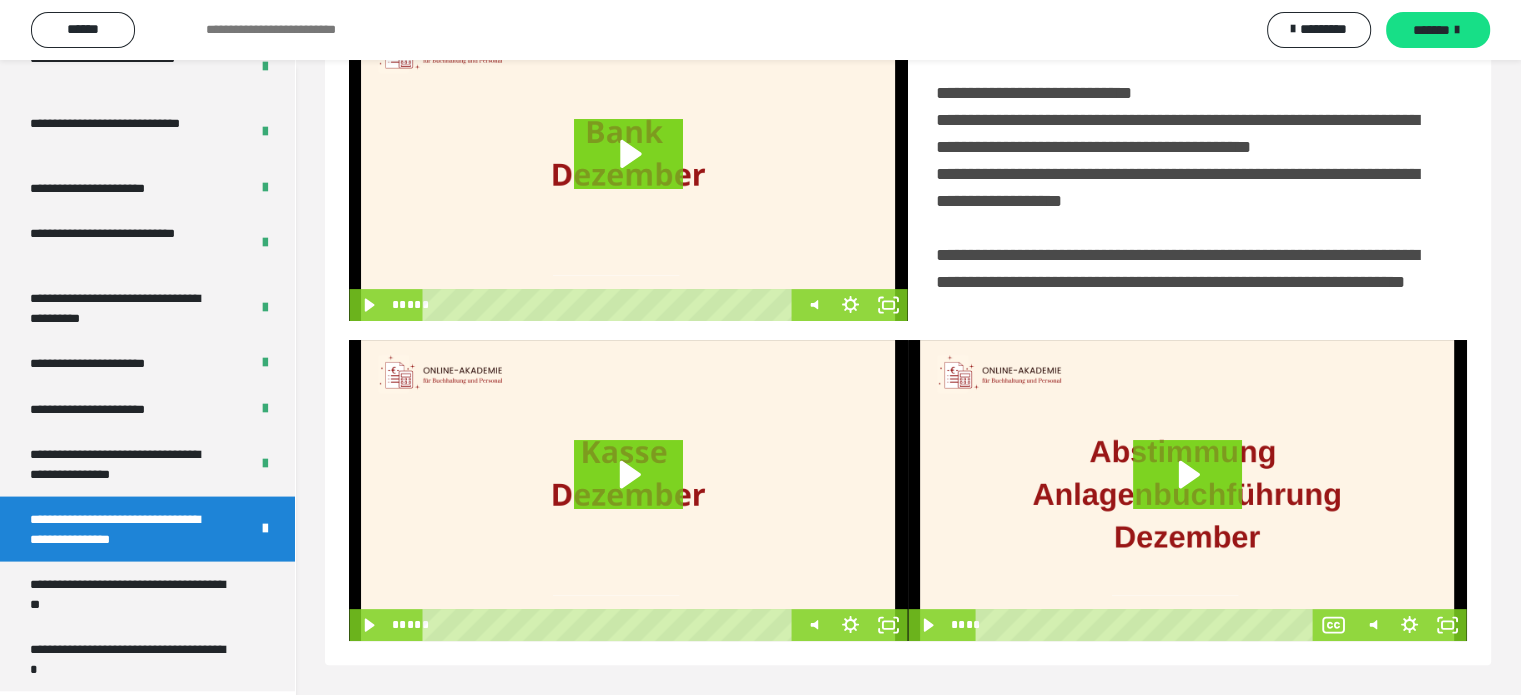scroll, scrollTop: 494, scrollLeft: 0, axis: vertical 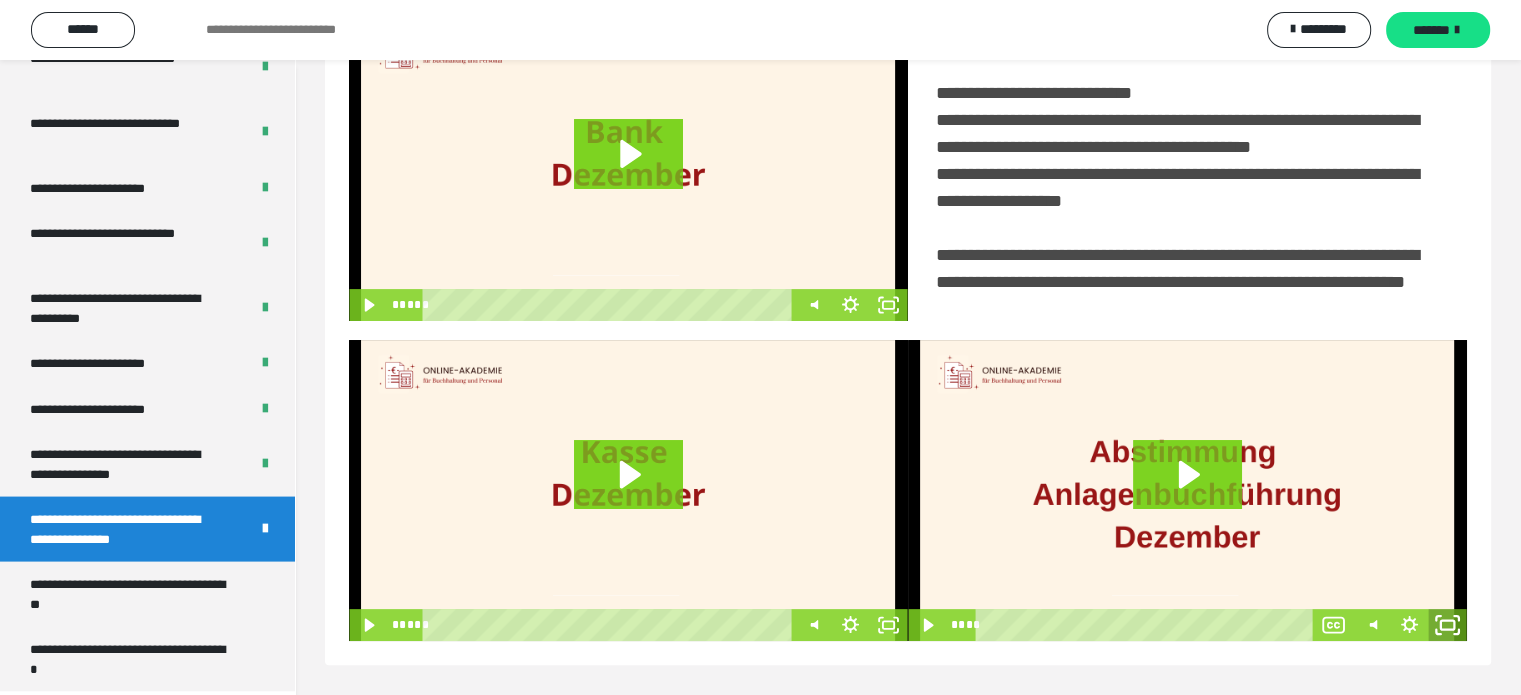 click 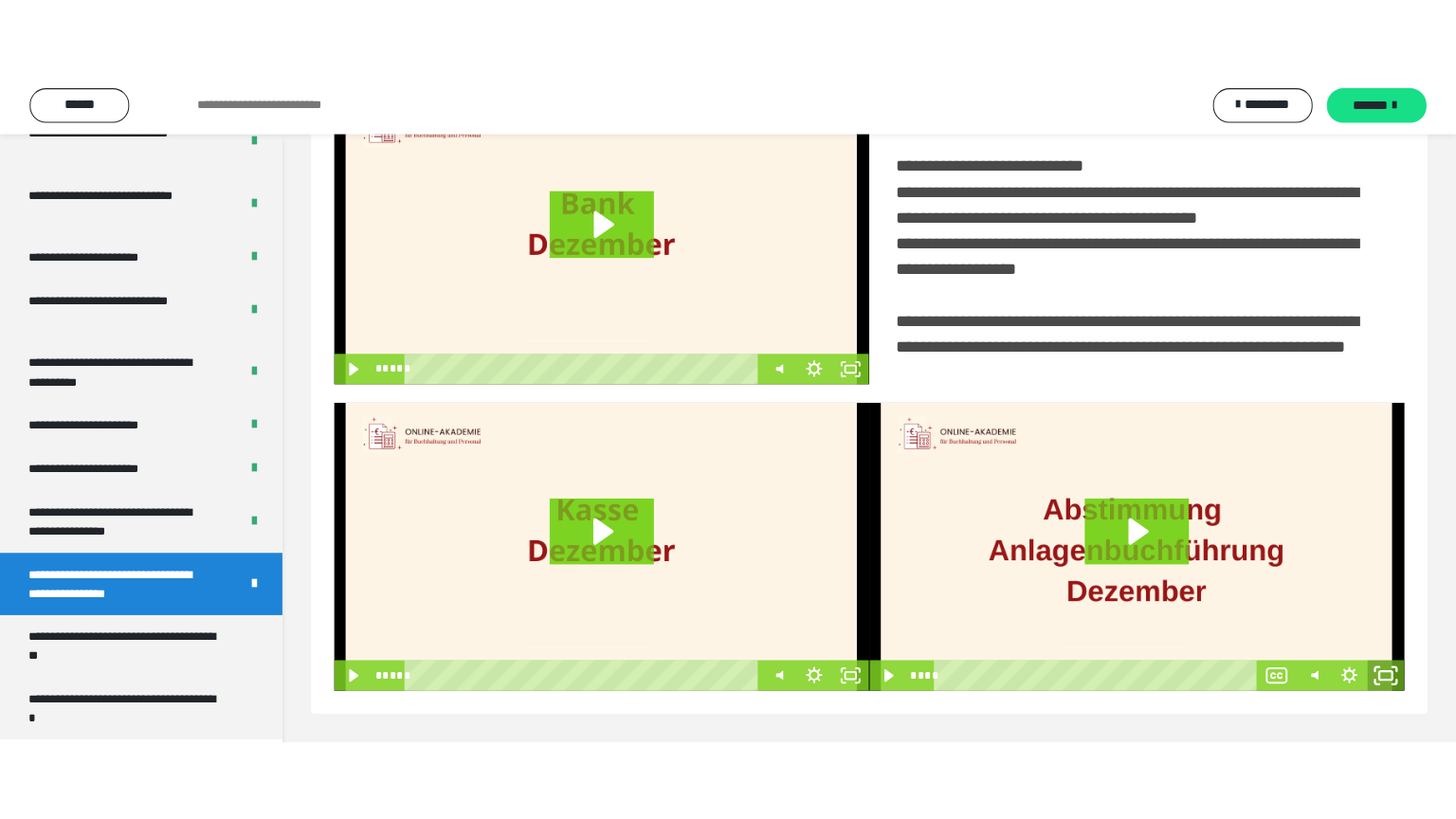 scroll, scrollTop: 317, scrollLeft: 0, axis: vertical 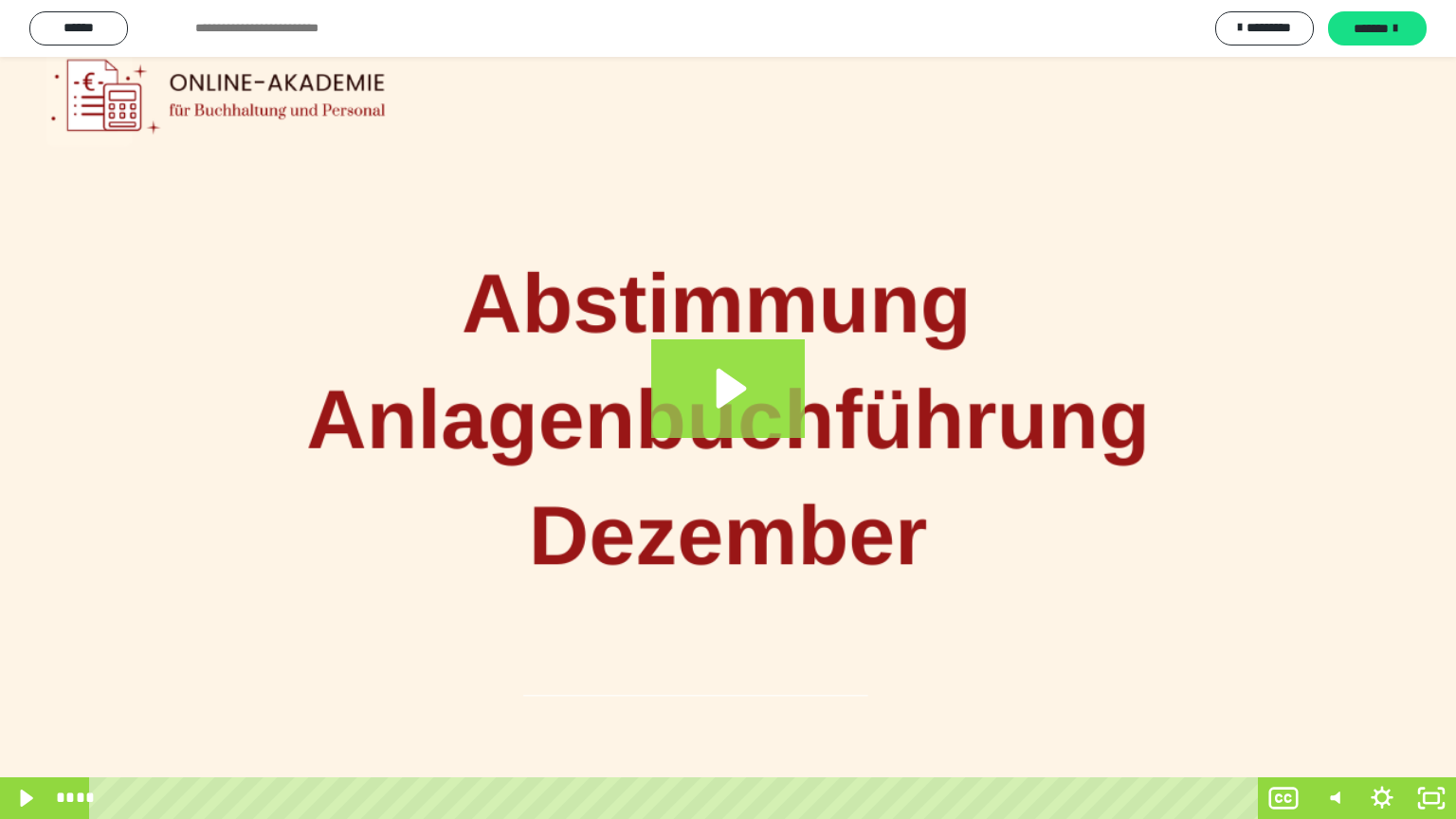 click 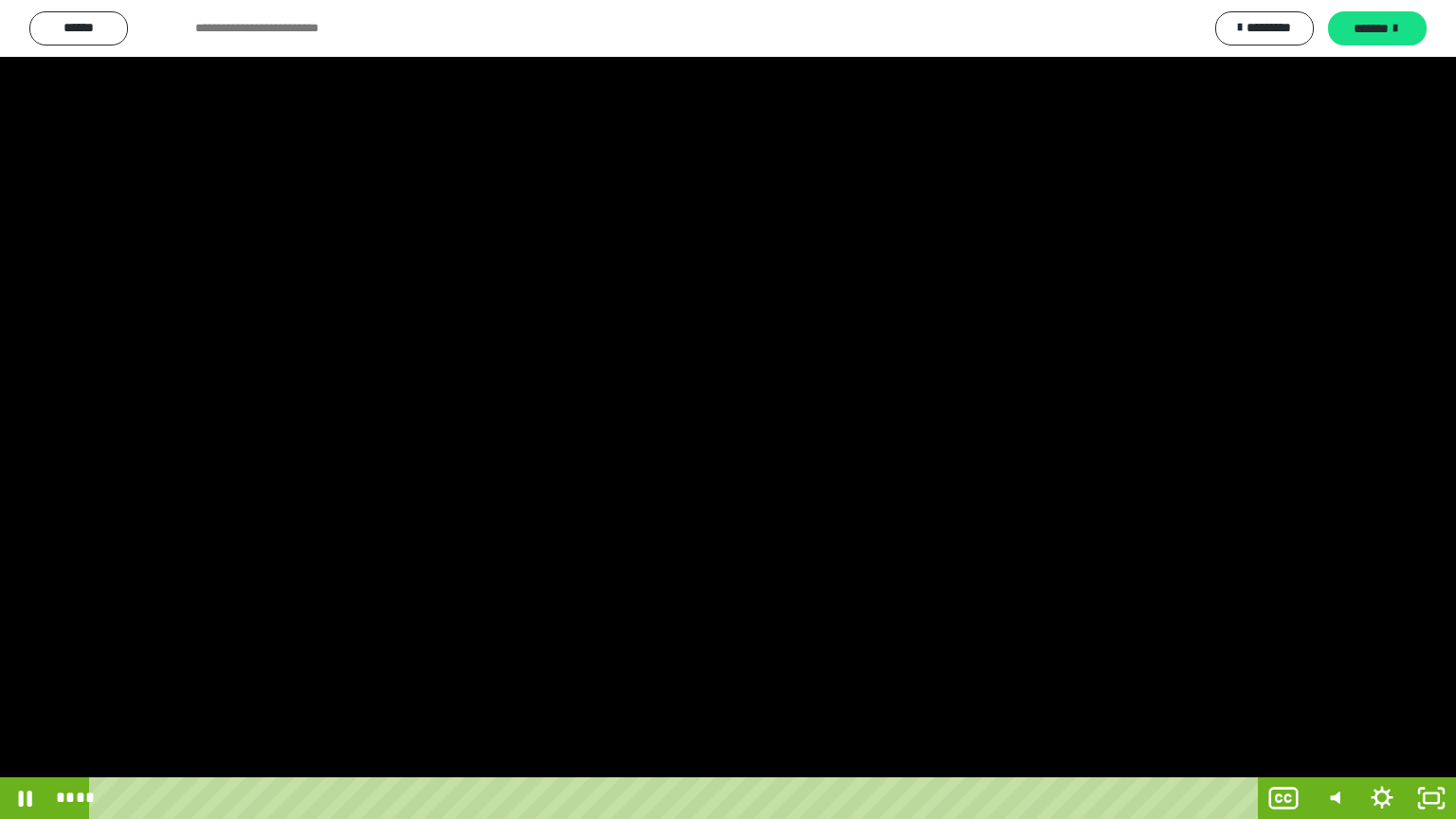 click at bounding box center (728, 410) 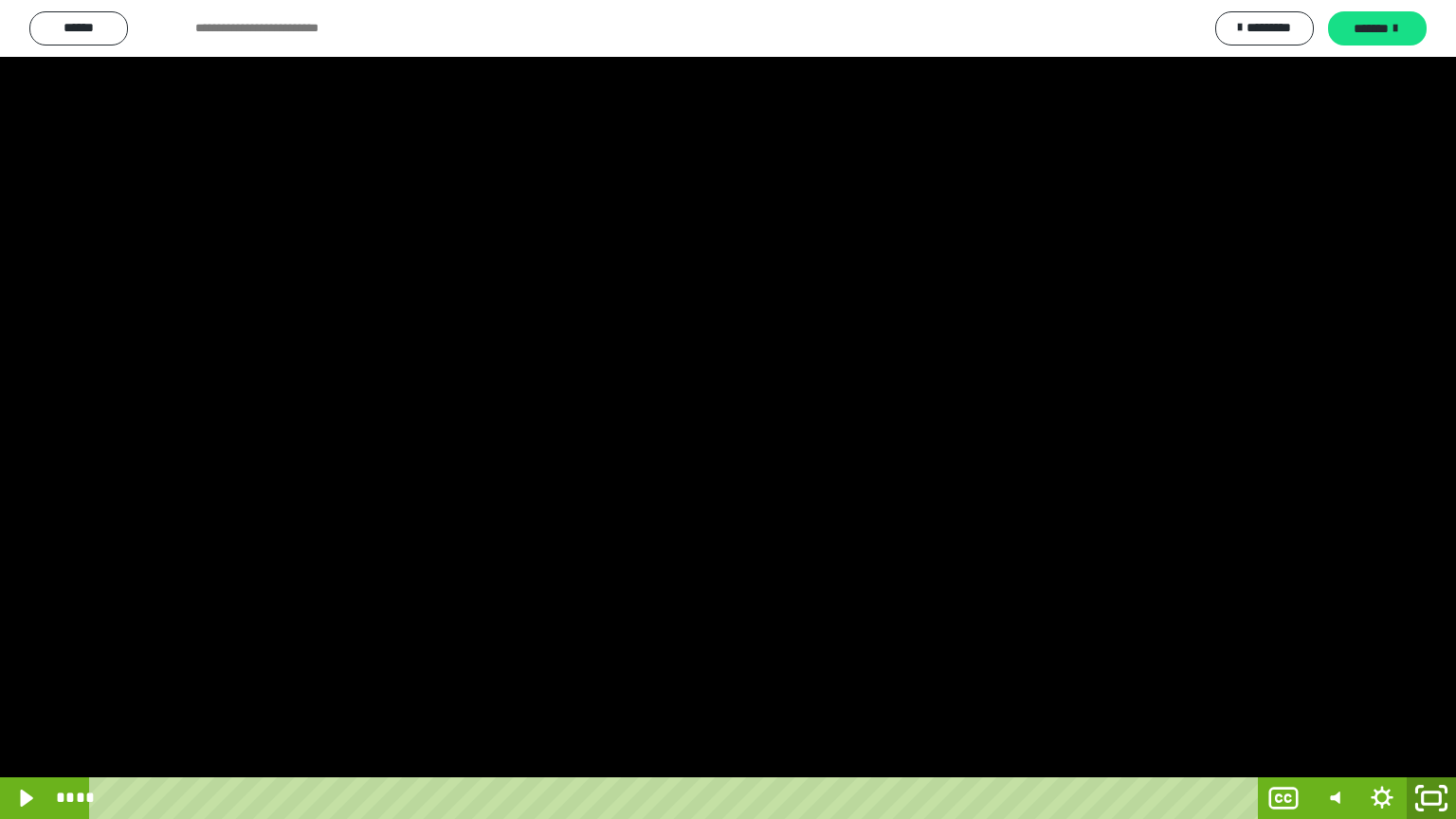 click 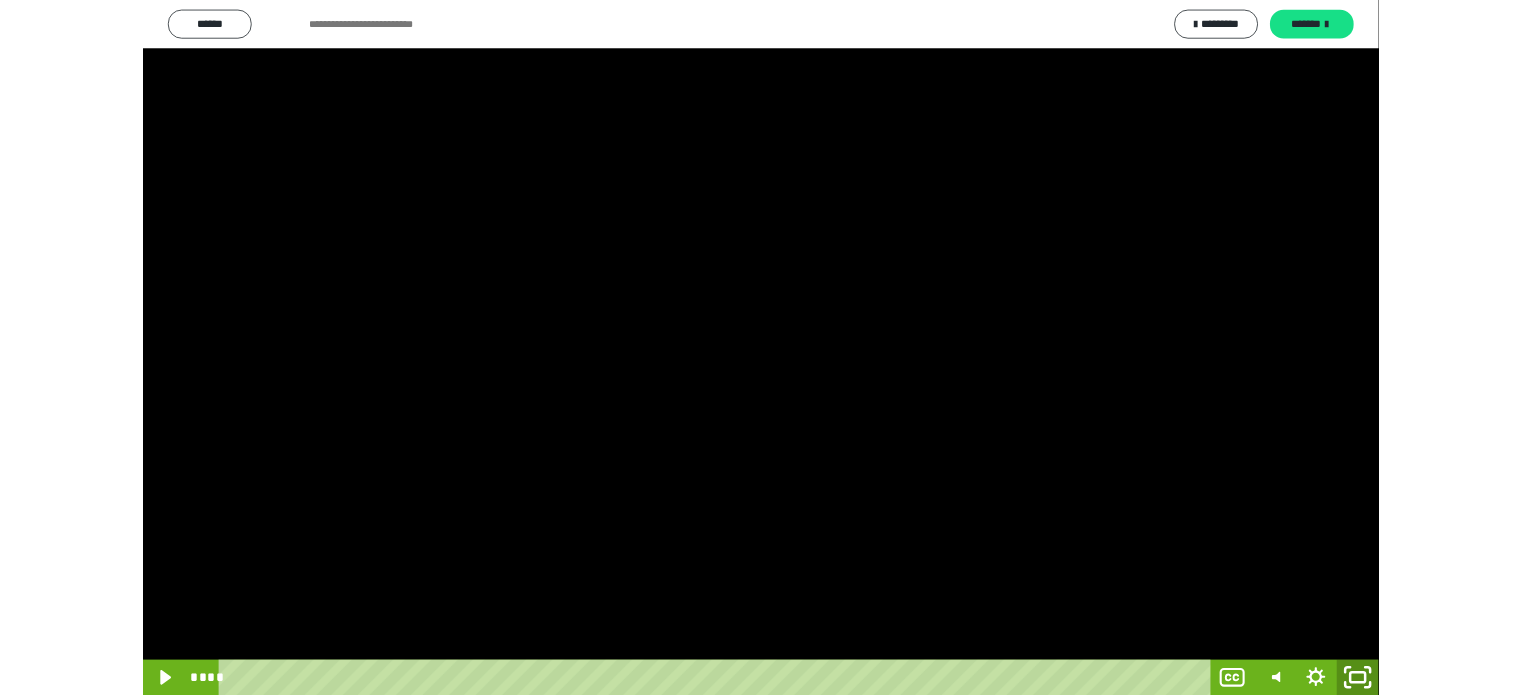scroll, scrollTop: 3992, scrollLeft: 0, axis: vertical 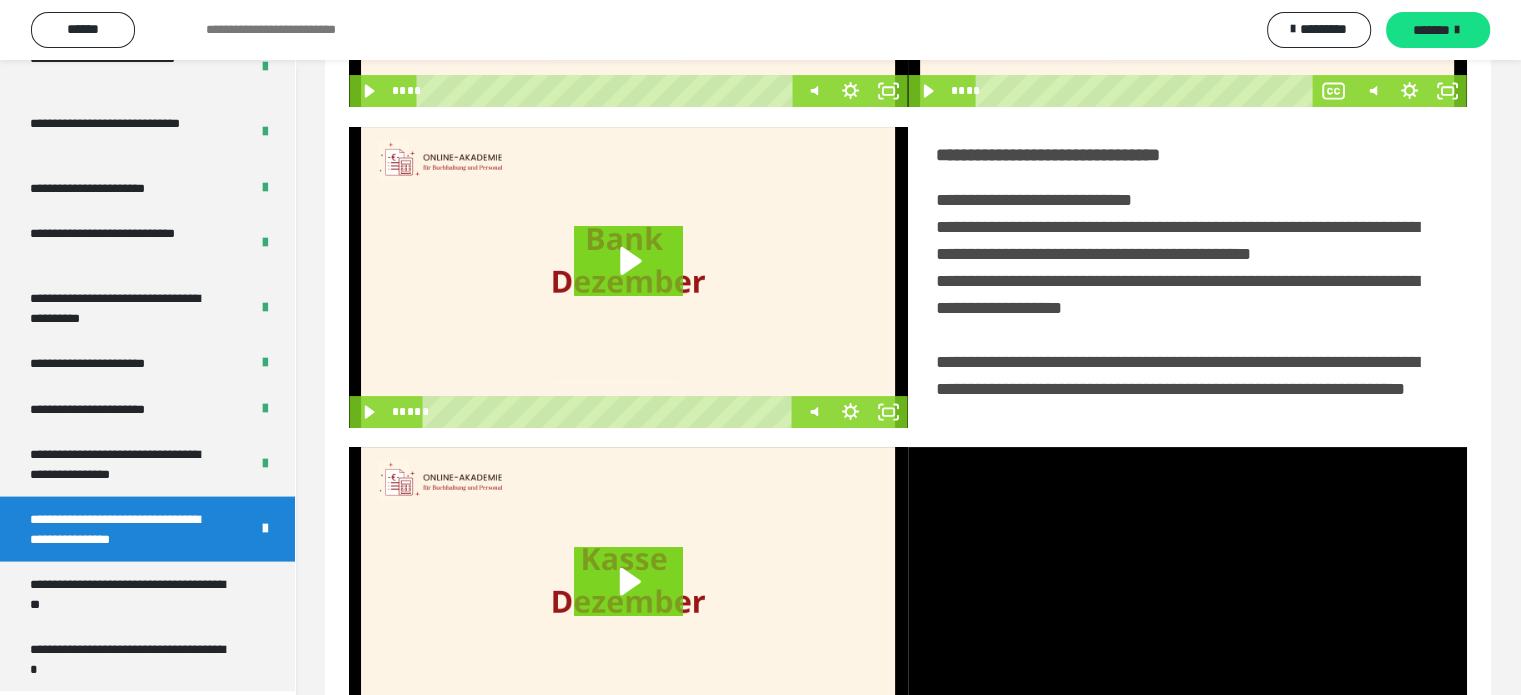 click at bounding box center [1187, 597] 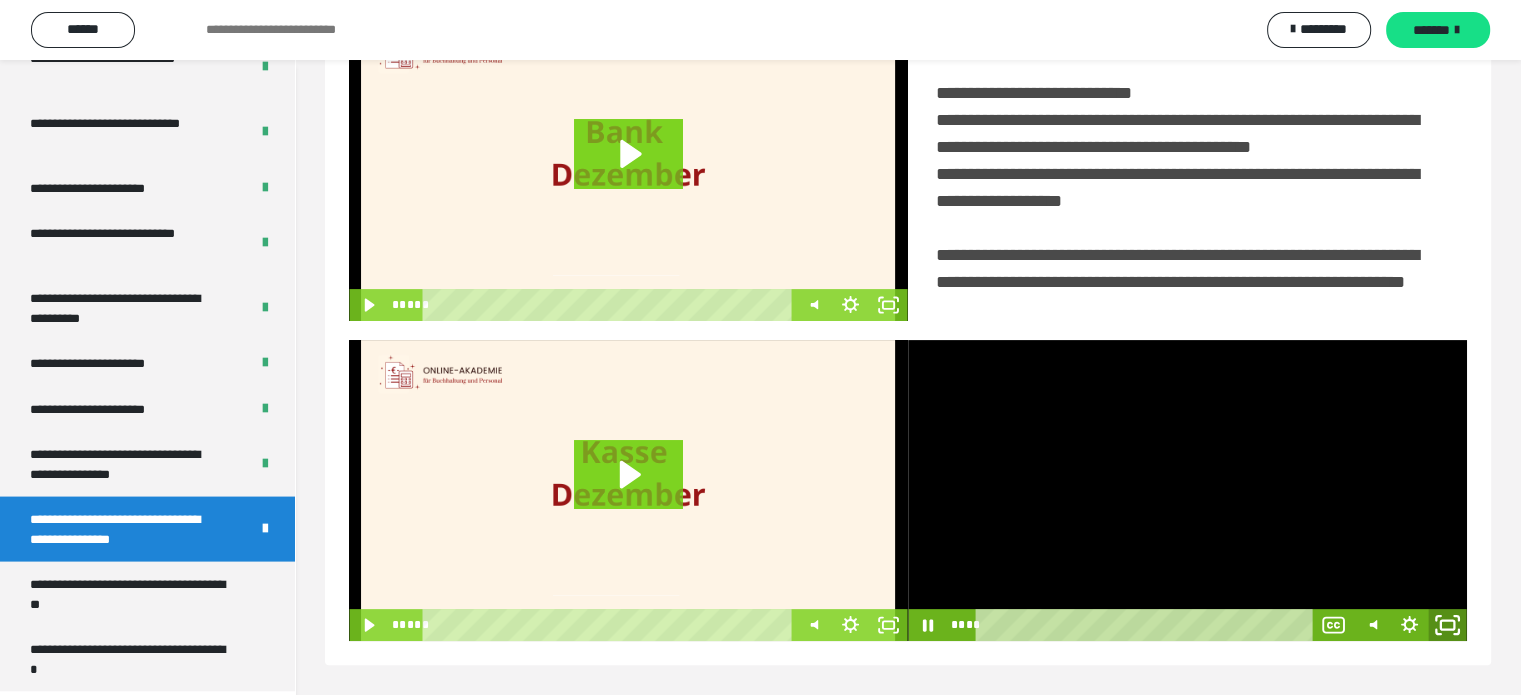 click 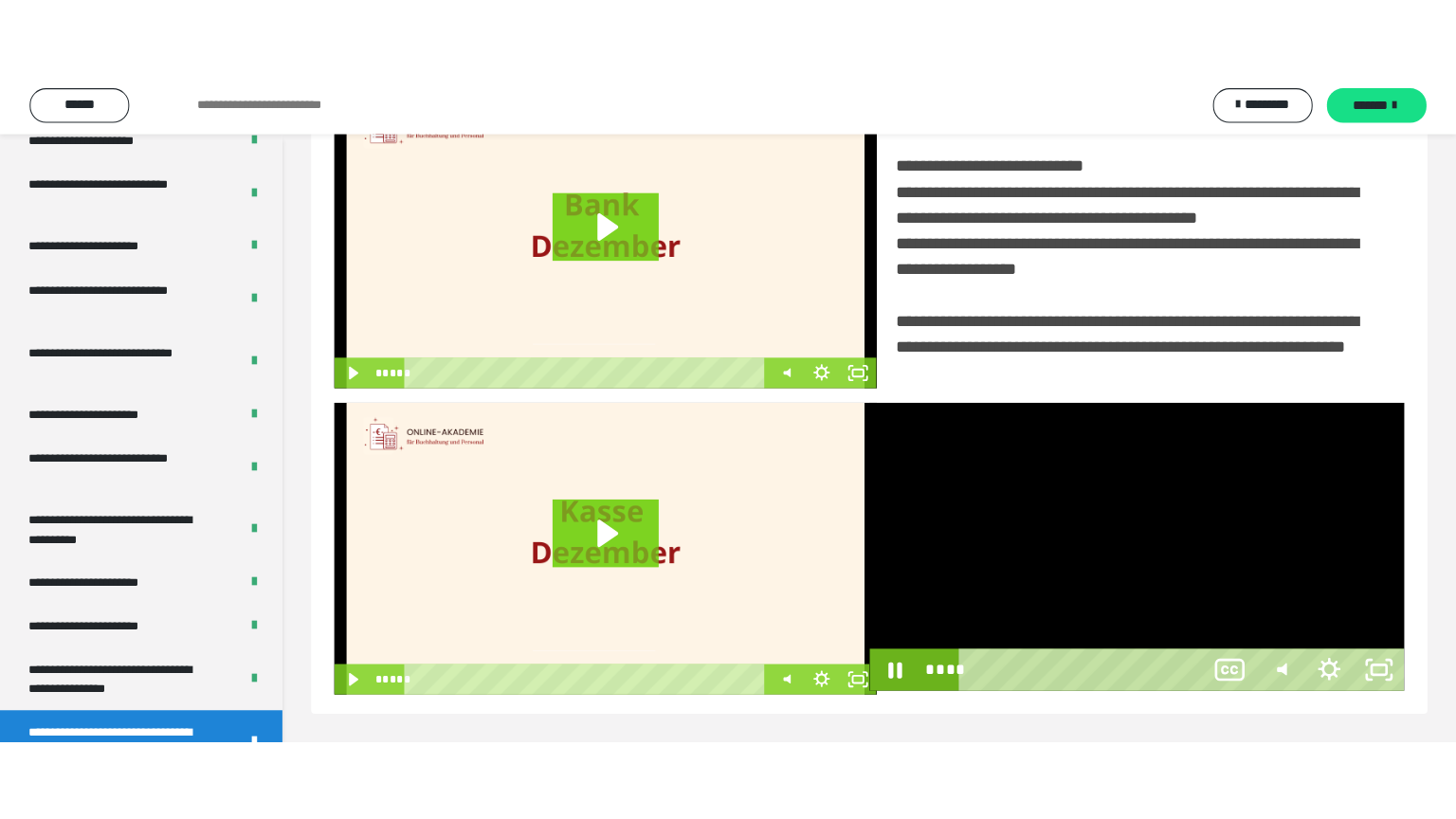 scroll, scrollTop: 317, scrollLeft: 0, axis: vertical 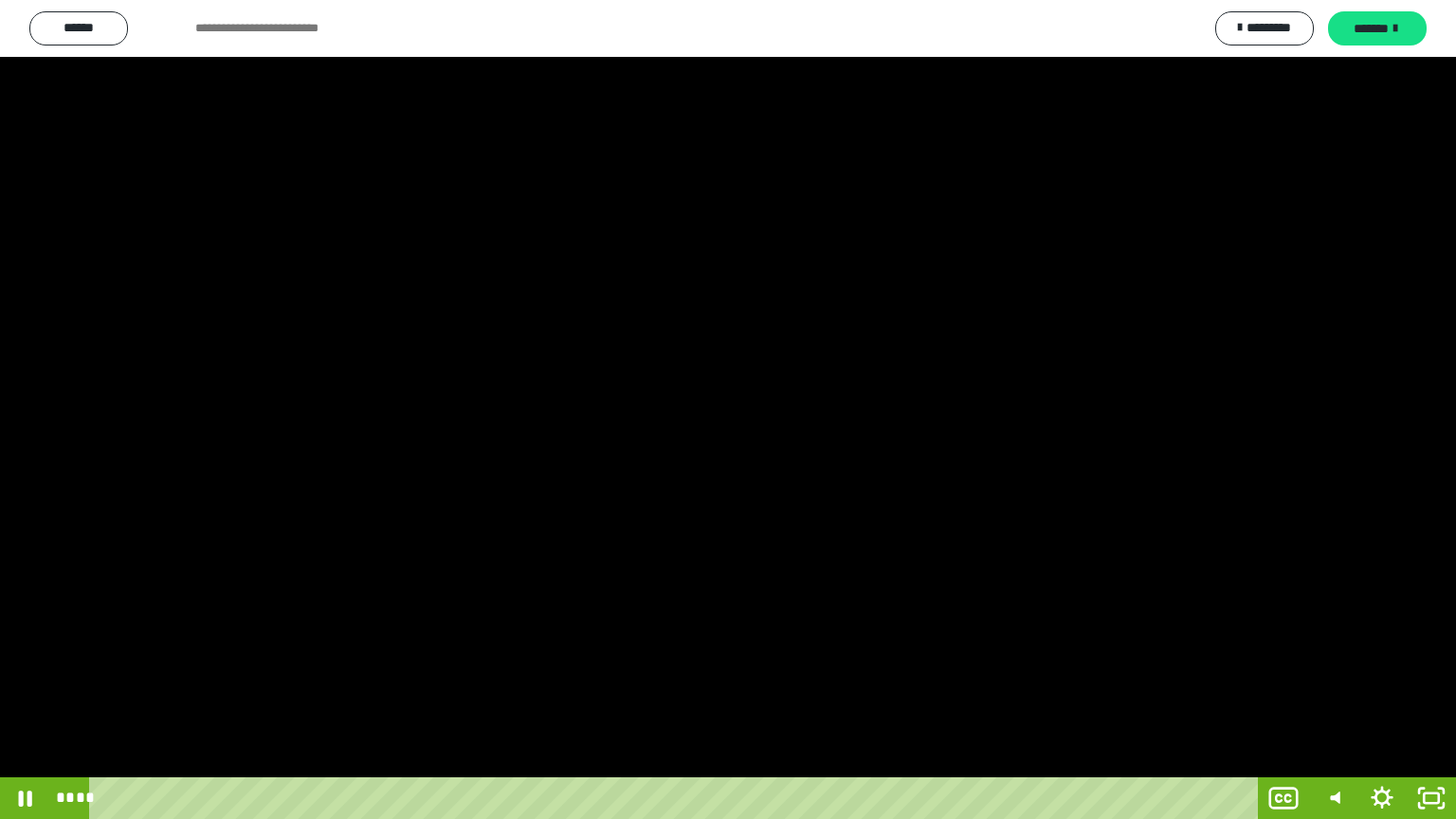 click at bounding box center (728, 410) 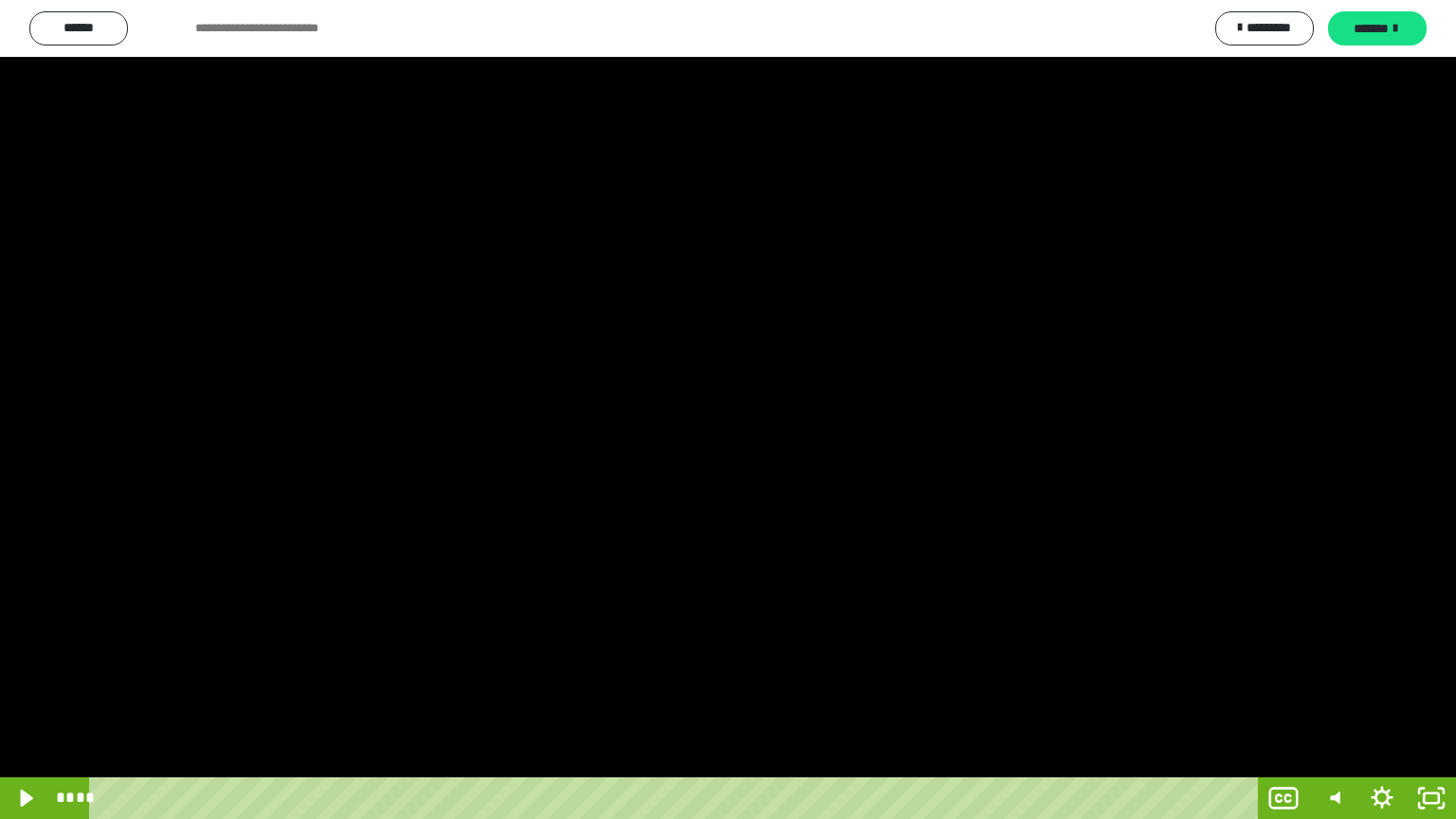 click at bounding box center [728, 410] 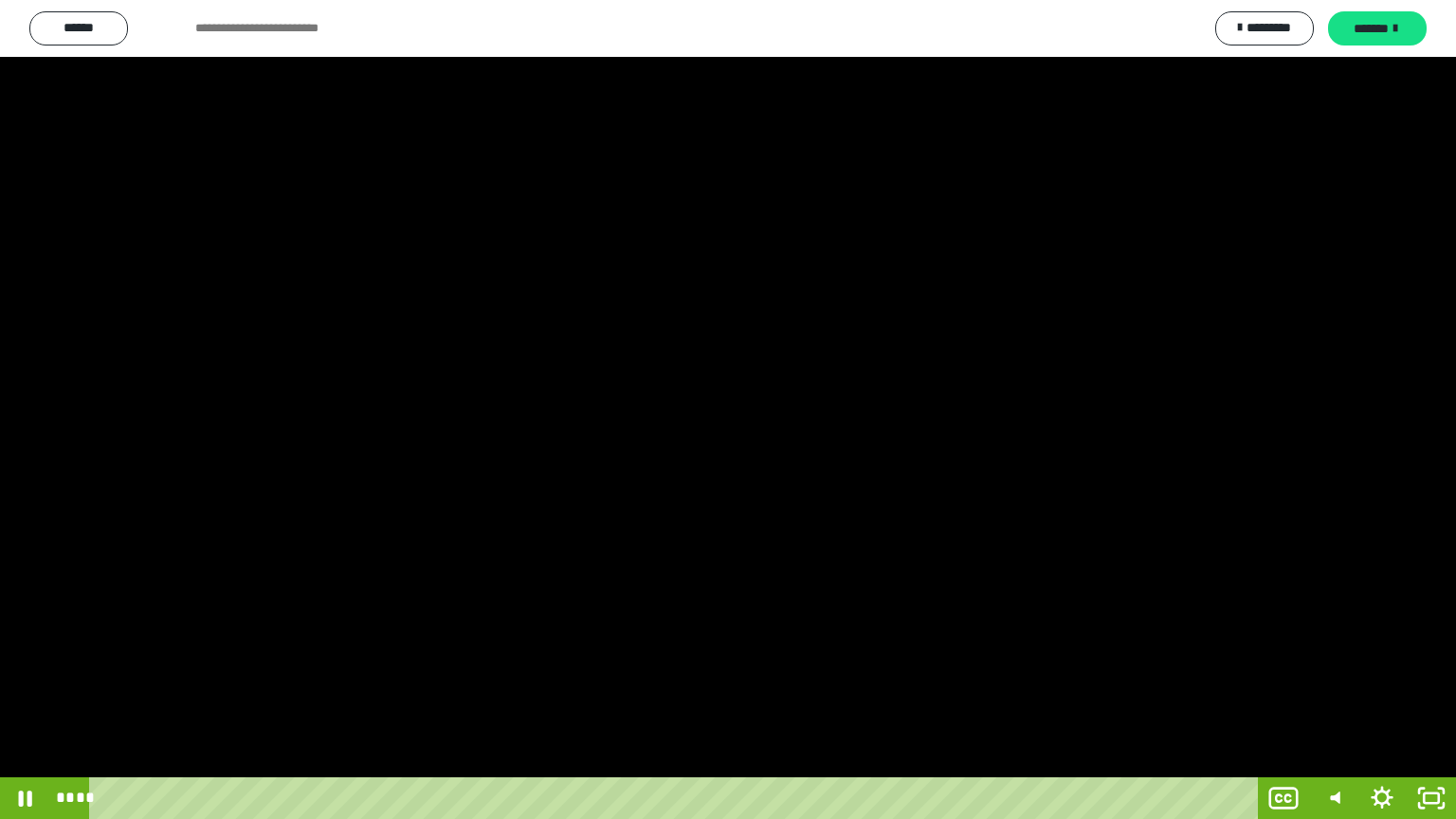 click at bounding box center (728, 410) 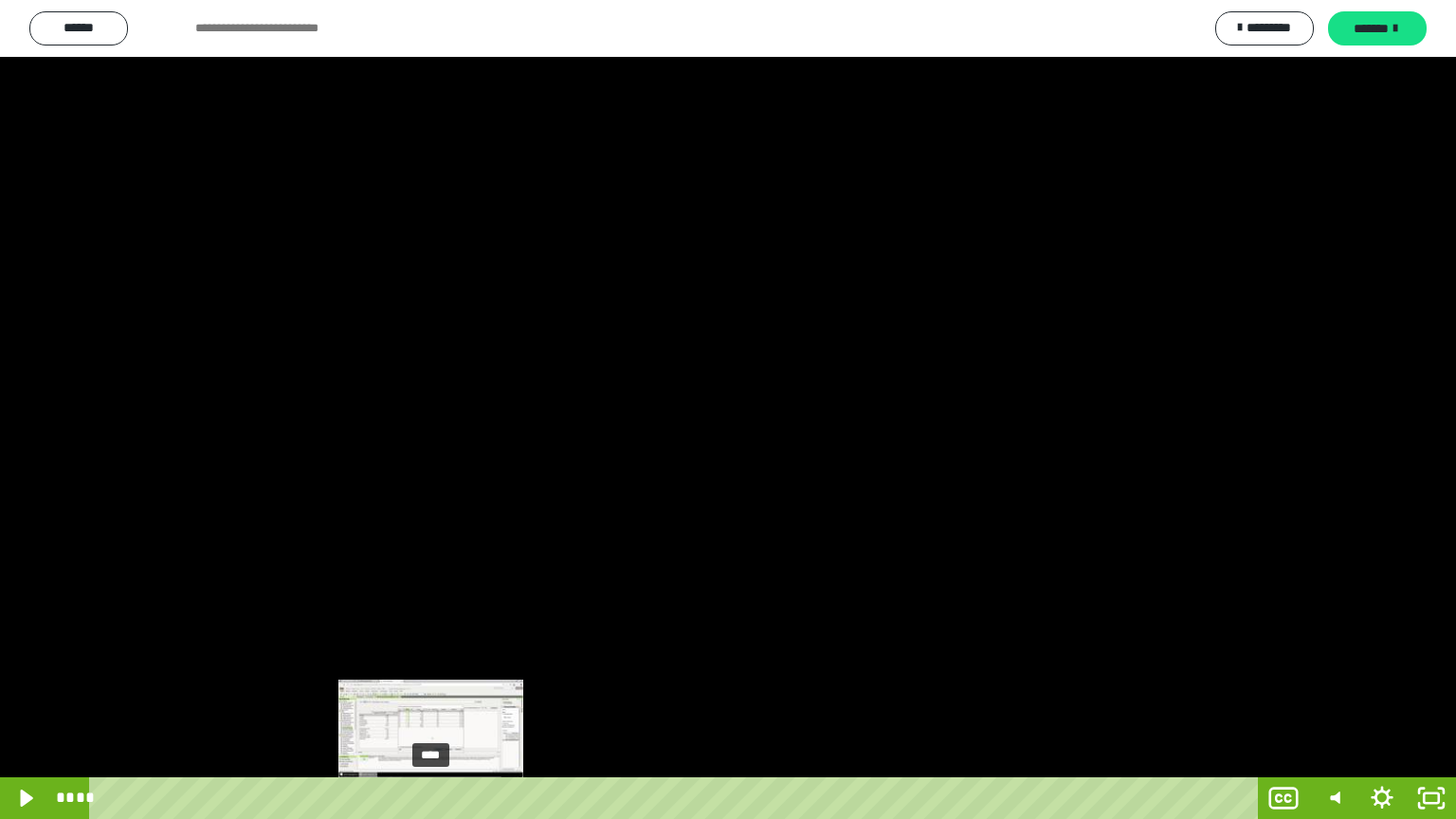 click on "****" at bounding box center (677, 798) 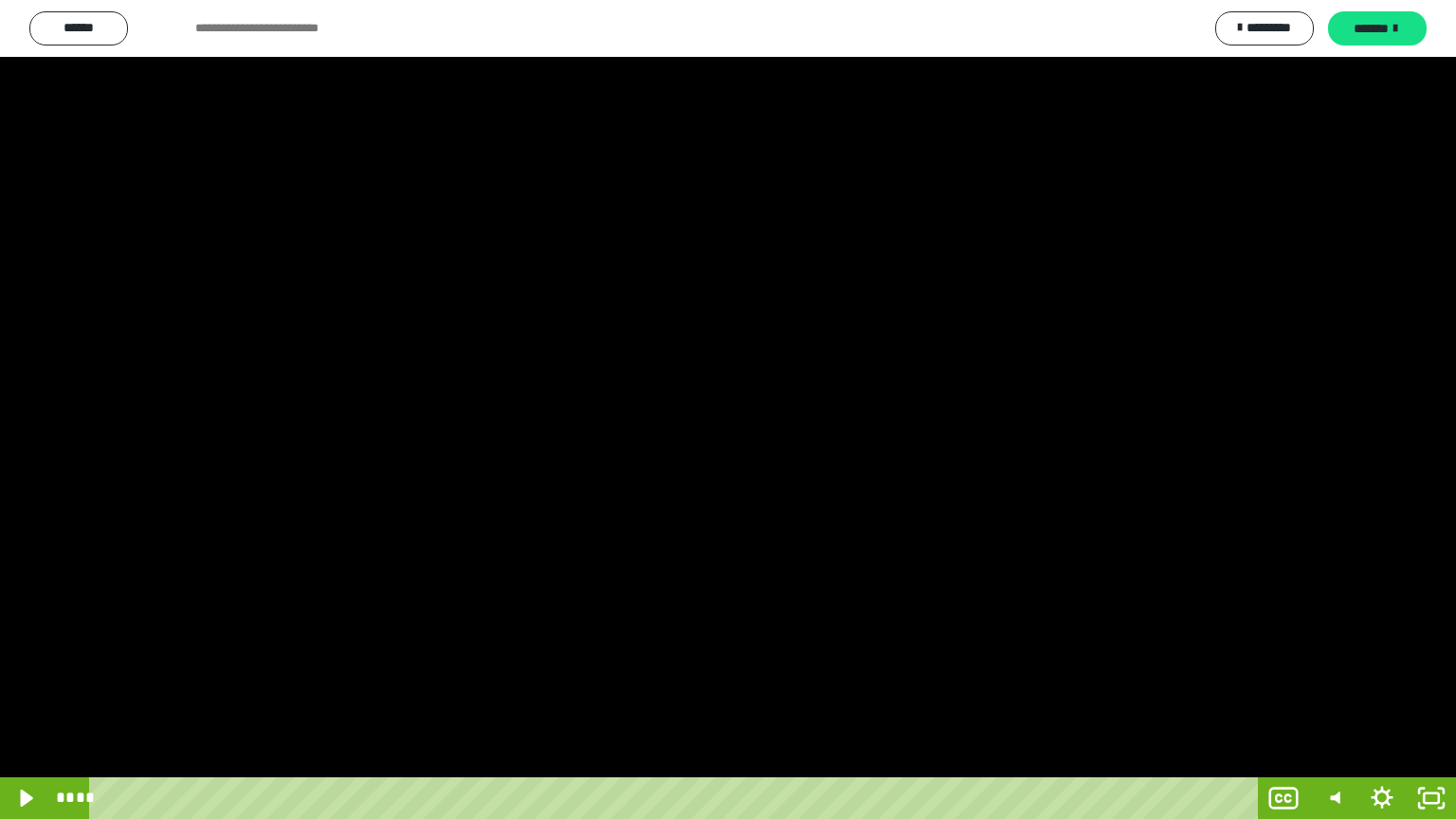 click at bounding box center (728, 410) 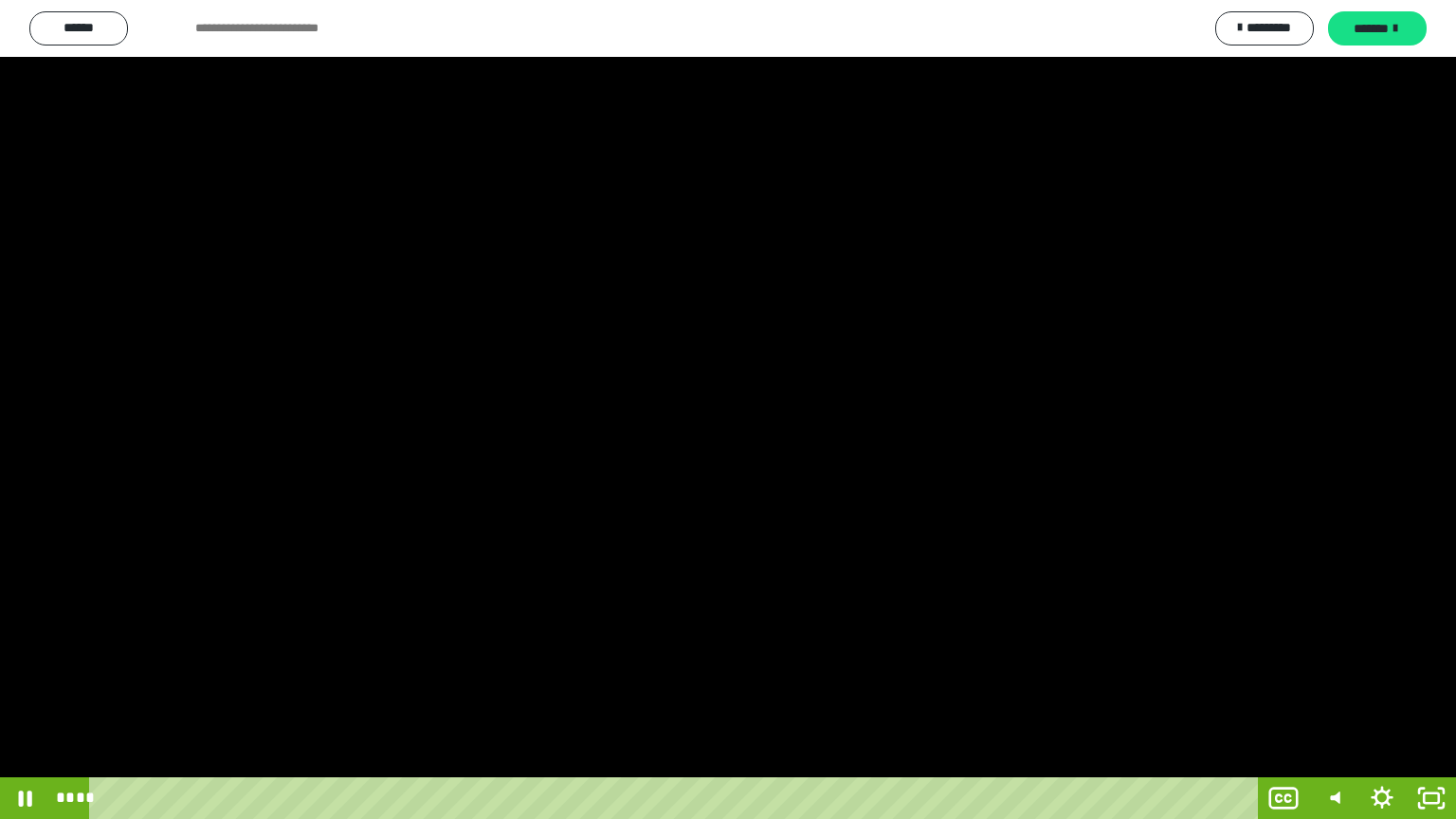 click at bounding box center (728, 410) 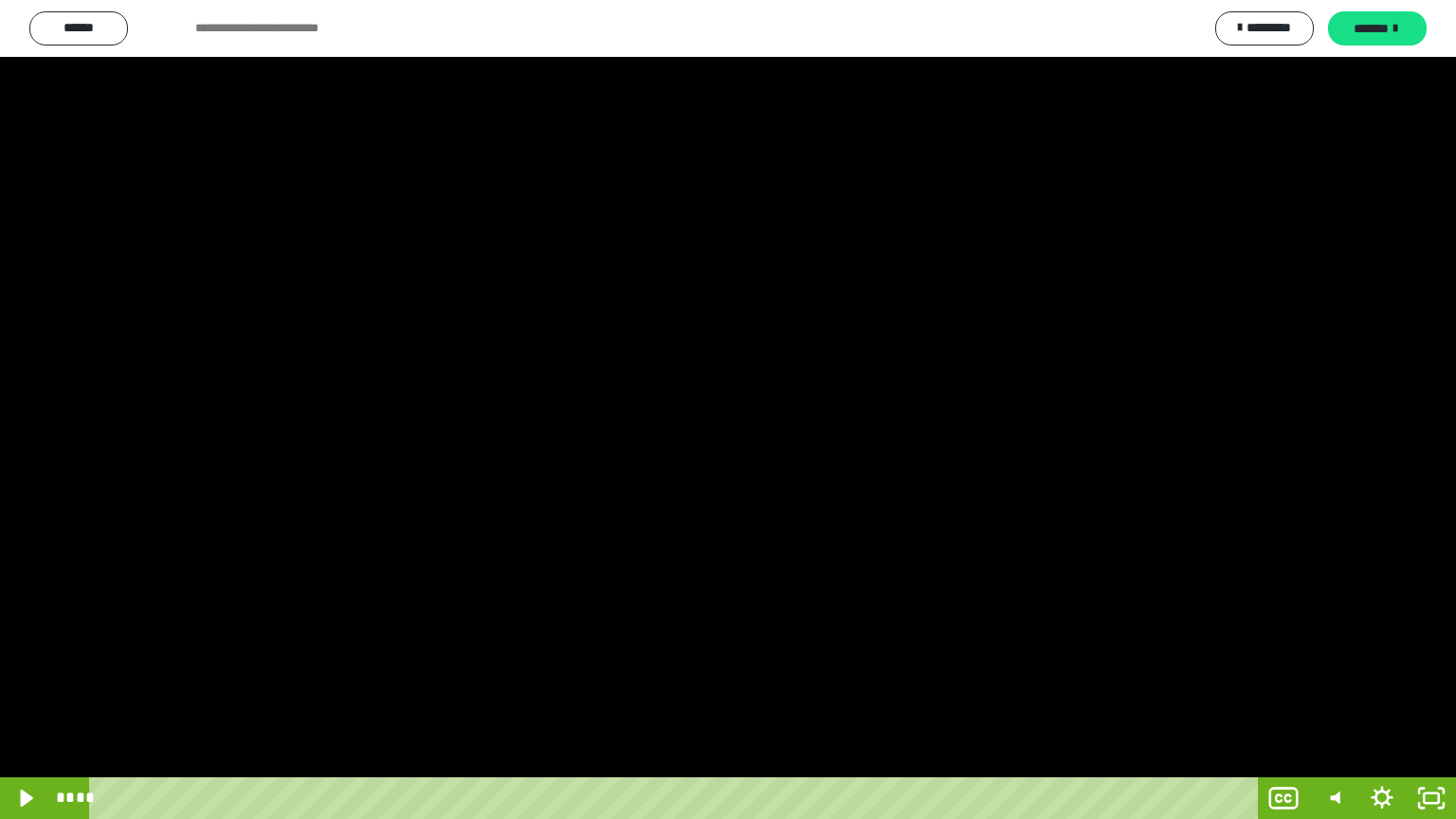 click at bounding box center [728, 410] 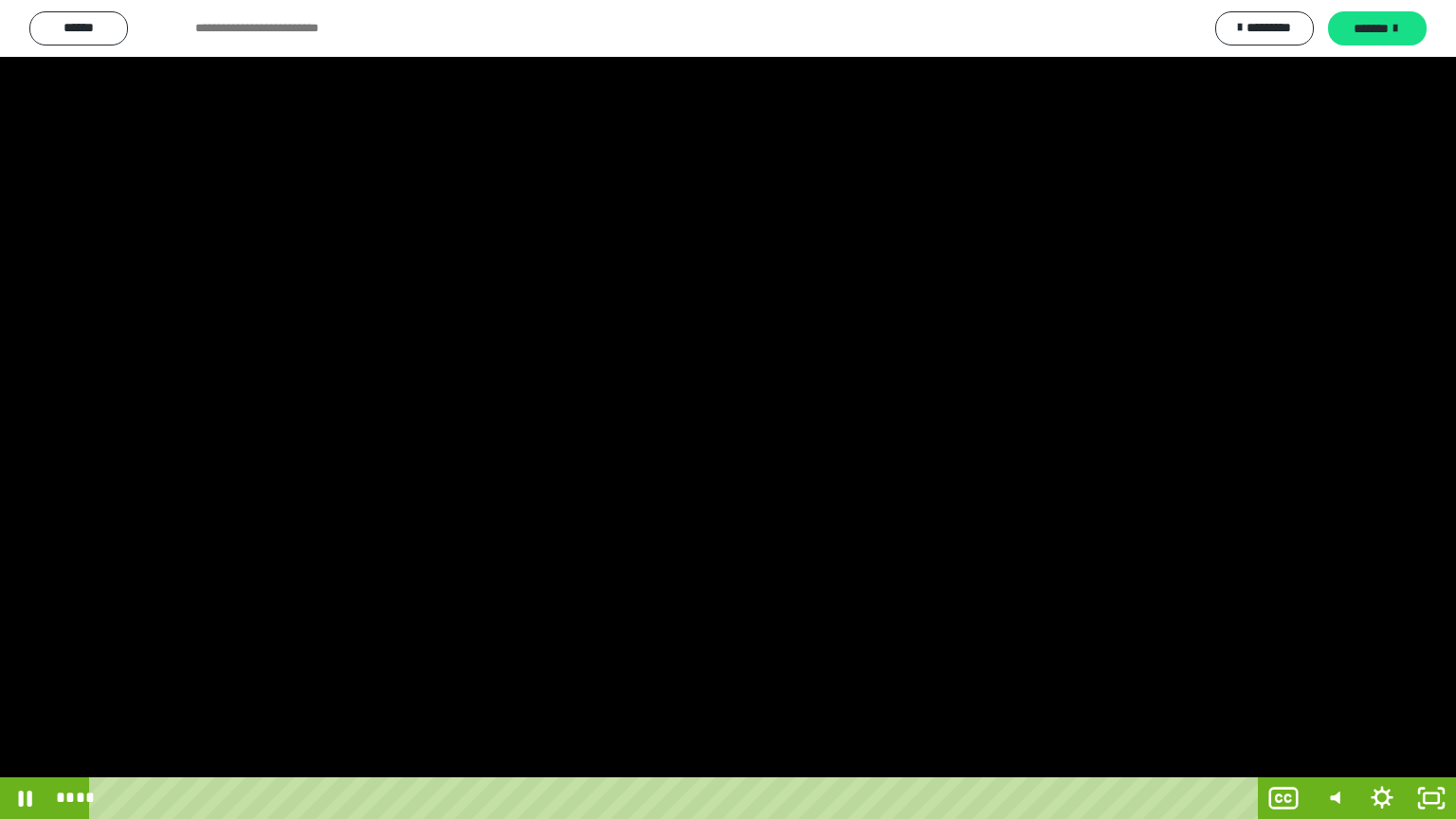 click at bounding box center (728, 410) 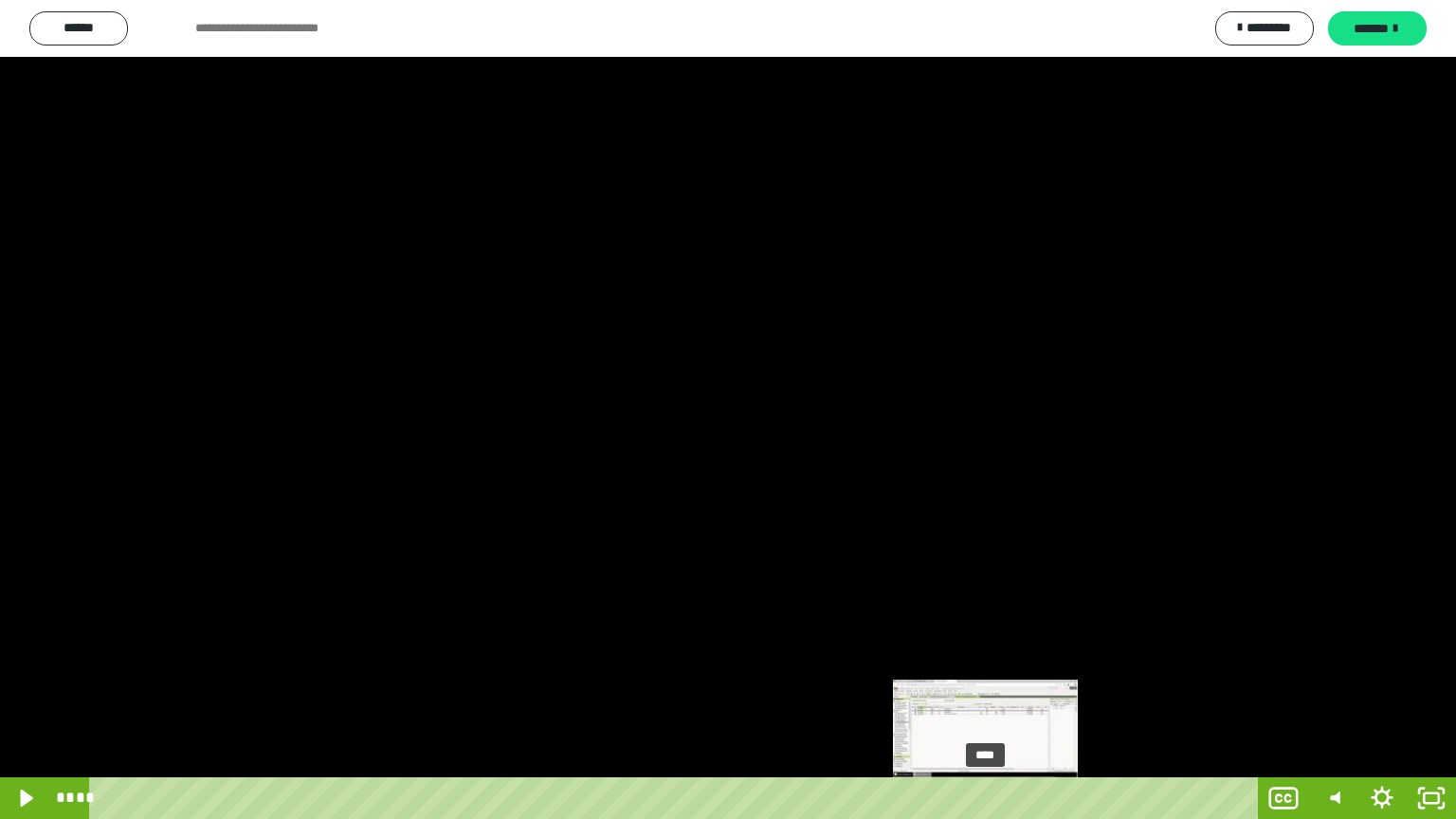 click at bounding box center (988, 798) 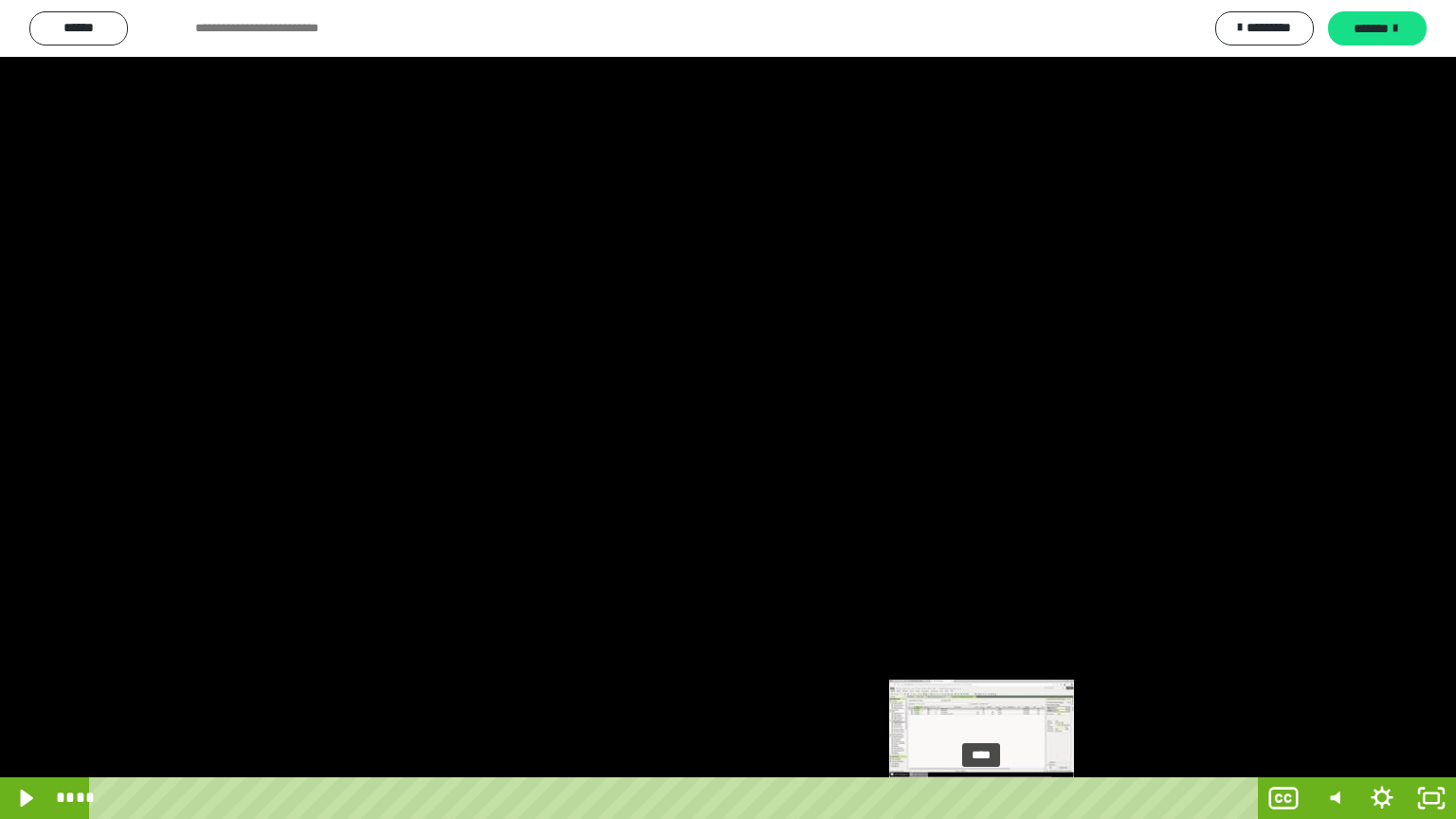 click at bounding box center (981, 798) 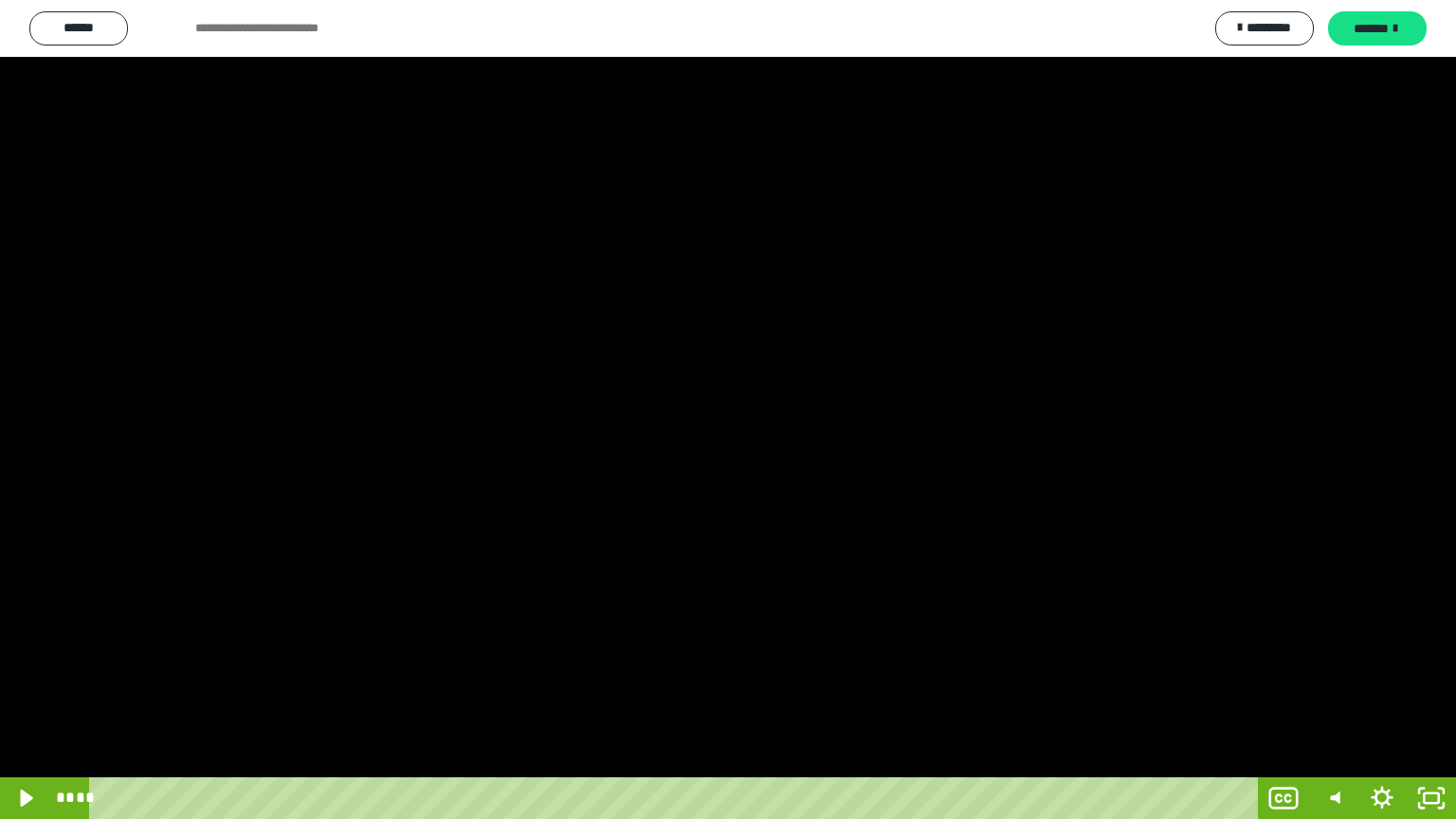 click at bounding box center [728, 410] 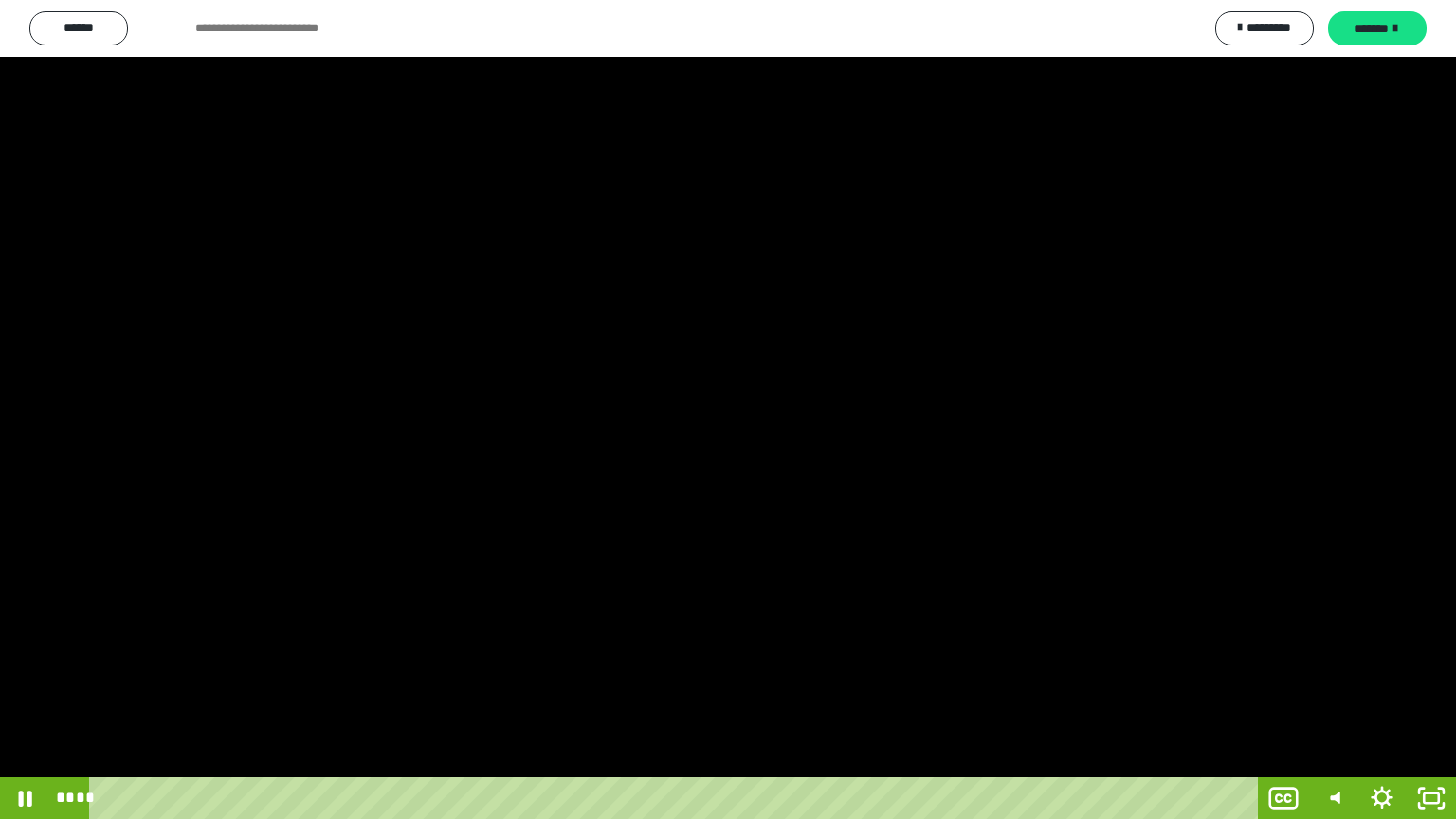 click at bounding box center [728, 410] 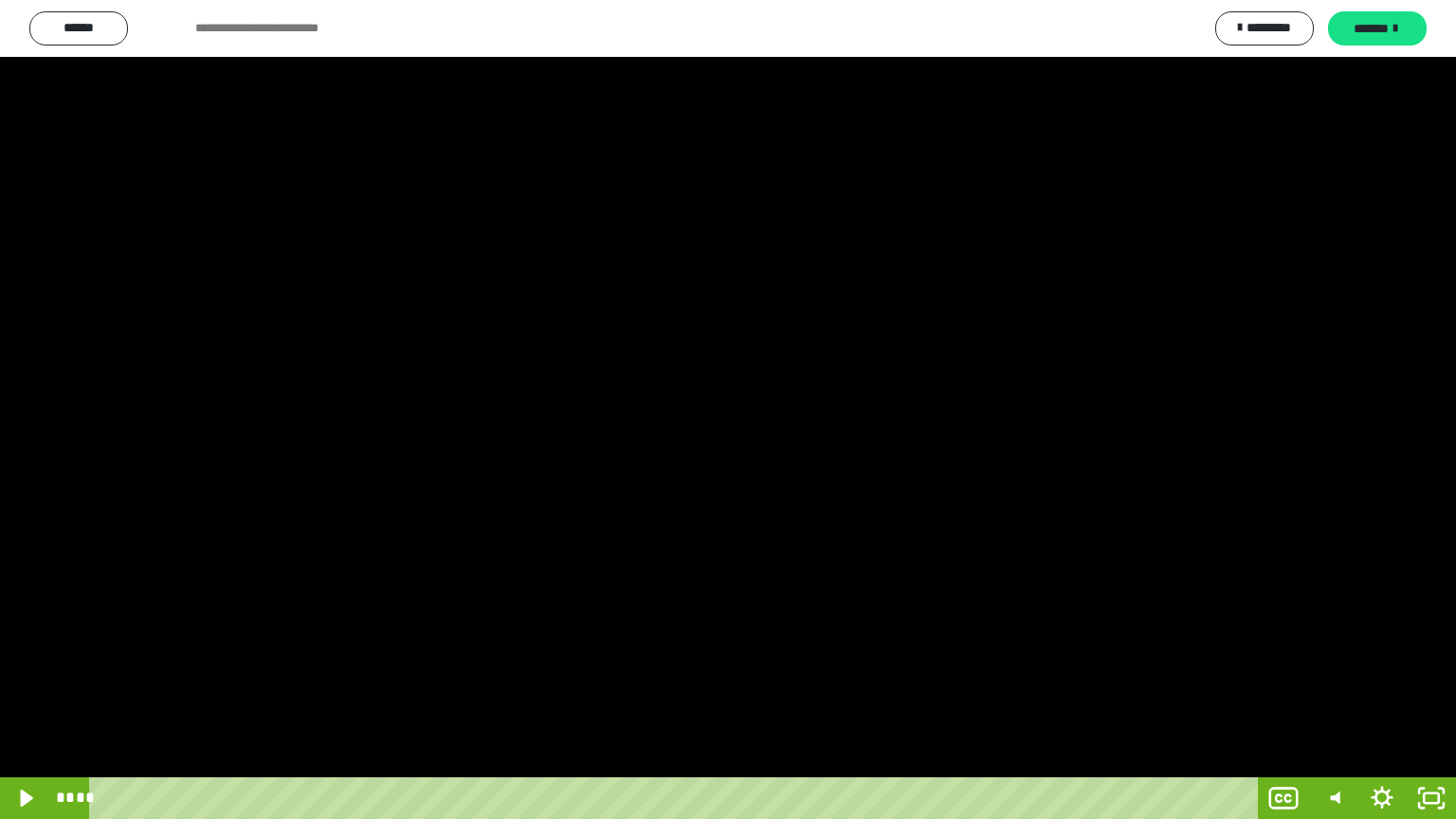 click at bounding box center [728, 410] 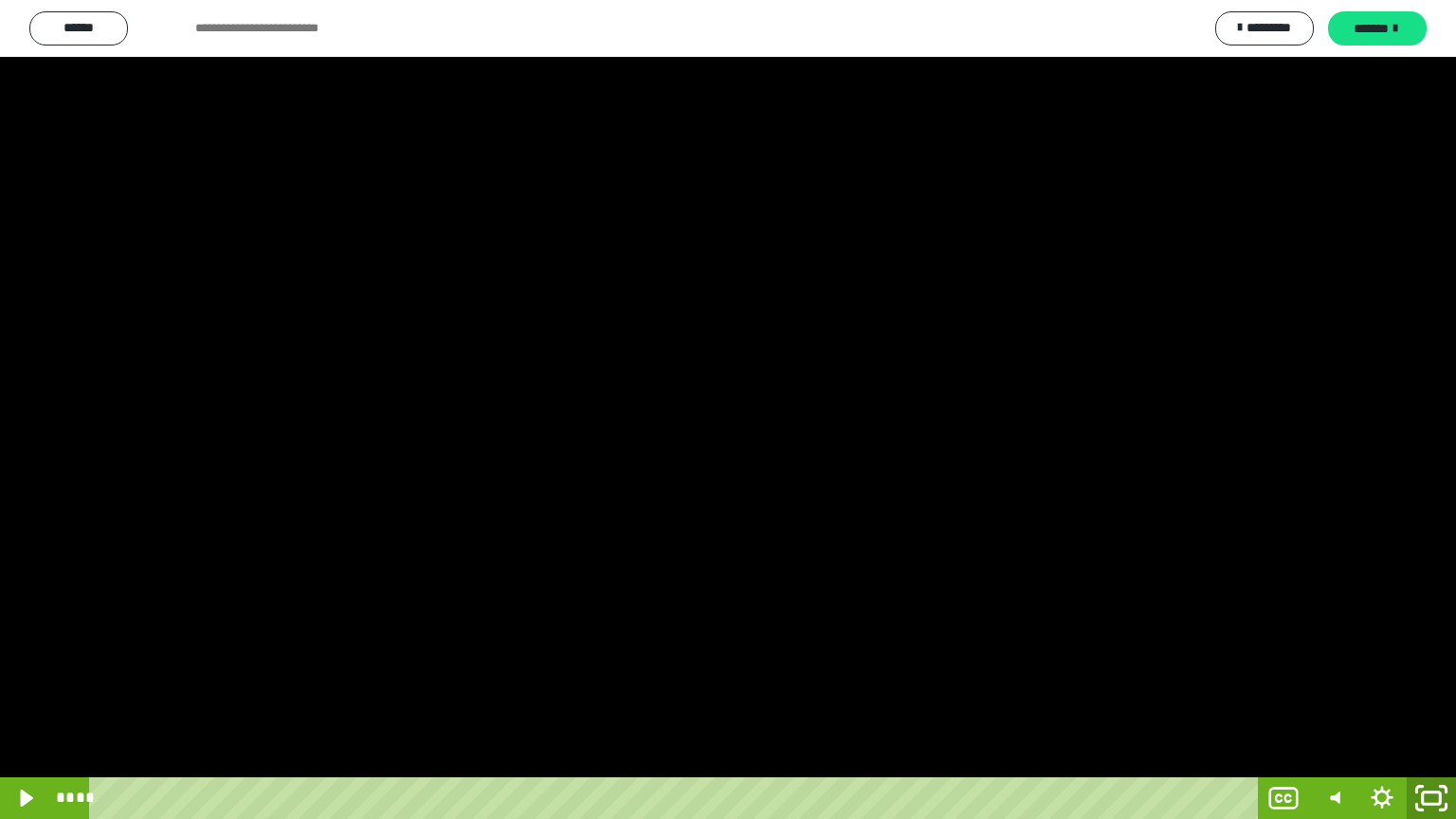 click 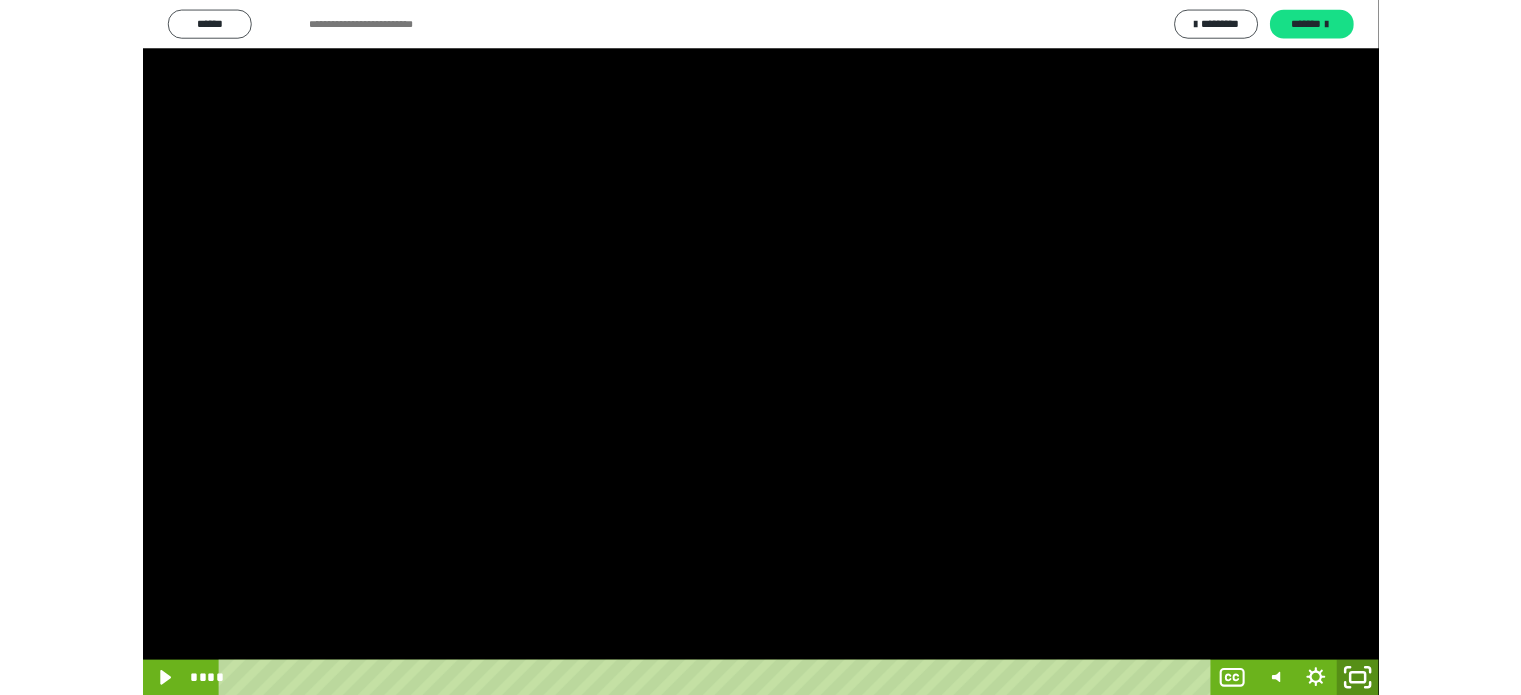 scroll, scrollTop: 3992, scrollLeft: 0, axis: vertical 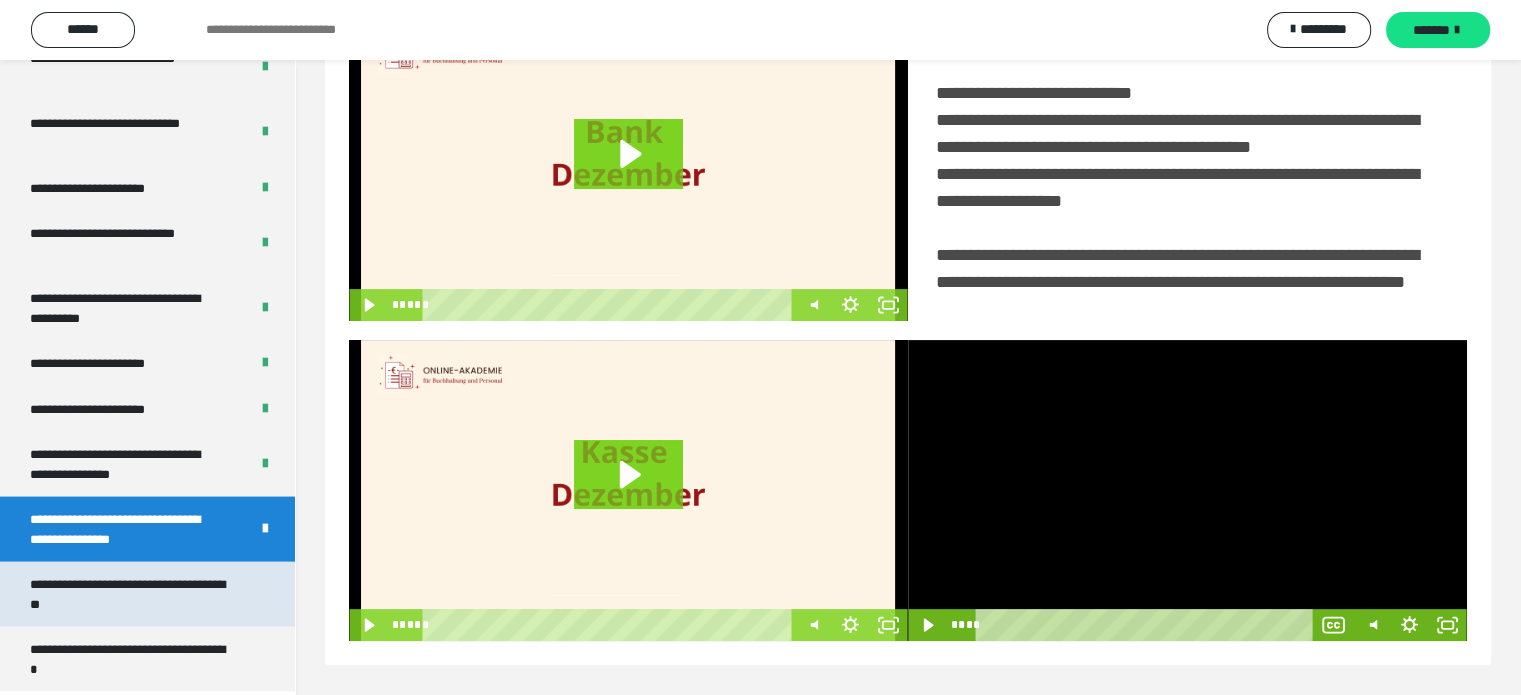 click on "**********" at bounding box center (132, 594) 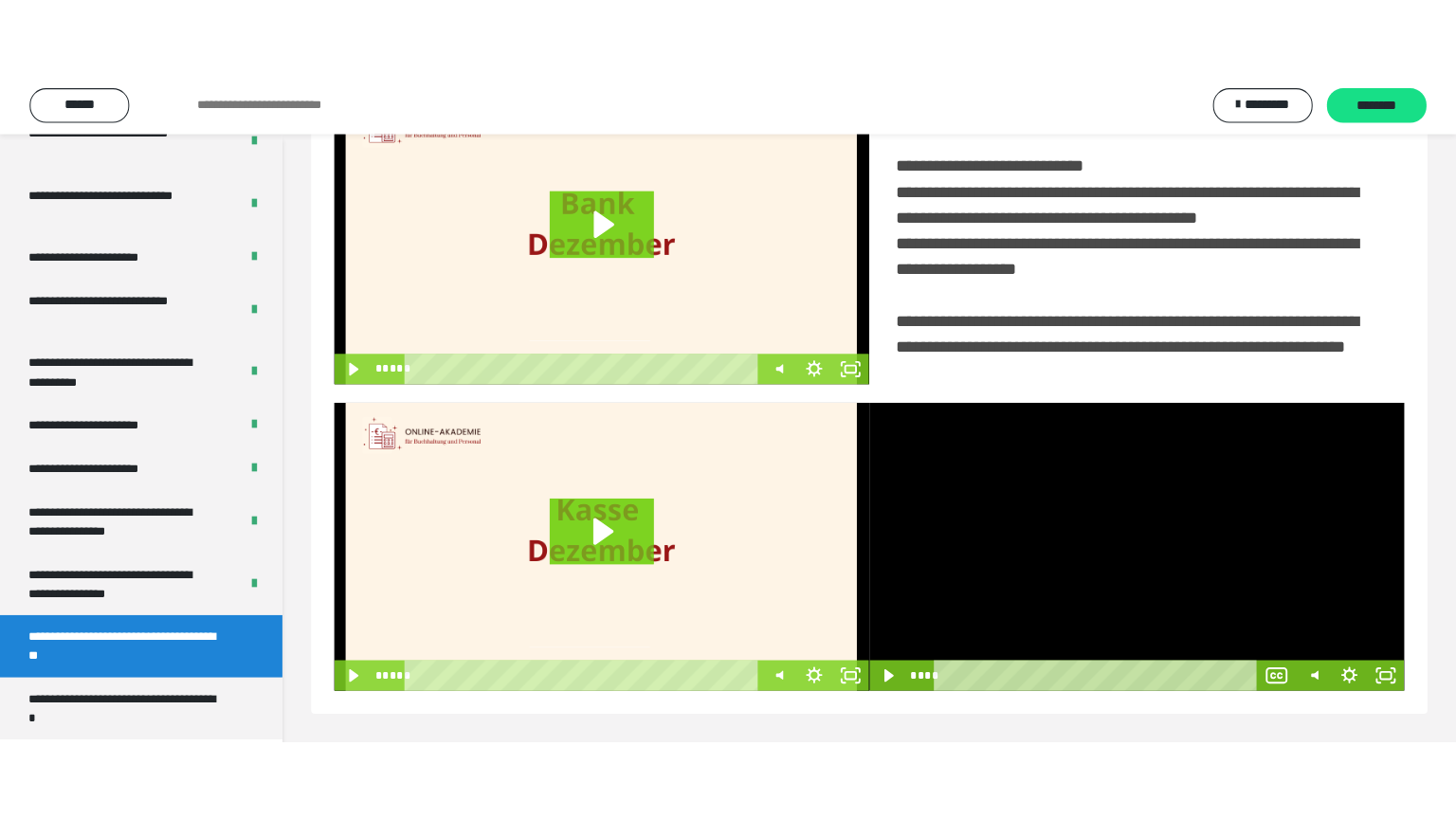 scroll, scrollTop: 57, scrollLeft: 0, axis: vertical 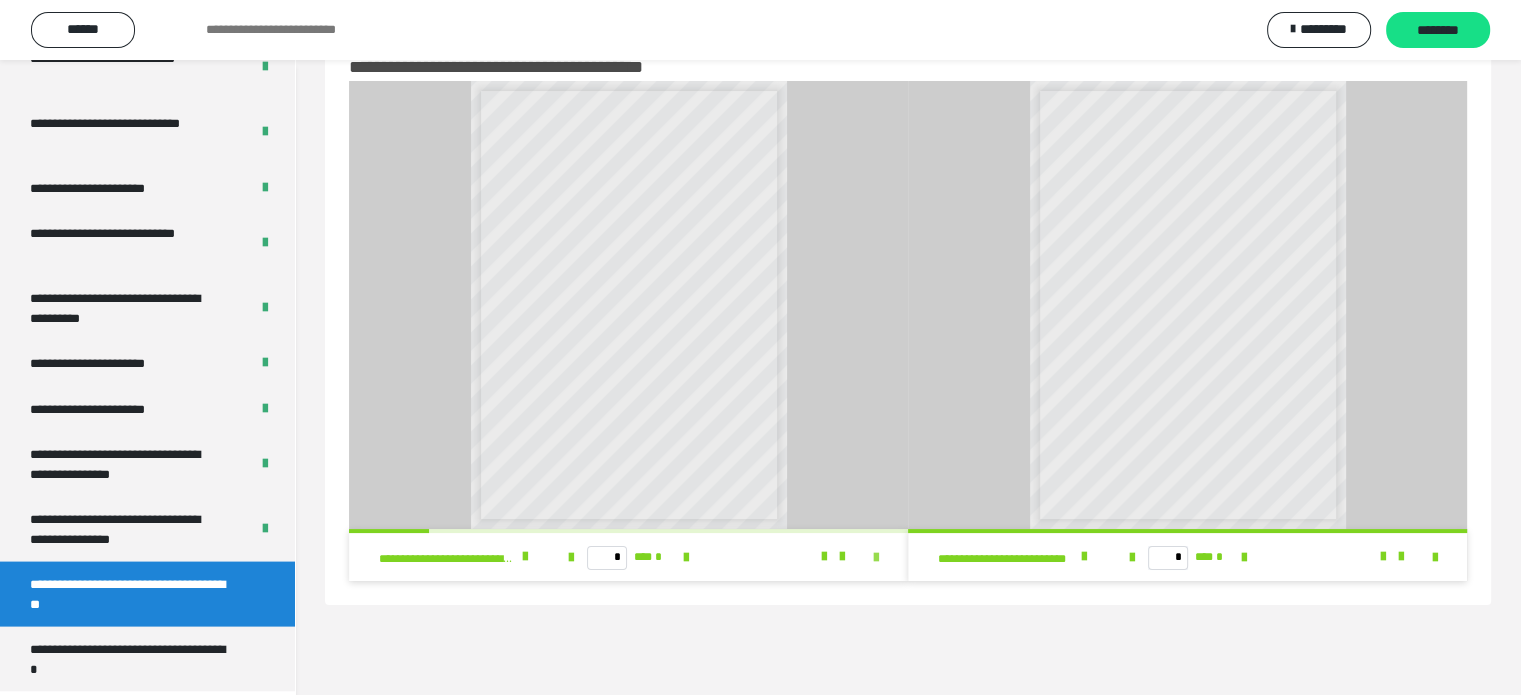 click at bounding box center [876, 558] 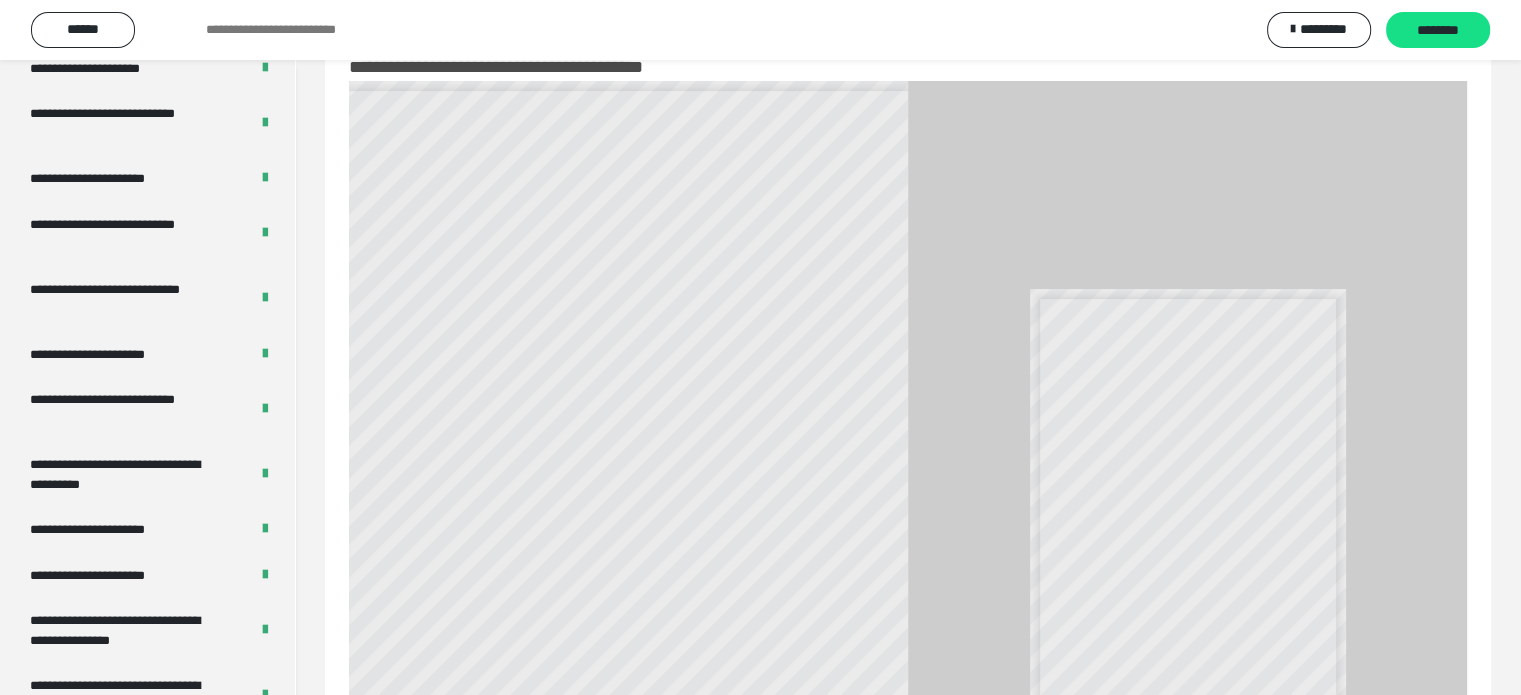 scroll, scrollTop: 3823, scrollLeft: 0, axis: vertical 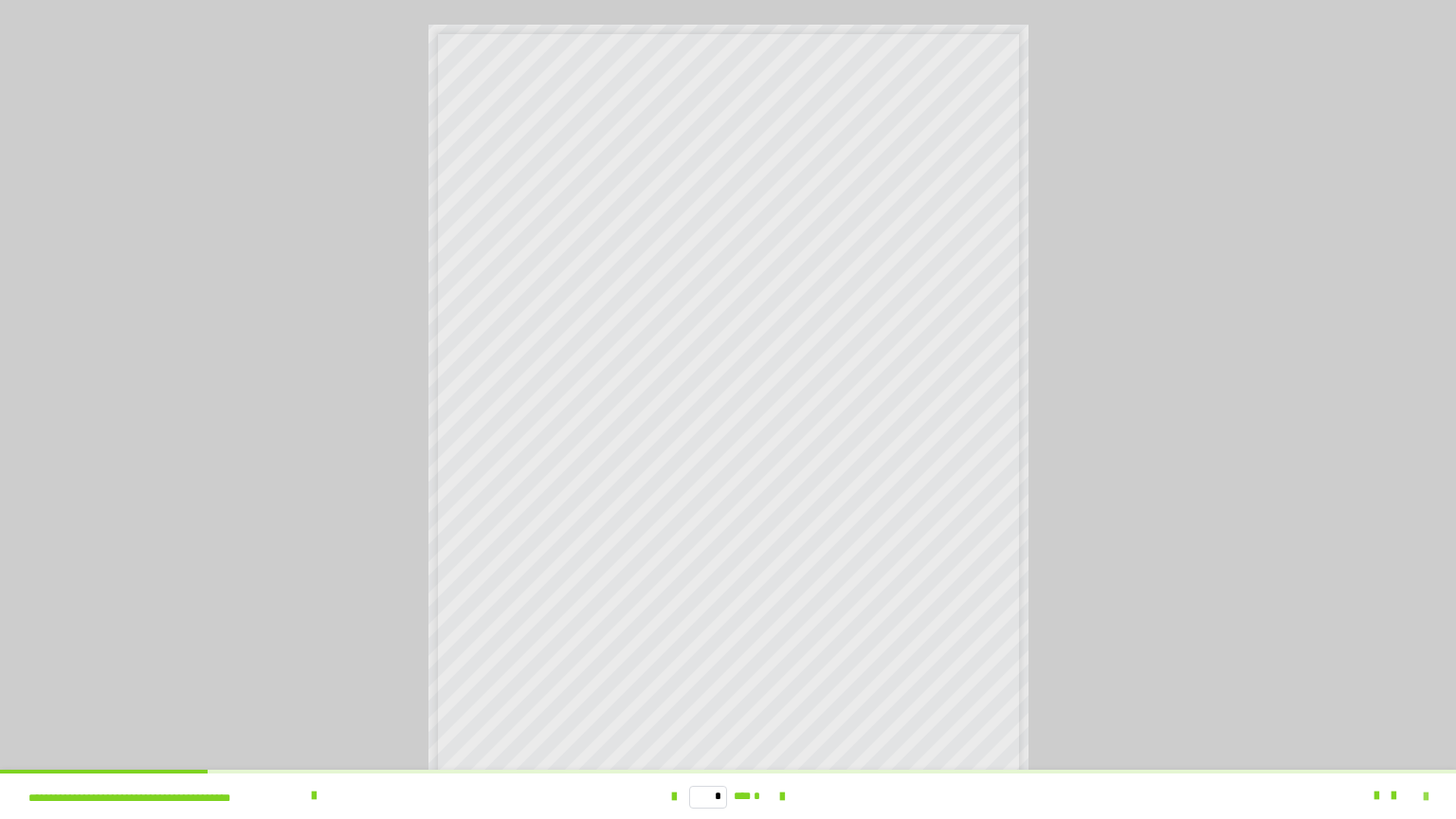 click at bounding box center (1426, 797) 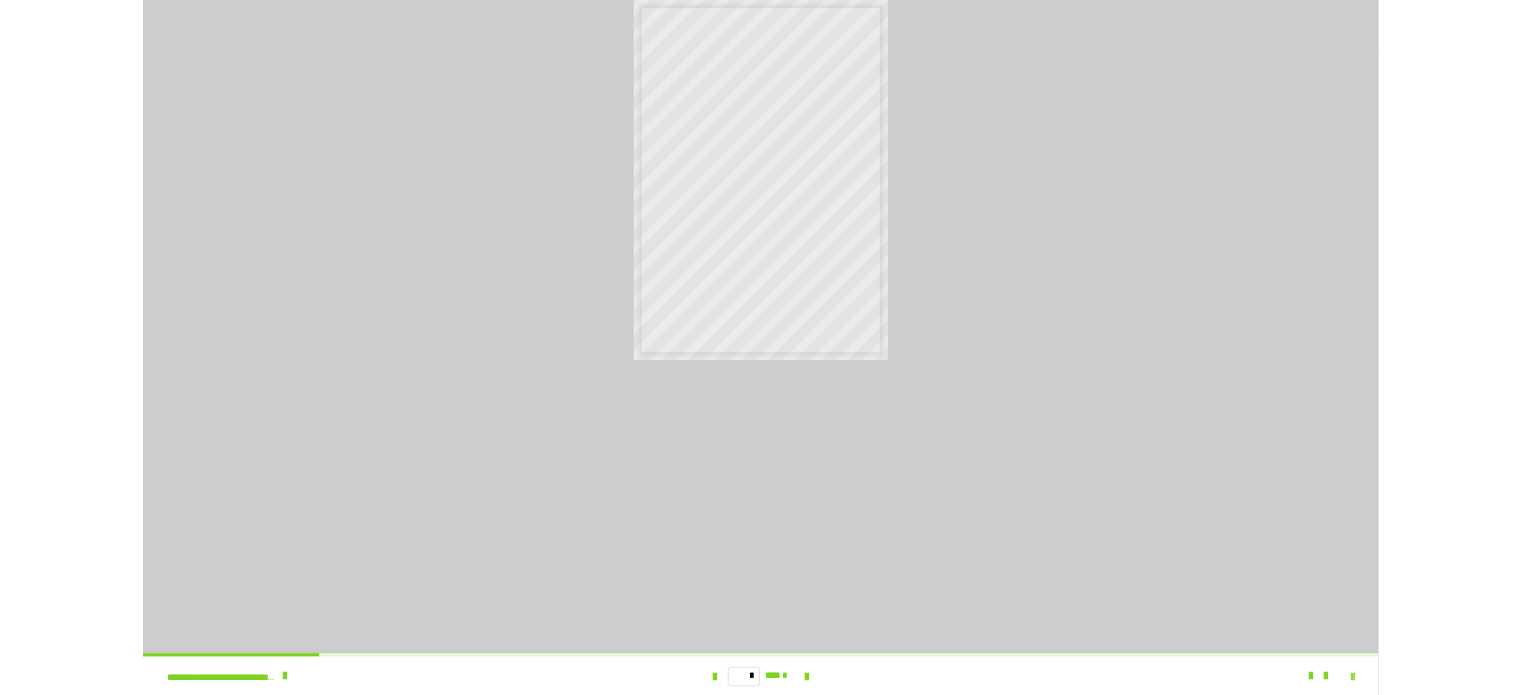 scroll, scrollTop: 3992, scrollLeft: 0, axis: vertical 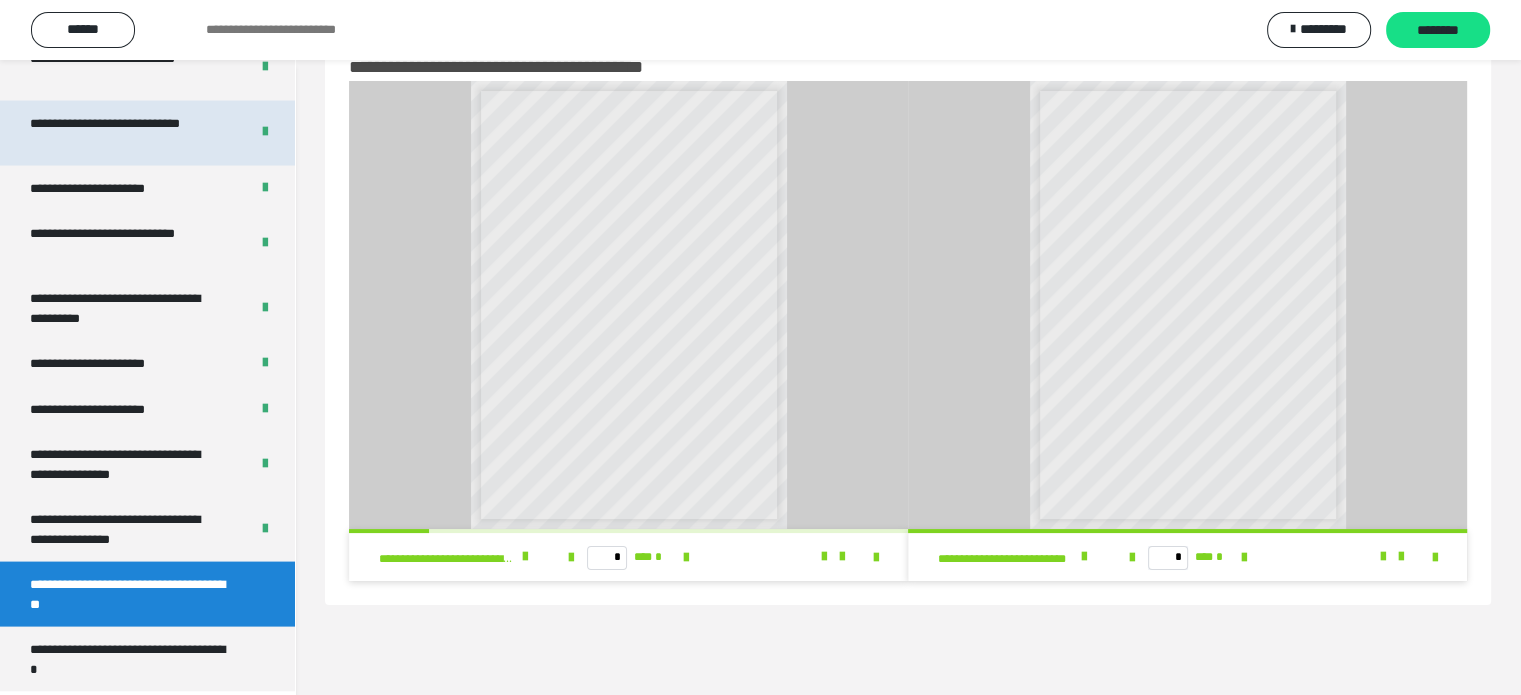 click on "**********" at bounding box center [124, 133] 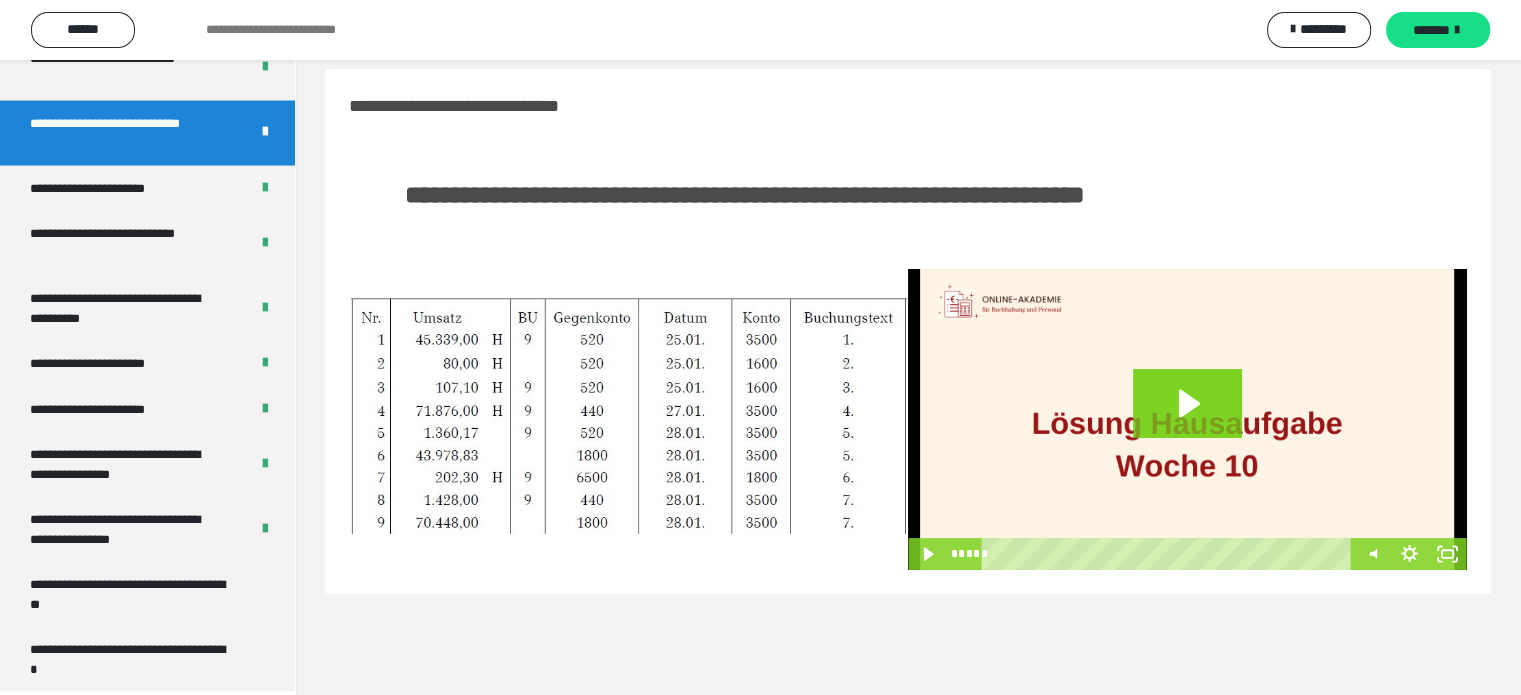 scroll, scrollTop: 0, scrollLeft: 0, axis: both 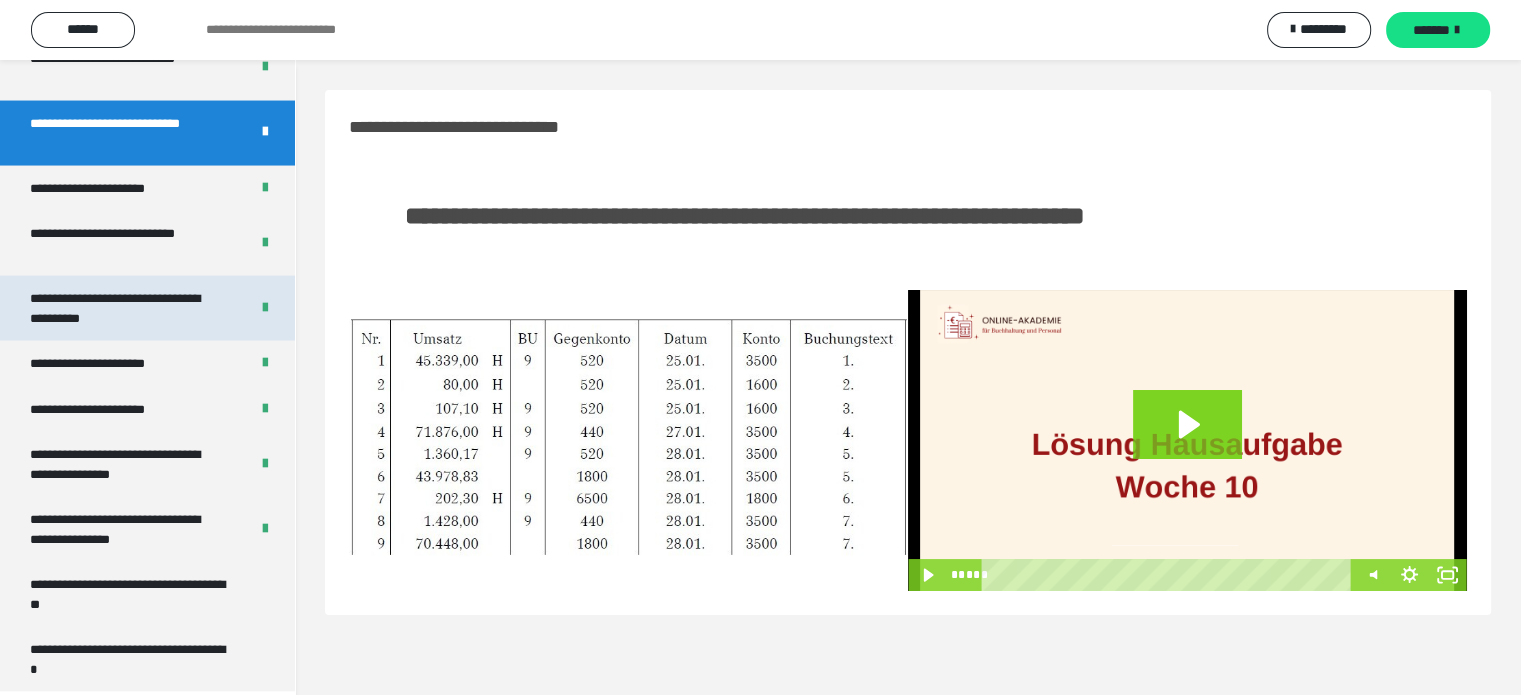 click on "**********" at bounding box center [124, 308] 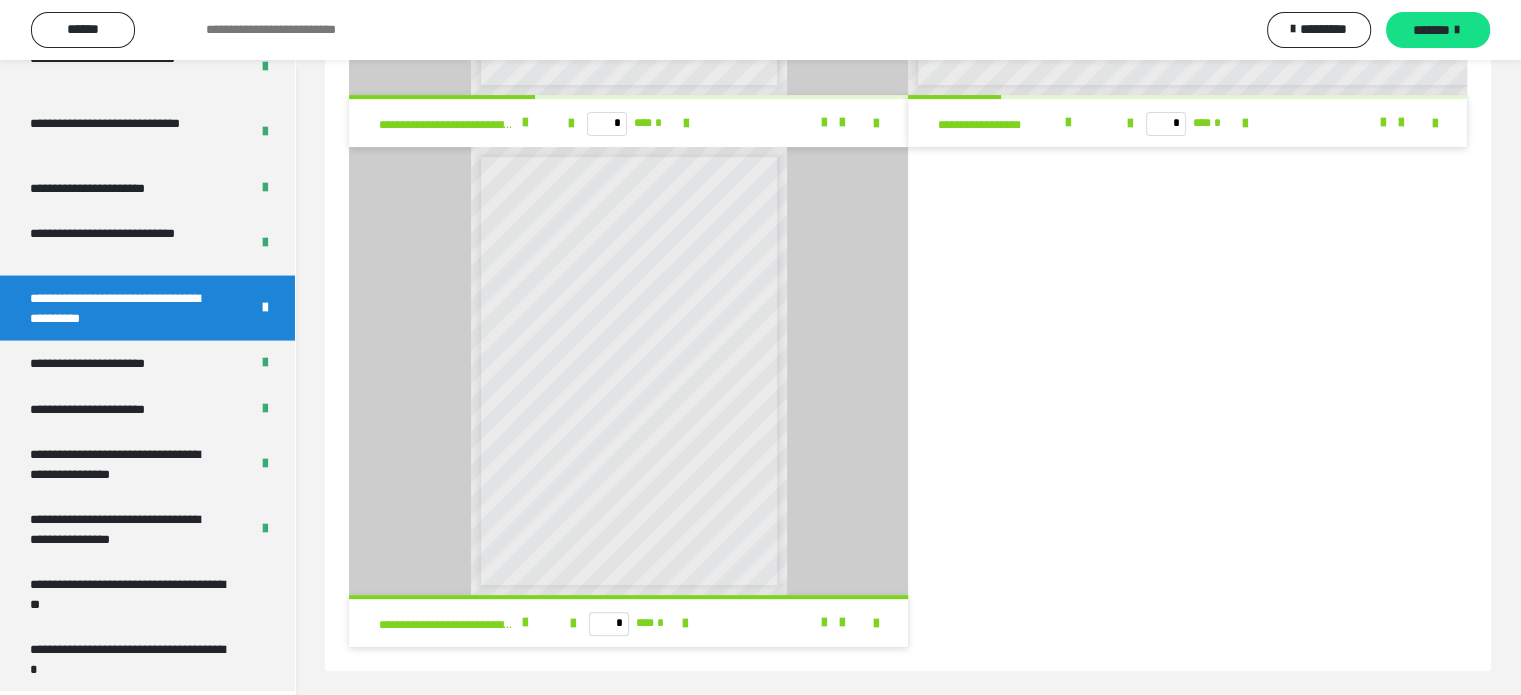 scroll, scrollTop: 500, scrollLeft: 0, axis: vertical 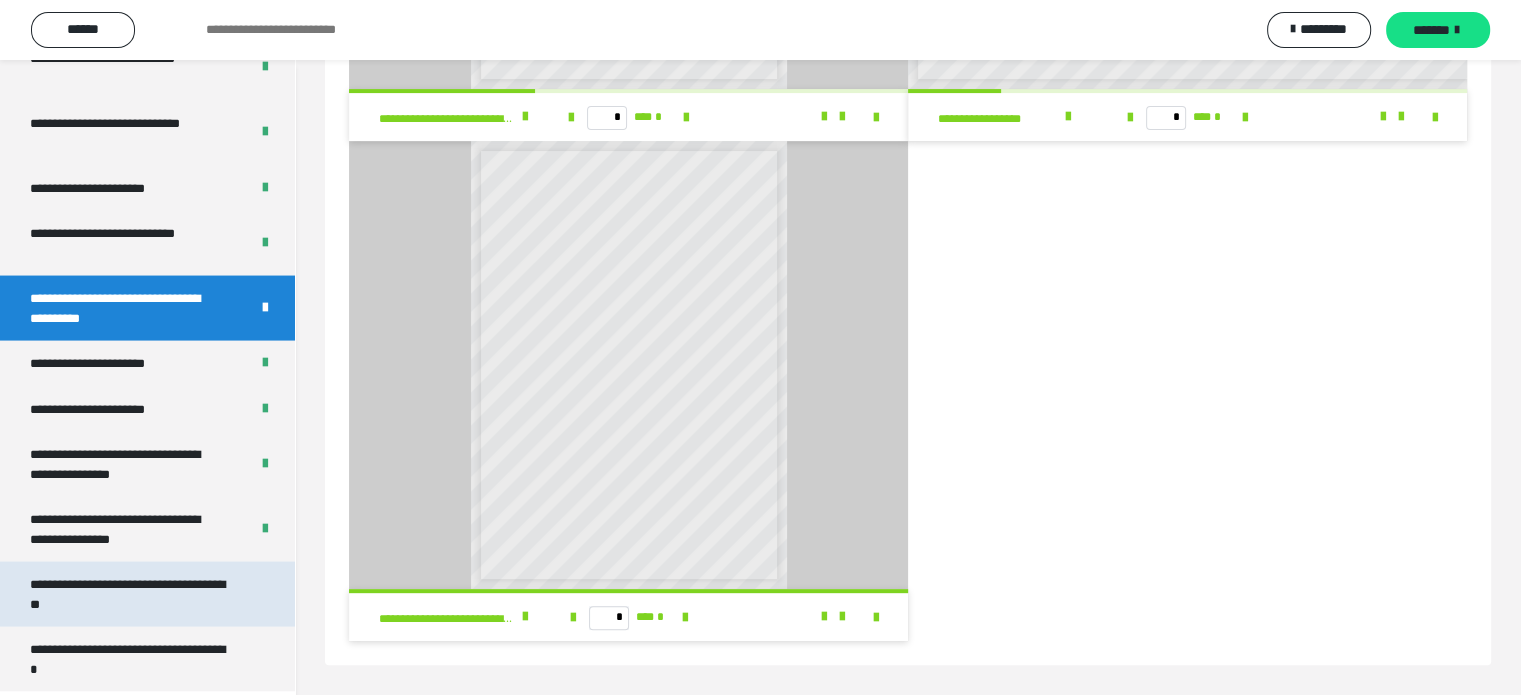 click on "**********" at bounding box center (132, 594) 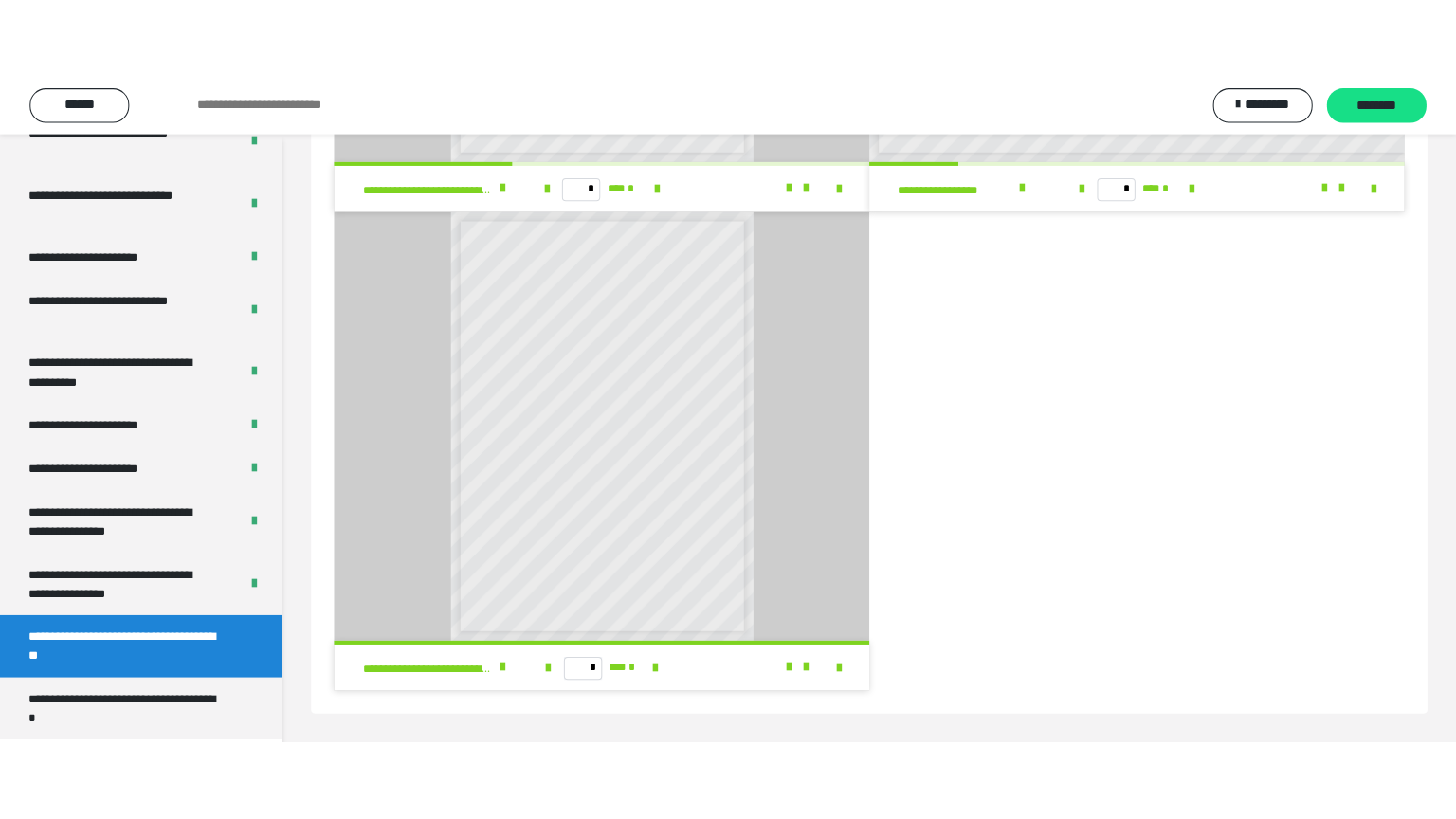 scroll, scrollTop: 57, scrollLeft: 0, axis: vertical 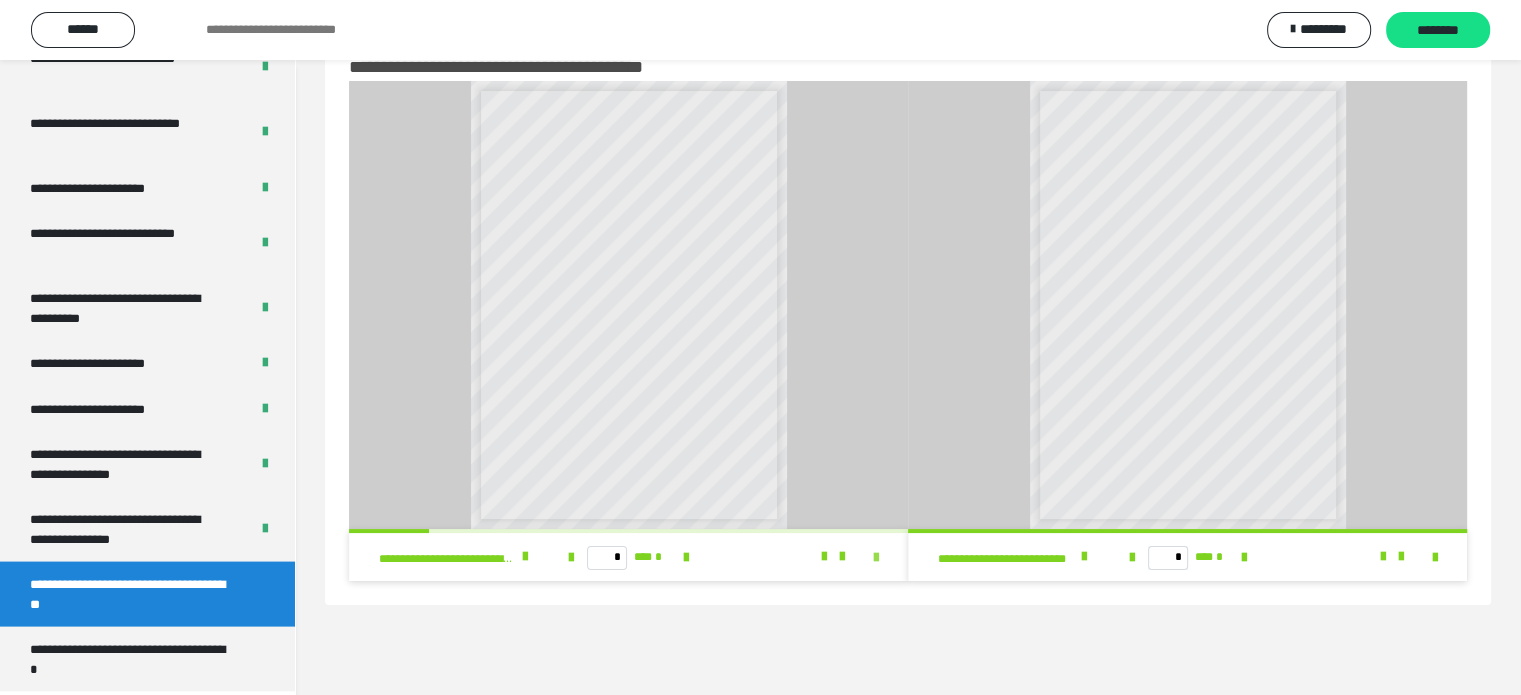 click at bounding box center [876, 558] 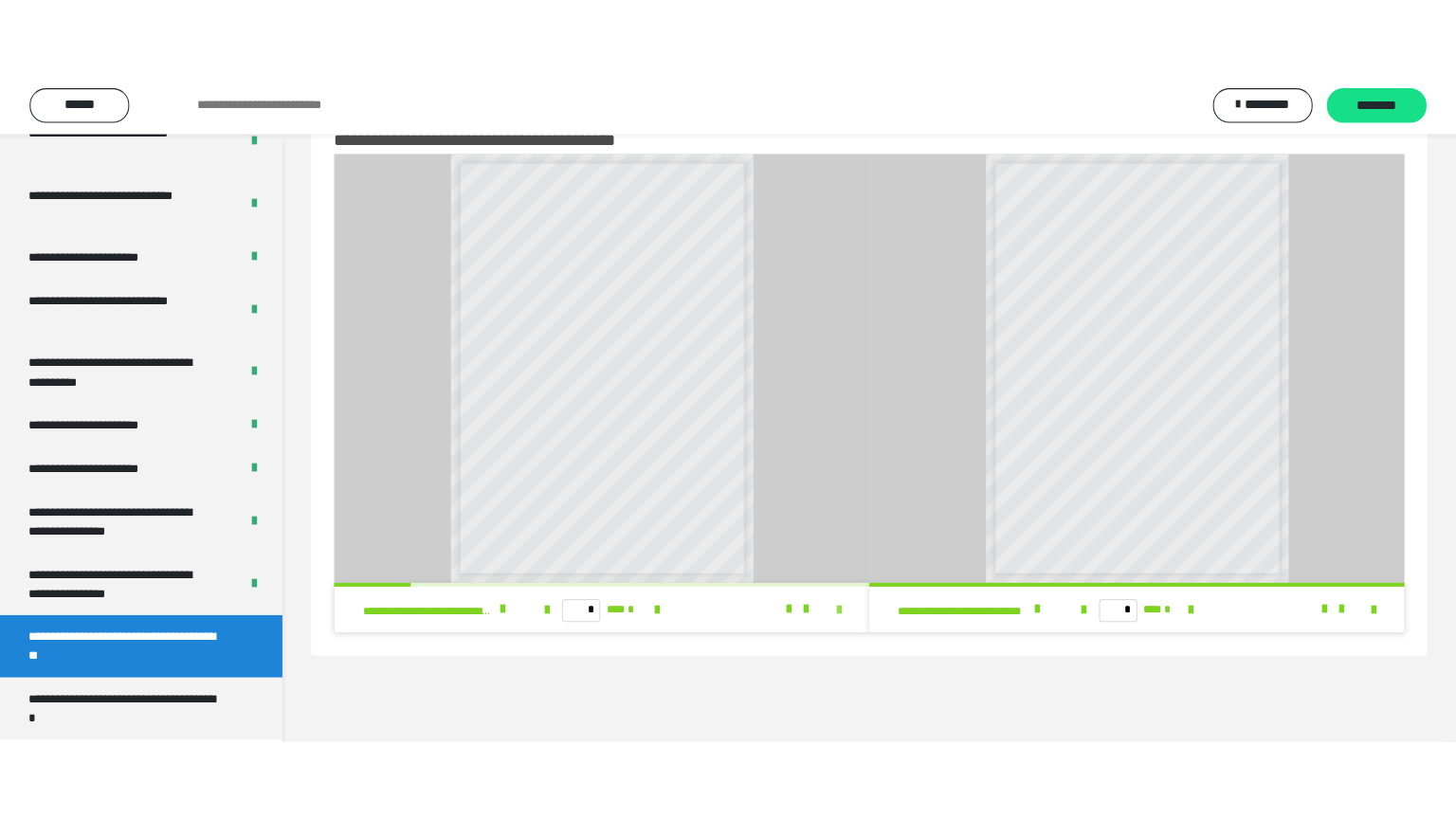 scroll, scrollTop: 3624, scrollLeft: 0, axis: vertical 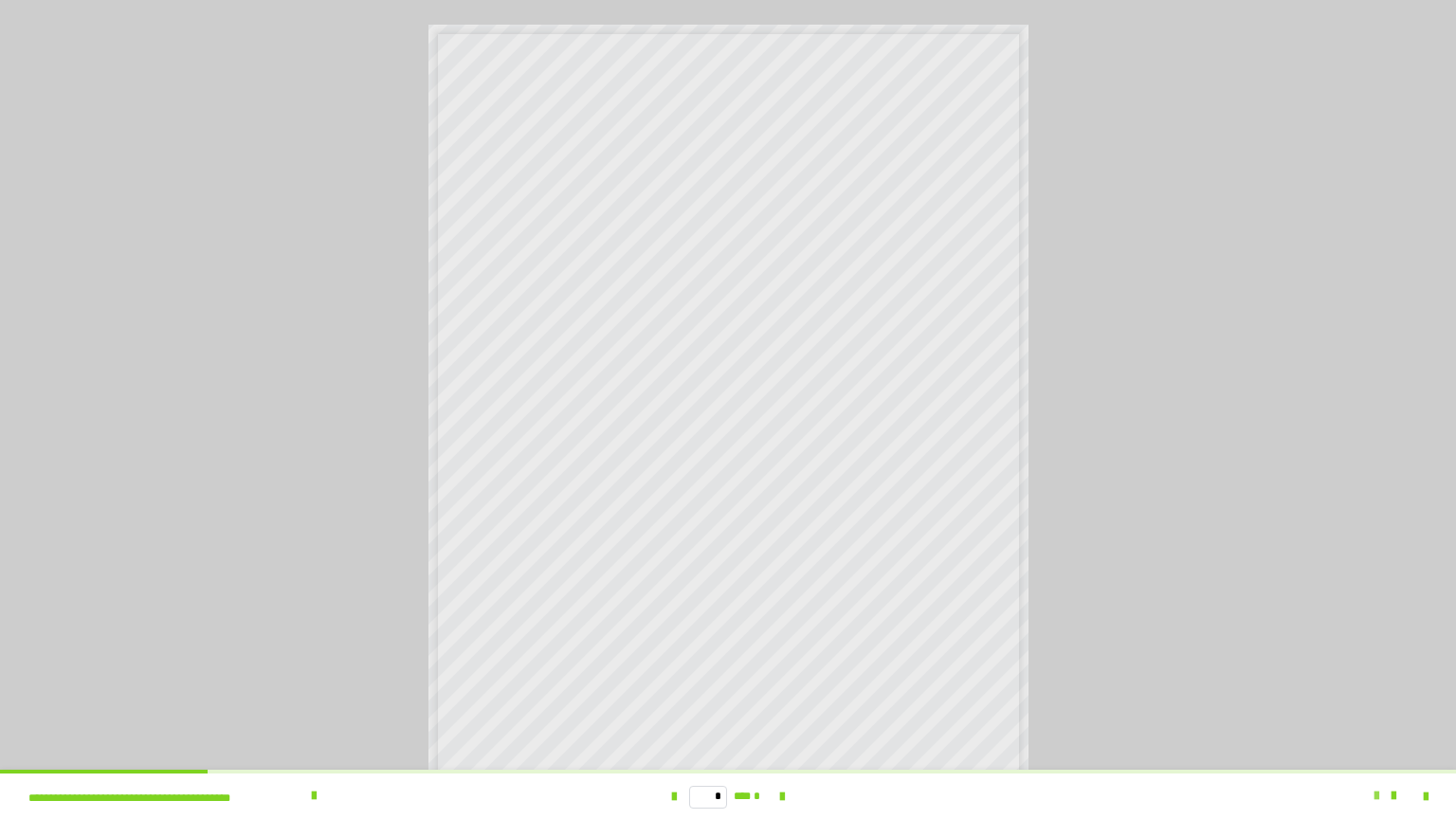 click at bounding box center (1376, 796) 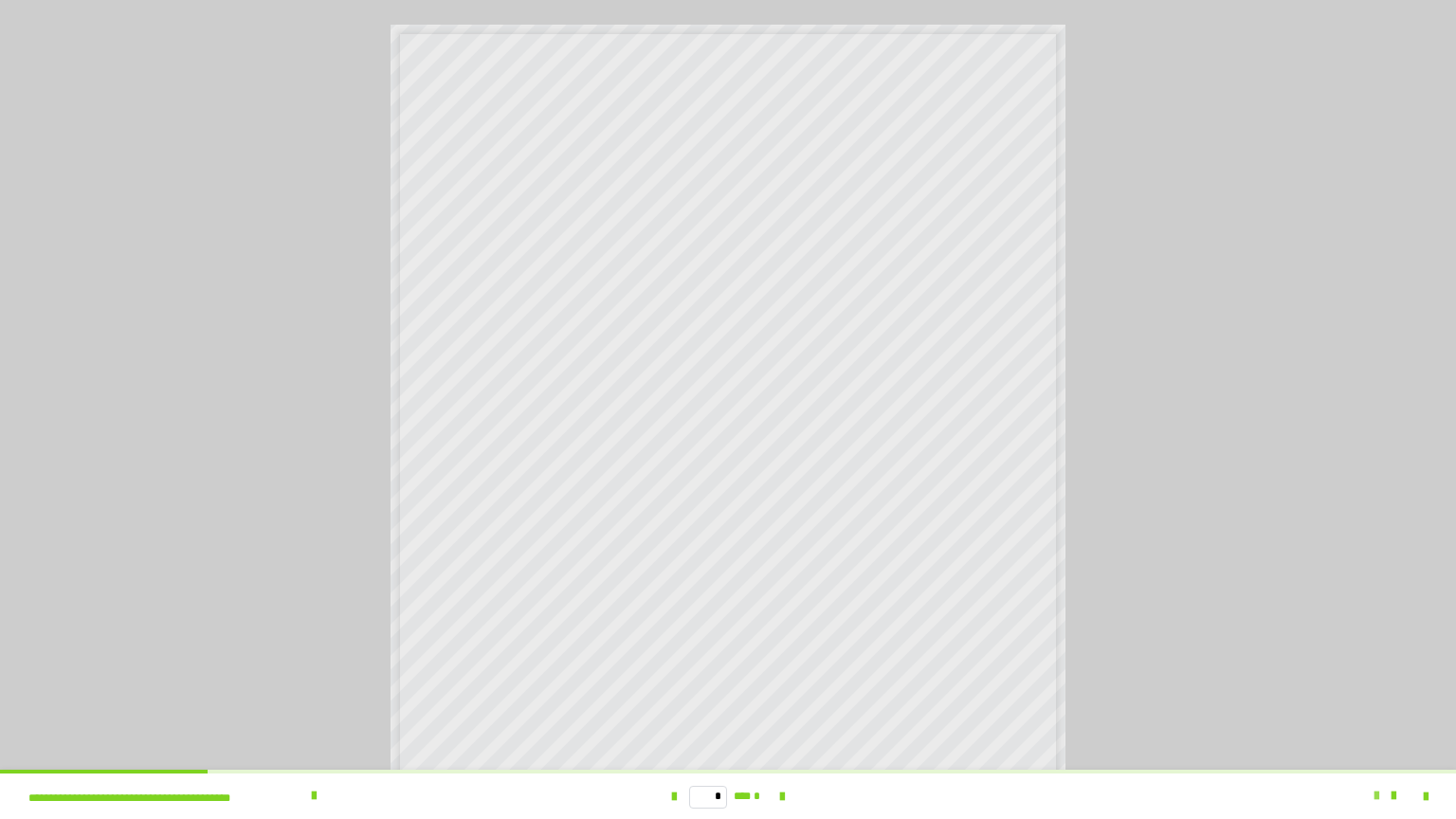 click at bounding box center [1376, 796] 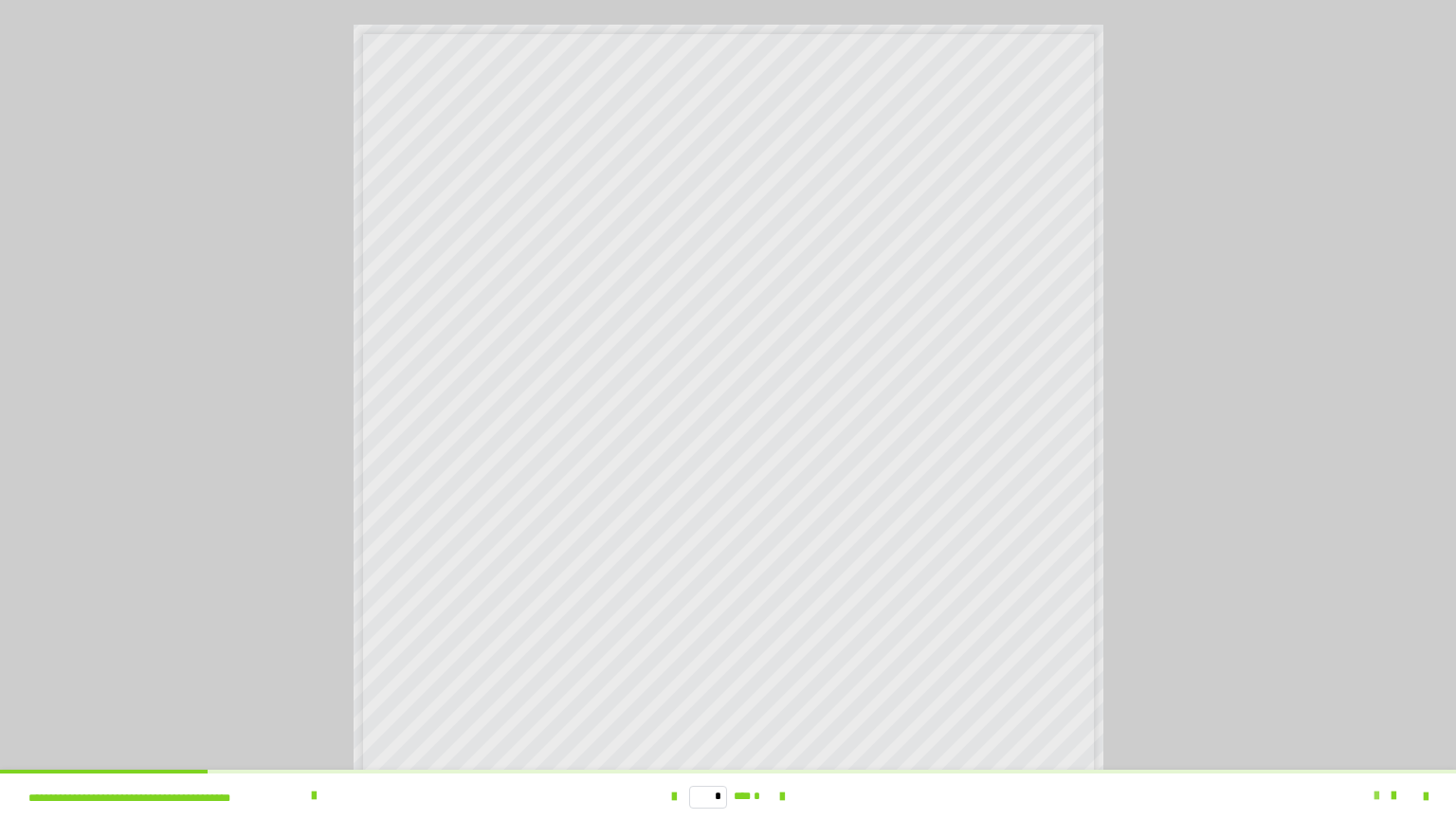 click at bounding box center [1376, 796] 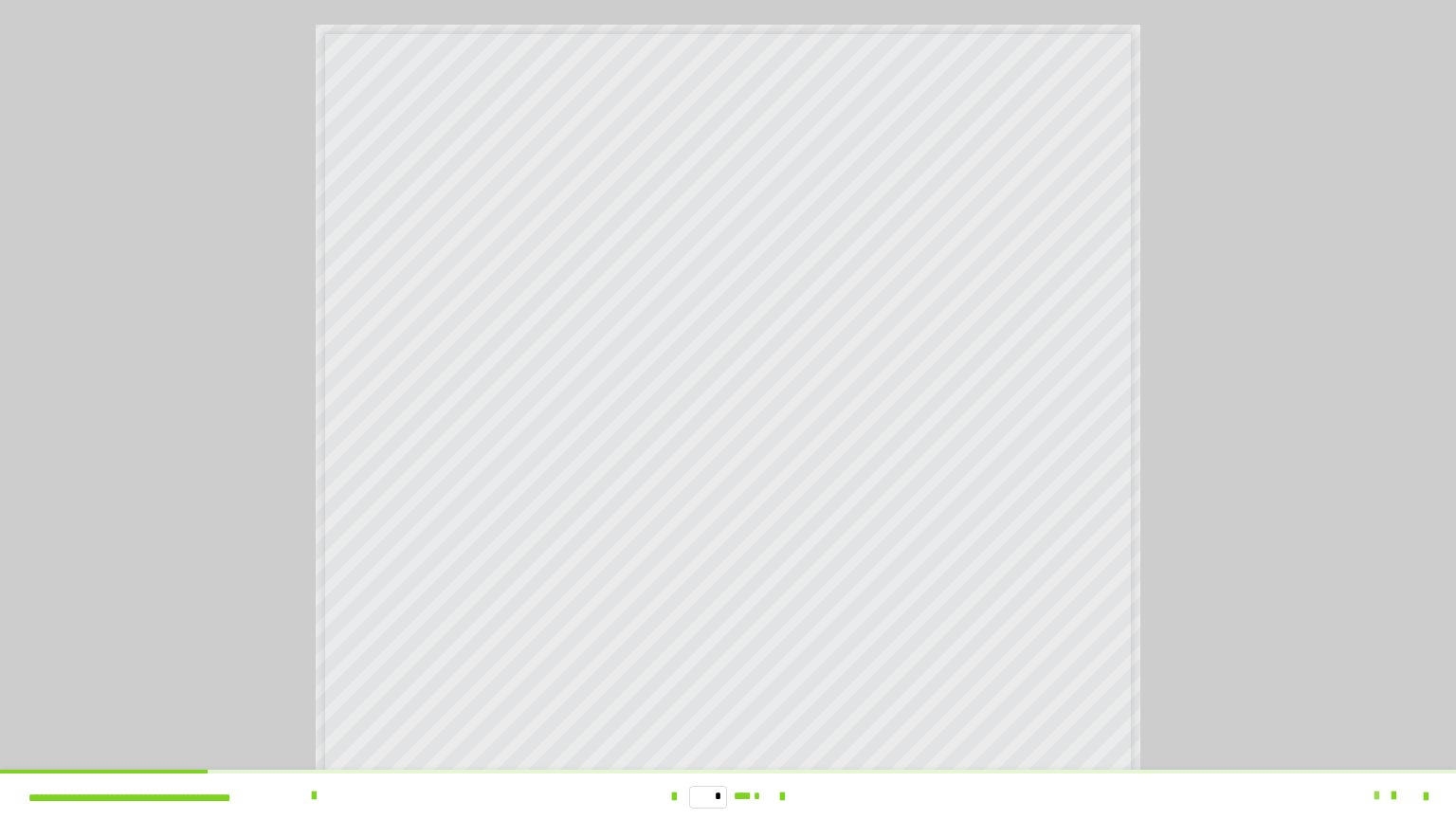click at bounding box center [1376, 796] 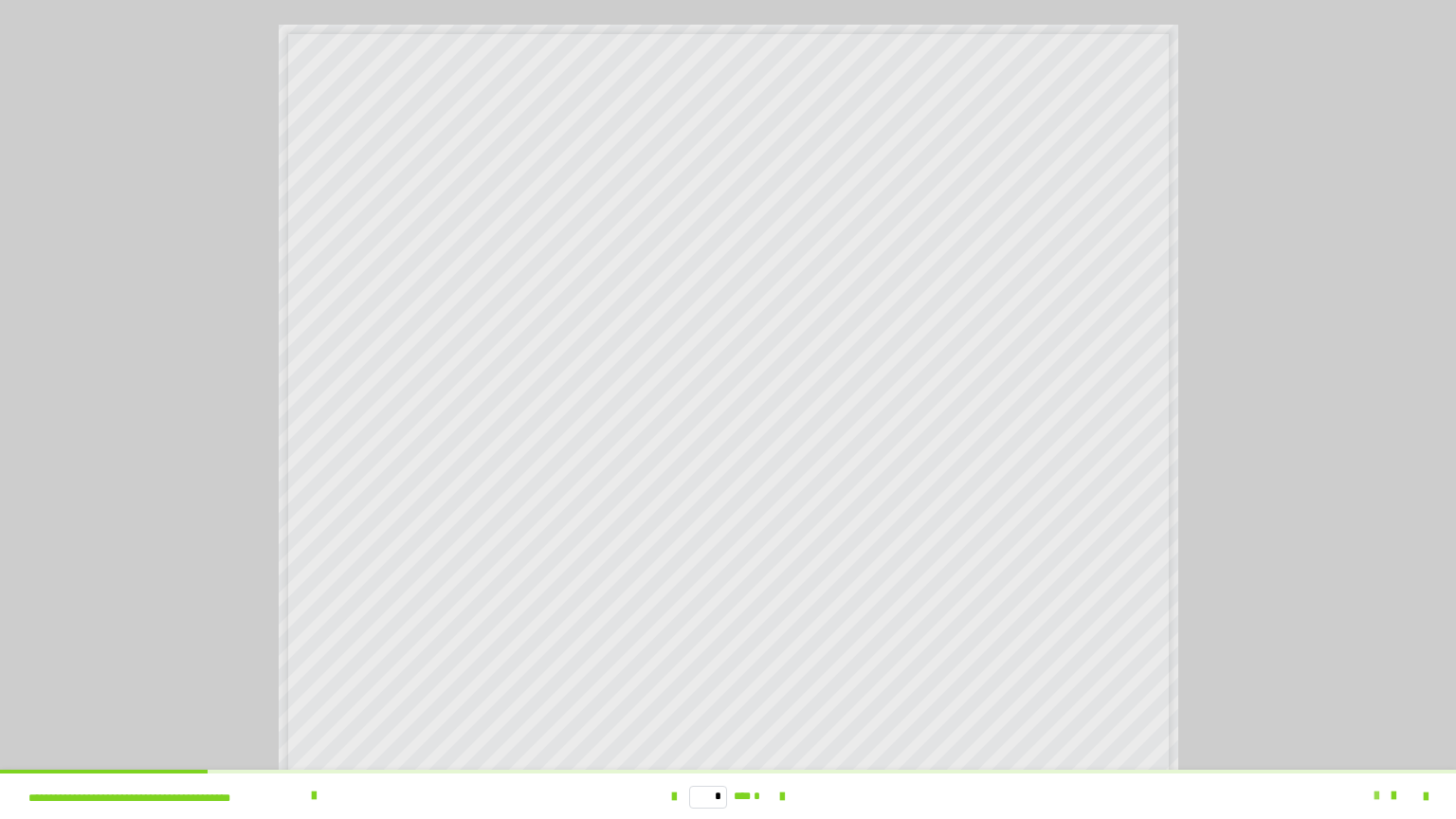 click at bounding box center [1376, 796] 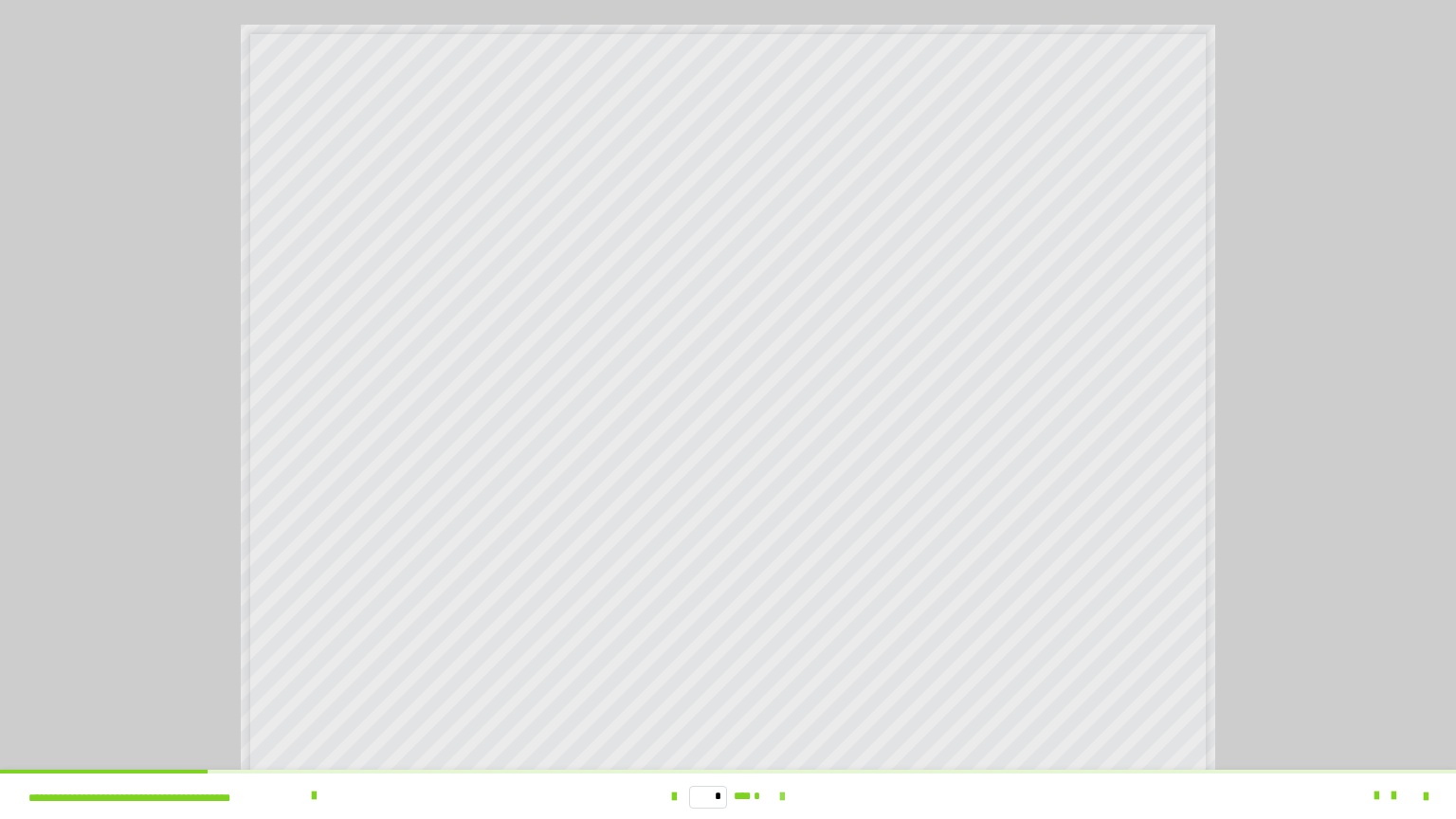 click at bounding box center [782, 797] 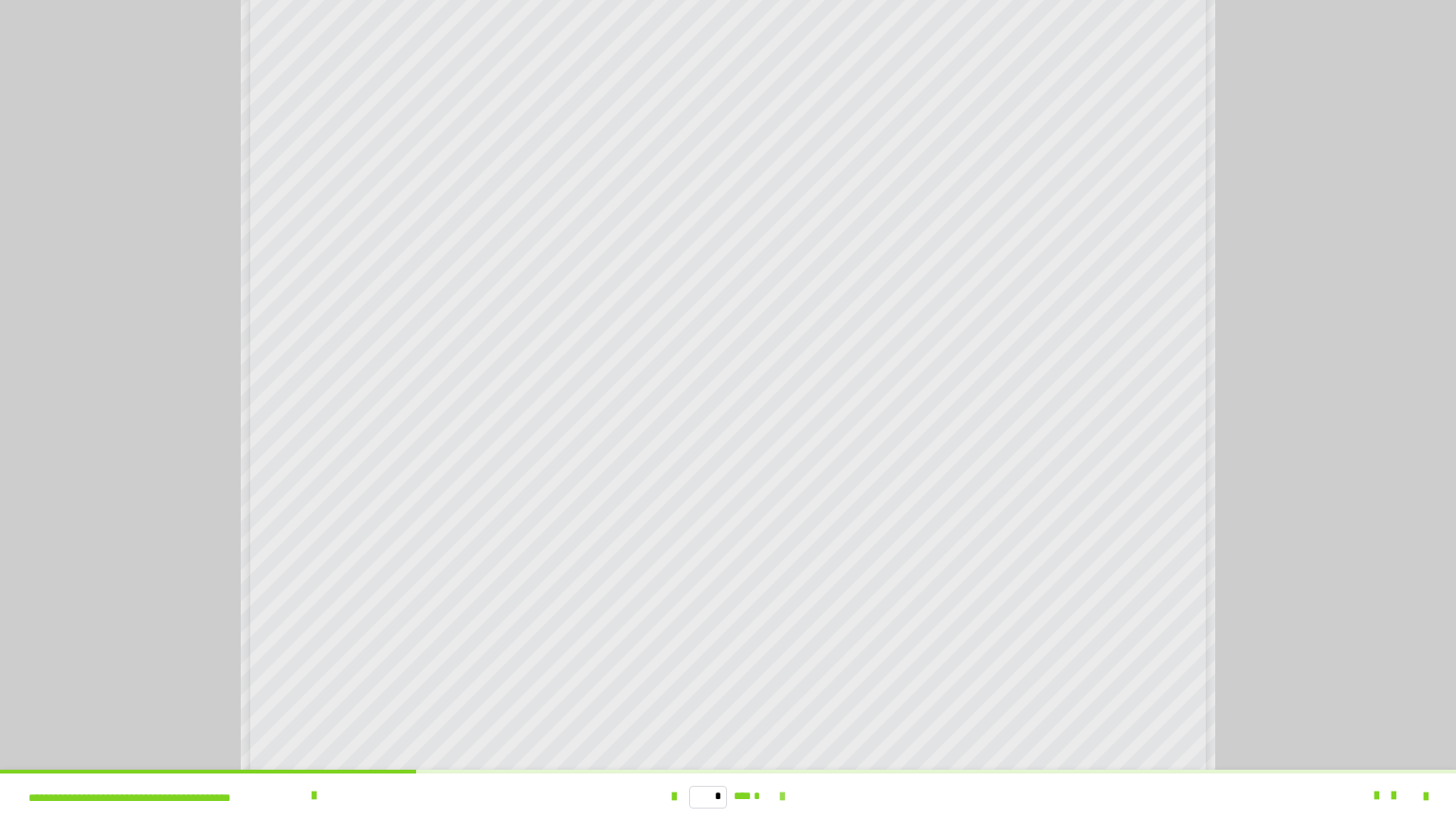 scroll, scrollTop: 284, scrollLeft: 0, axis: vertical 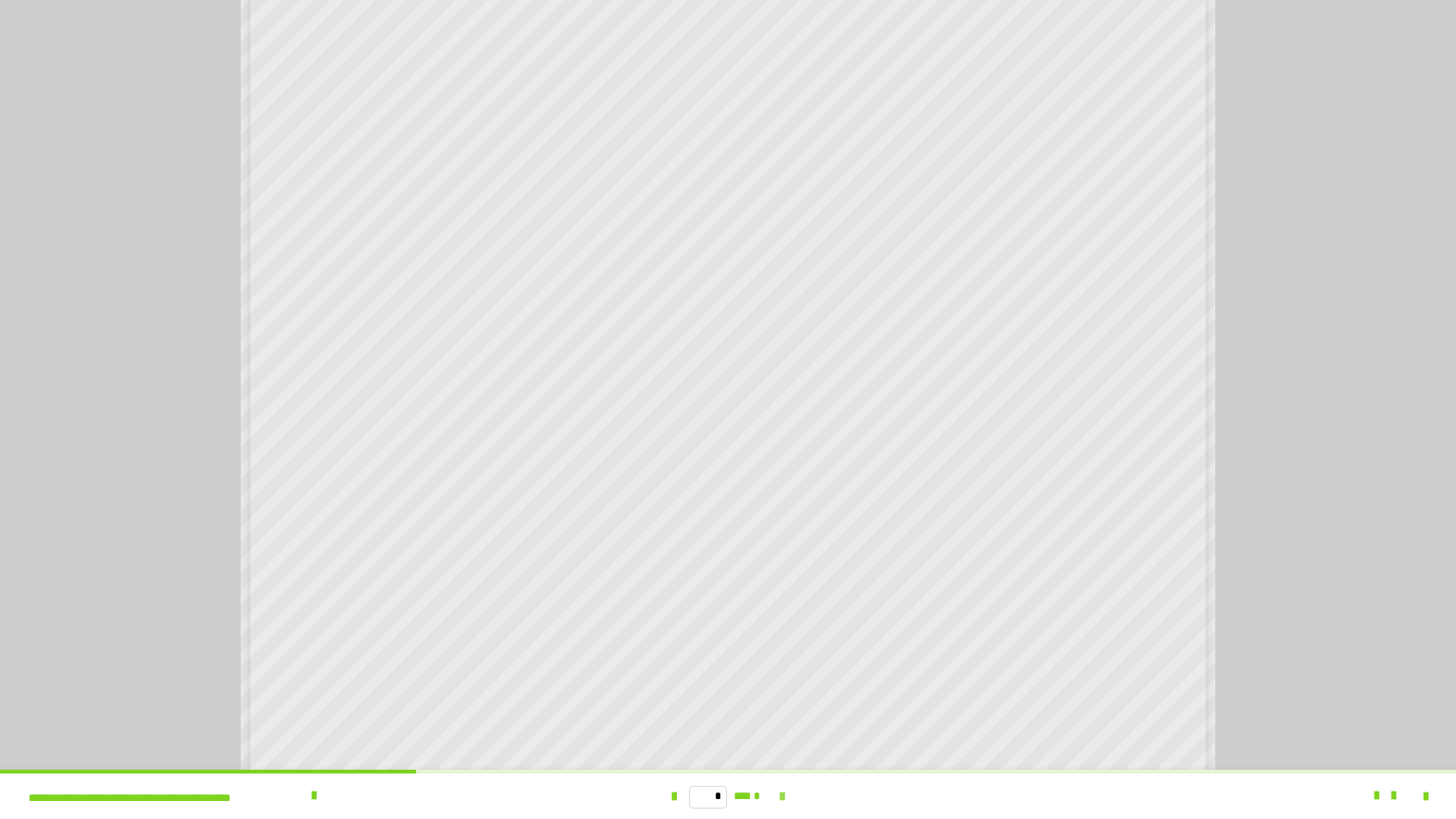click at bounding box center [782, 797] 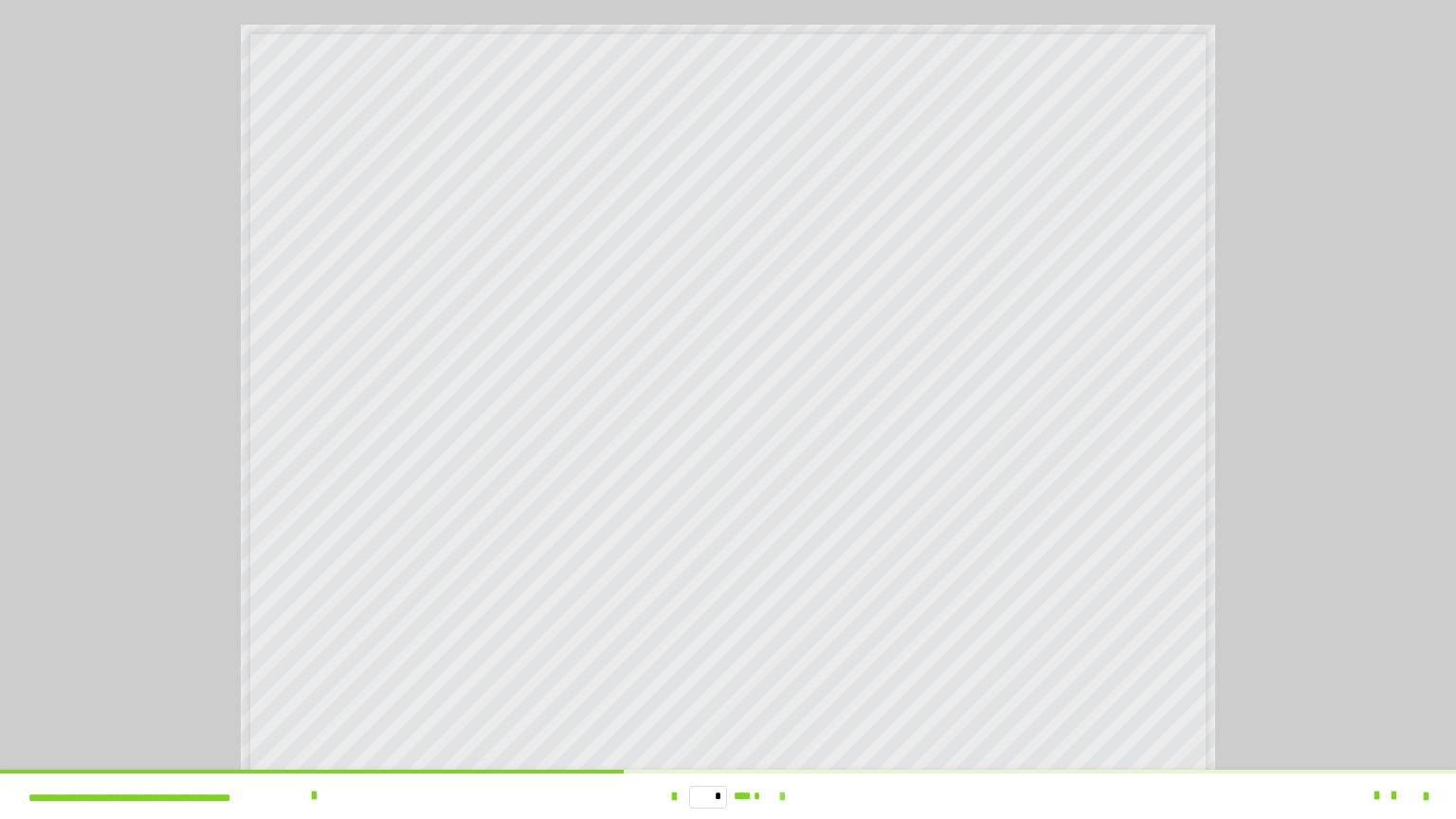 click at bounding box center [782, 797] 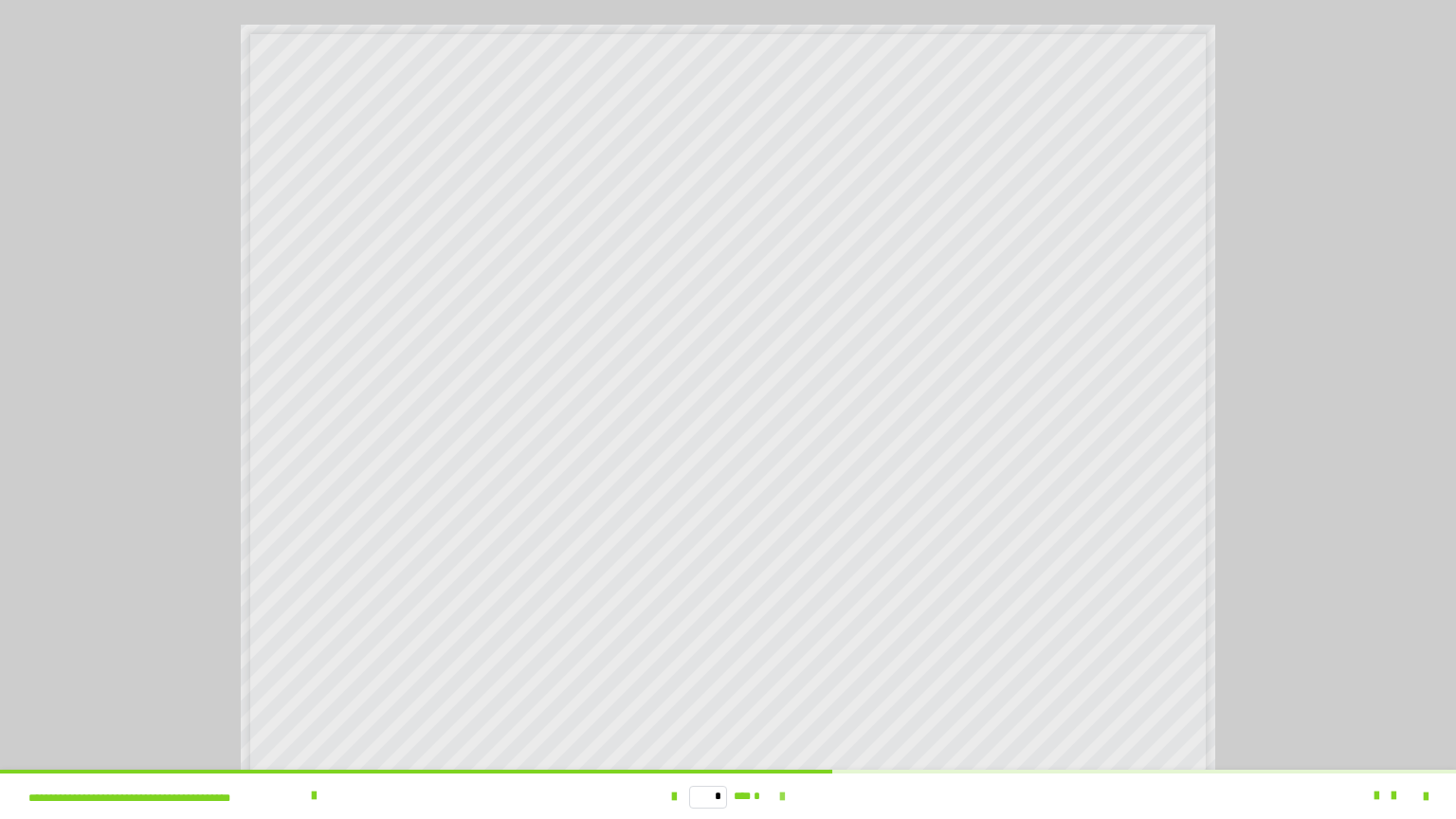 click at bounding box center (782, 797) 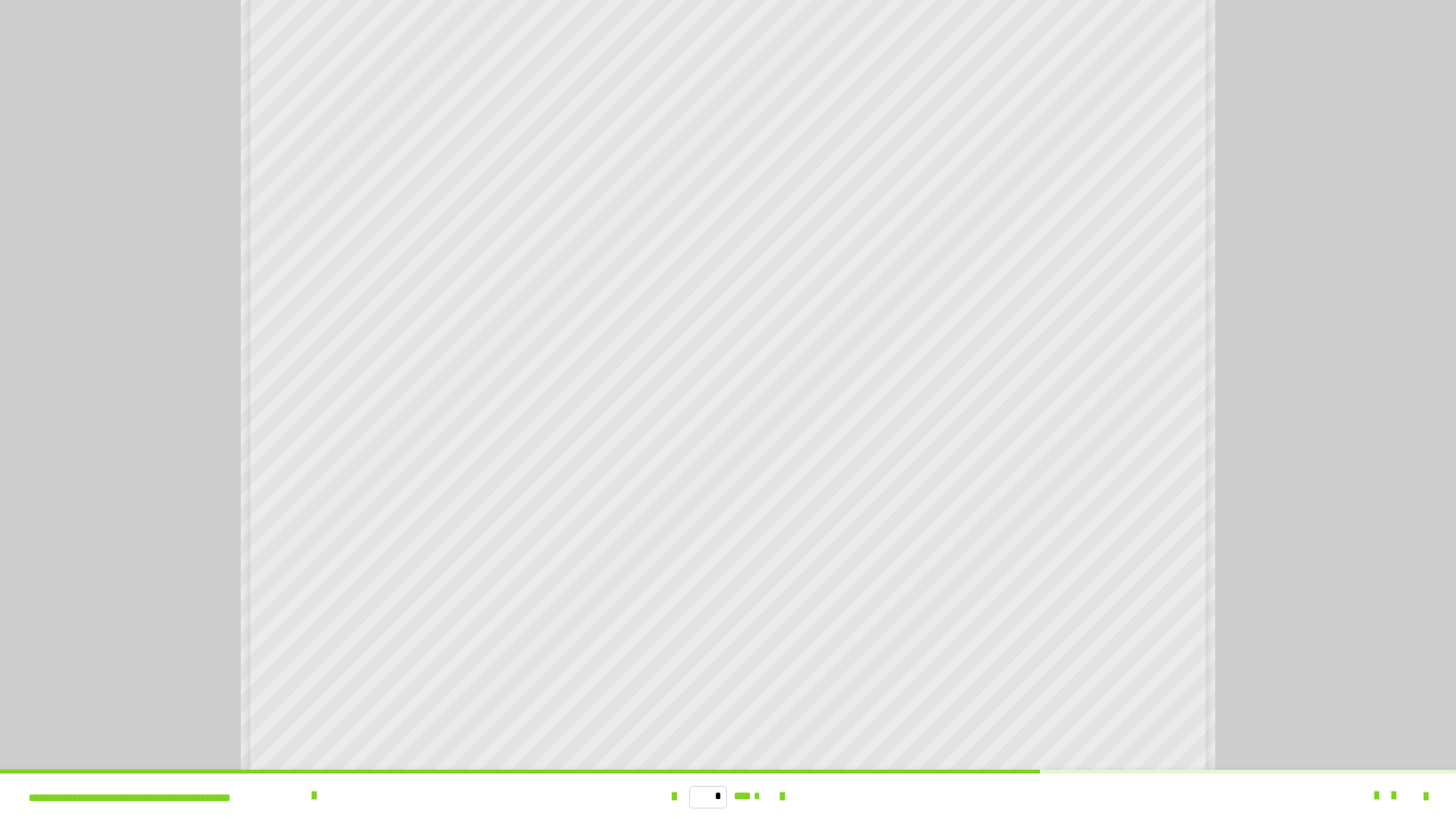 scroll, scrollTop: 112, scrollLeft: 0, axis: vertical 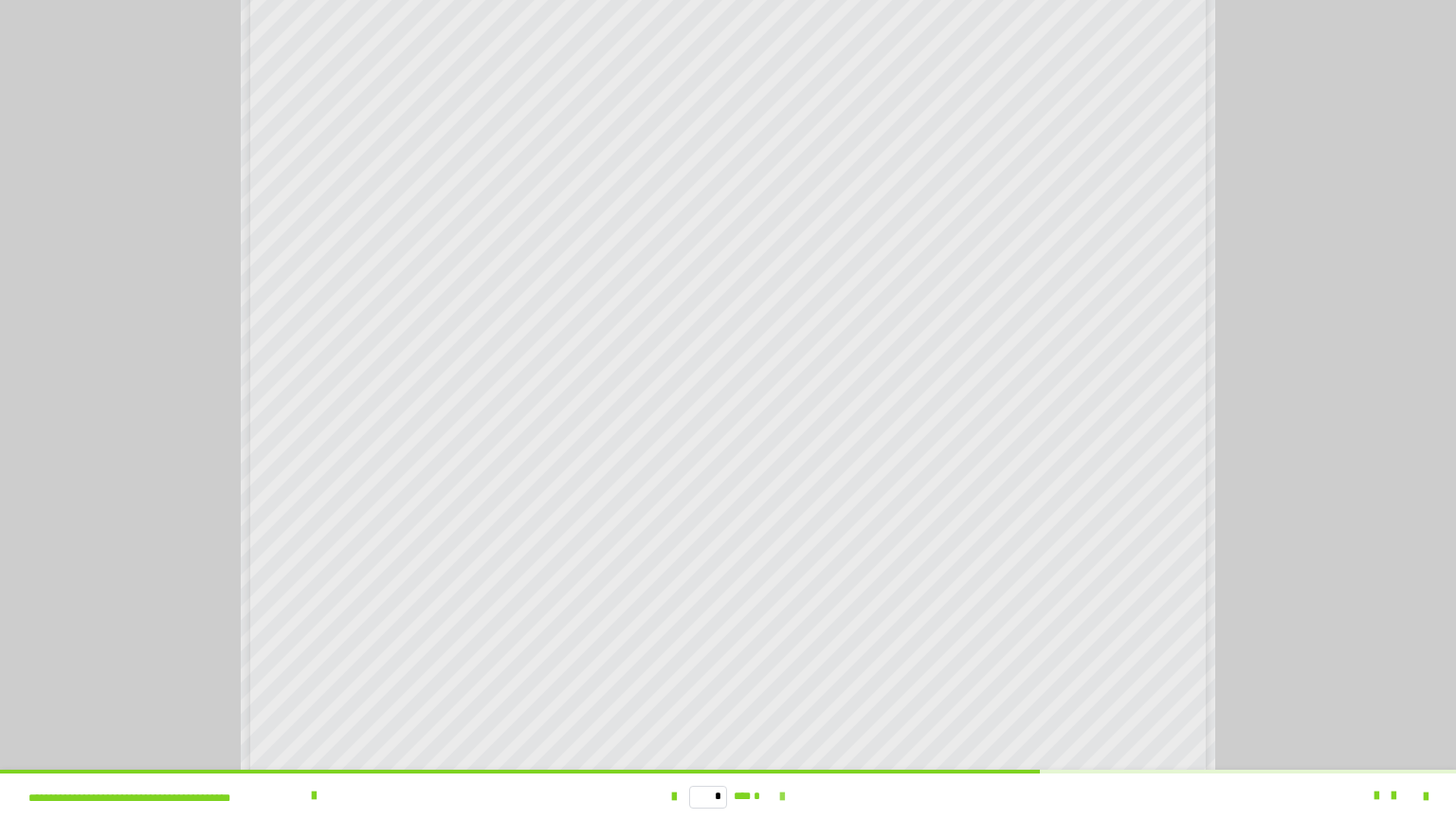 click at bounding box center [782, 797] 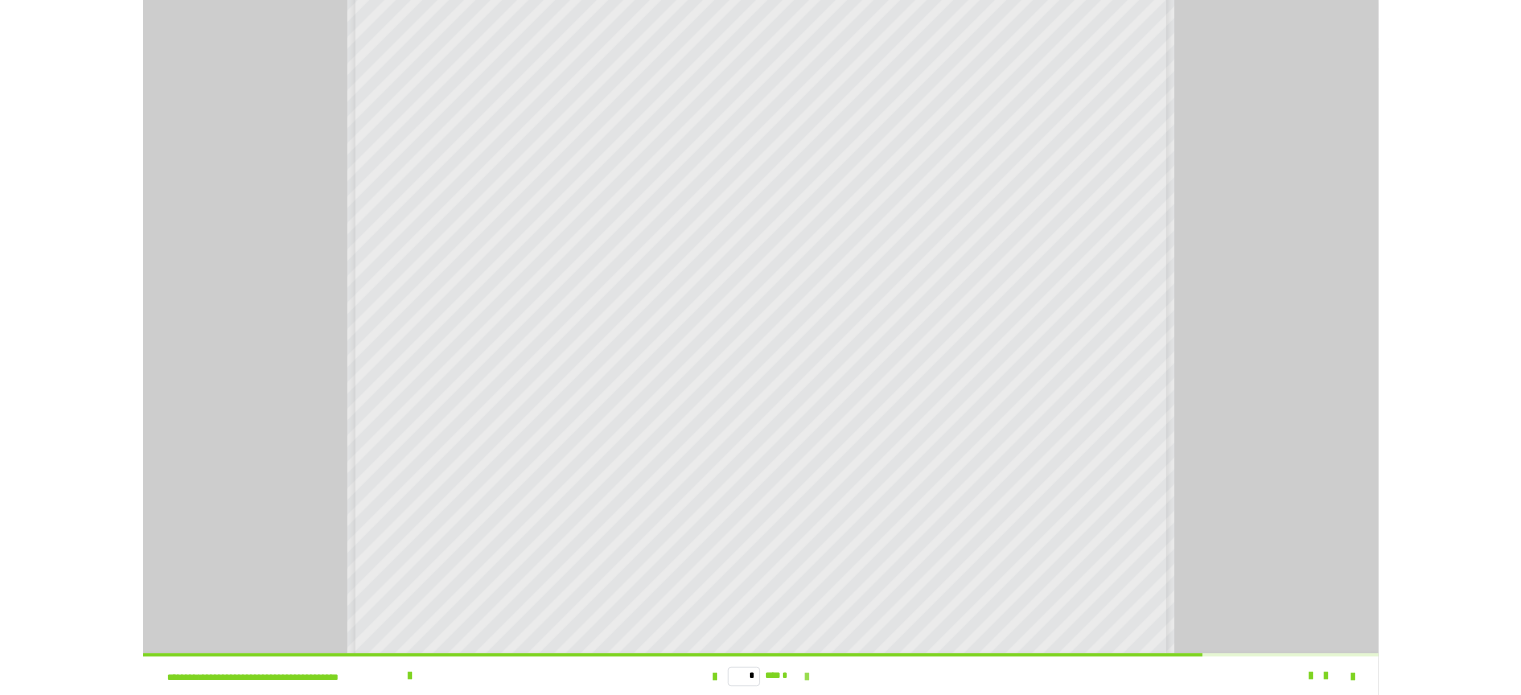 scroll, scrollTop: 0, scrollLeft: 0, axis: both 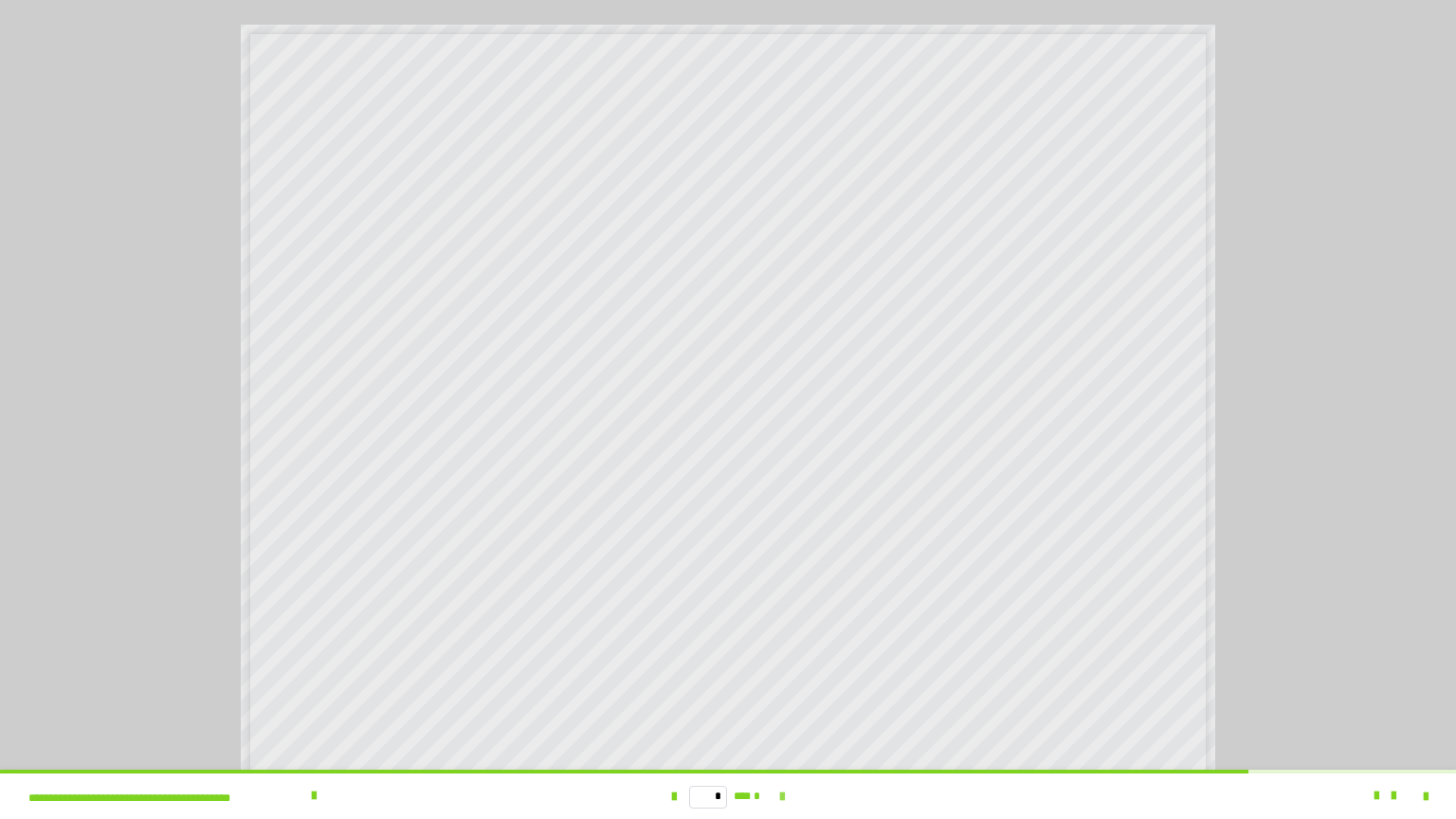 click at bounding box center [782, 797] 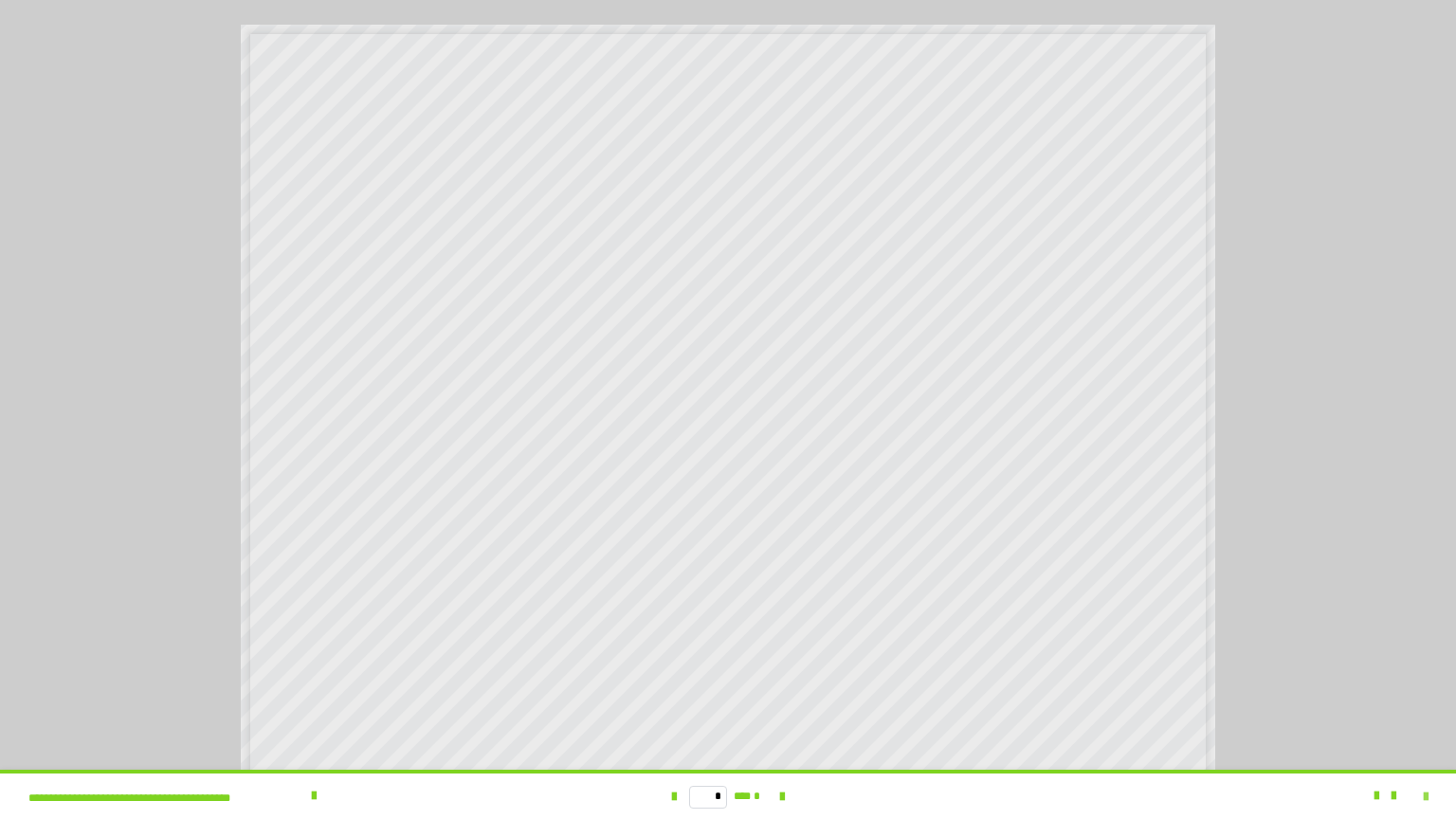 click at bounding box center (1426, 797) 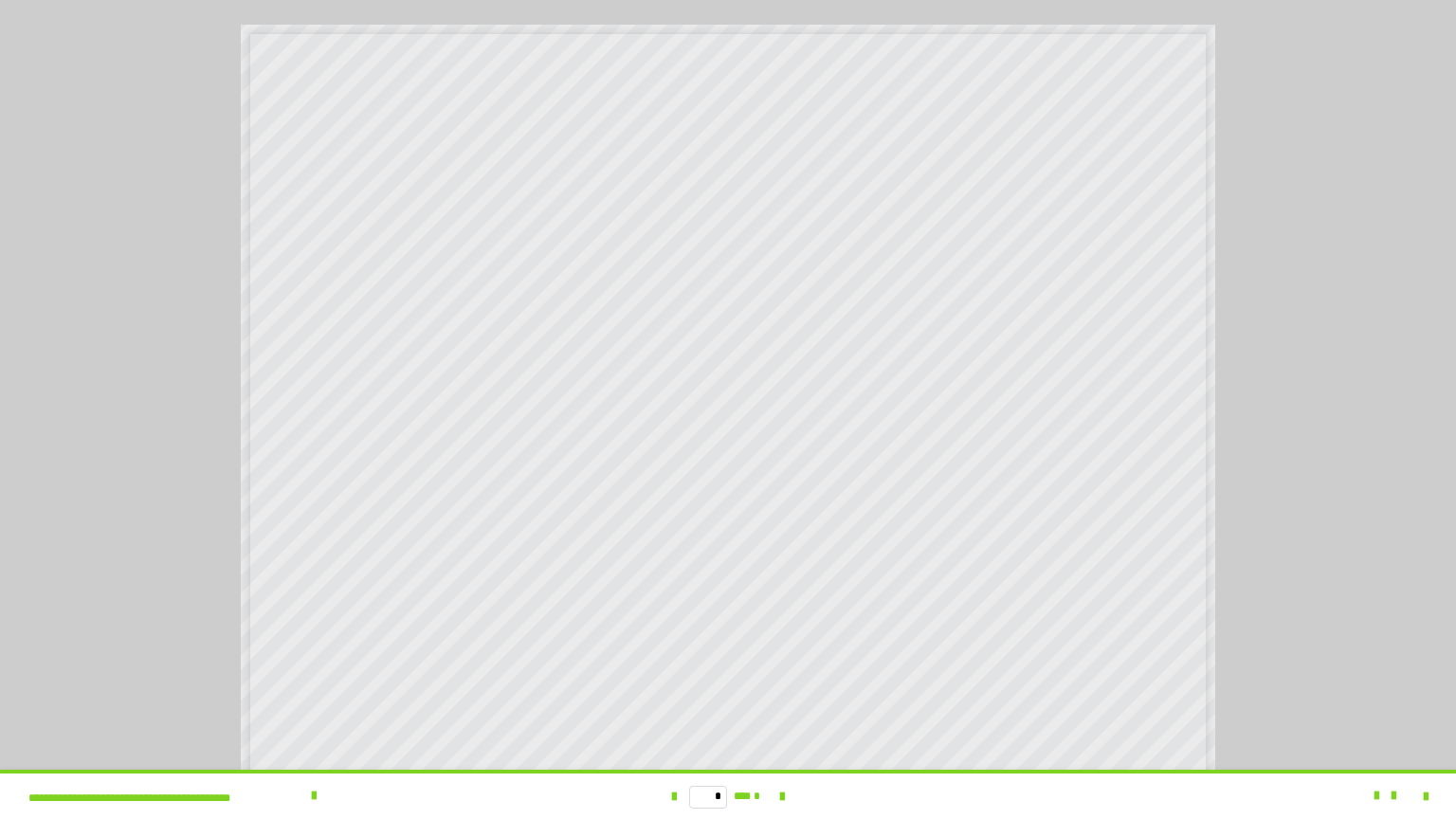 scroll, scrollTop: 3784, scrollLeft: 0, axis: vertical 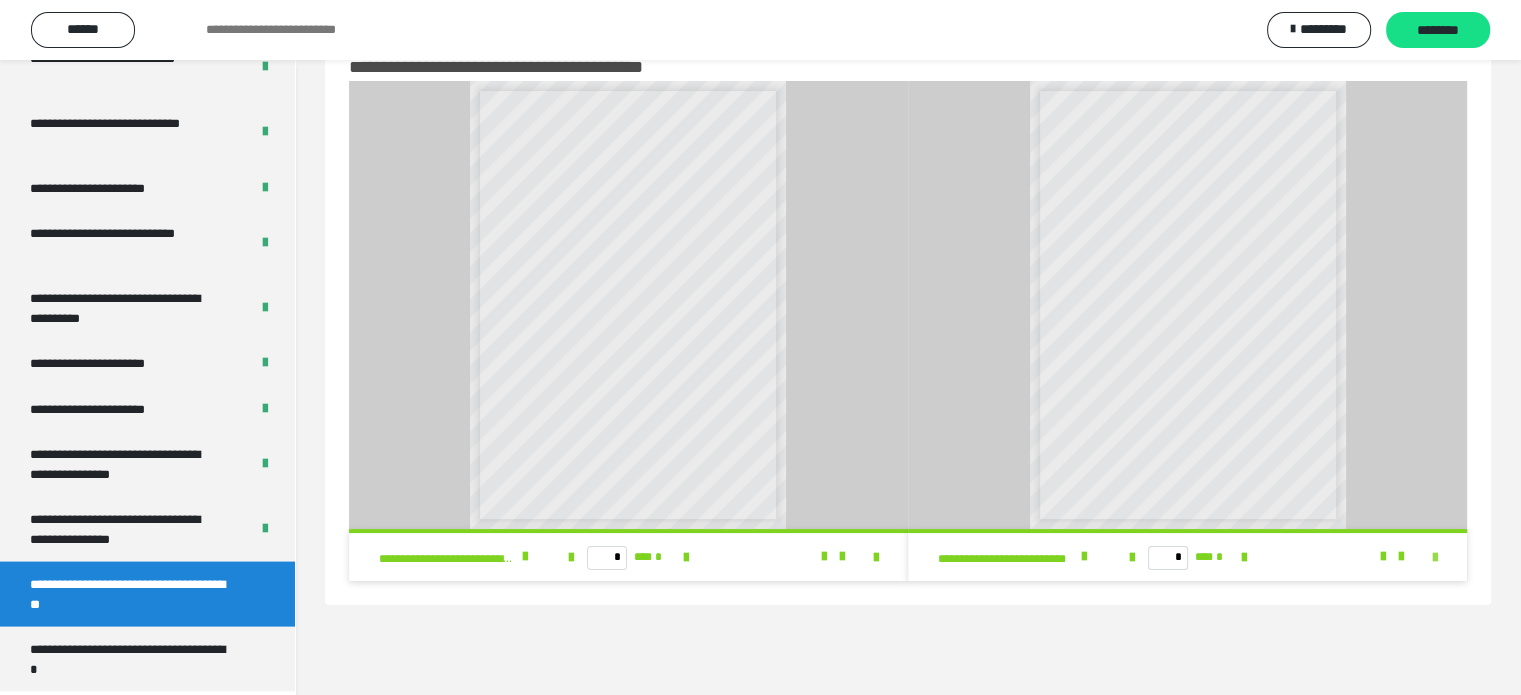 click at bounding box center (1435, 558) 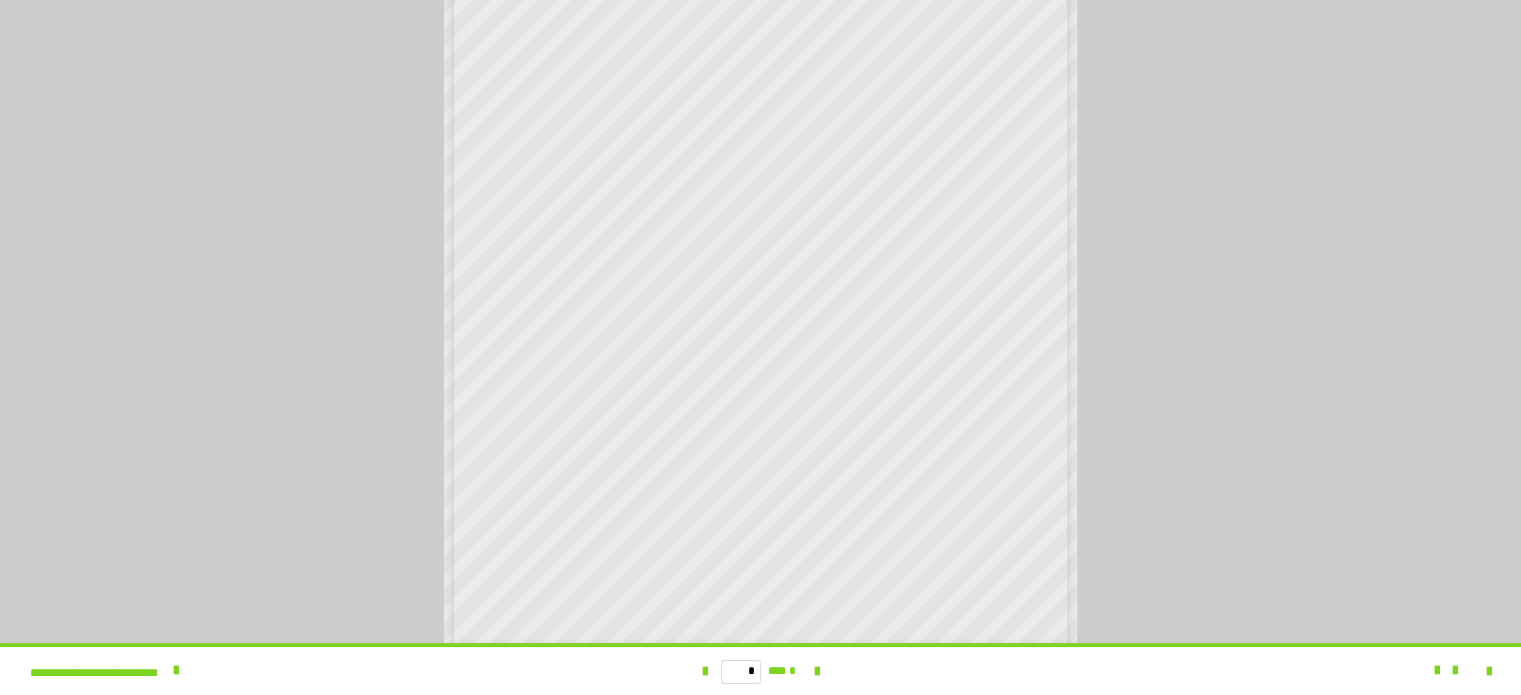 scroll, scrollTop: 3823, scrollLeft: 0, axis: vertical 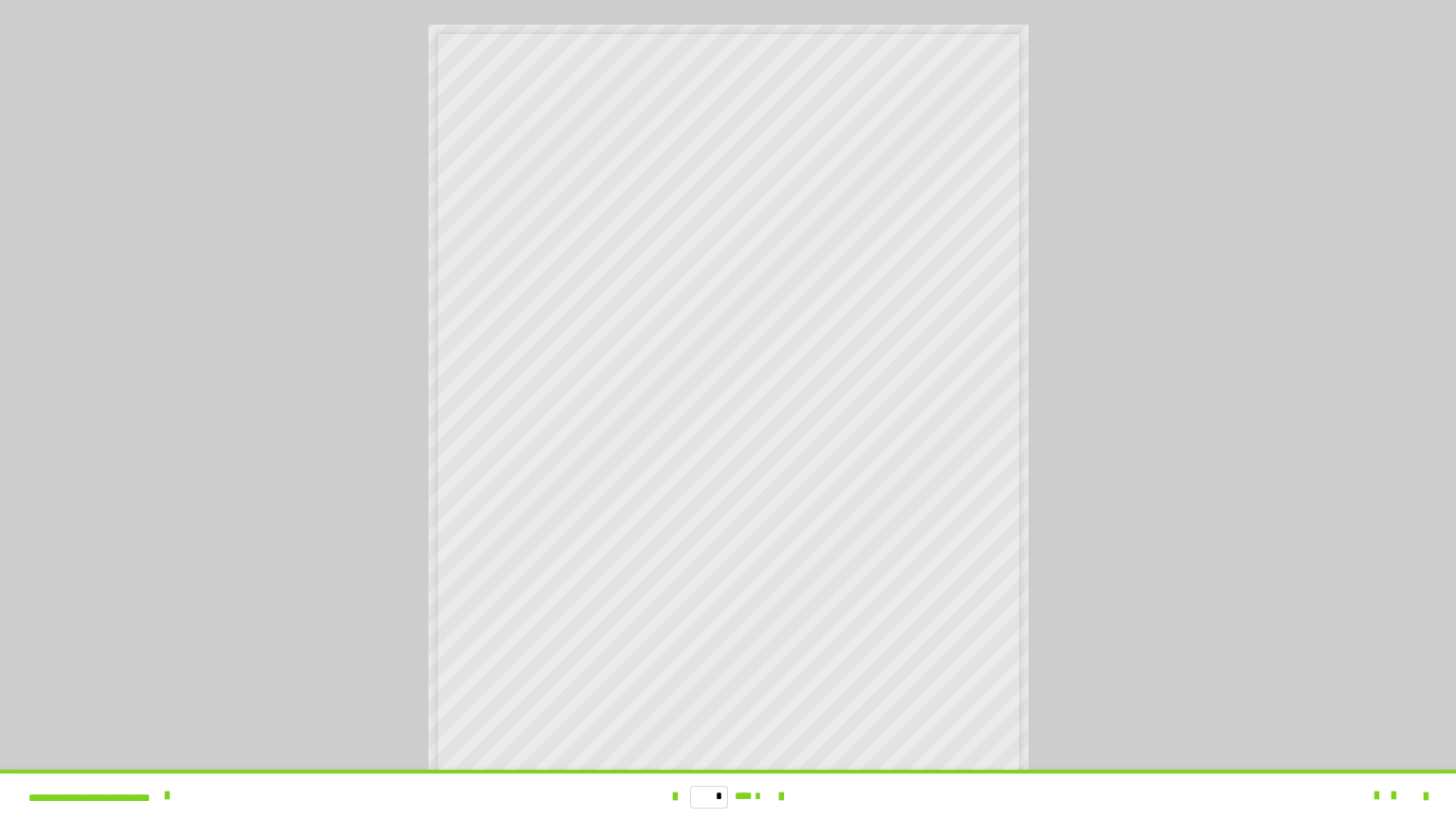 click at bounding box center (728, 410) 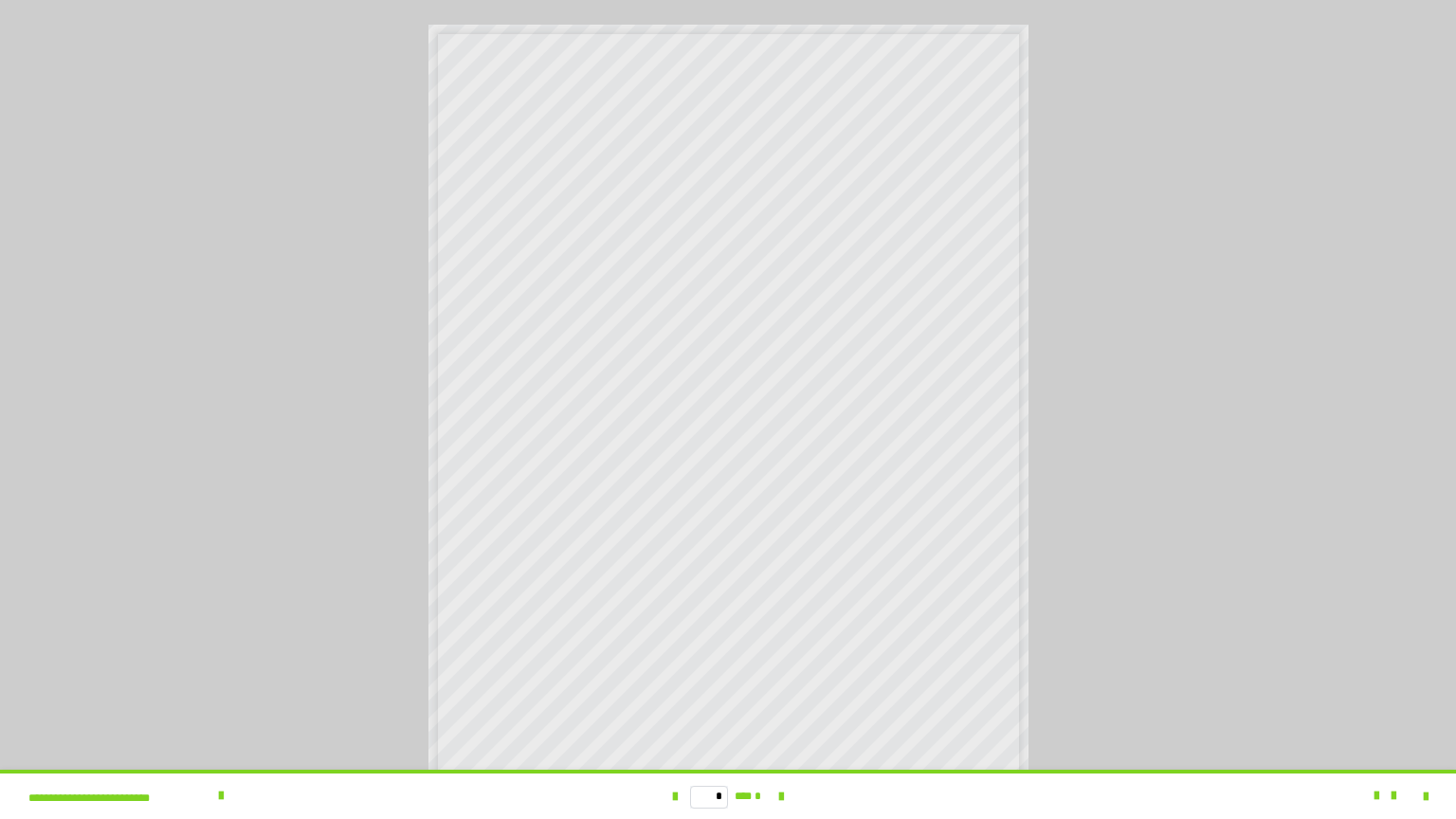 click at bounding box center [728, 410] 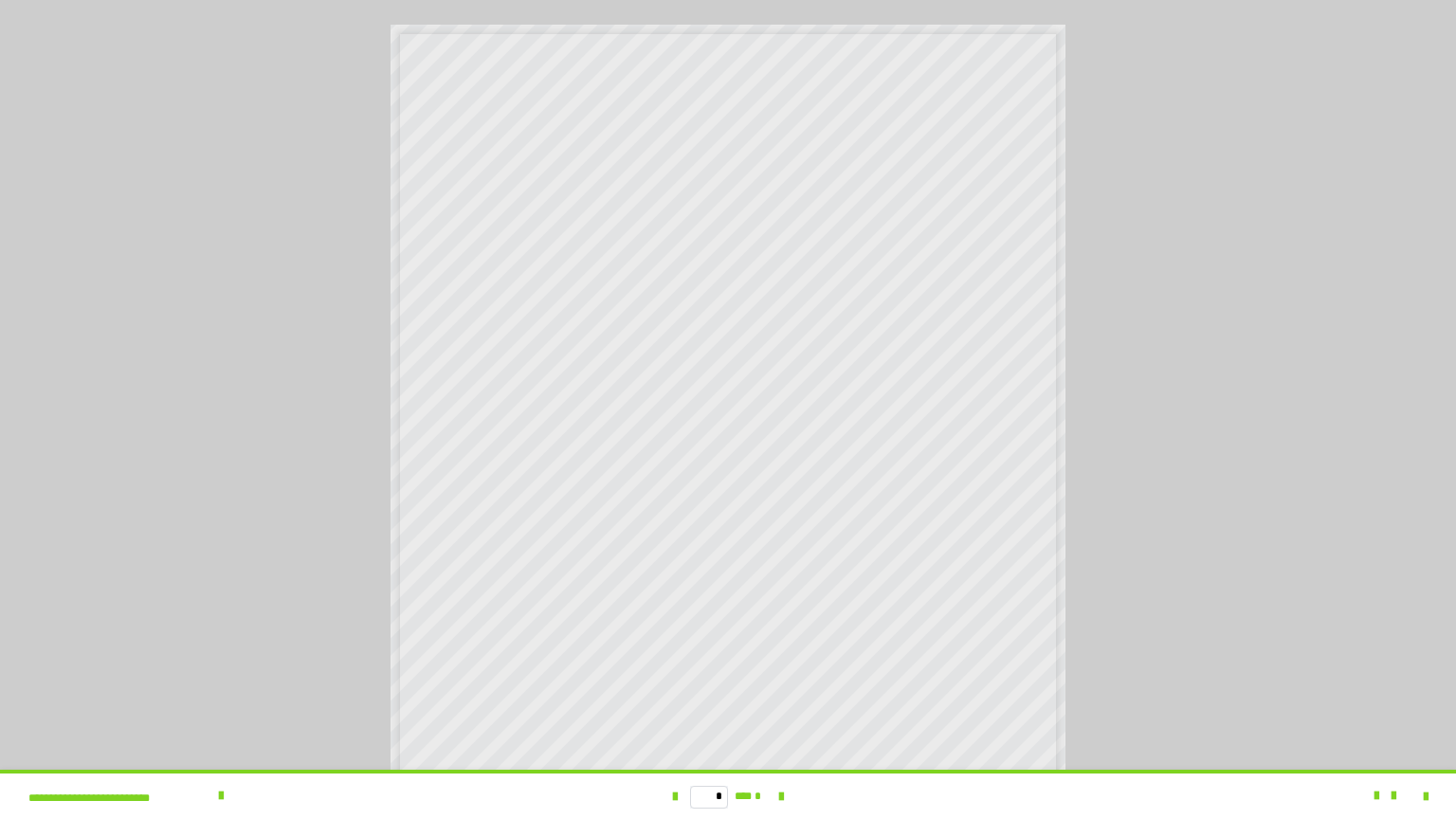 click at bounding box center (1385, 796) 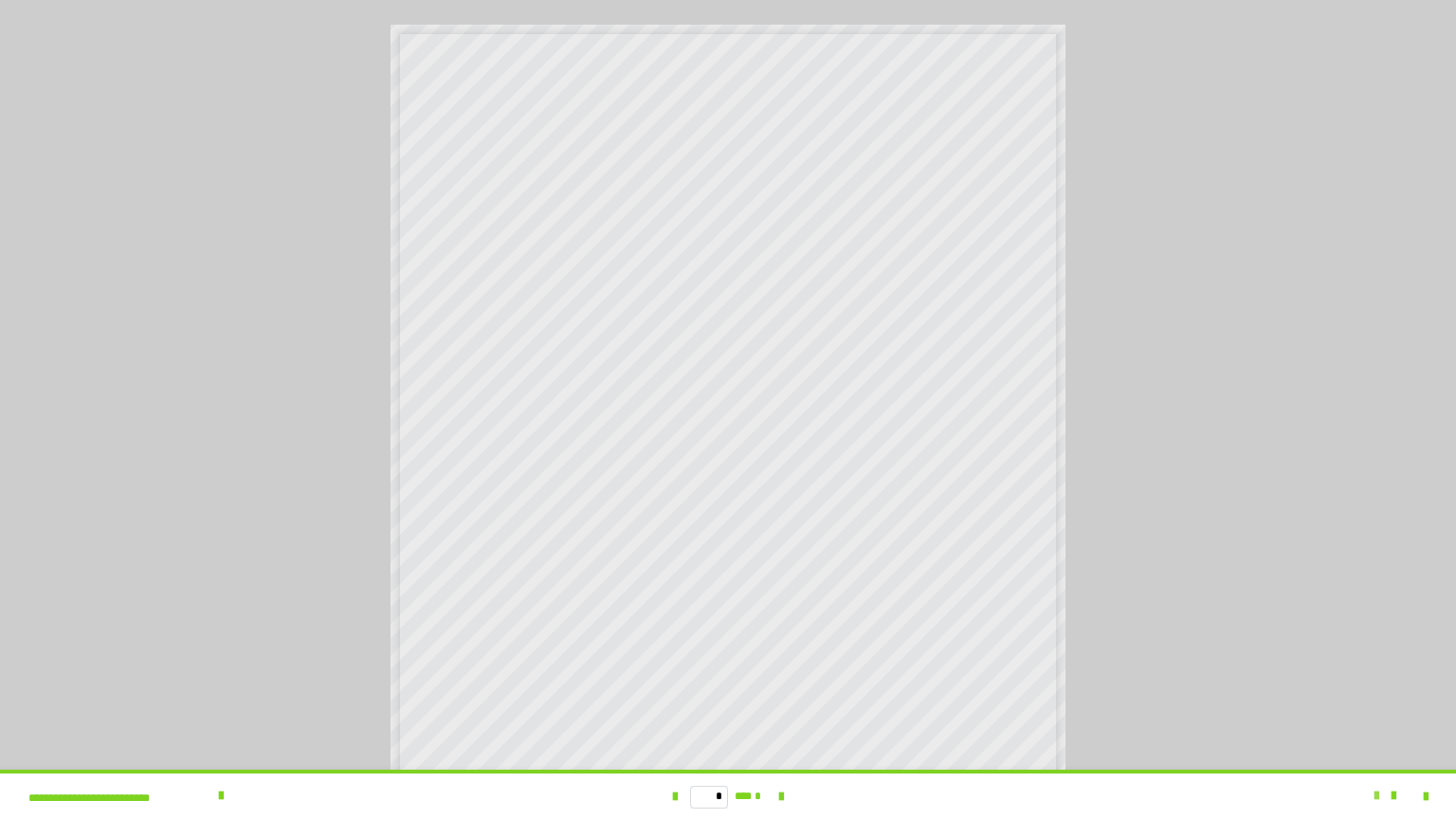 click at bounding box center [1376, 796] 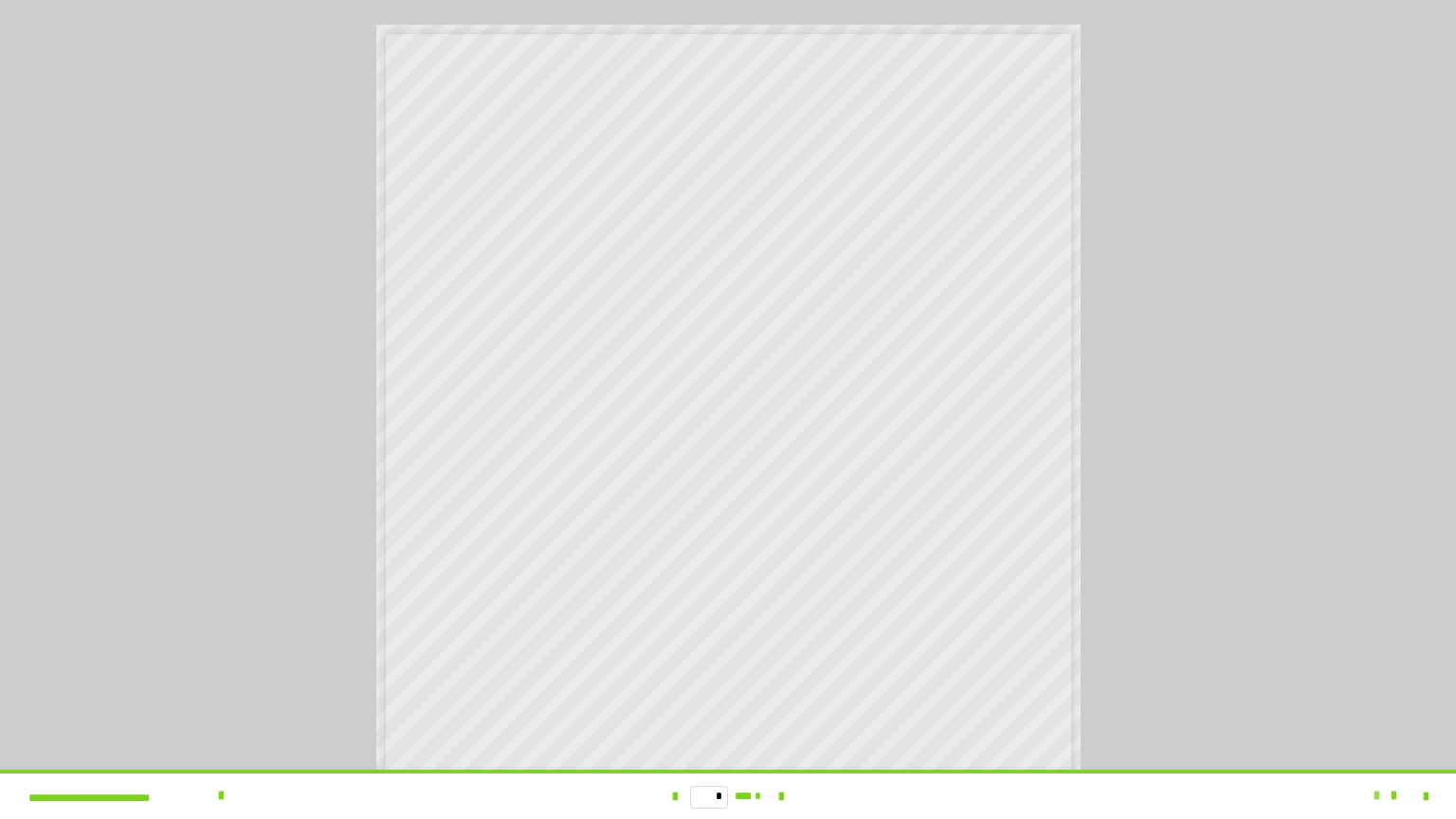 click at bounding box center (1376, 796) 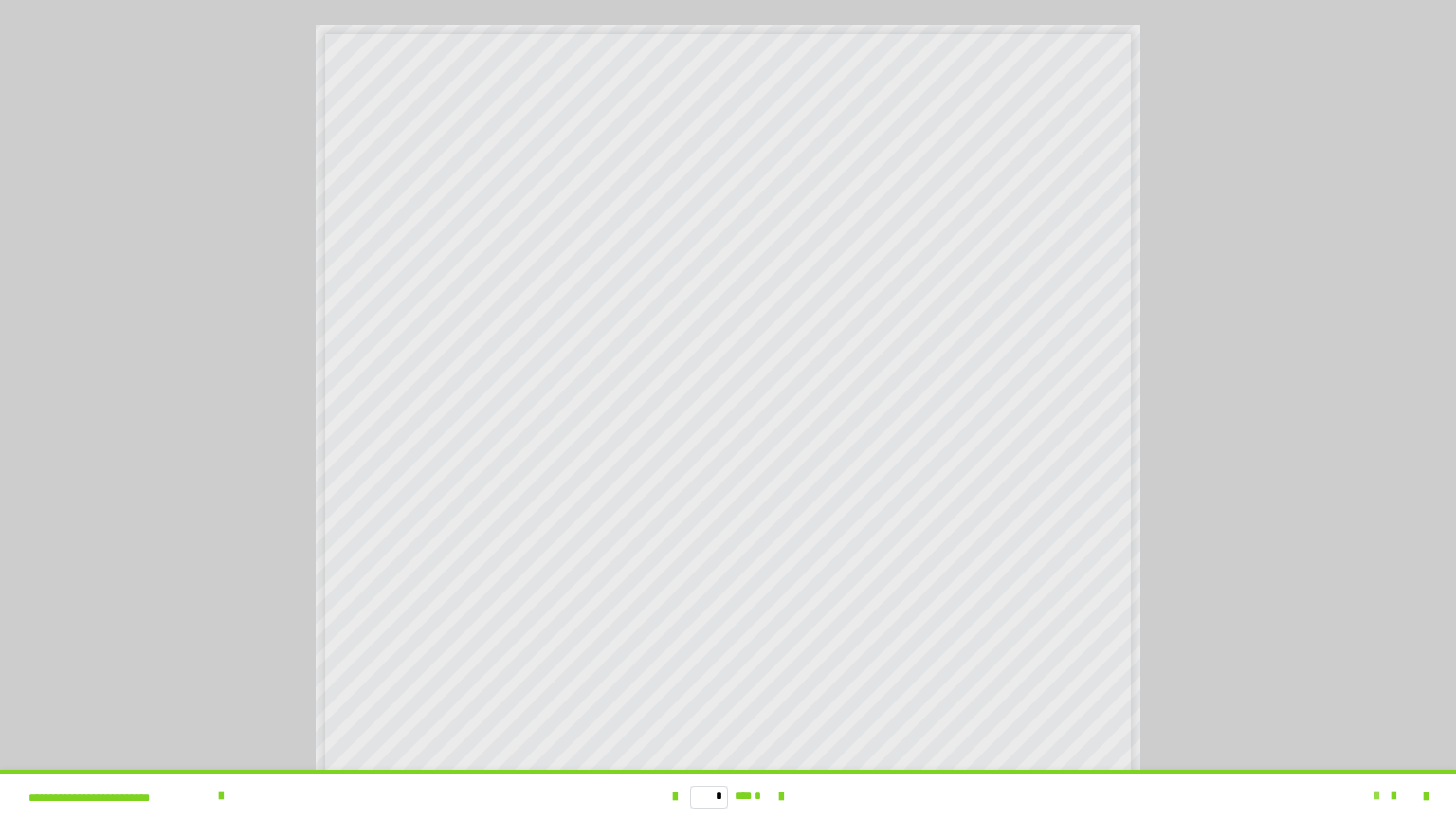 click at bounding box center [1376, 796] 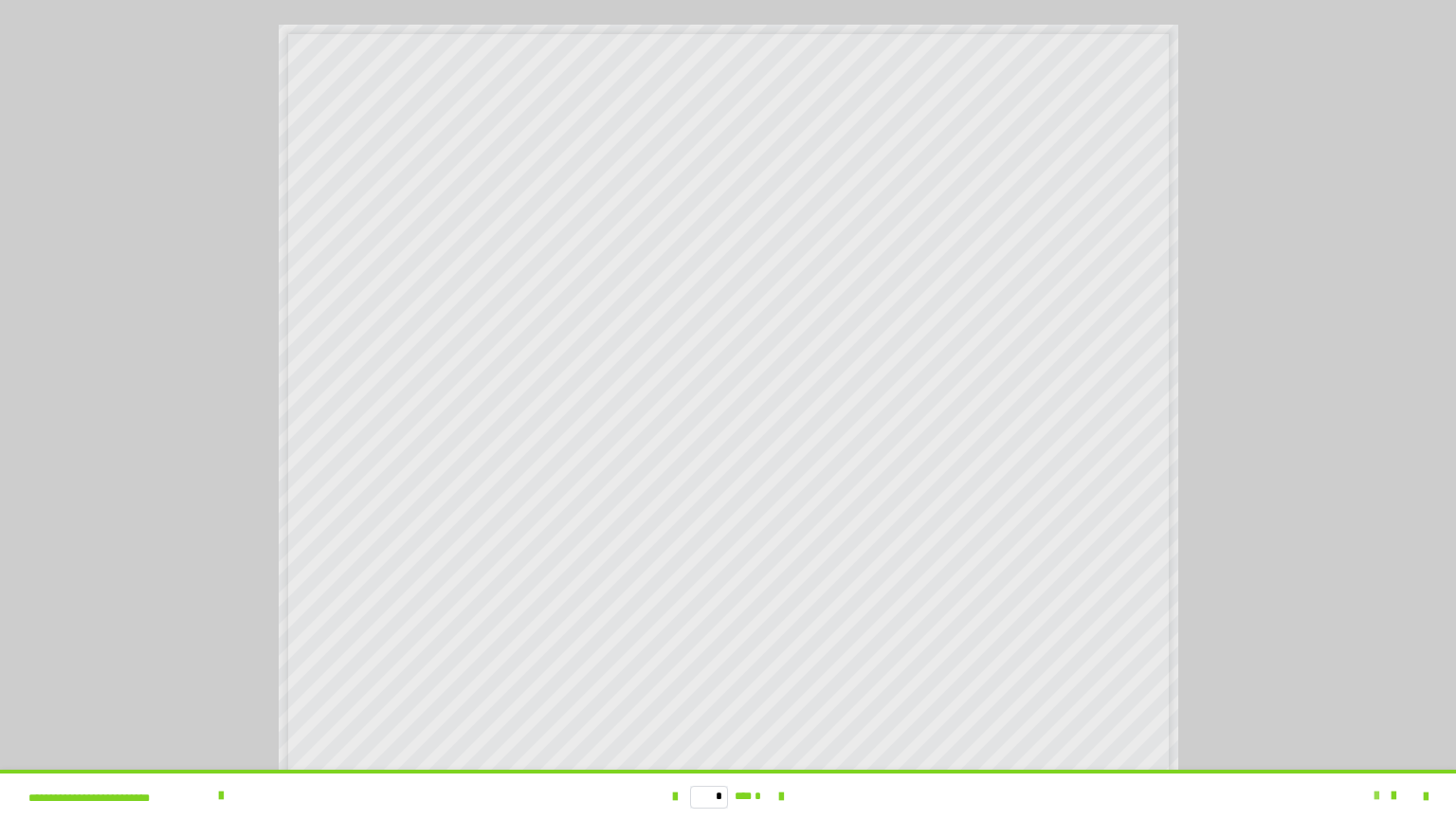 click at bounding box center (1376, 796) 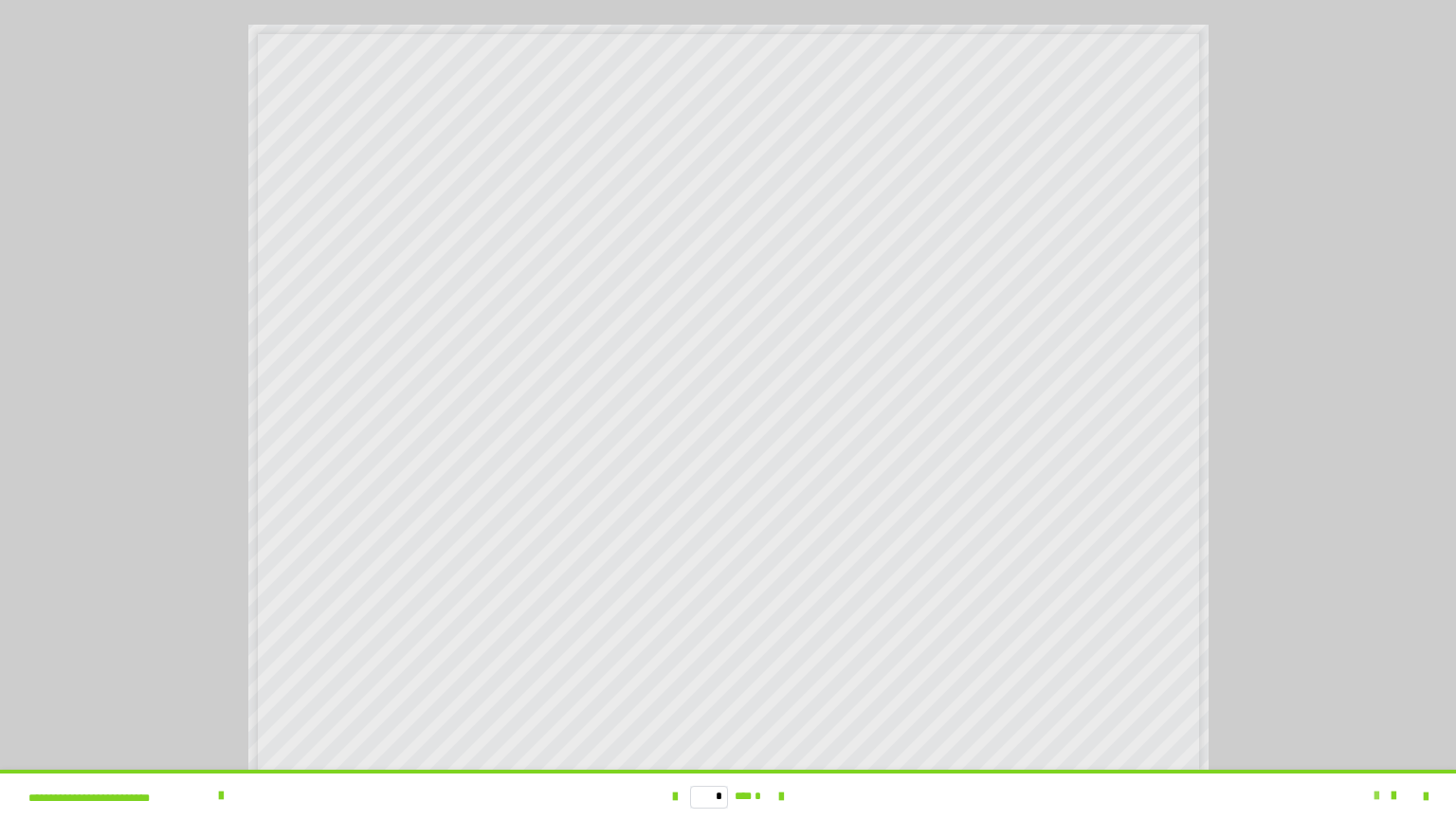 click at bounding box center [1376, 796] 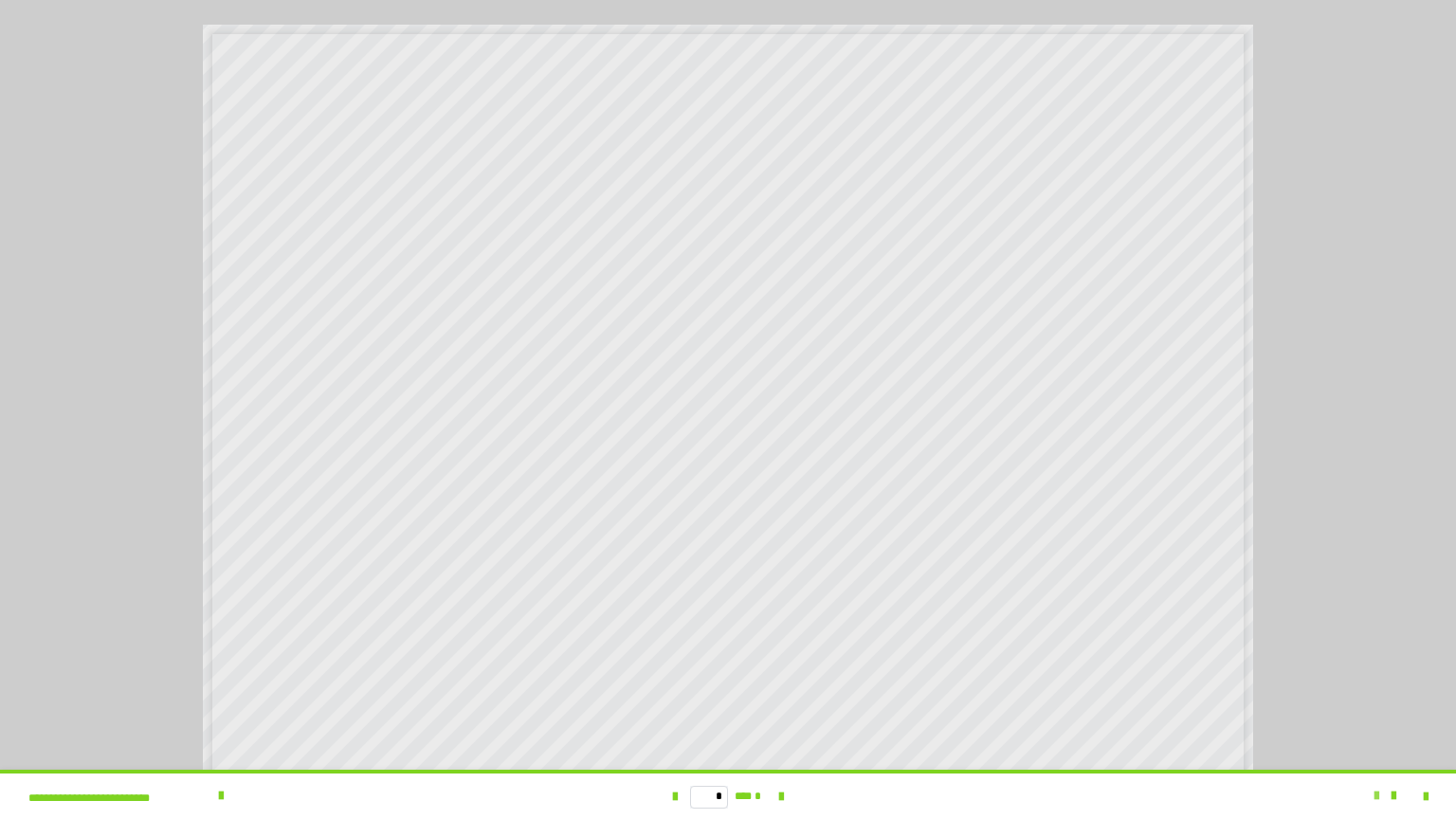 click at bounding box center (1376, 796) 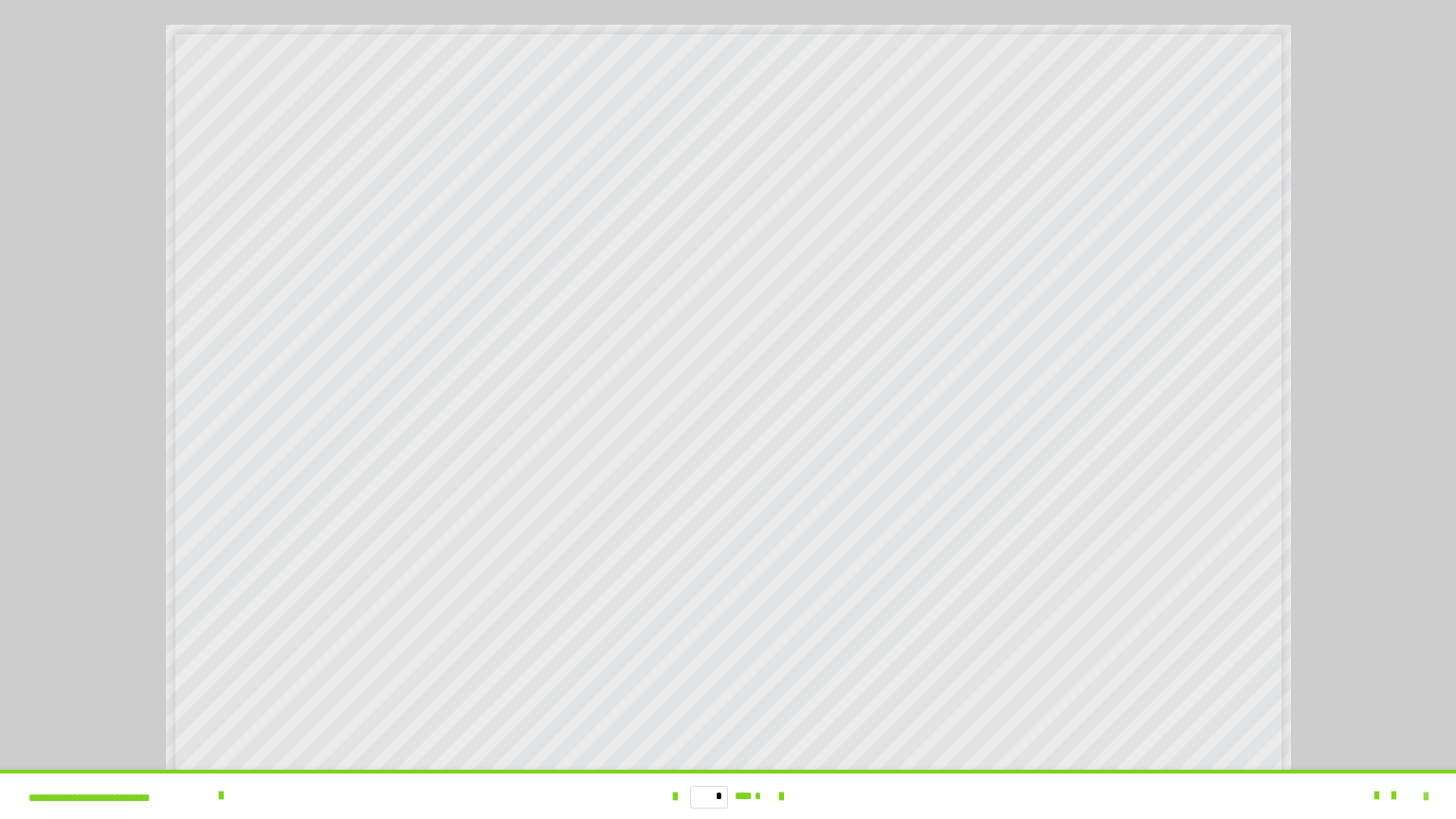 click at bounding box center (1426, 797) 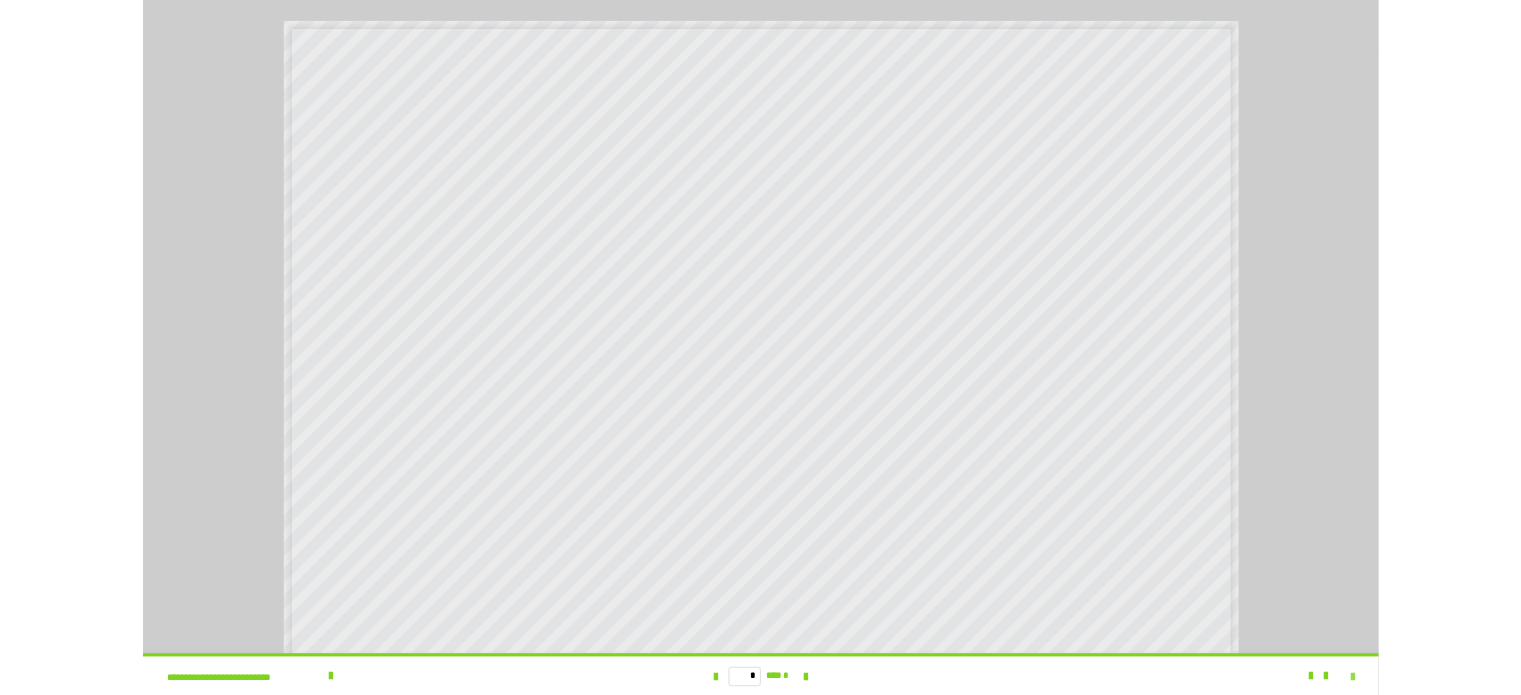 scroll, scrollTop: 3992, scrollLeft: 0, axis: vertical 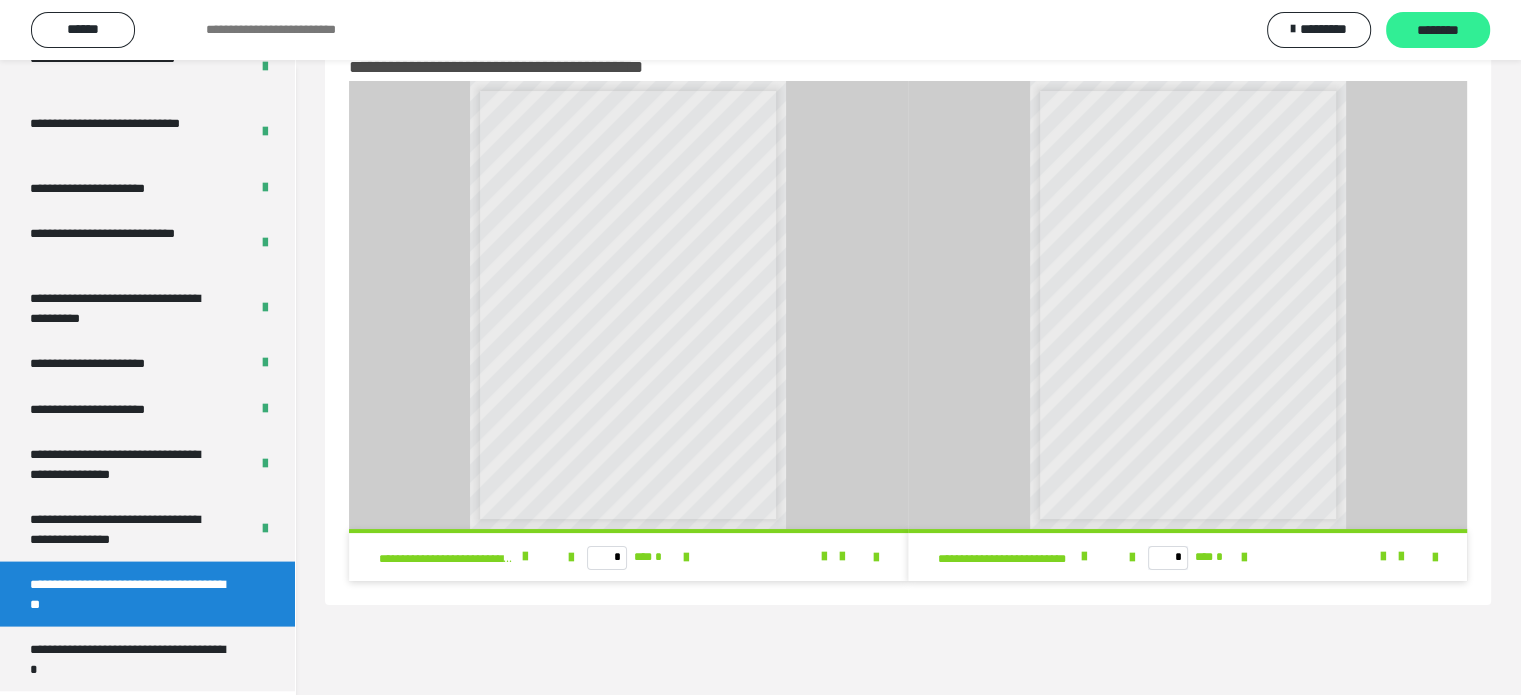 click on "********" at bounding box center [1438, 31] 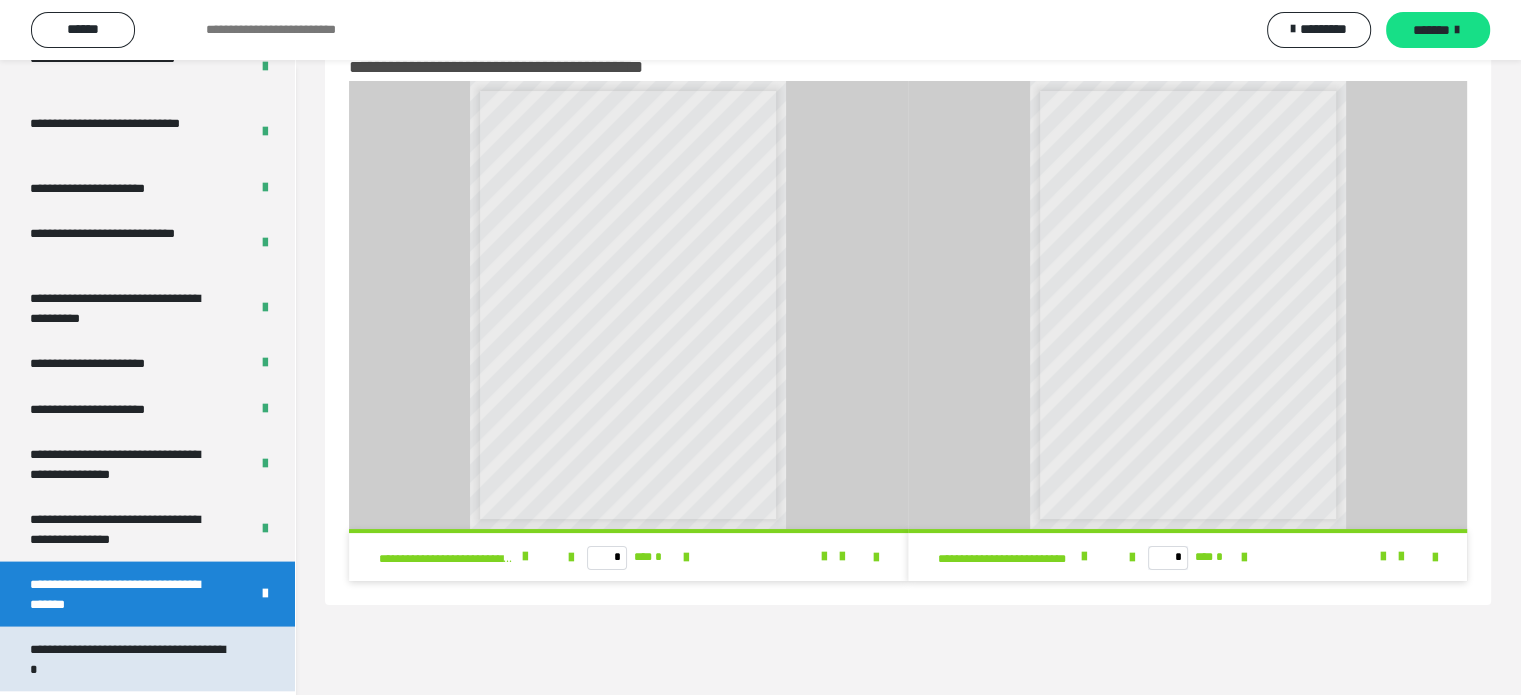 click on "**********" at bounding box center (132, 659) 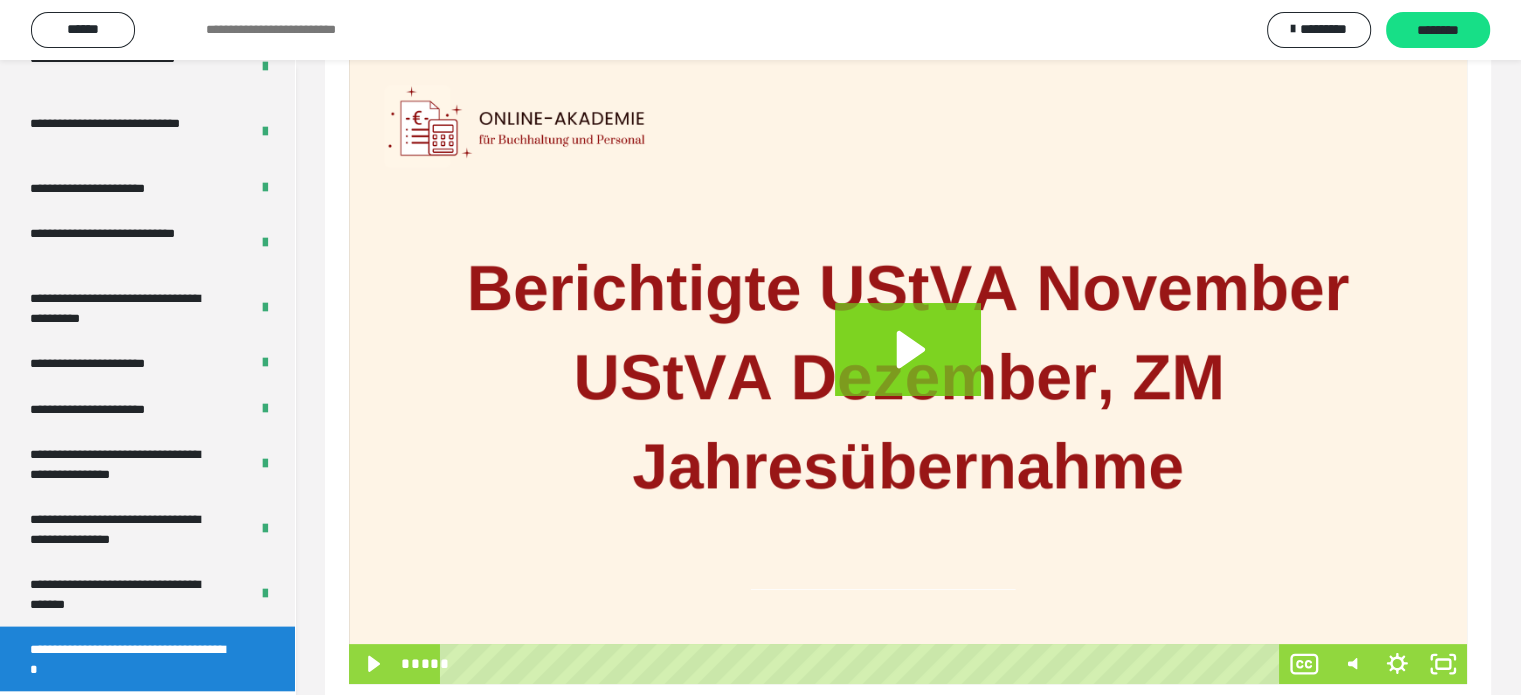 scroll, scrollTop: 346, scrollLeft: 0, axis: vertical 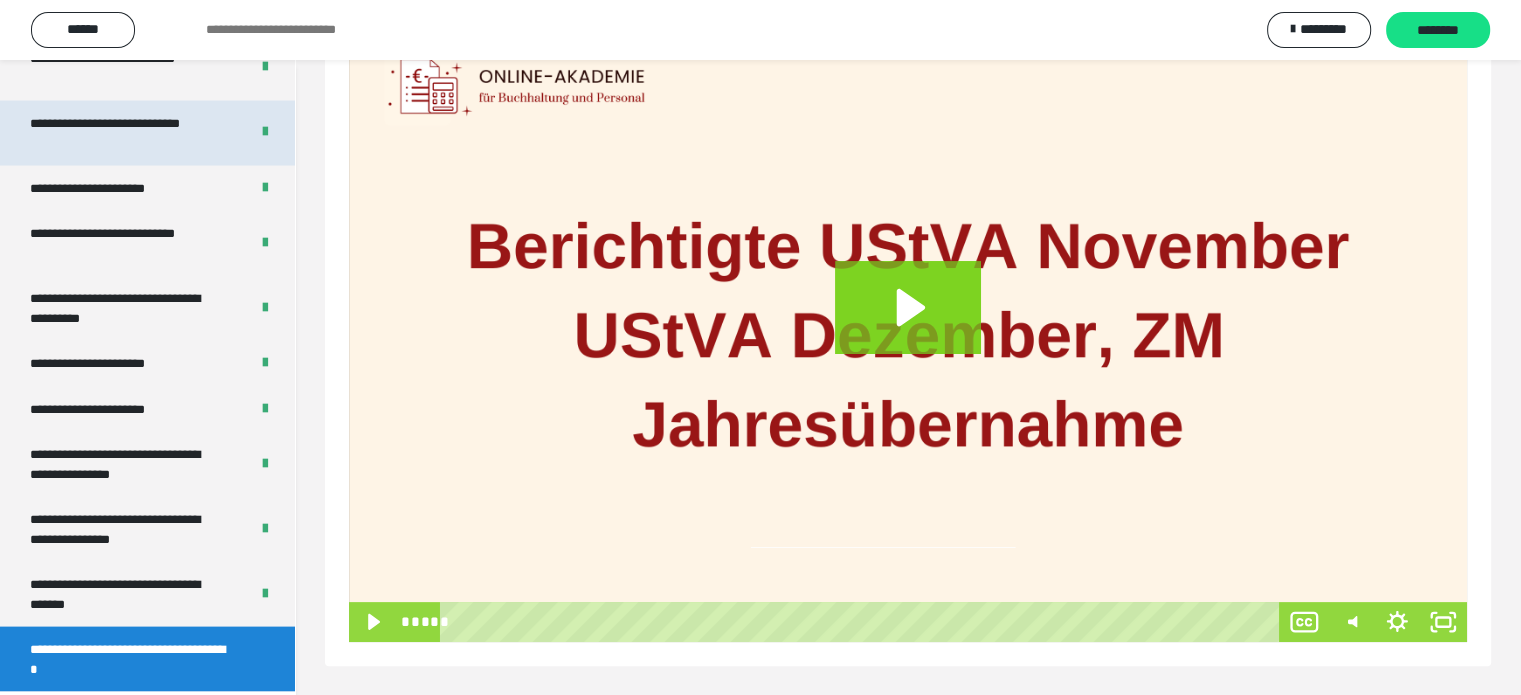 click on "**********" at bounding box center (124, 133) 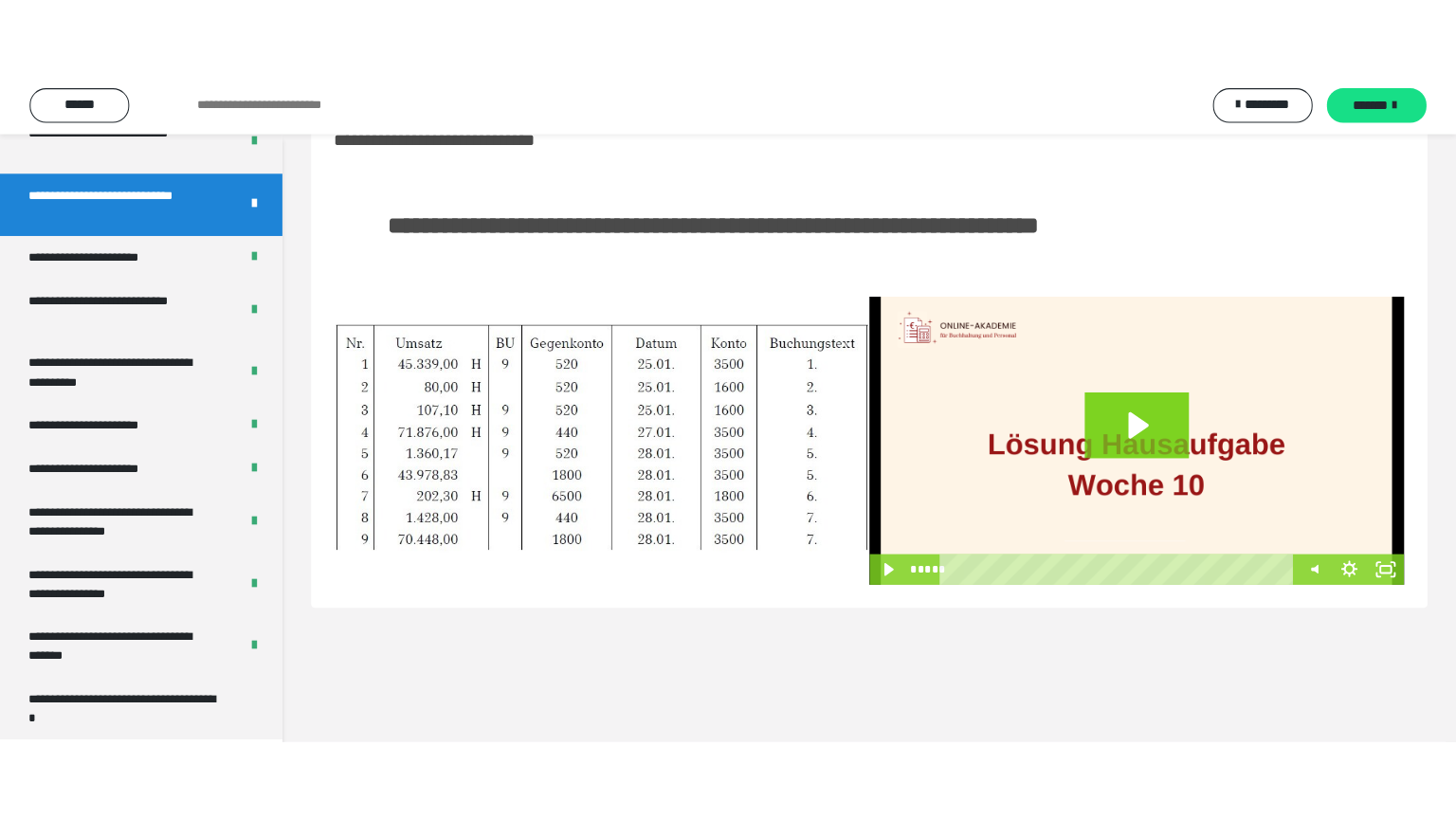 scroll, scrollTop: 57, scrollLeft: 0, axis: vertical 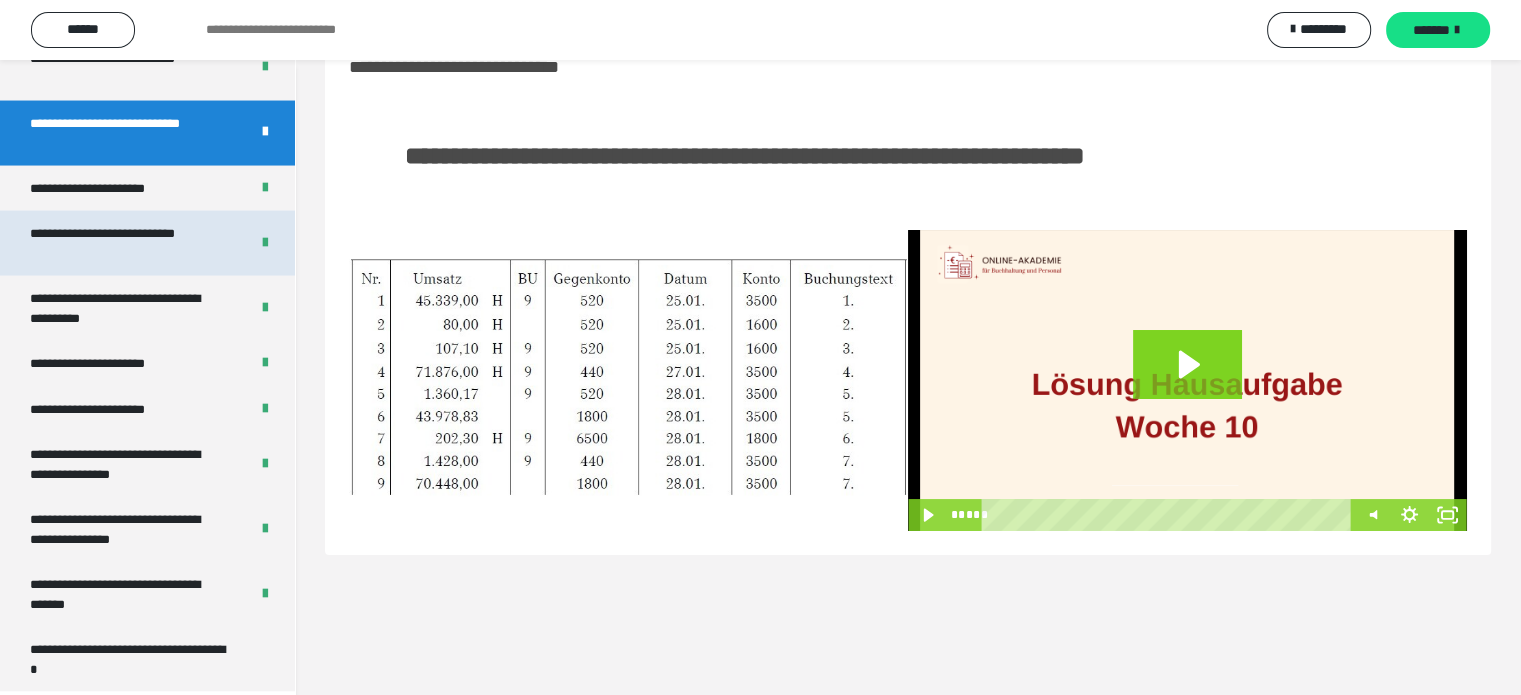 click on "**********" at bounding box center (124, 243) 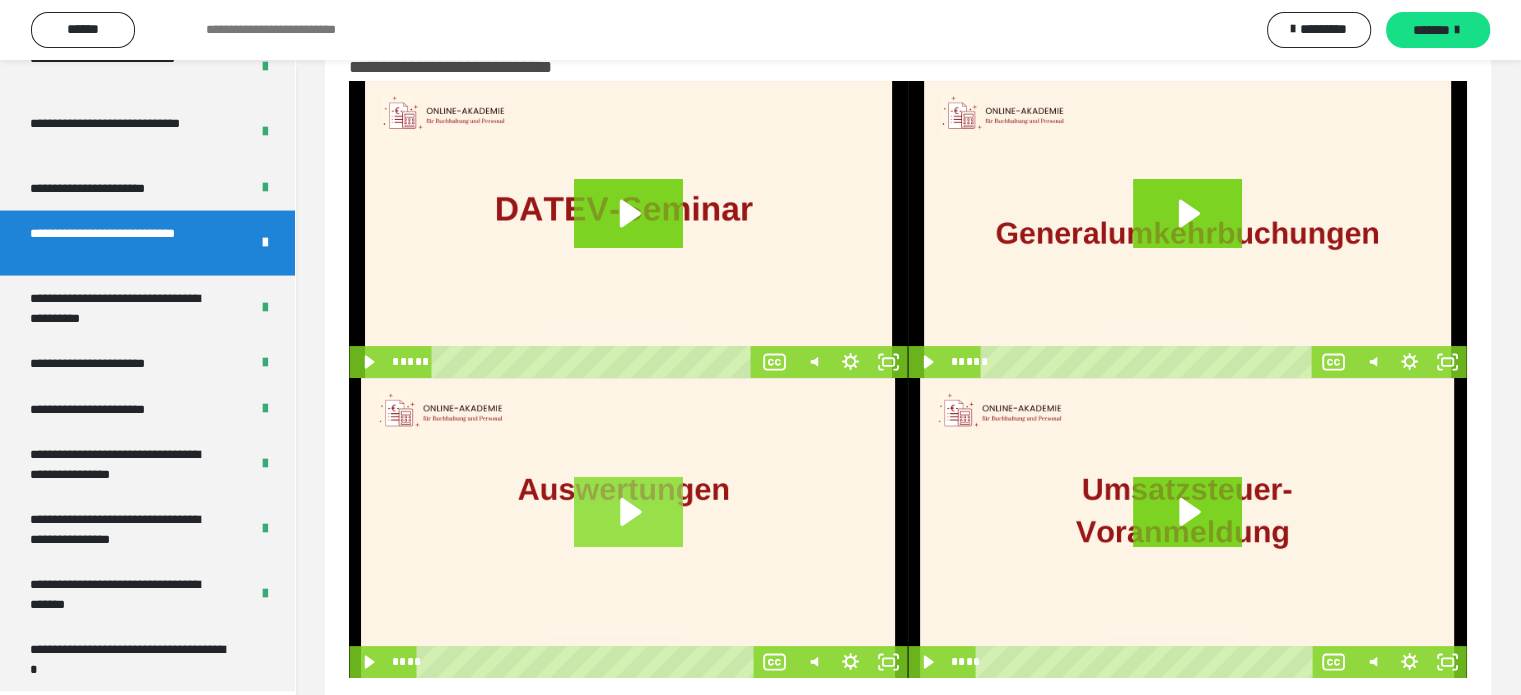 click 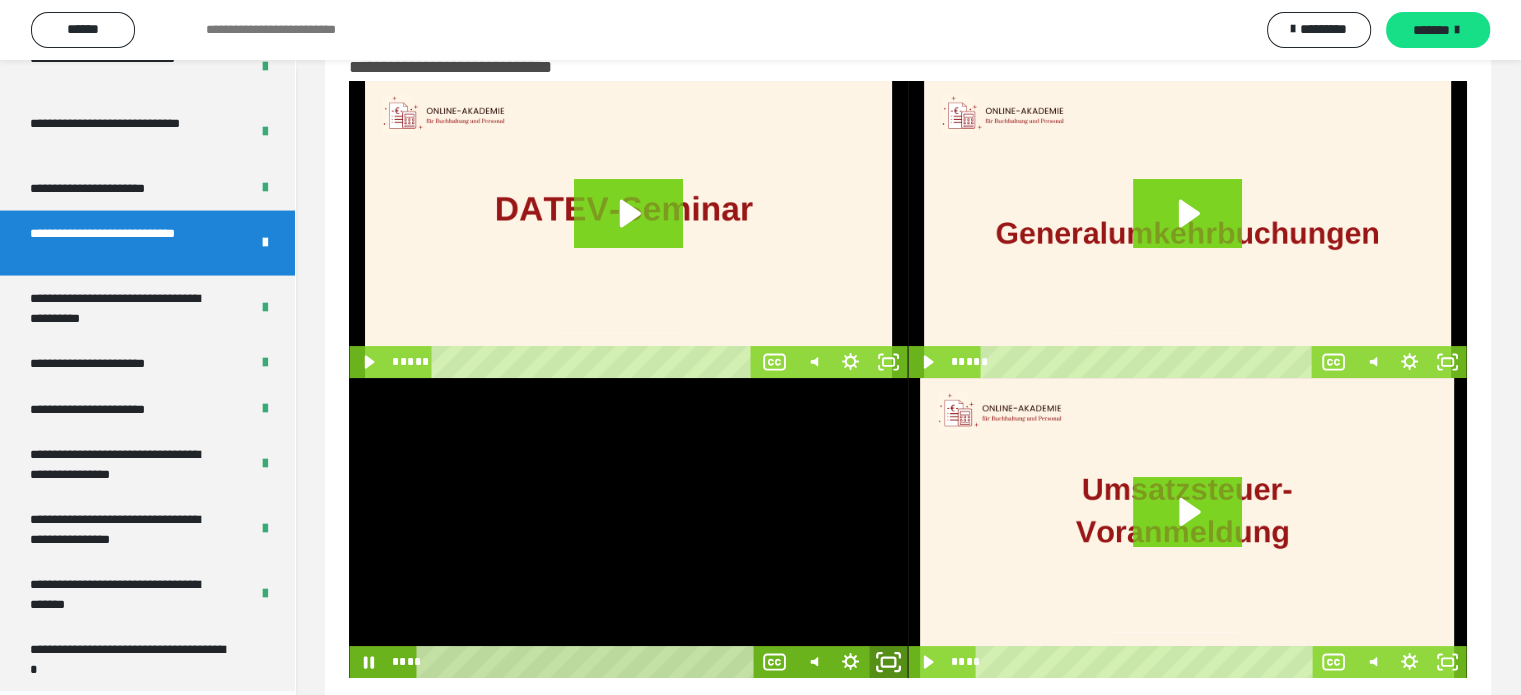 click 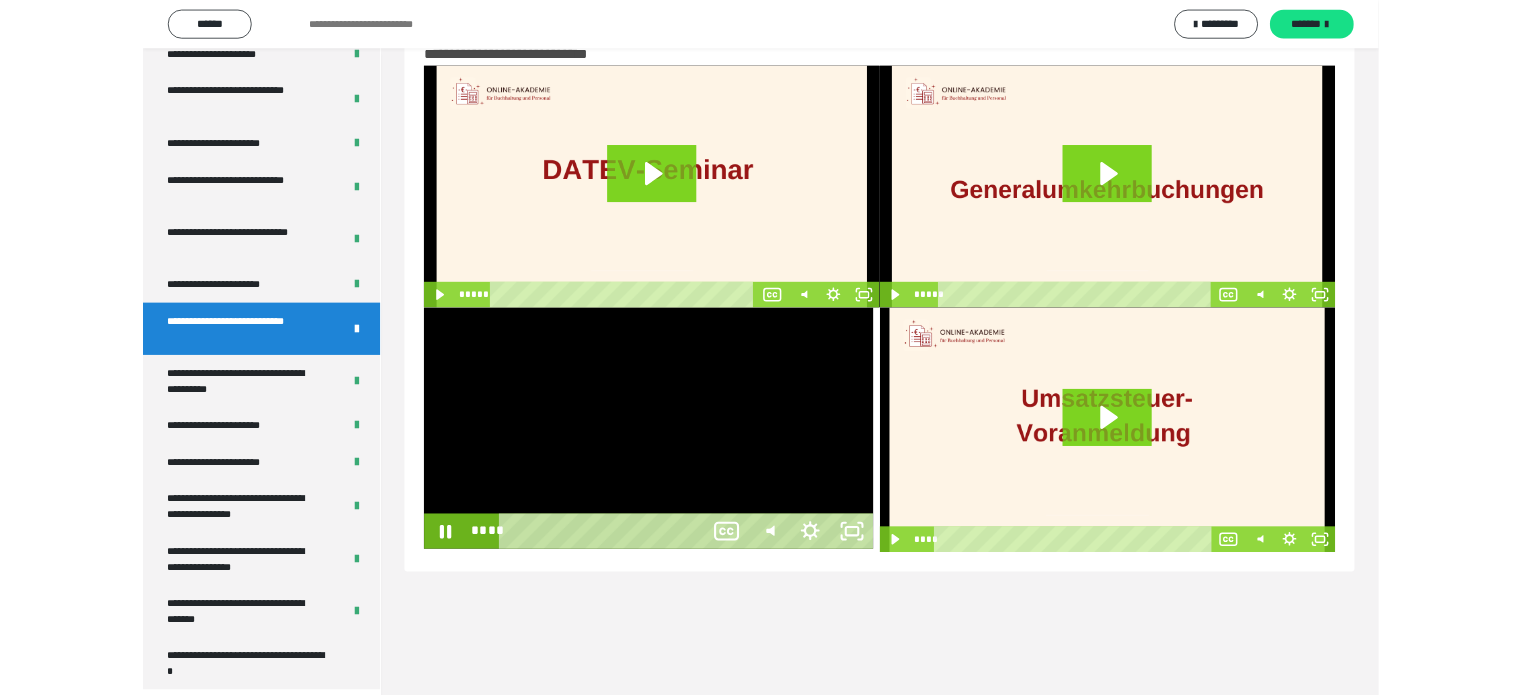 scroll, scrollTop: 3823, scrollLeft: 0, axis: vertical 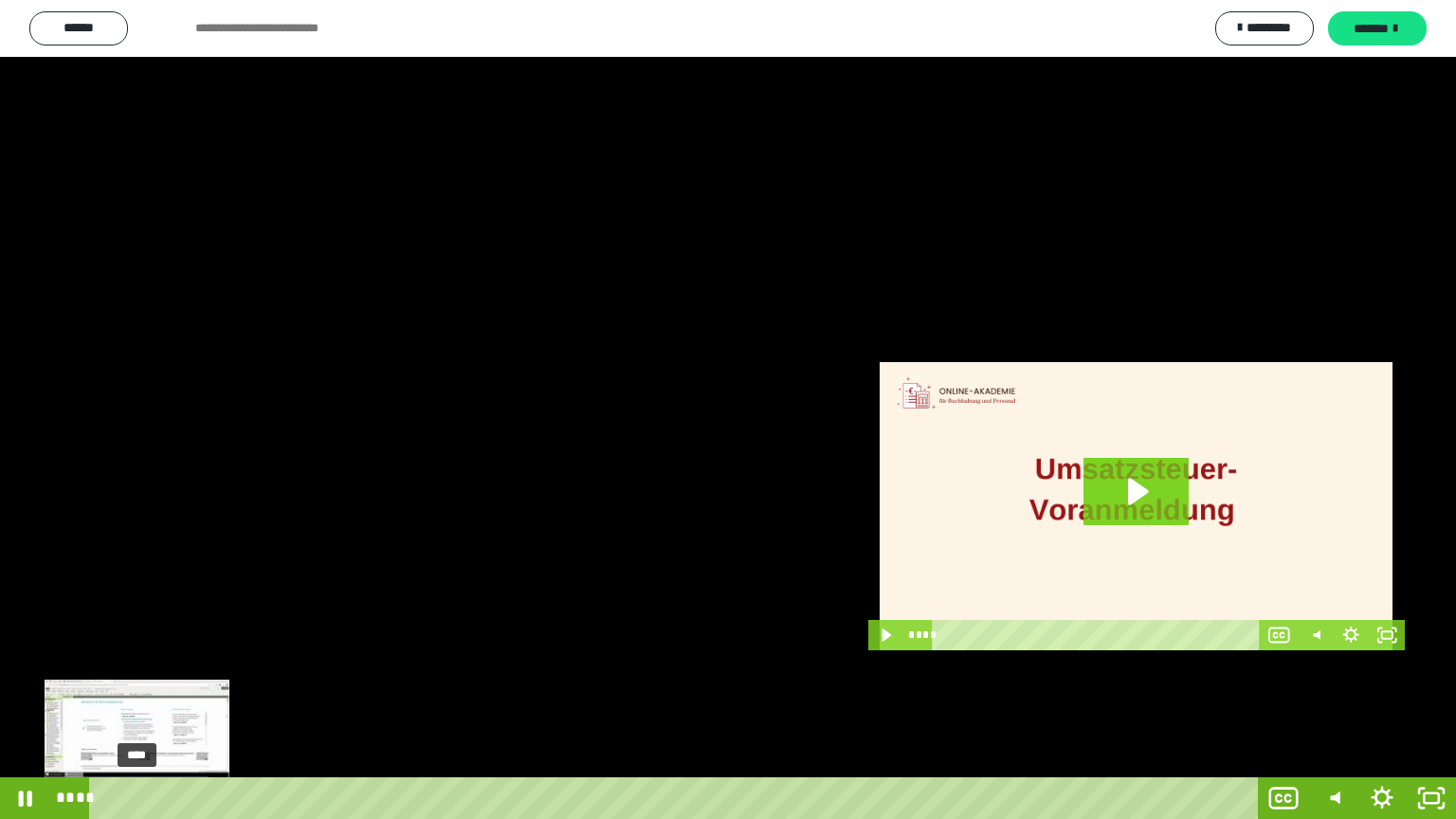 click on "****" at bounding box center [677, 798] 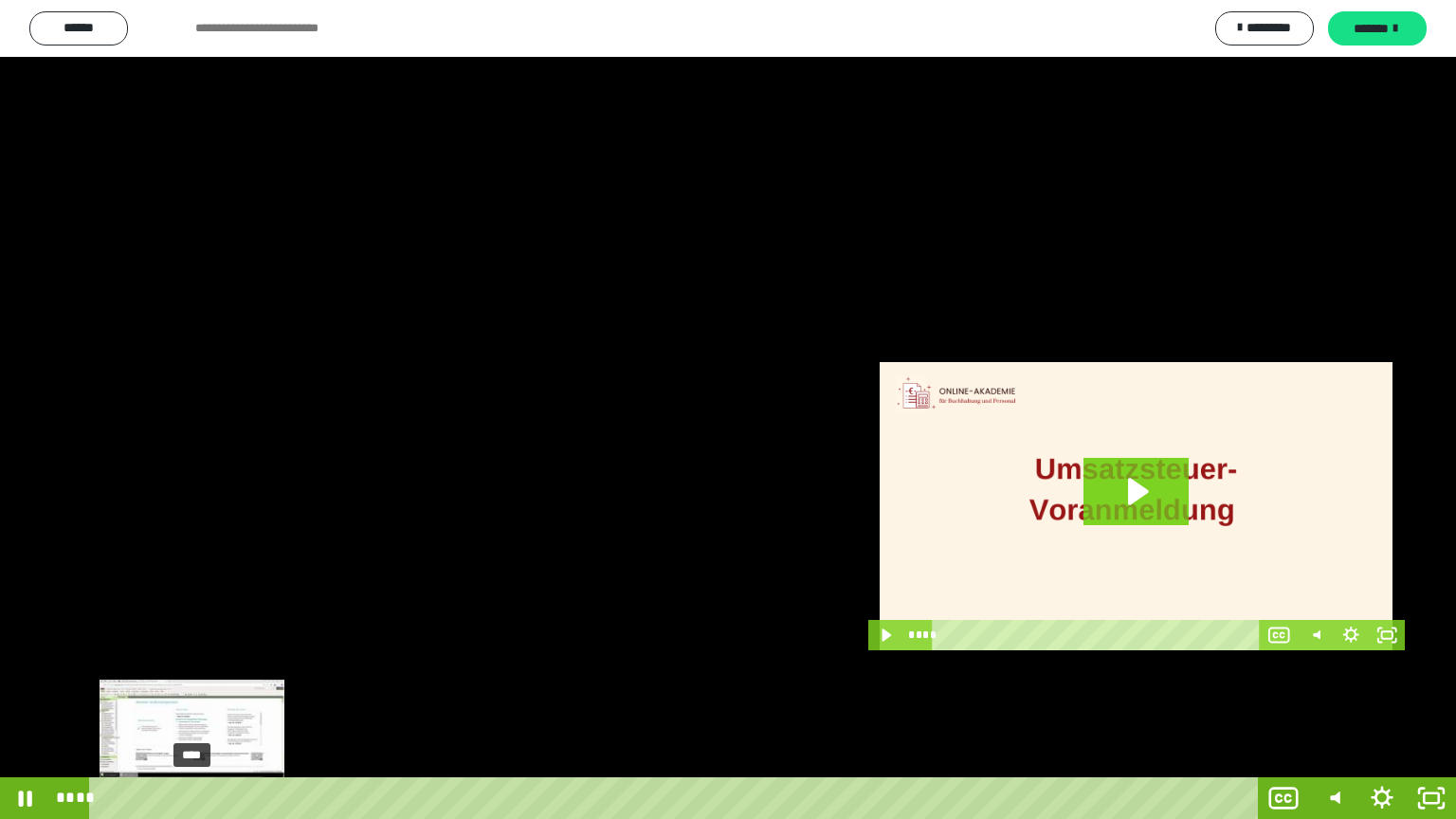 click on "****" at bounding box center [677, 798] 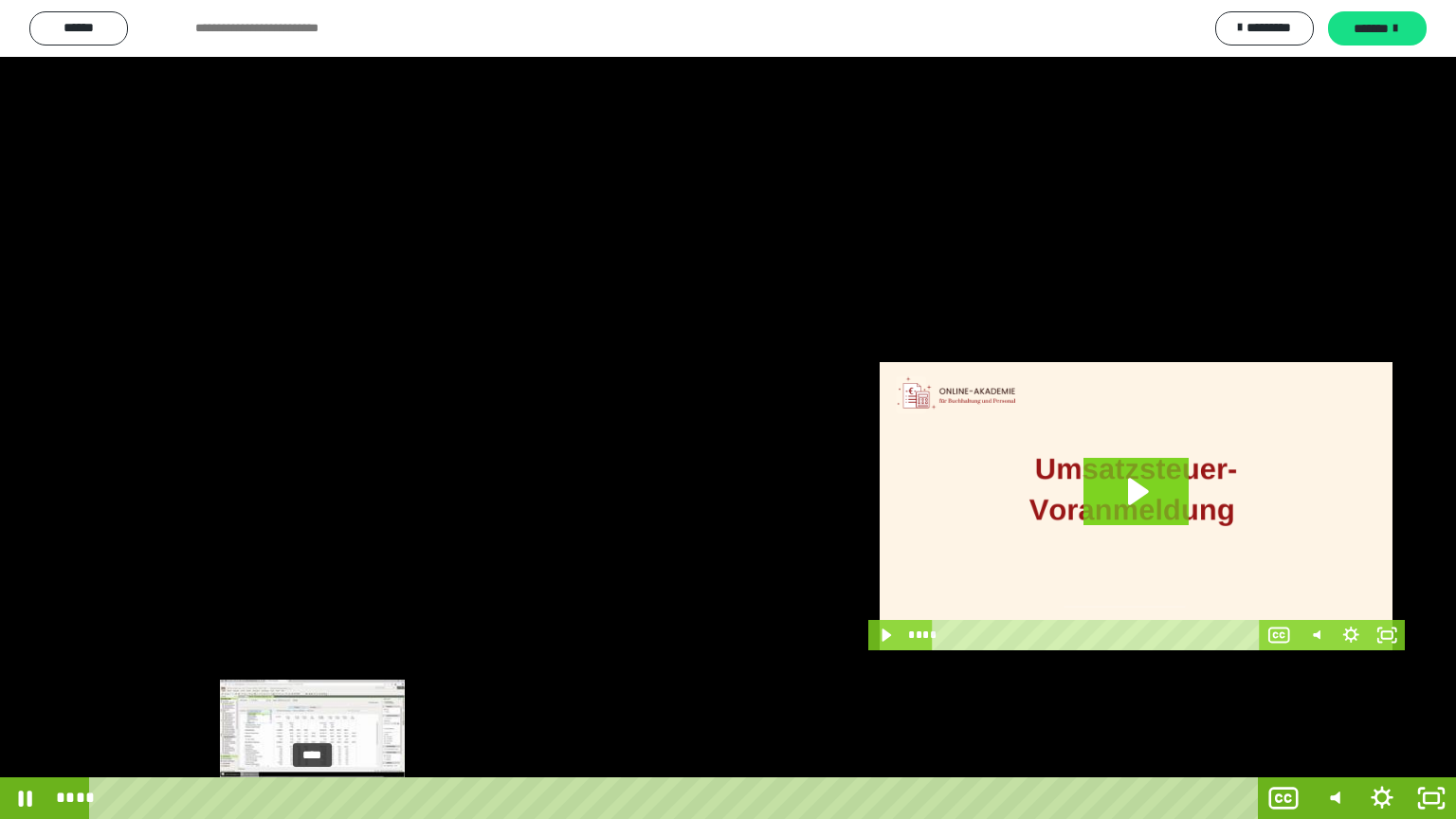 click on "****" at bounding box center [677, 798] 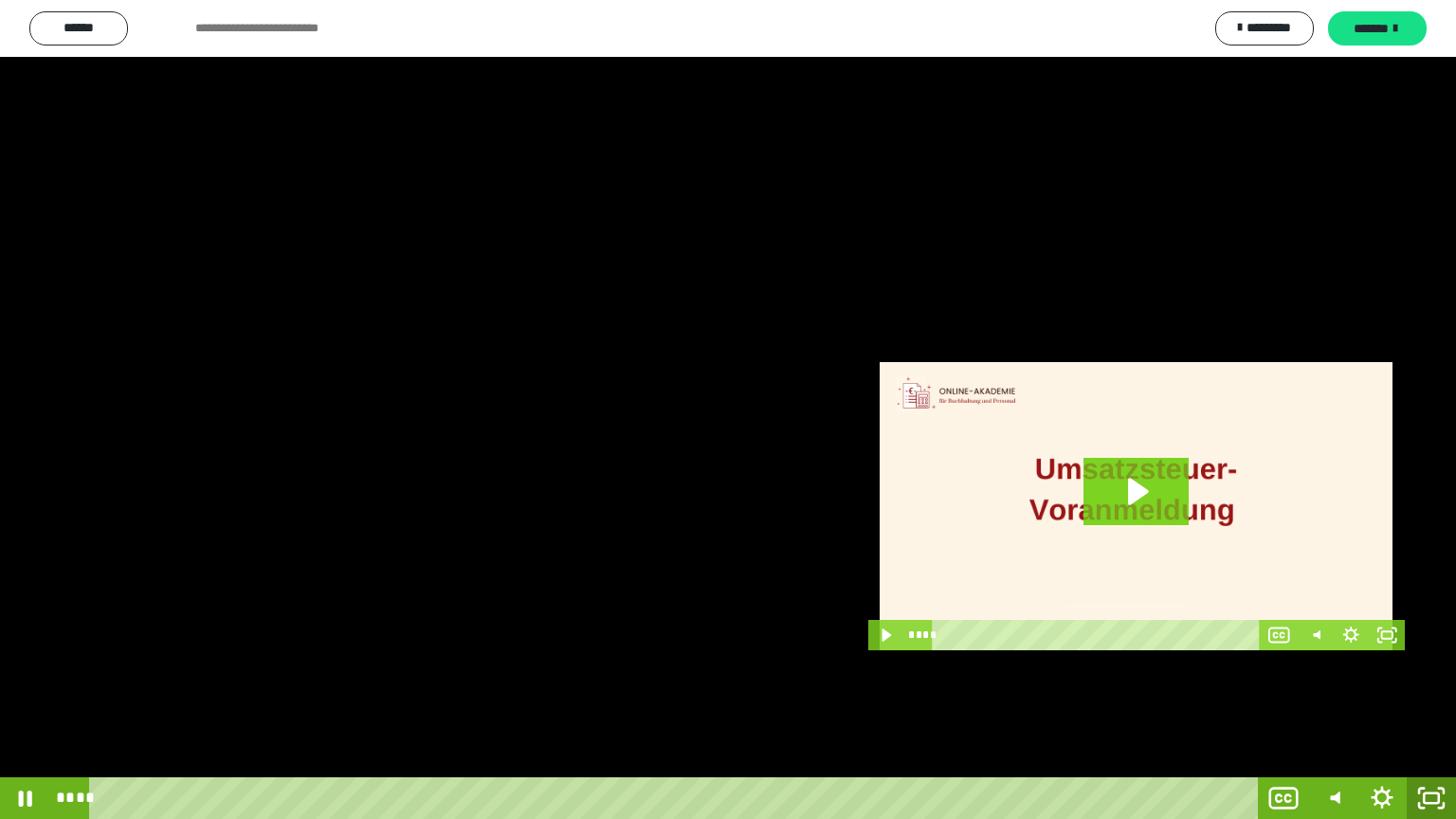 click 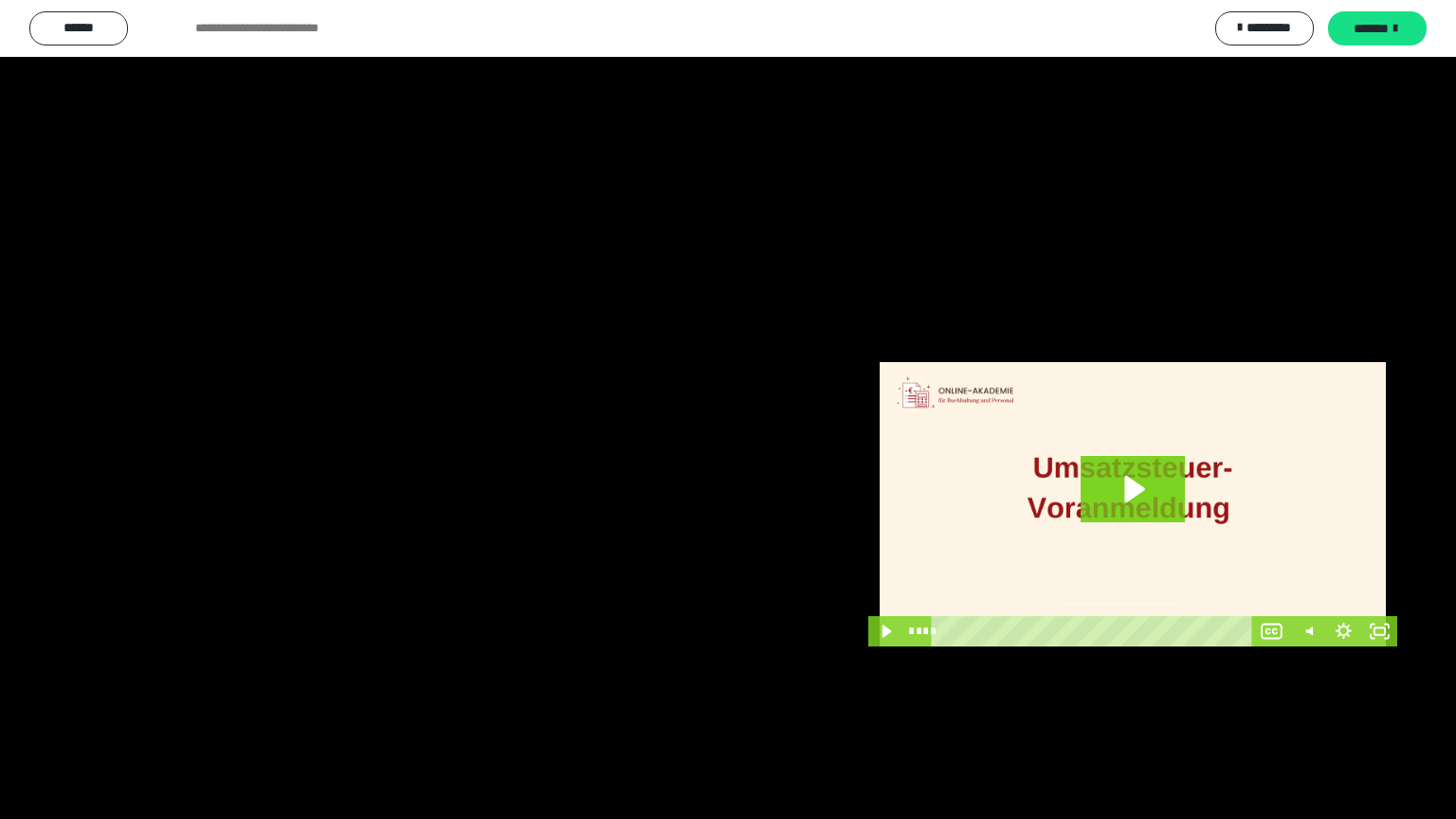 scroll, scrollTop: 3784, scrollLeft: 0, axis: vertical 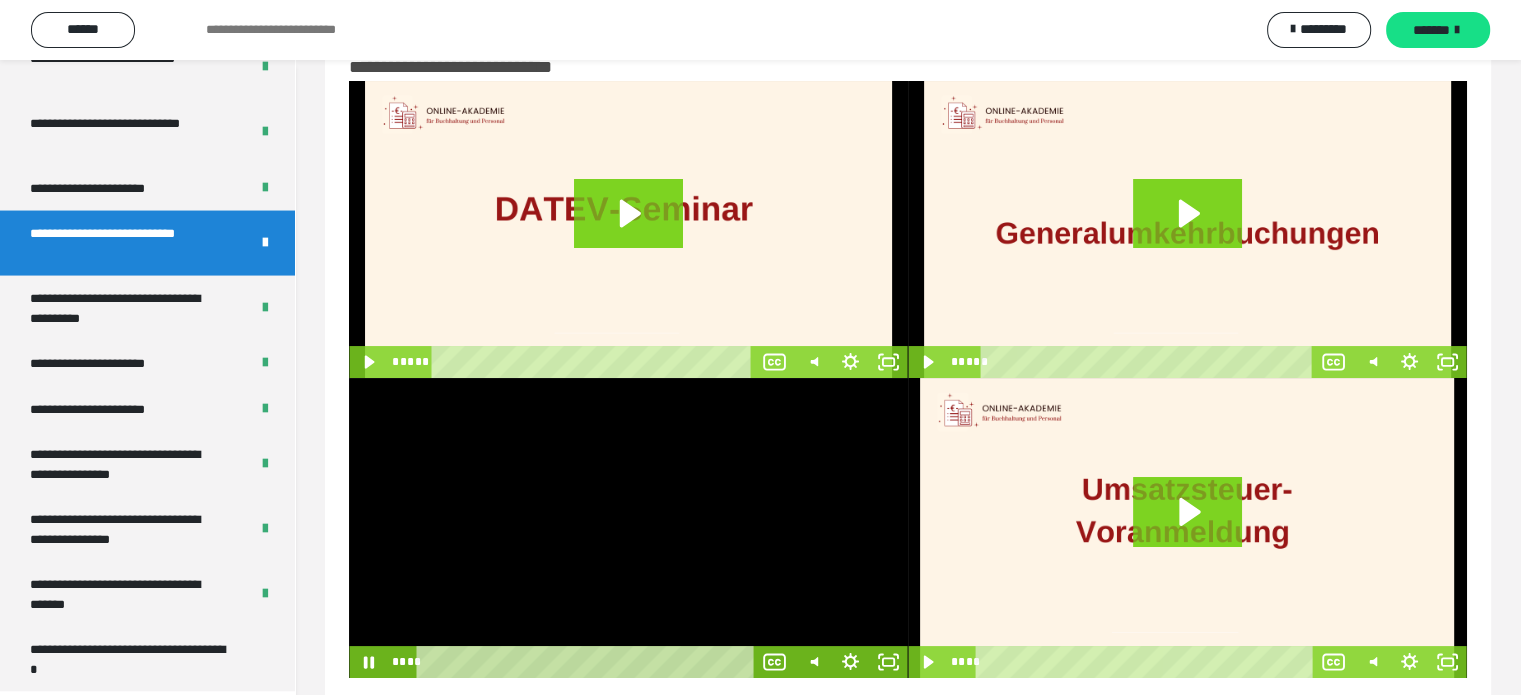 click at bounding box center (628, 528) 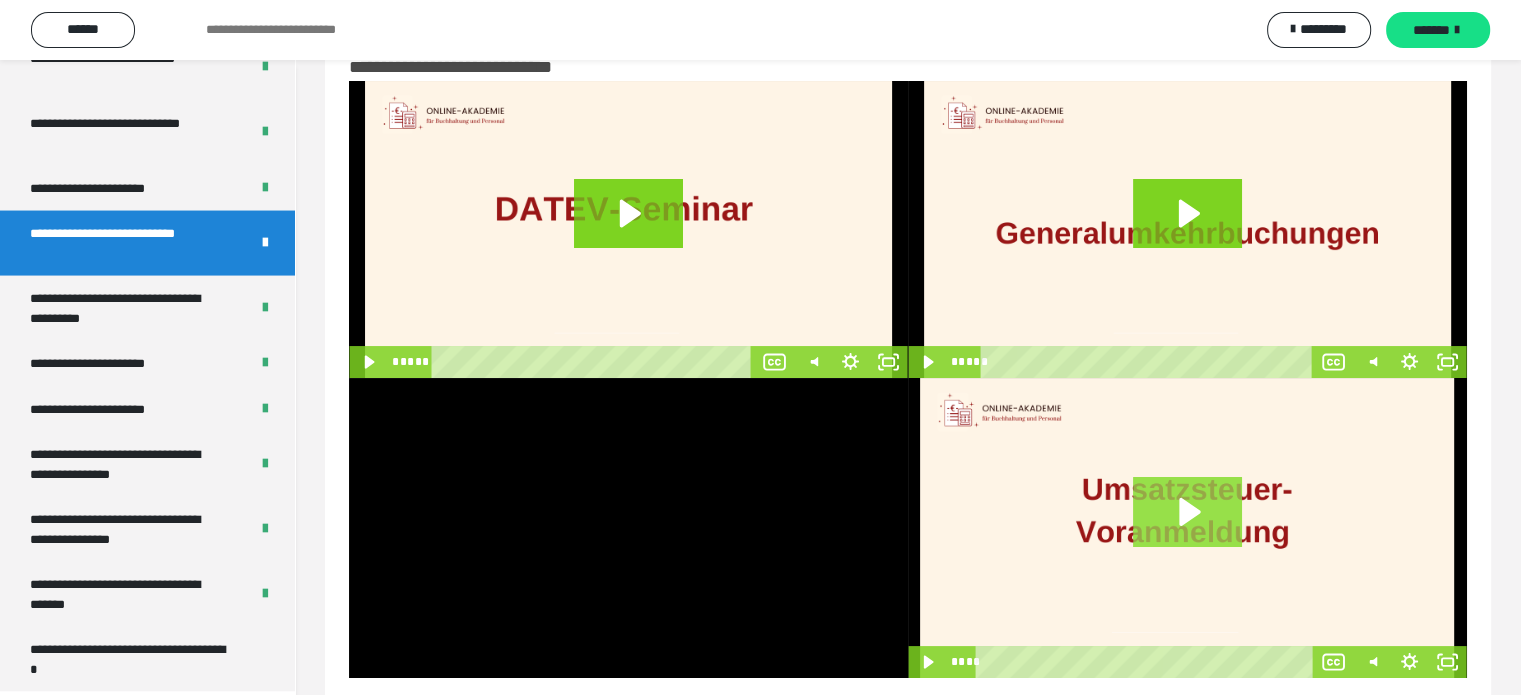 click 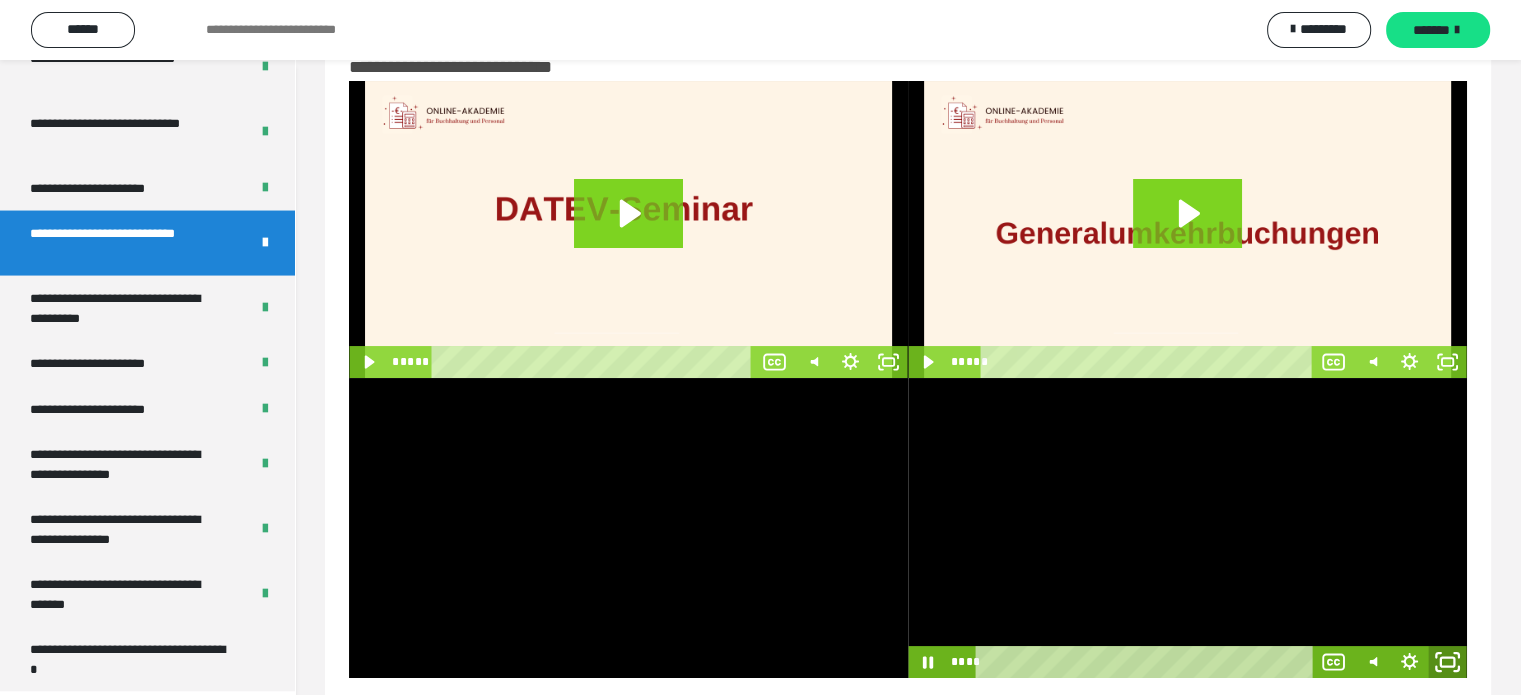 click 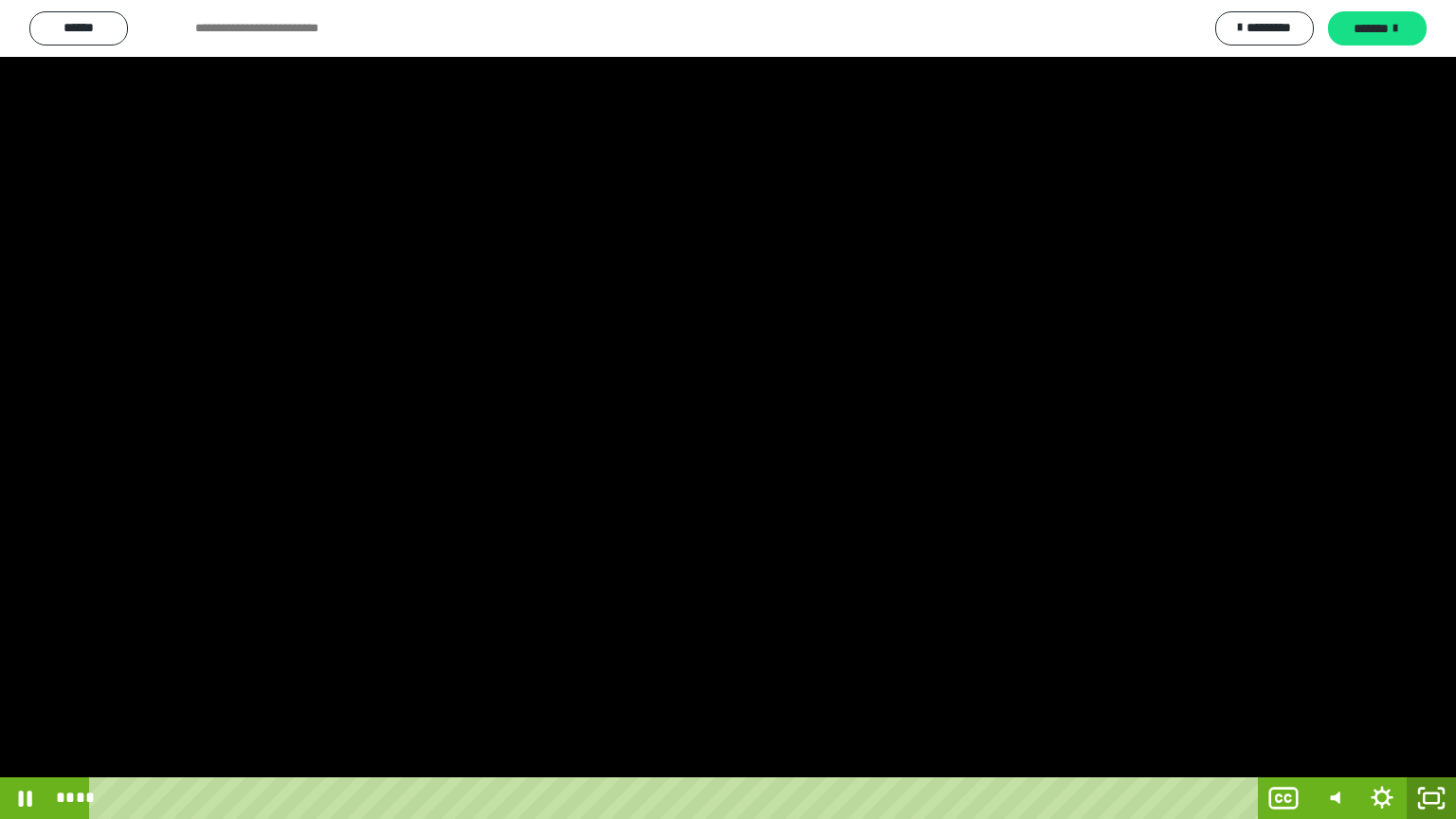click 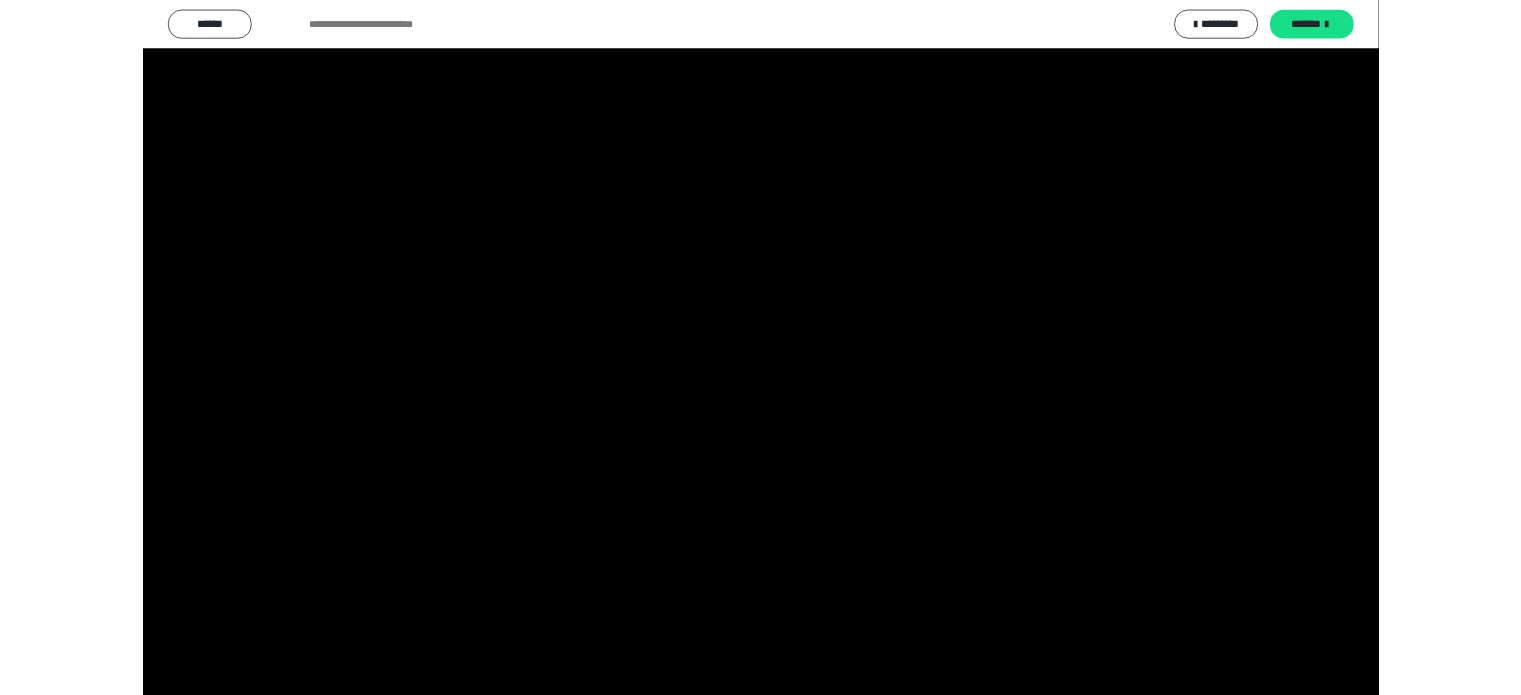 scroll, scrollTop: 3992, scrollLeft: 0, axis: vertical 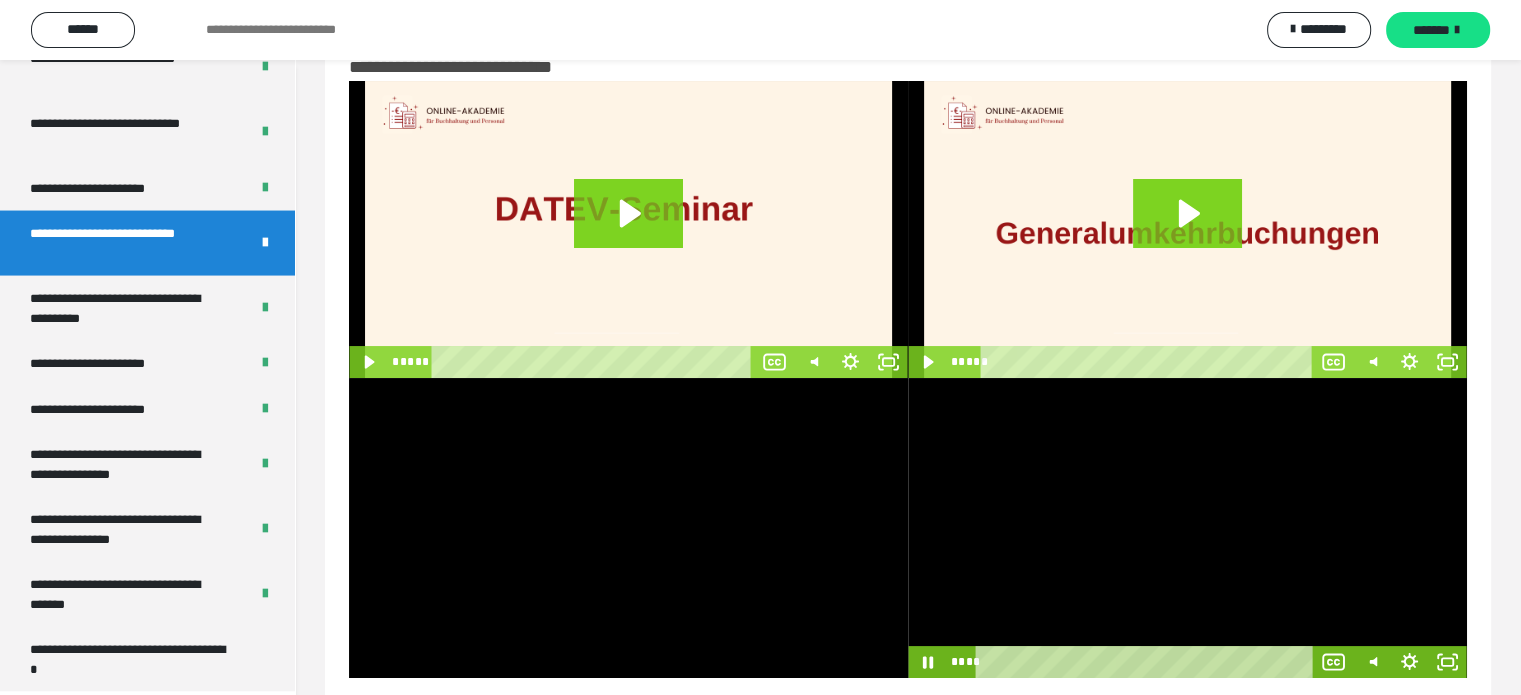 click at bounding box center [1187, 528] 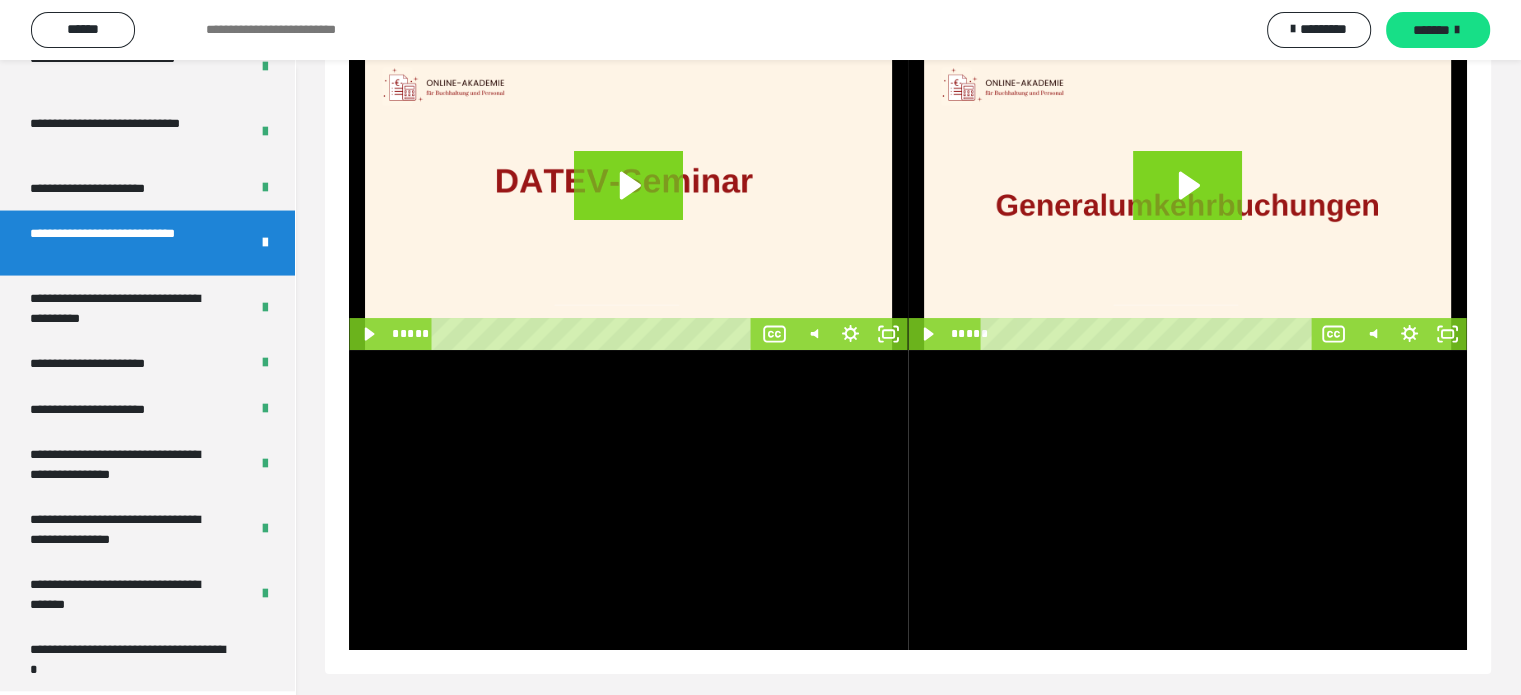 scroll, scrollTop: 96, scrollLeft: 0, axis: vertical 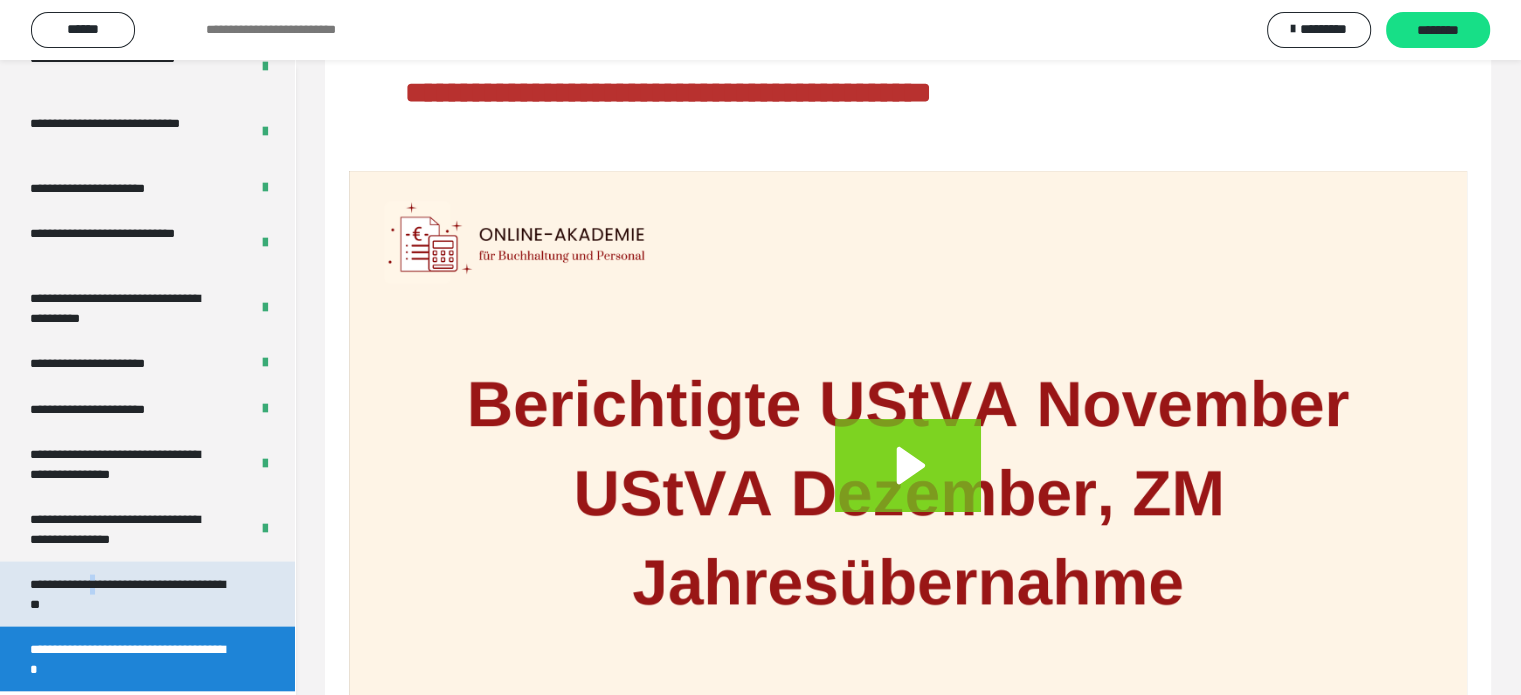 click on "**********" at bounding box center (132, 594) 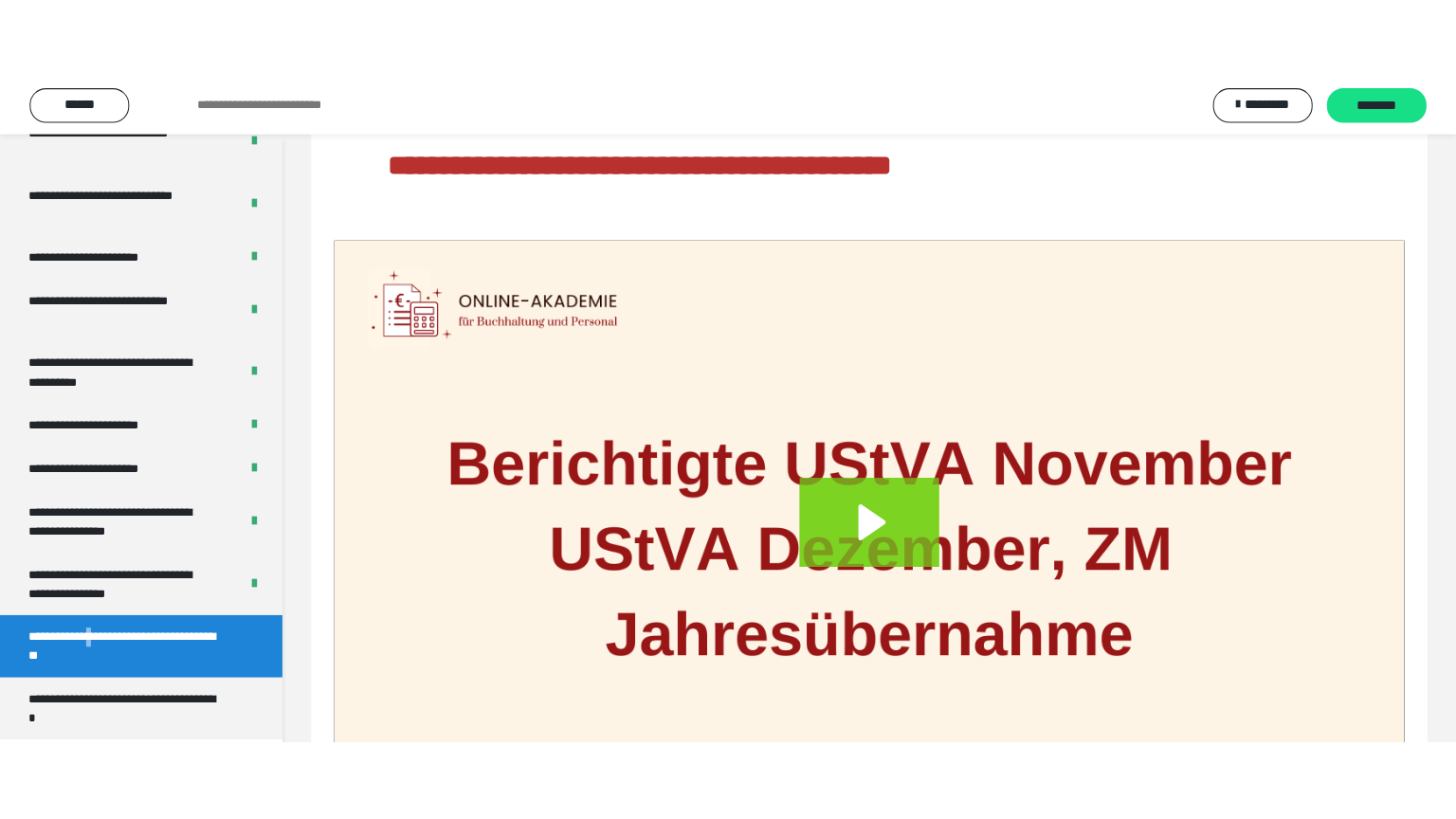 scroll, scrollTop: 57, scrollLeft: 0, axis: vertical 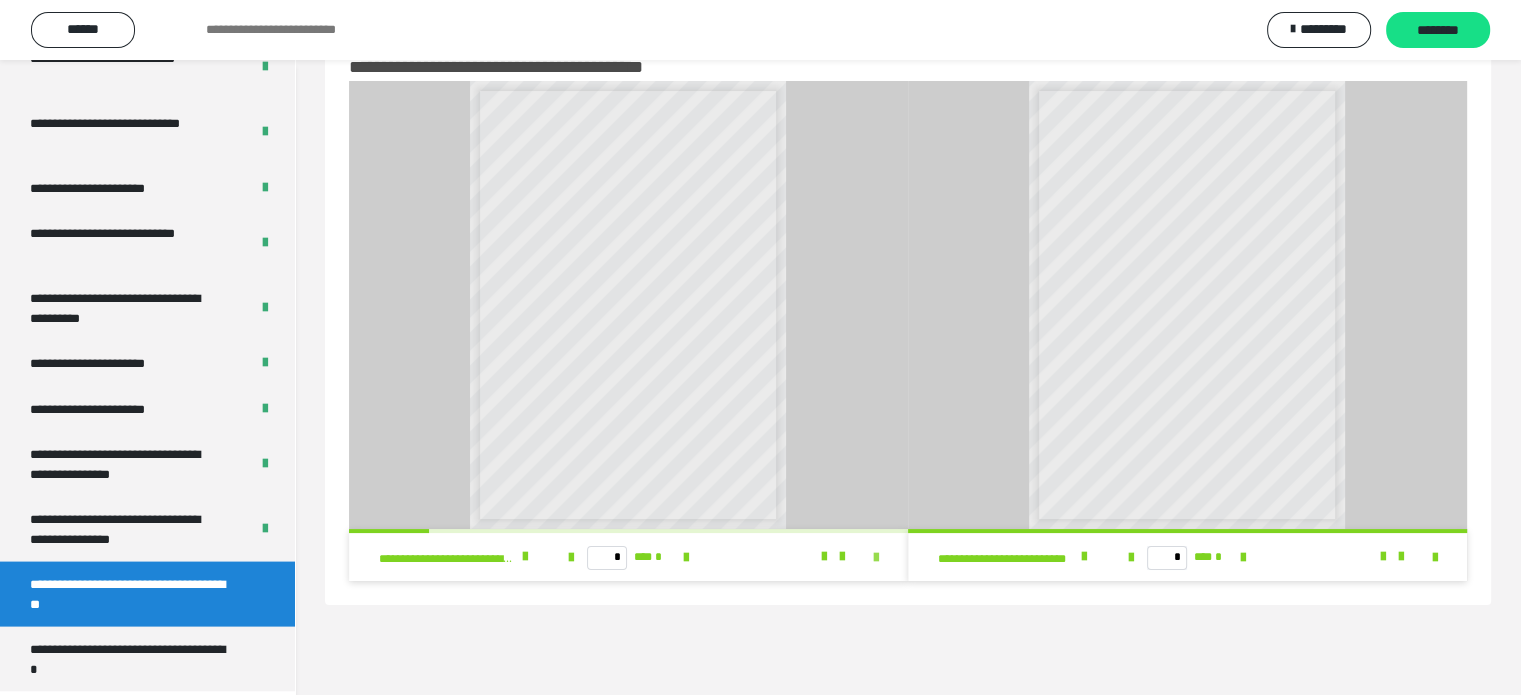 click at bounding box center [876, 558] 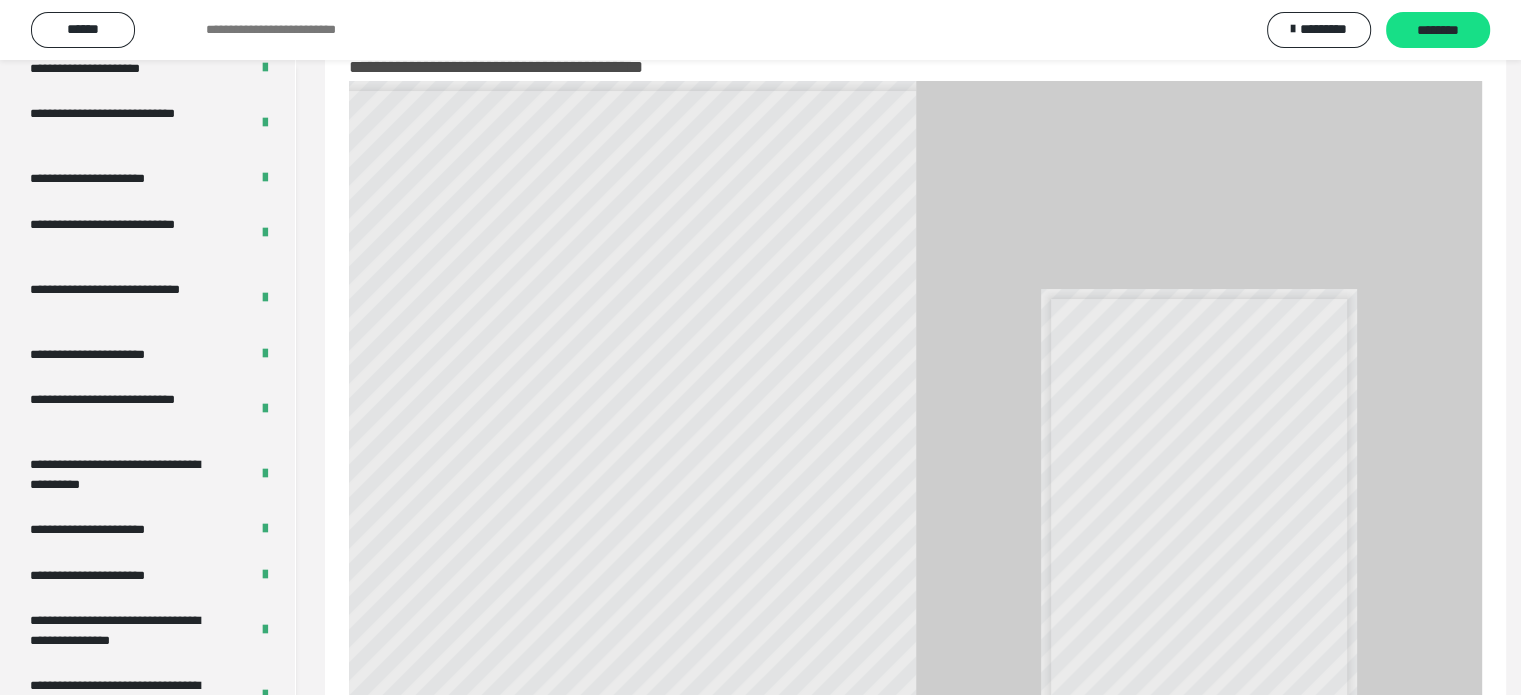 scroll, scrollTop: 3823, scrollLeft: 0, axis: vertical 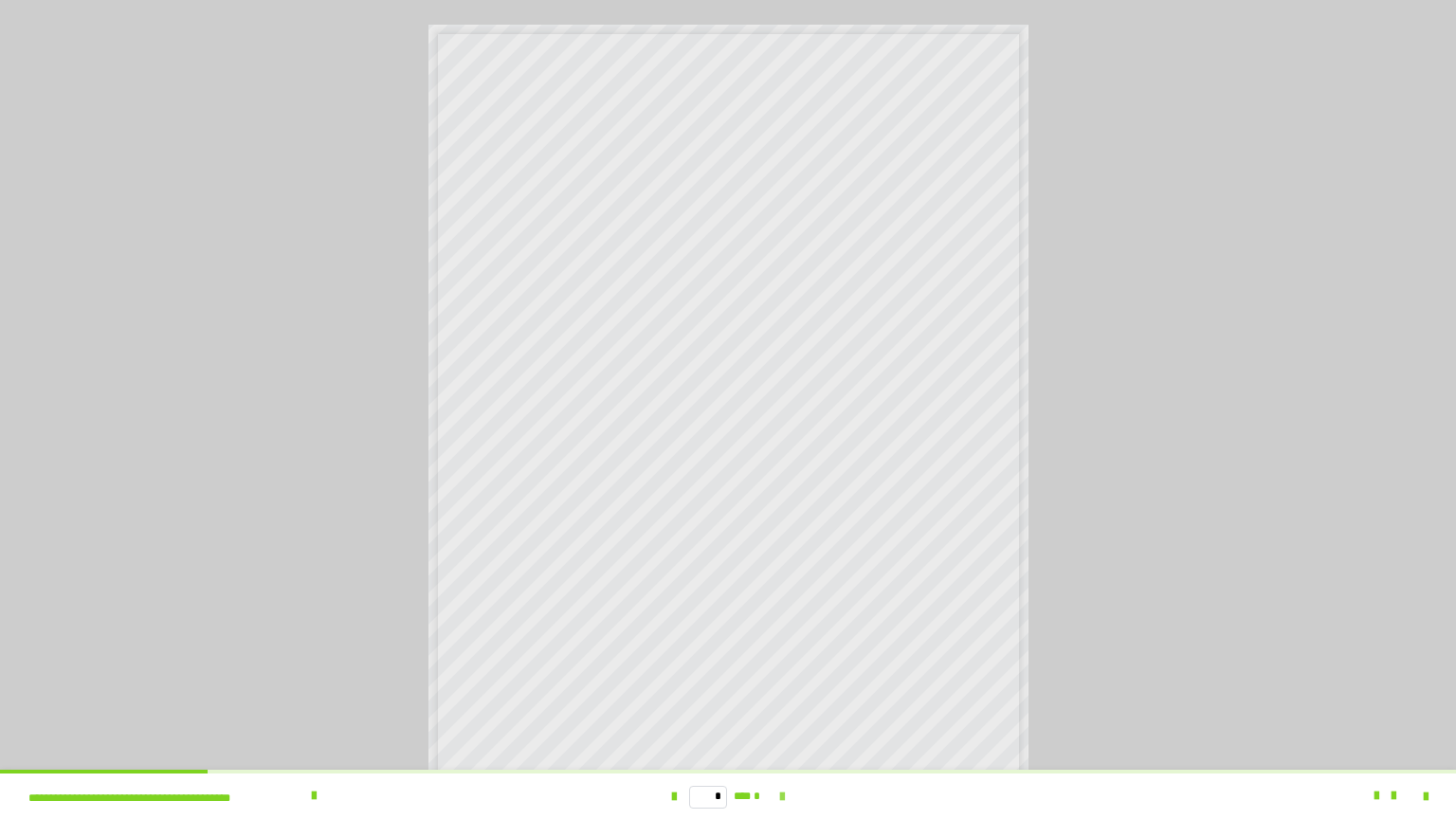 click at bounding box center (782, 797) 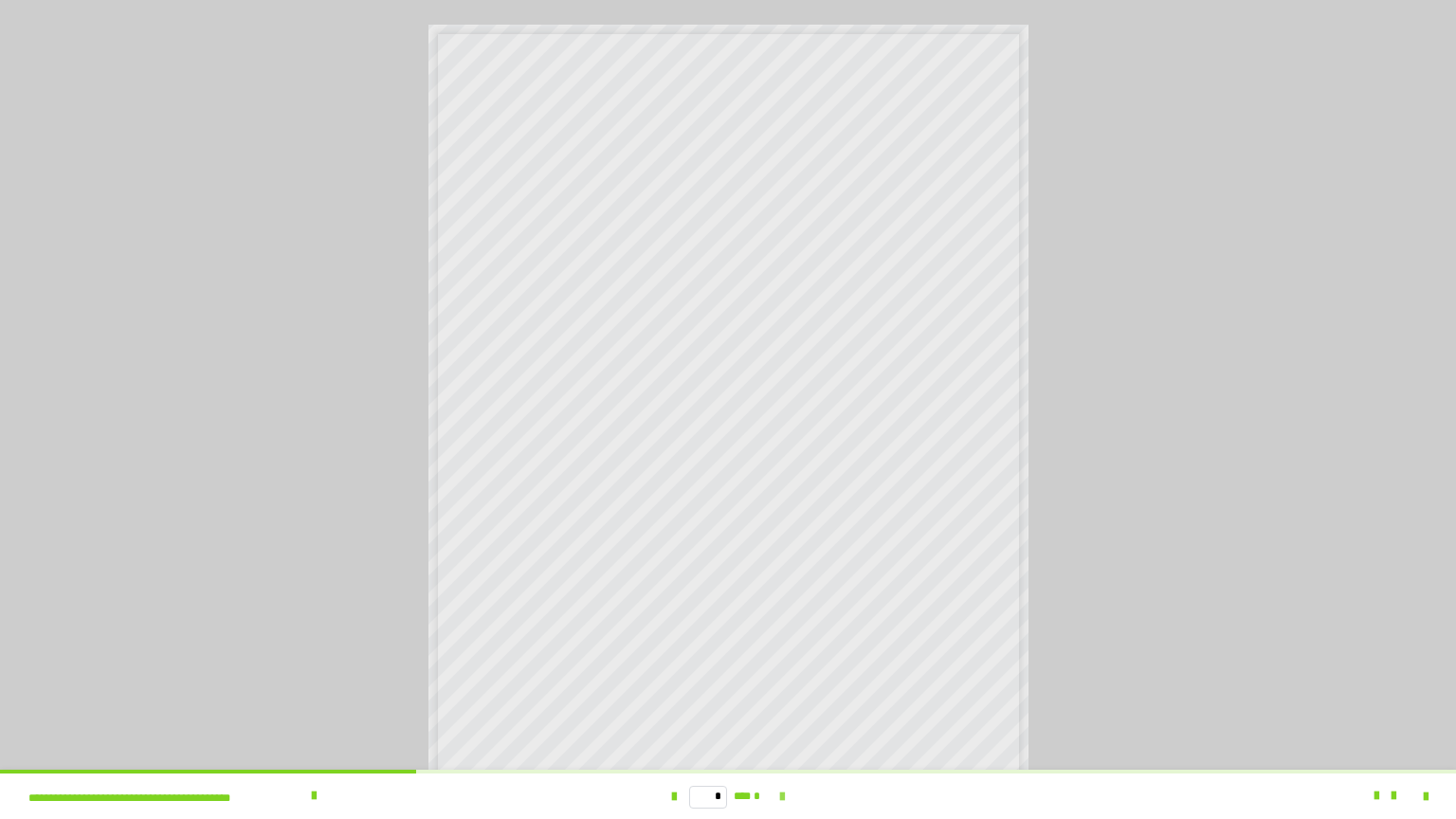 click at bounding box center [782, 797] 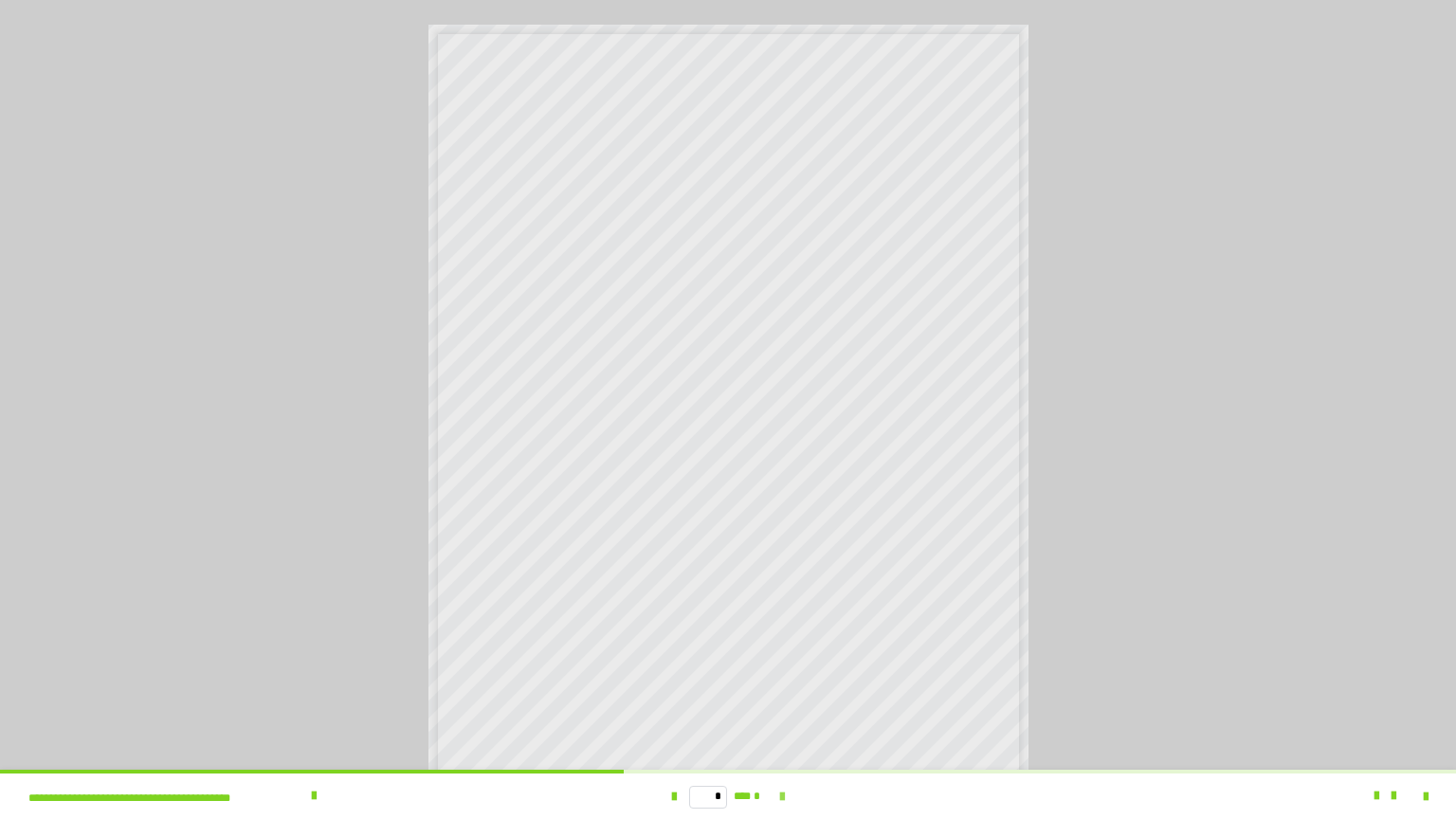 click at bounding box center [782, 797] 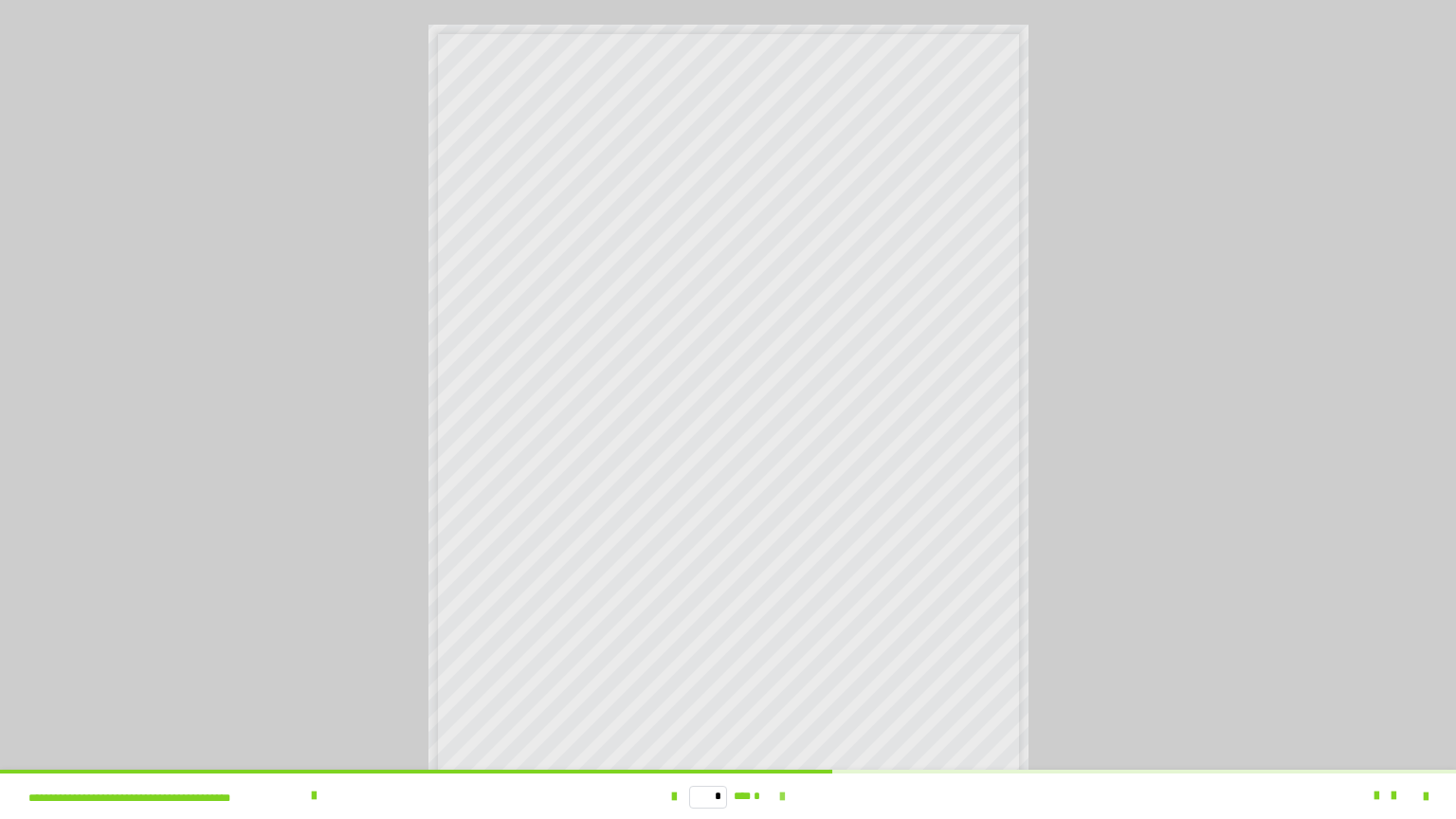 click at bounding box center (782, 797) 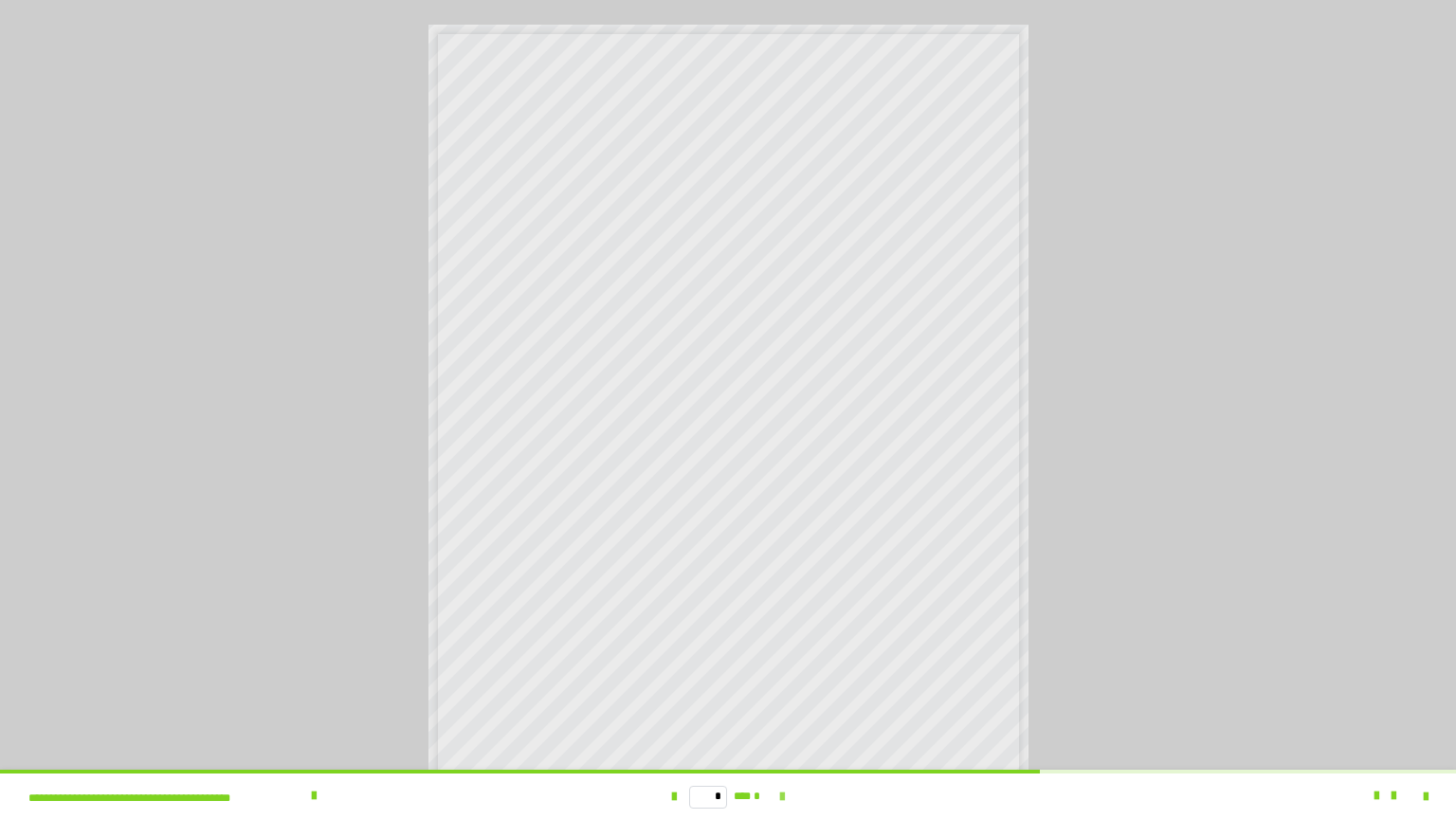 click at bounding box center [782, 797] 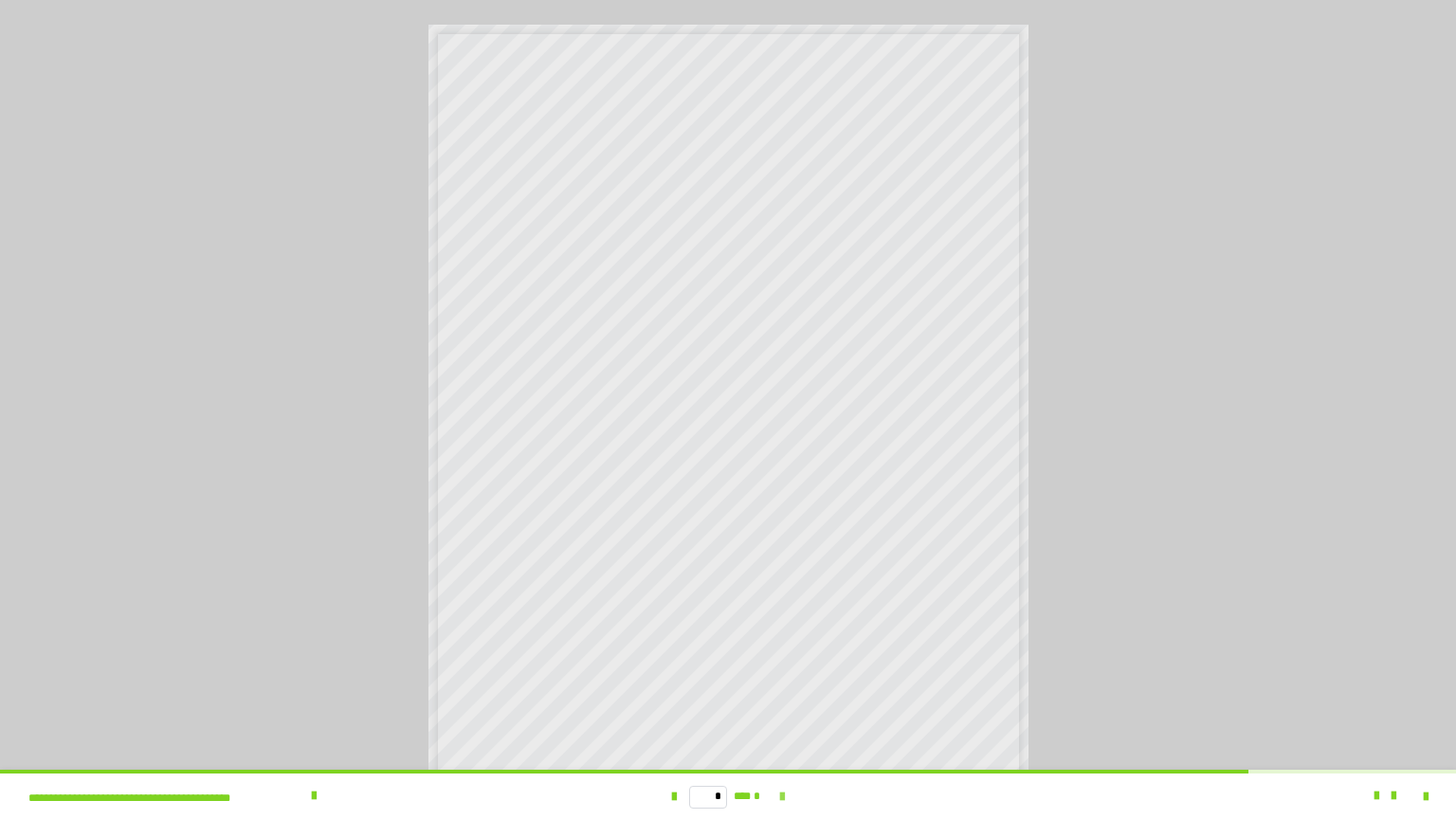 click at bounding box center [782, 797] 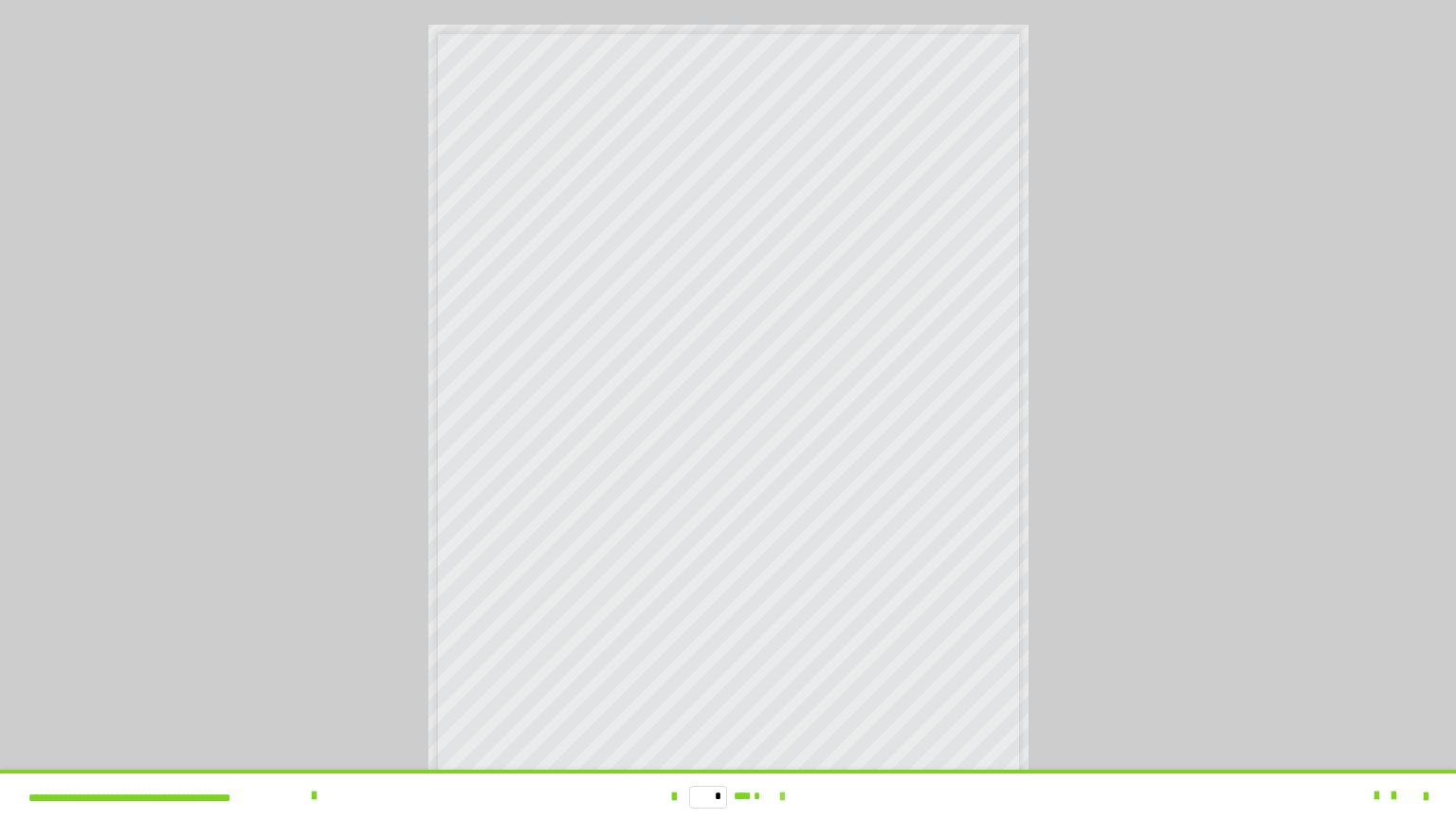 click on "* *** *" at bounding box center (728, 796) 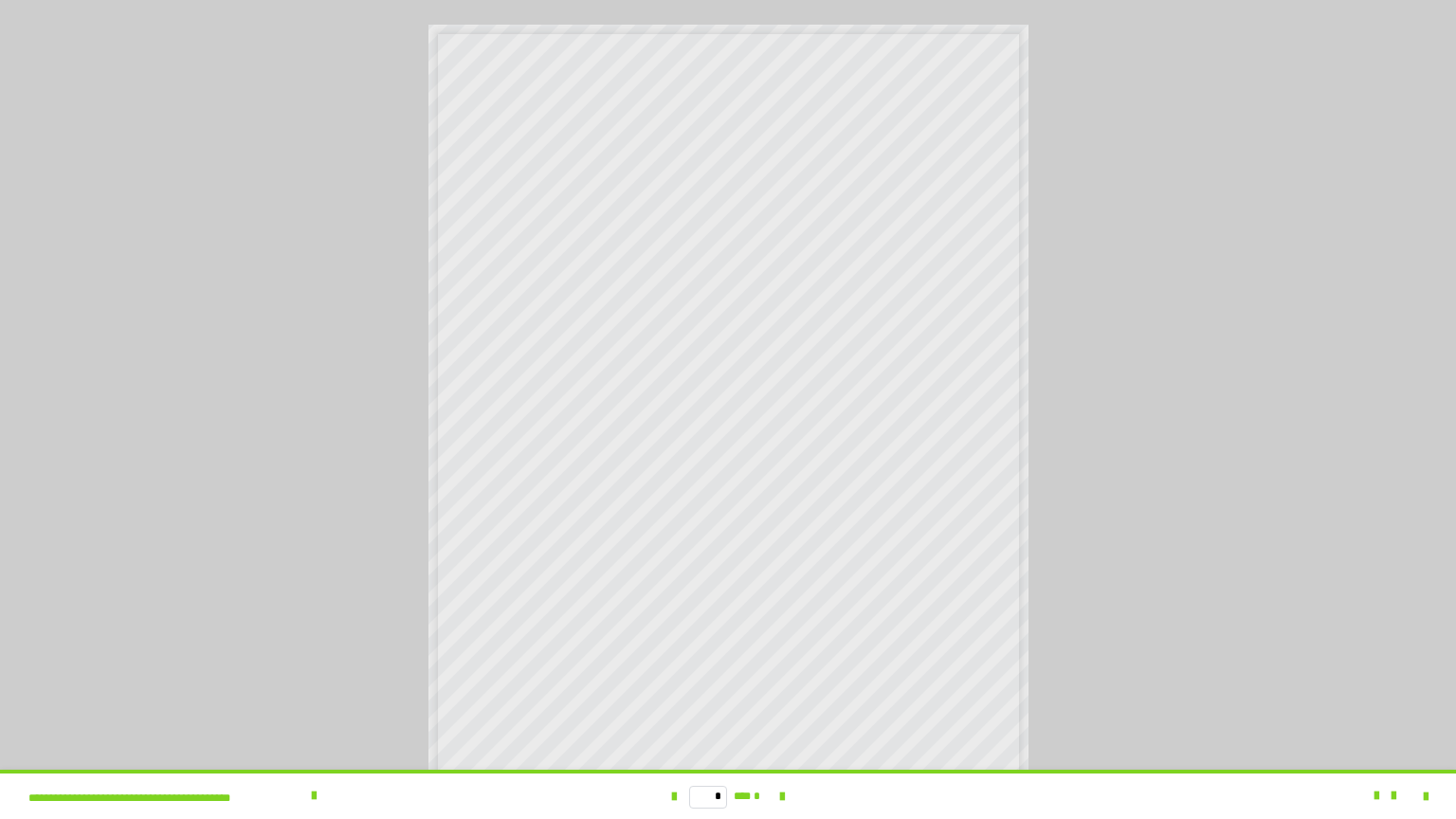 click on "* *** *" at bounding box center (728, 796) 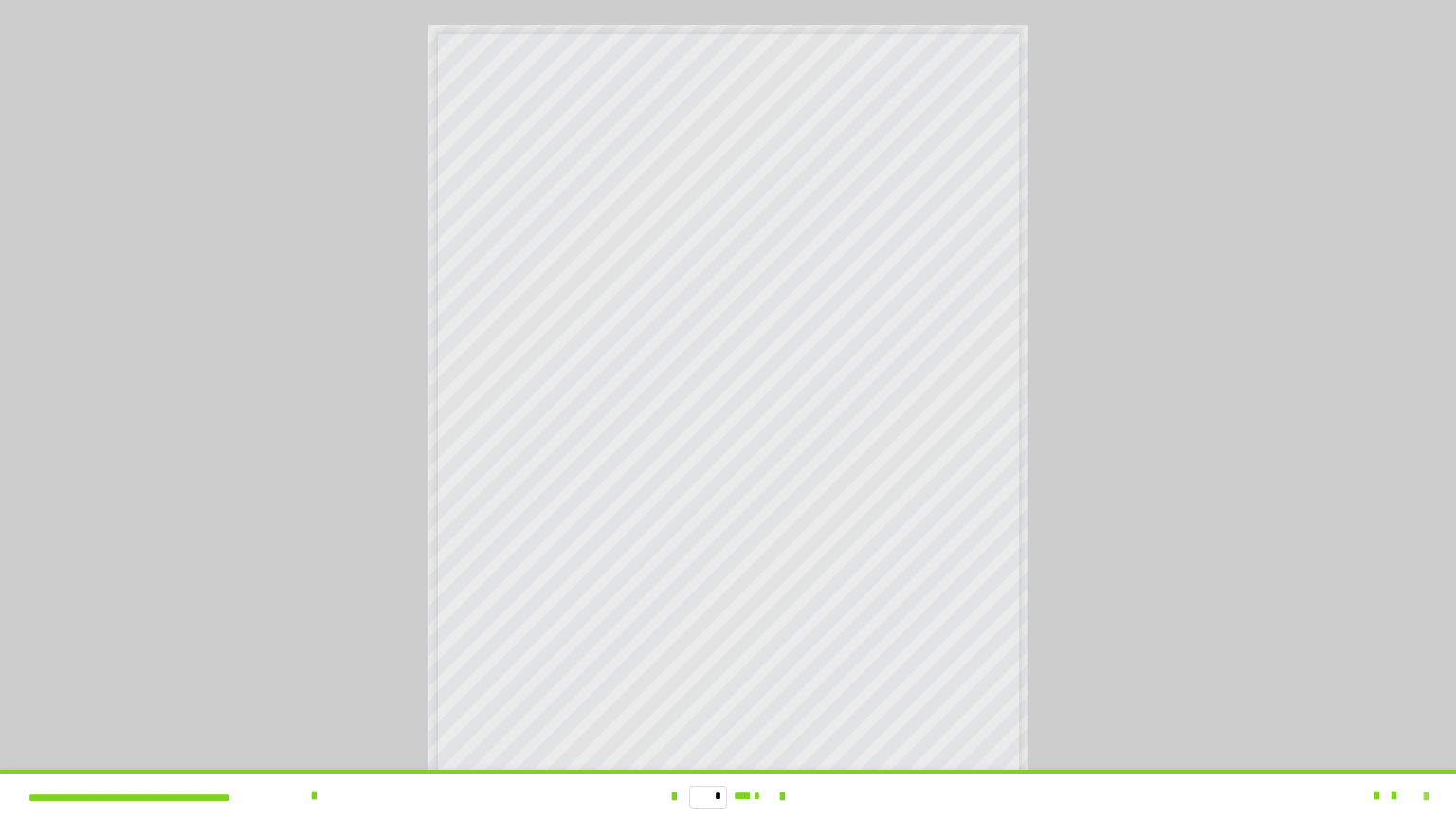 click at bounding box center (1426, 797) 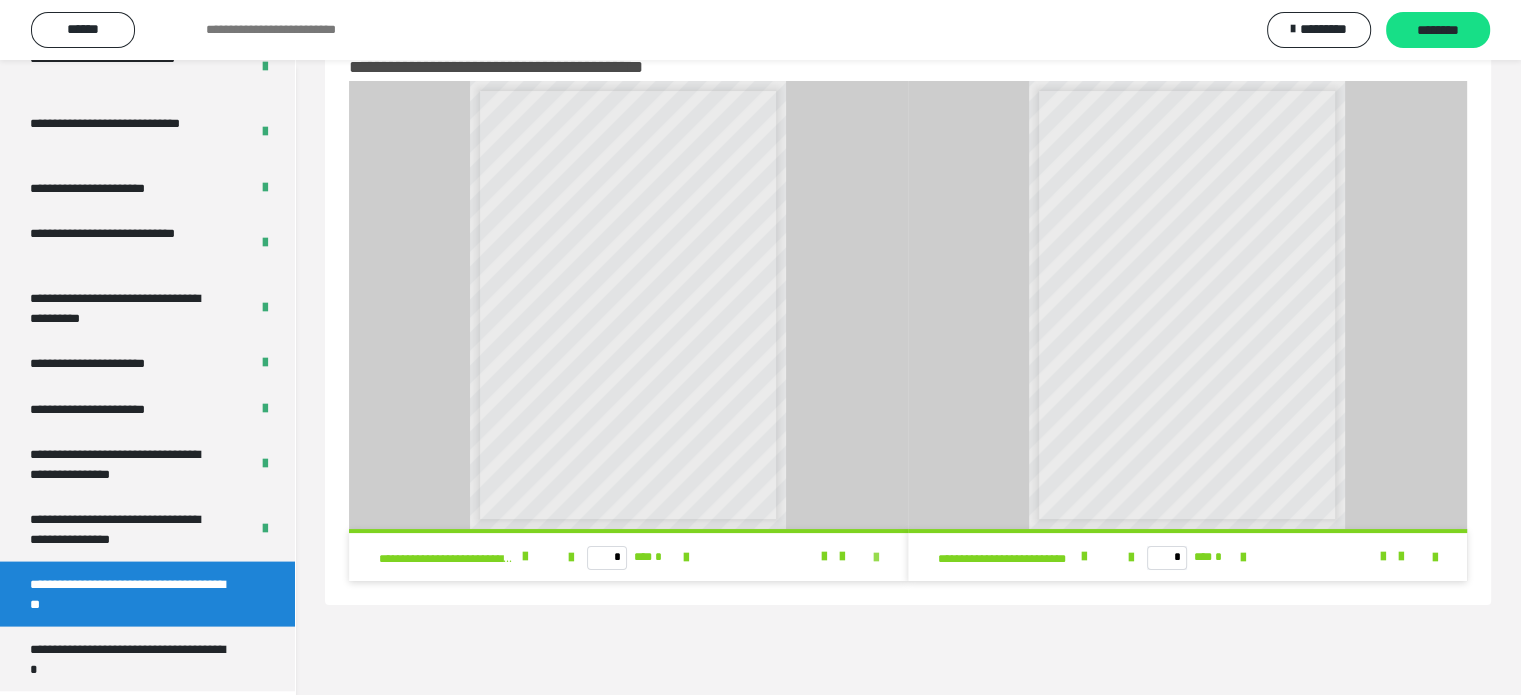 click at bounding box center (876, 558) 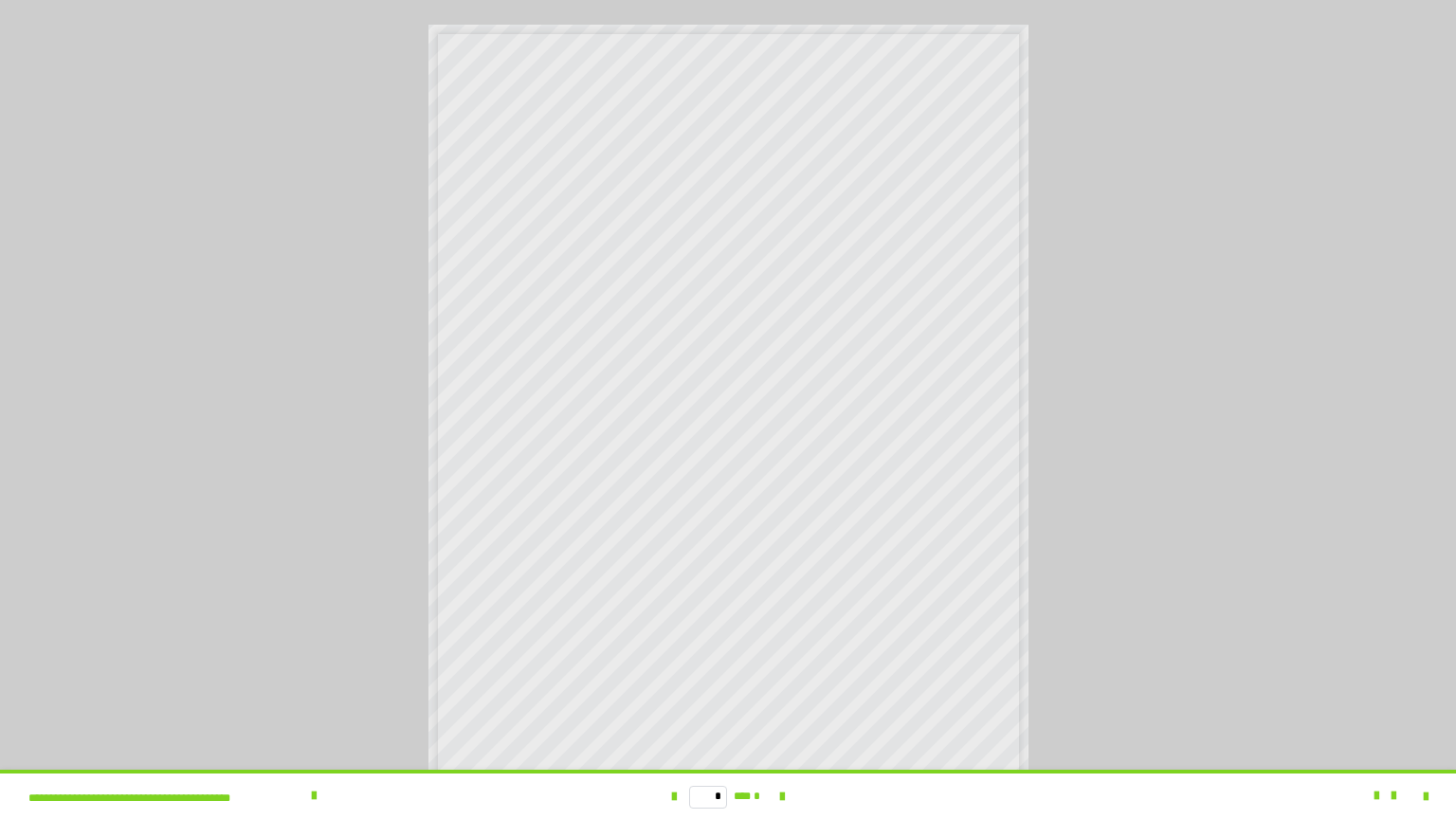 click on "* *** *" at bounding box center (728, 796) 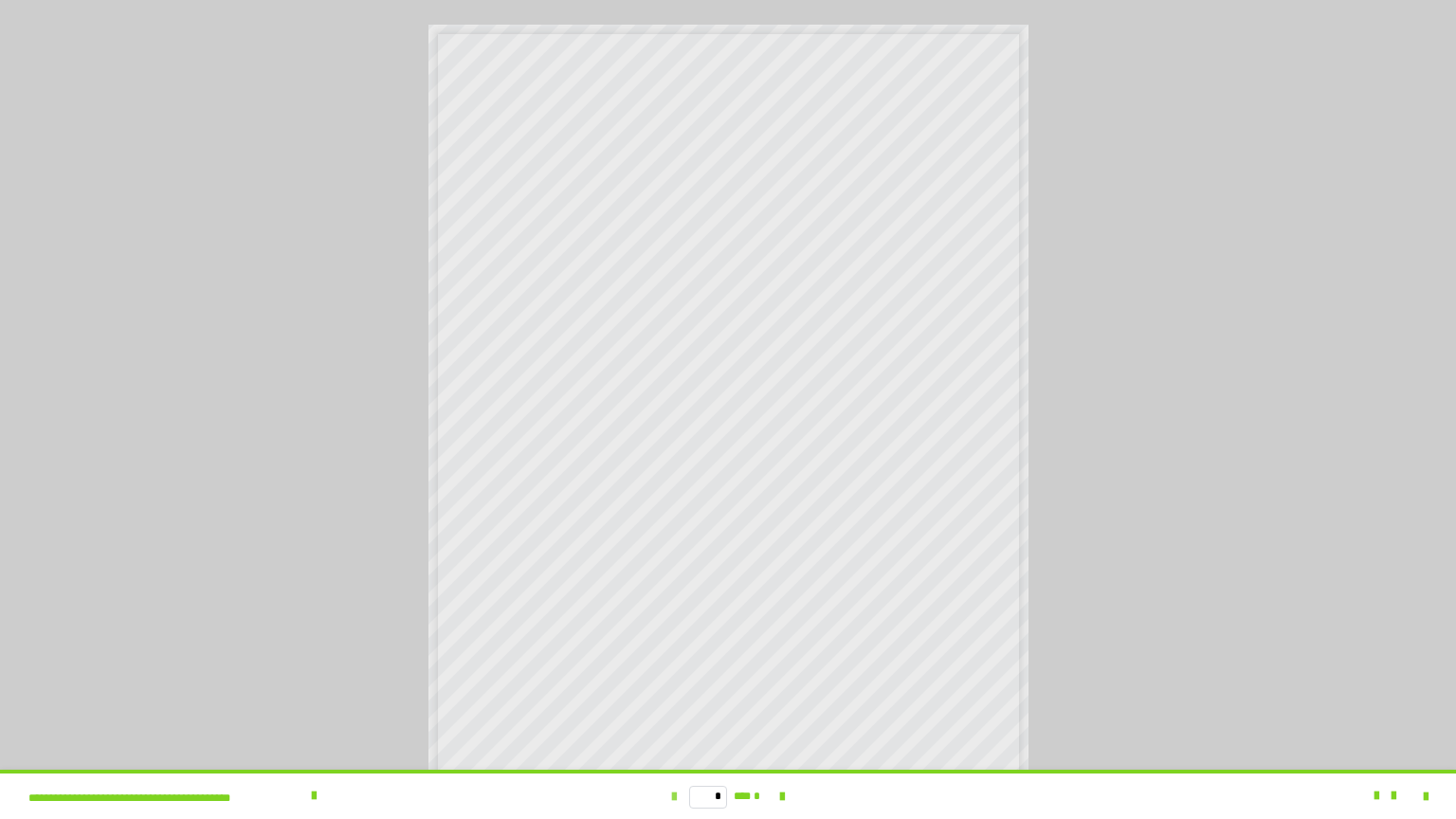 click at bounding box center (674, 797) 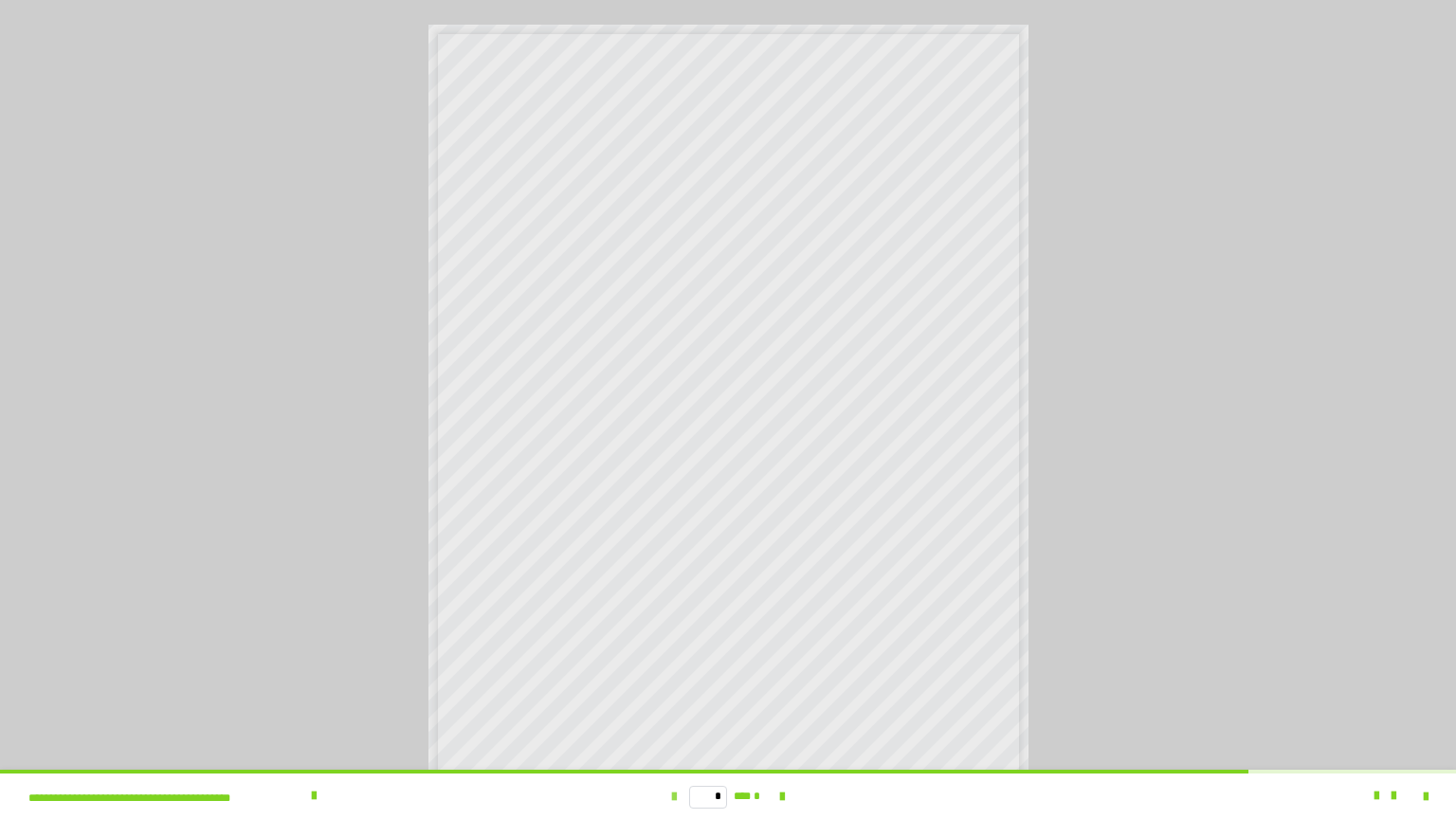 click at bounding box center (674, 797) 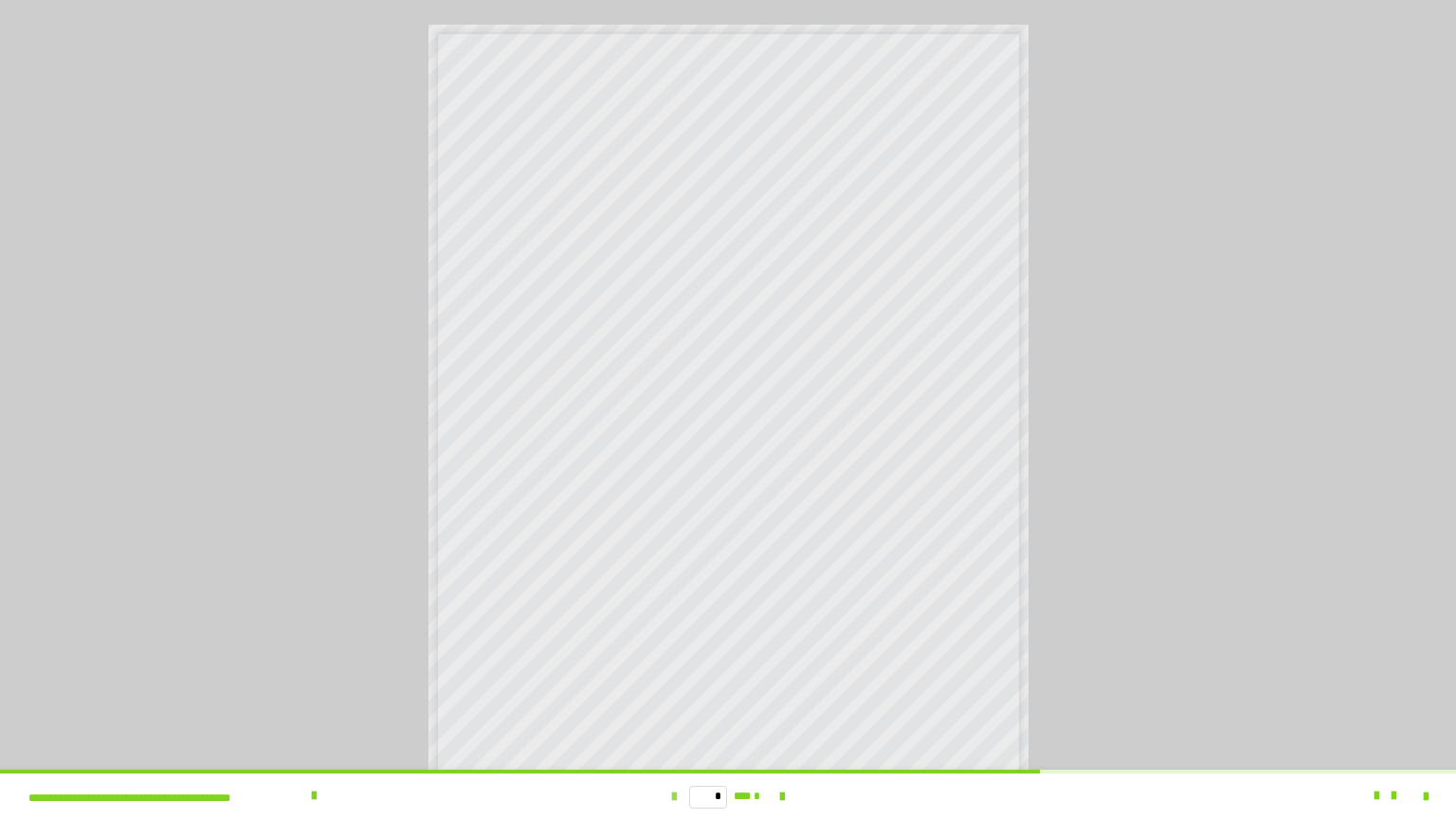 click at bounding box center [674, 797] 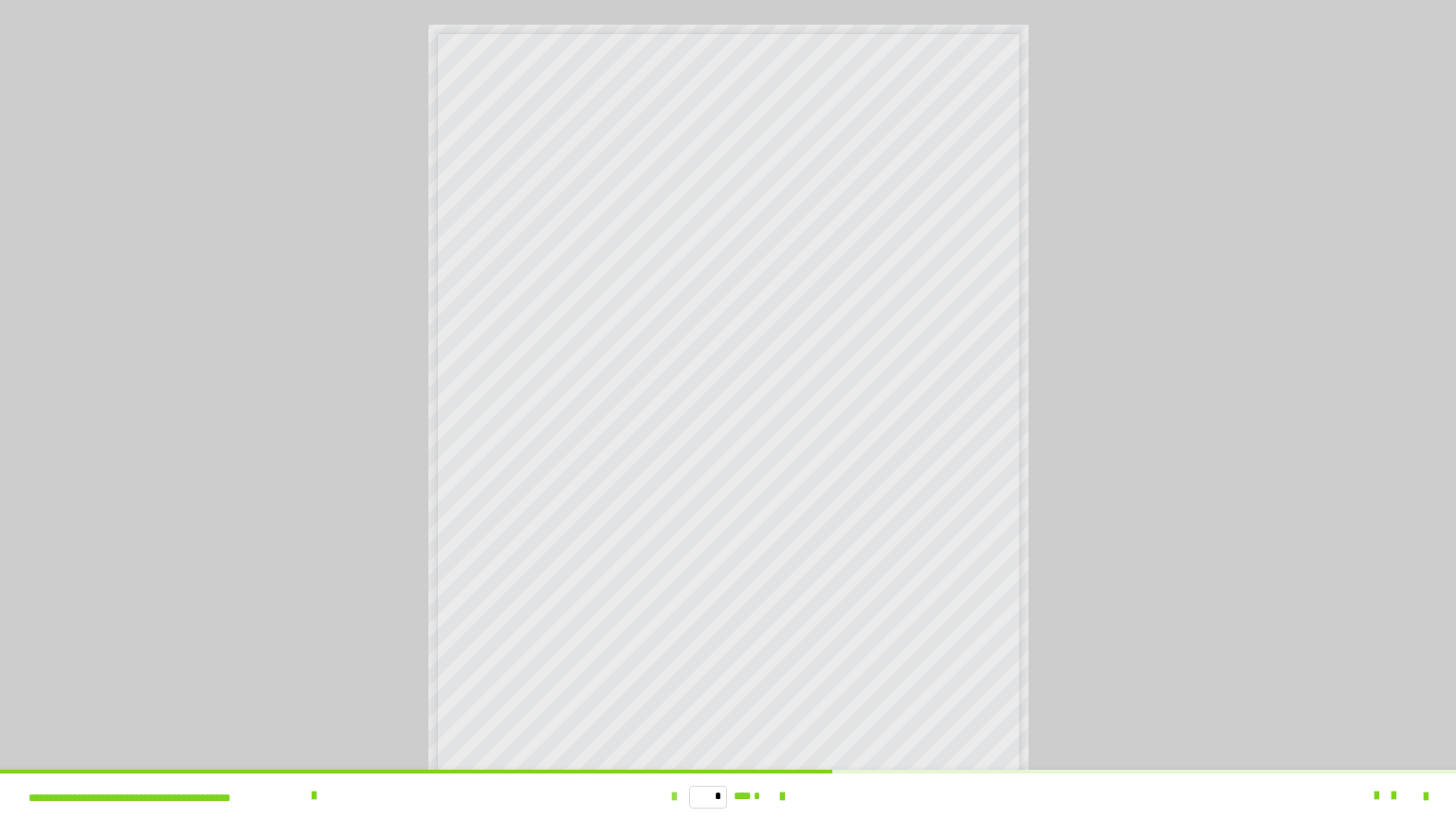 click at bounding box center (674, 797) 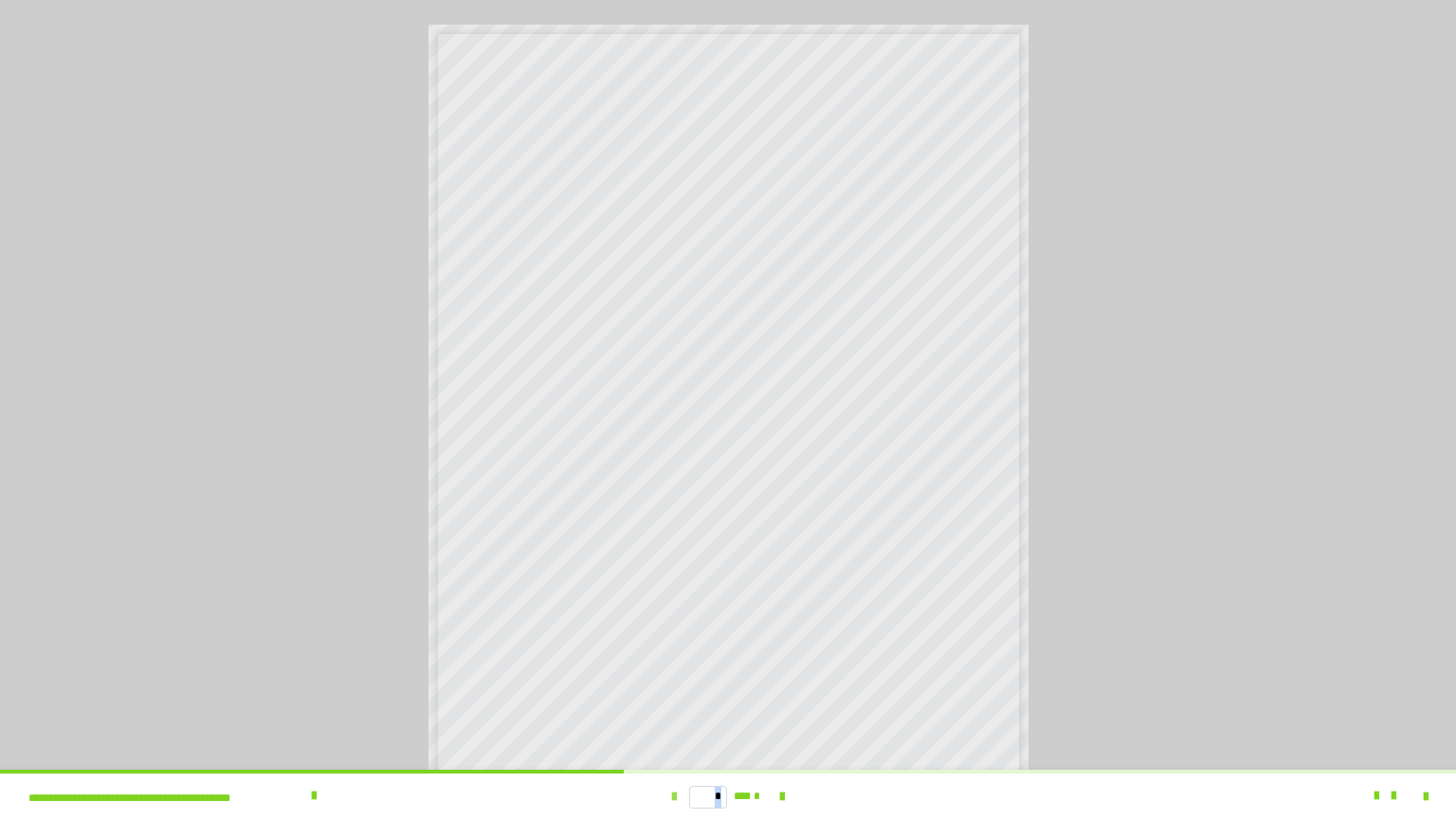 click at bounding box center [674, 797] 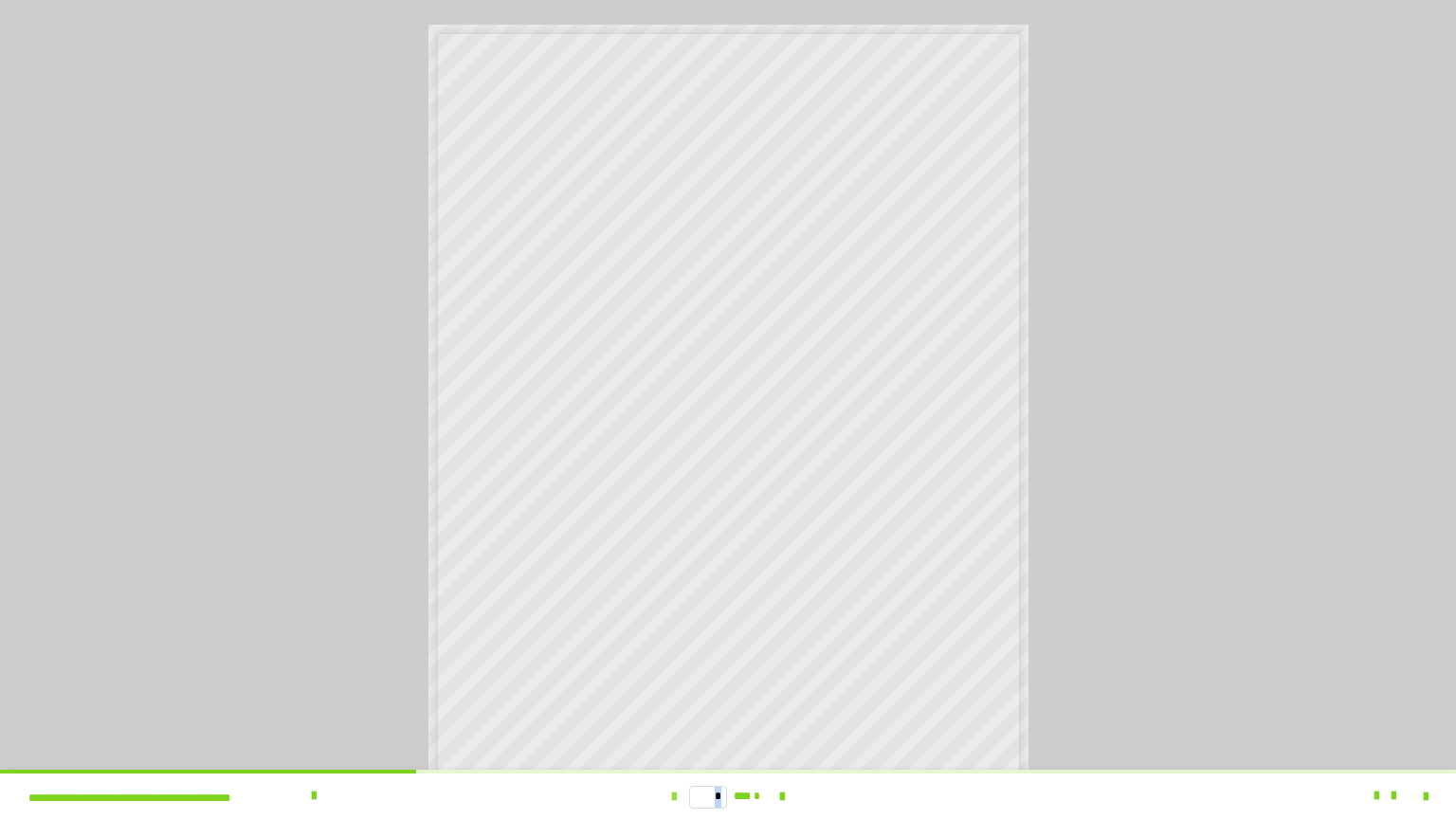 click at bounding box center [674, 797] 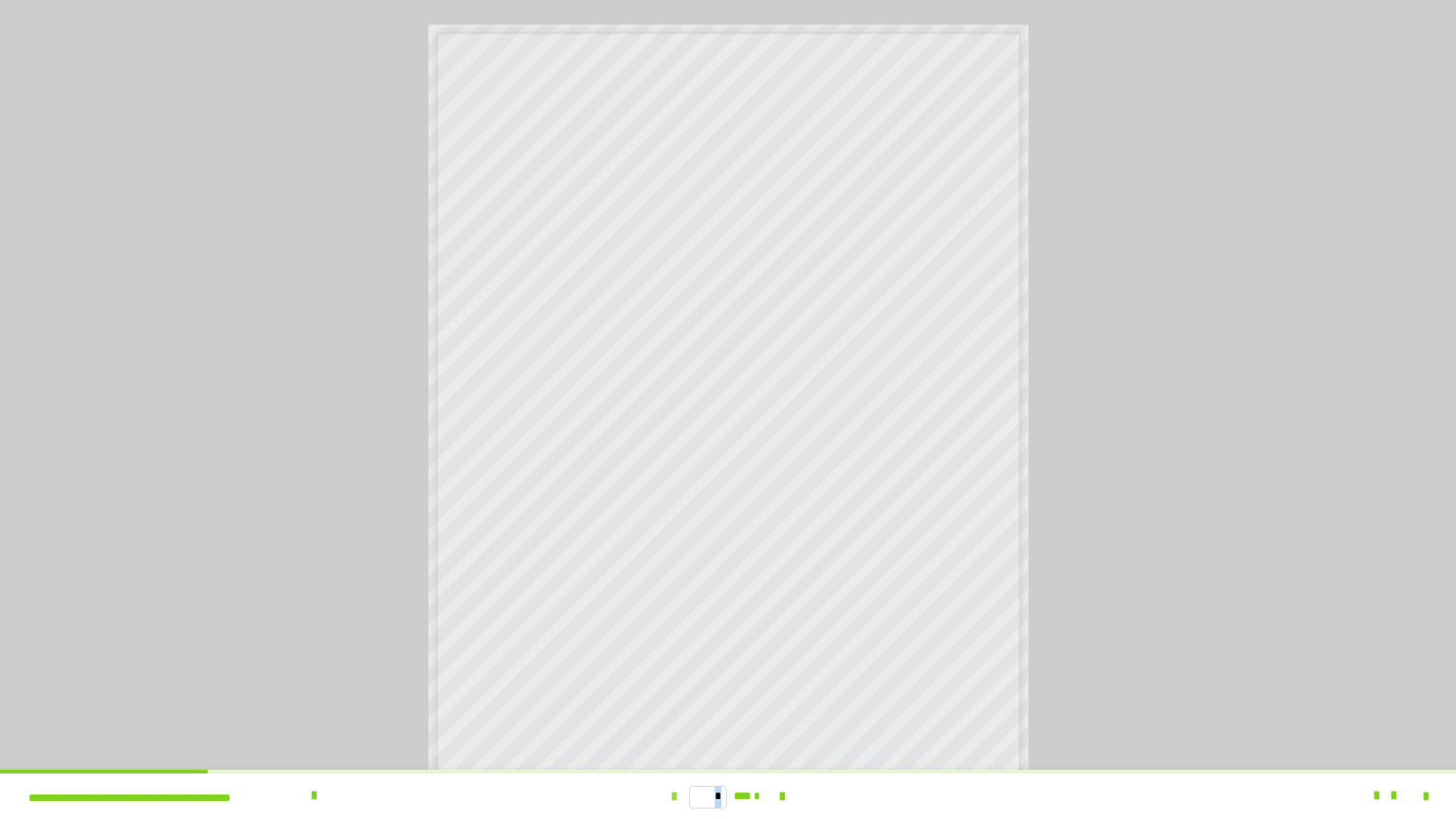 click on "* *** *" at bounding box center (728, 796) 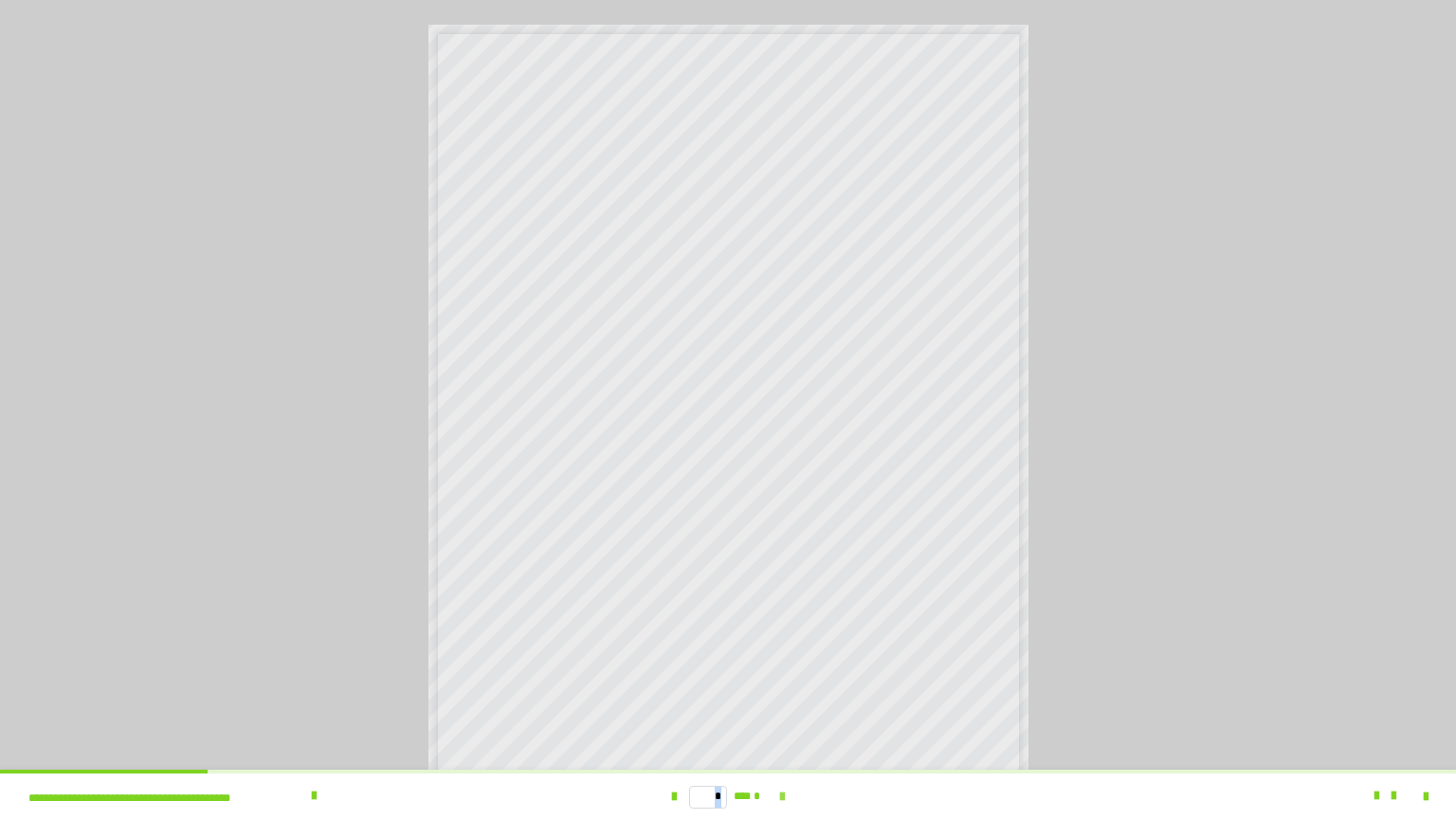 click at bounding box center (782, 797) 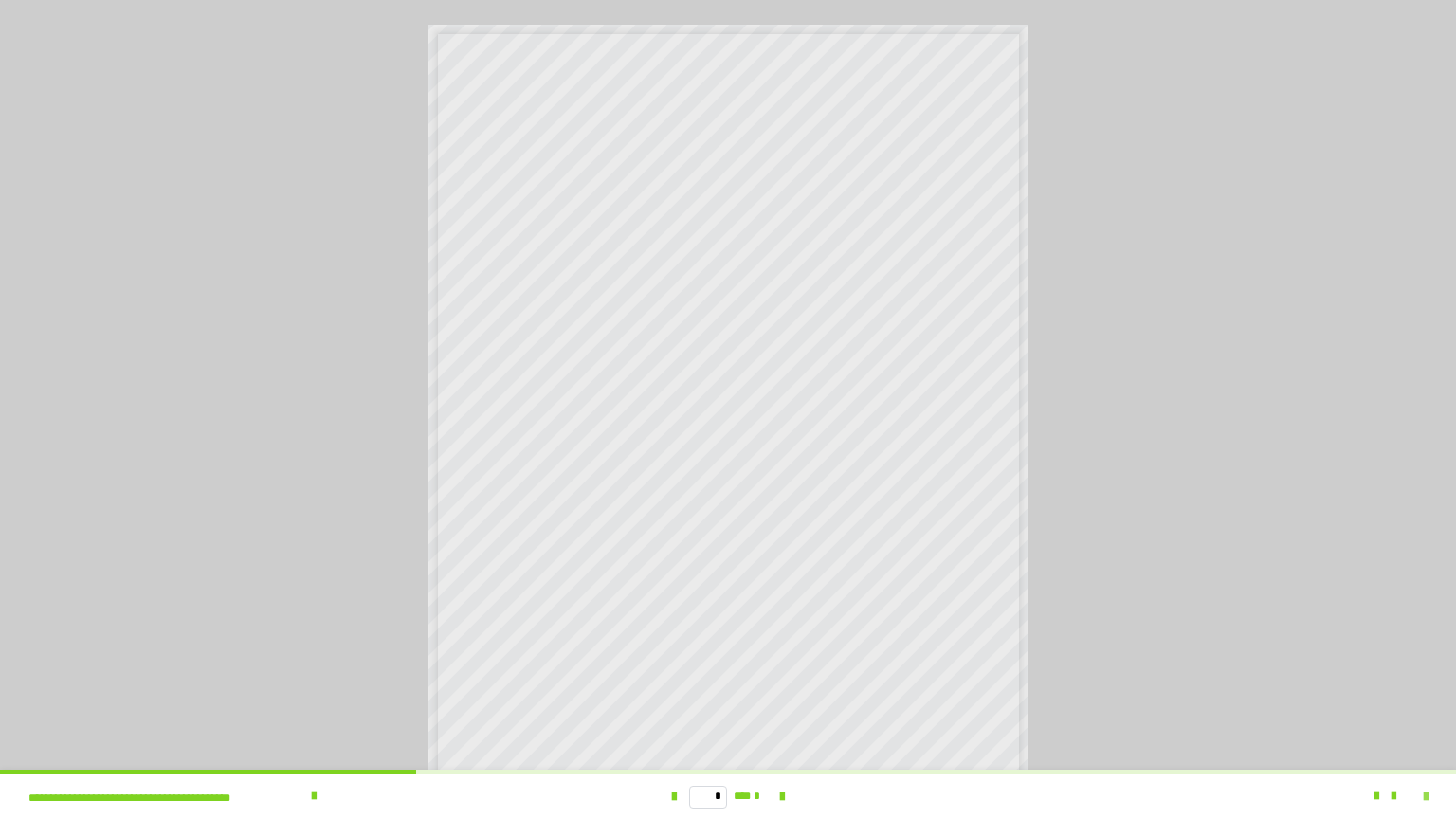click at bounding box center (1426, 797) 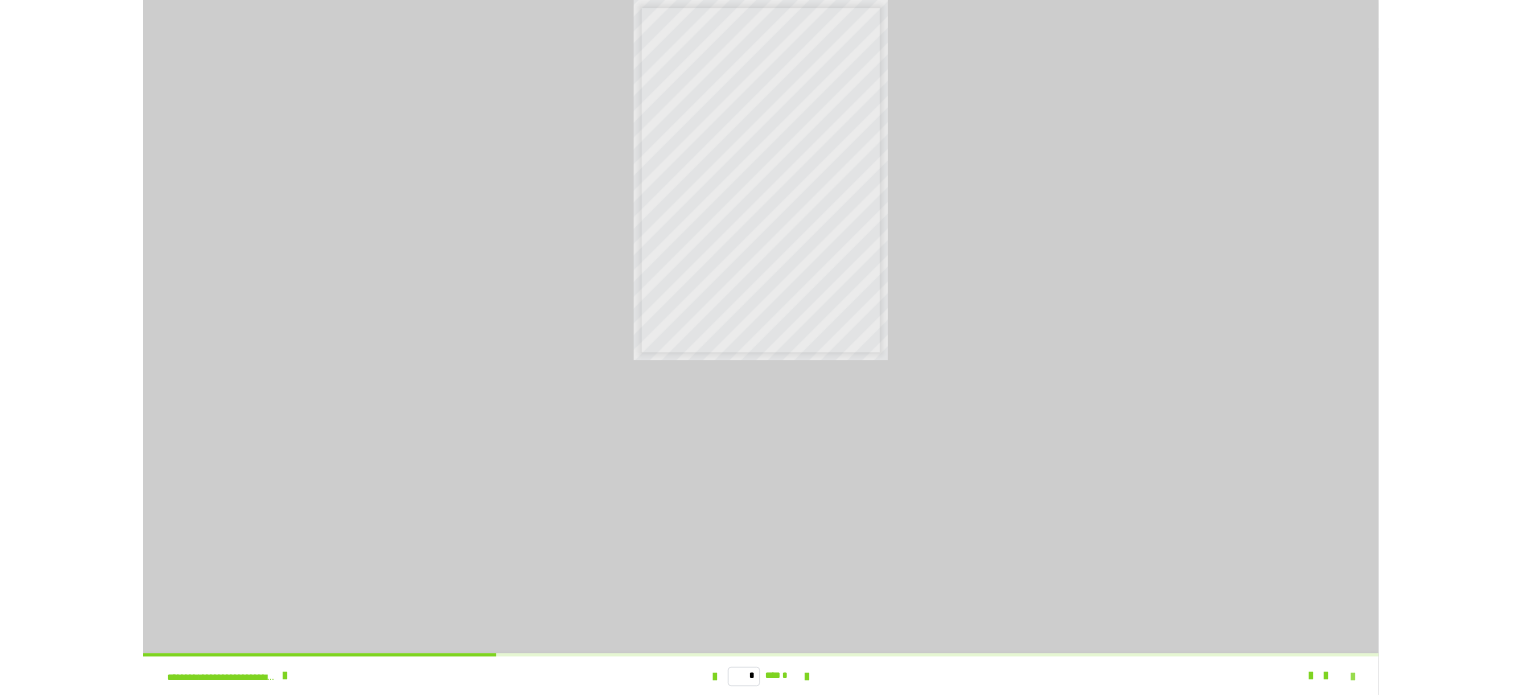 scroll, scrollTop: 3992, scrollLeft: 0, axis: vertical 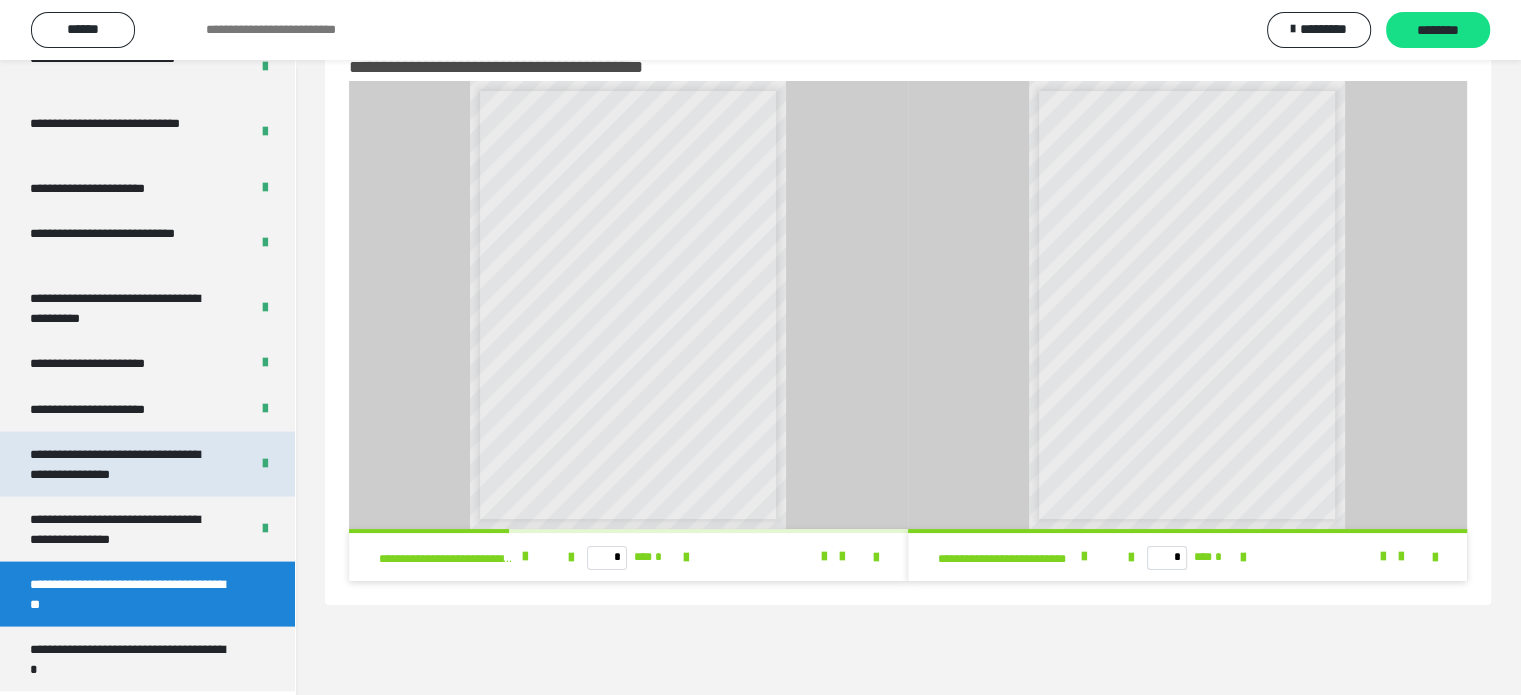 click on "**********" at bounding box center [124, 464] 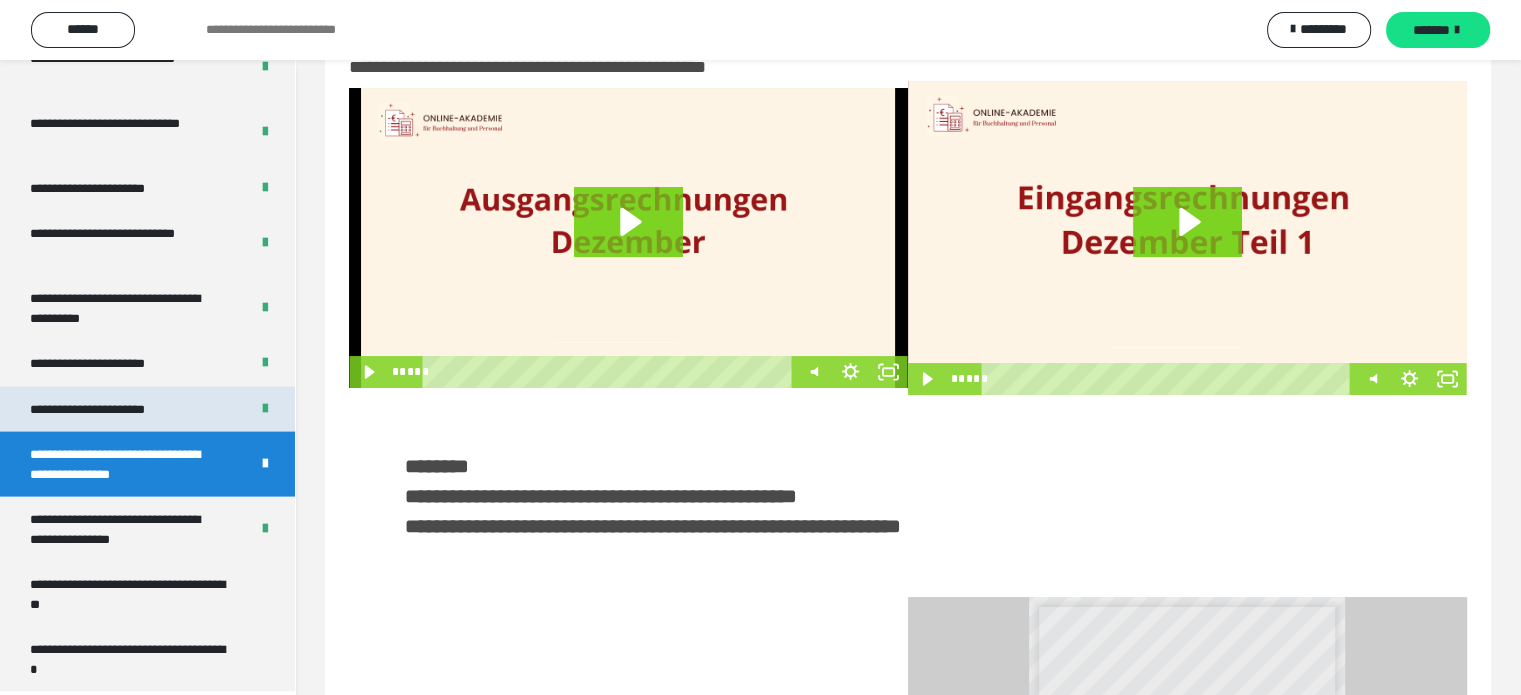 click on "**********" at bounding box center (111, 410) 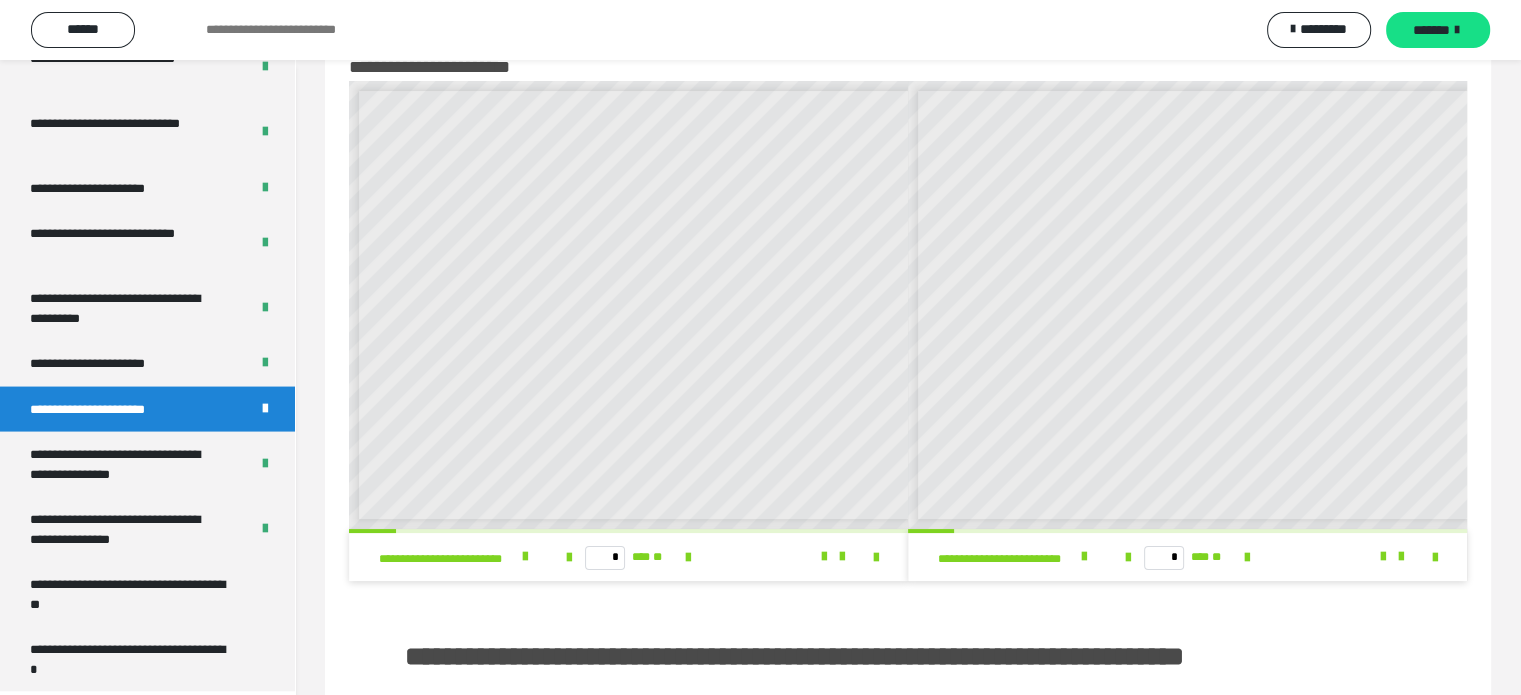 scroll, scrollTop: 8, scrollLeft: 0, axis: vertical 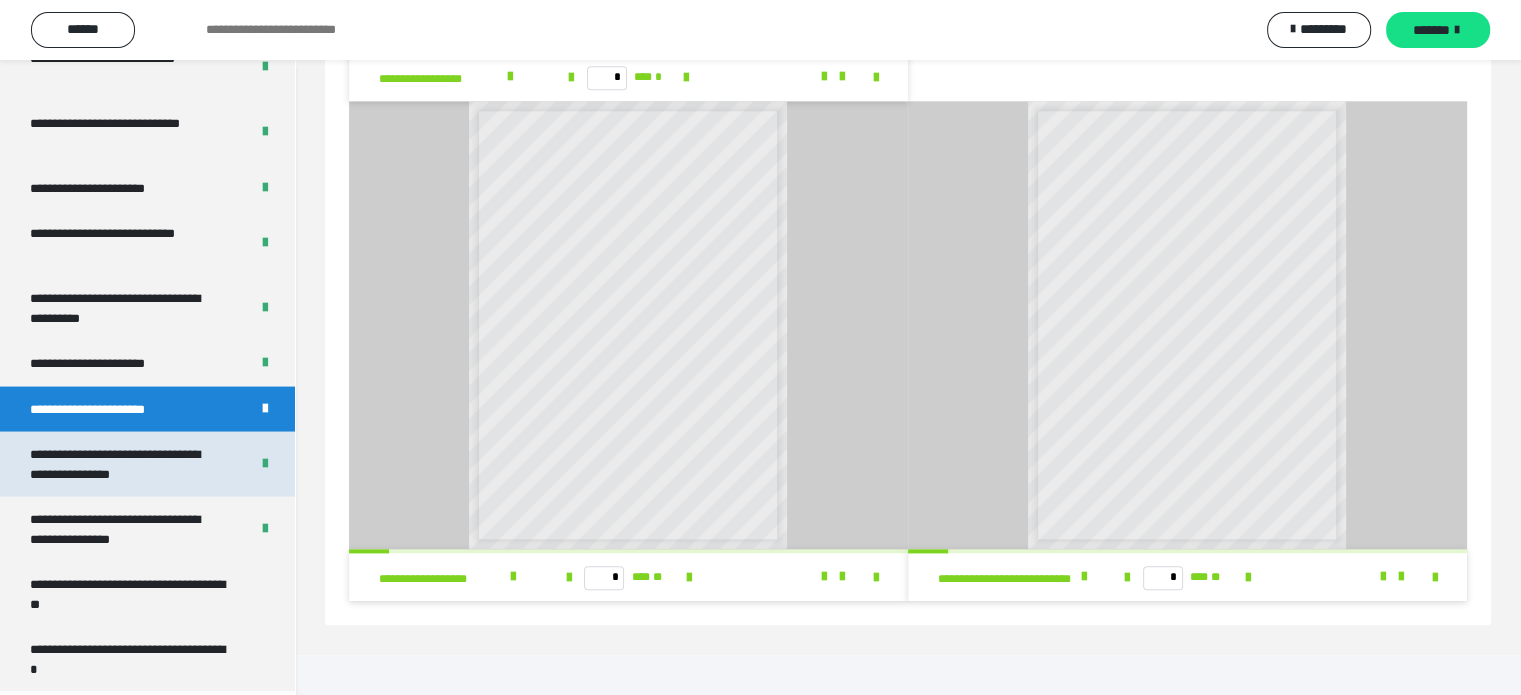 click on "**********" at bounding box center [124, 464] 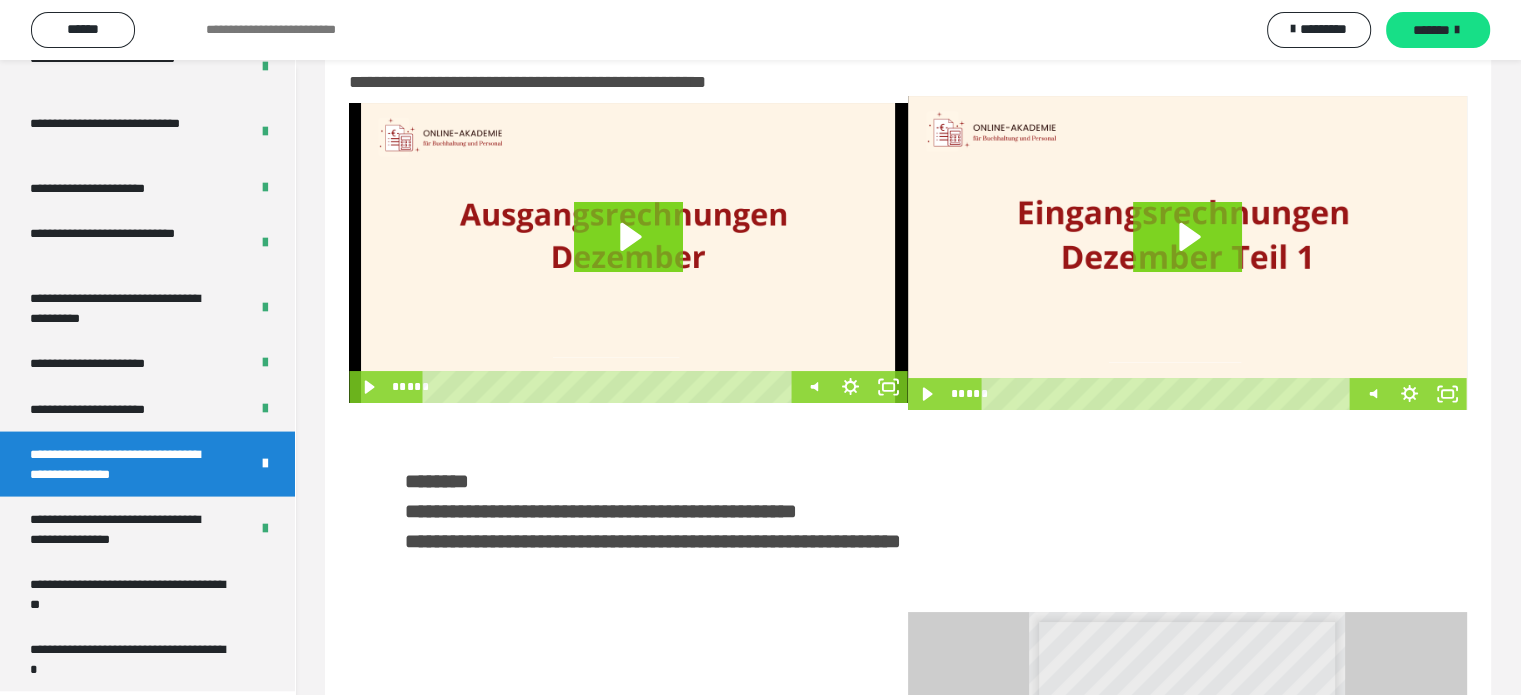 scroll, scrollTop: 0, scrollLeft: 0, axis: both 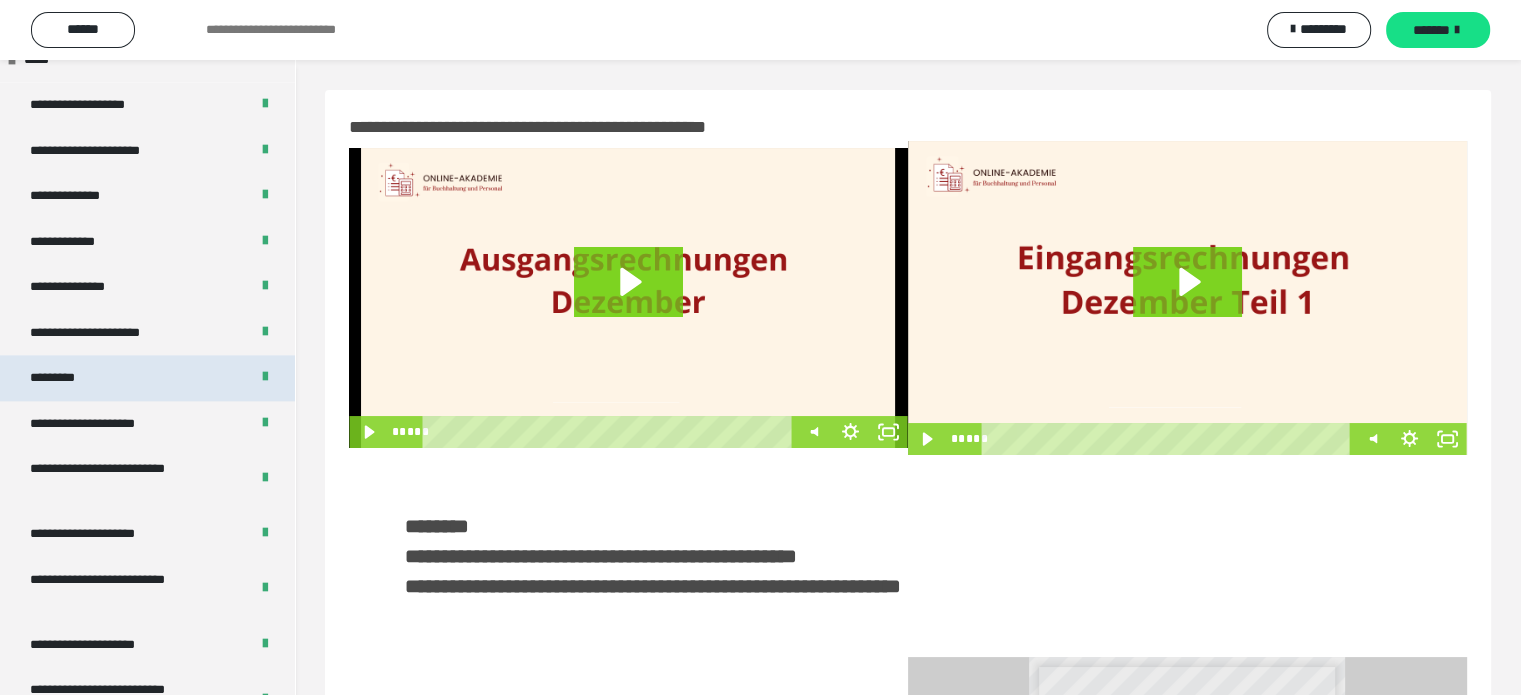 click on "*********" at bounding box center (147, 378) 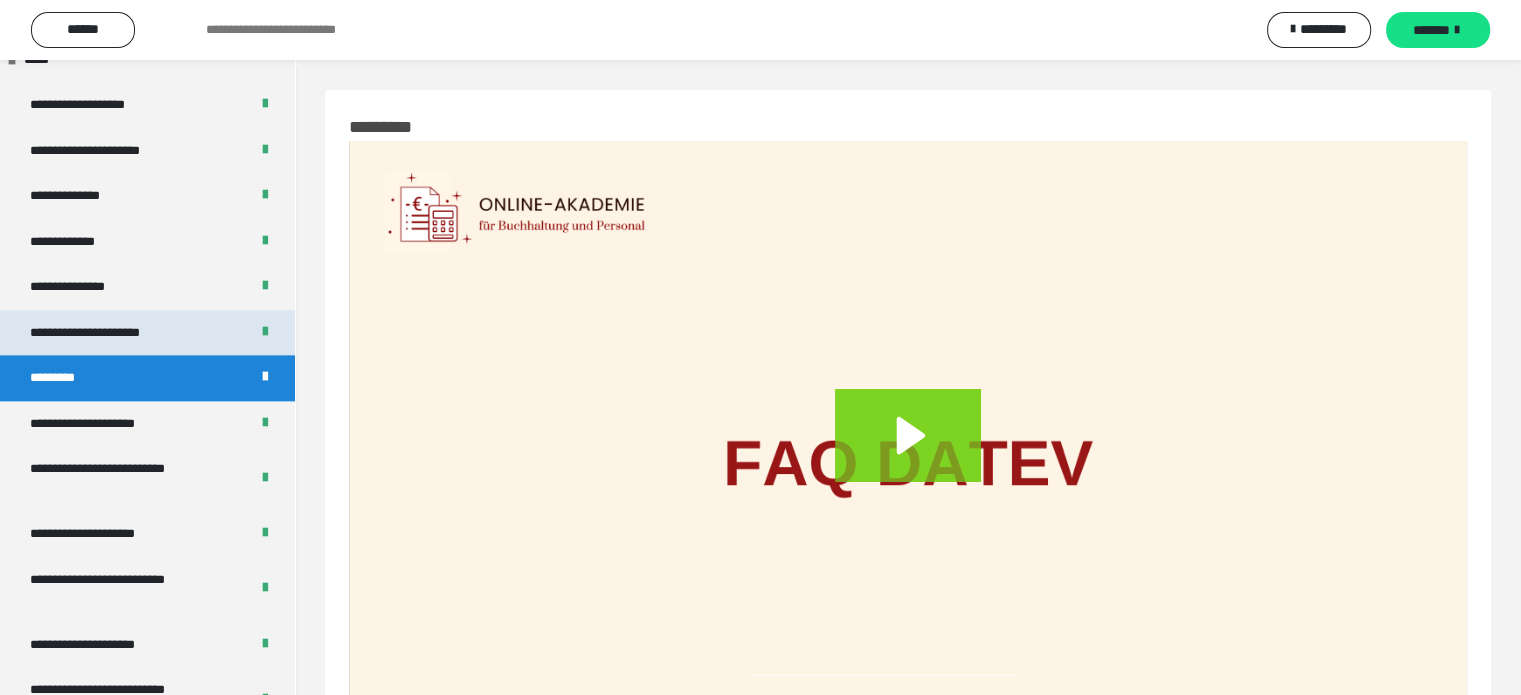 click on "**********" at bounding box center (118, 333) 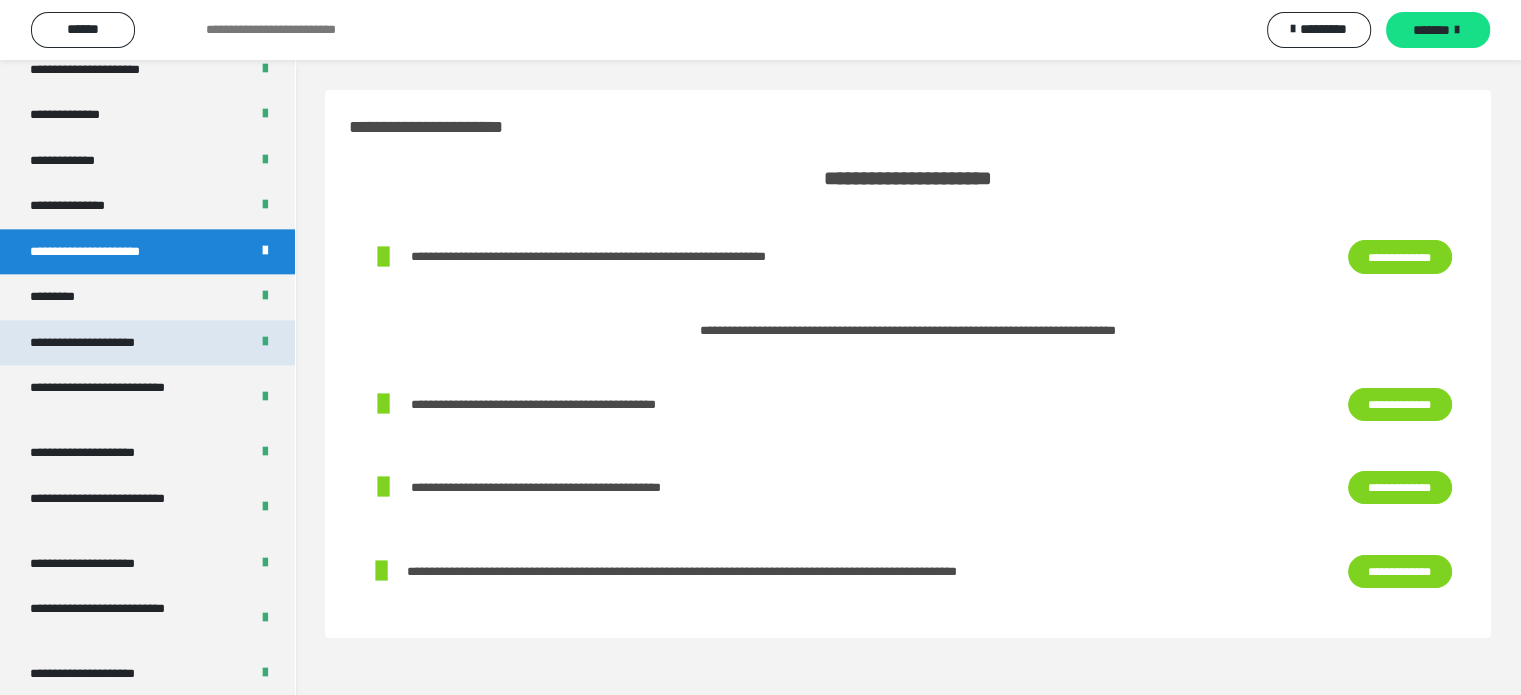 scroll, scrollTop: 2492, scrollLeft: 0, axis: vertical 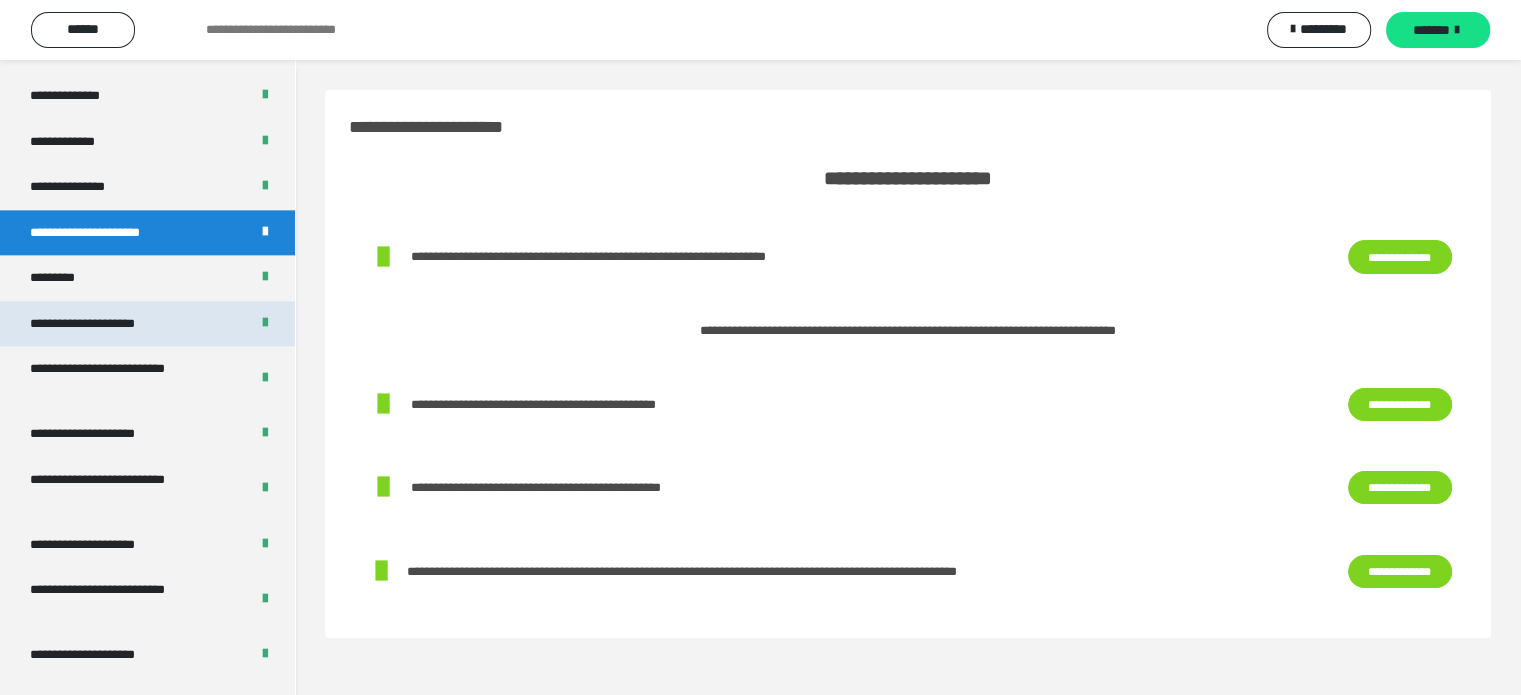 click on "**********" at bounding box center [104, 324] 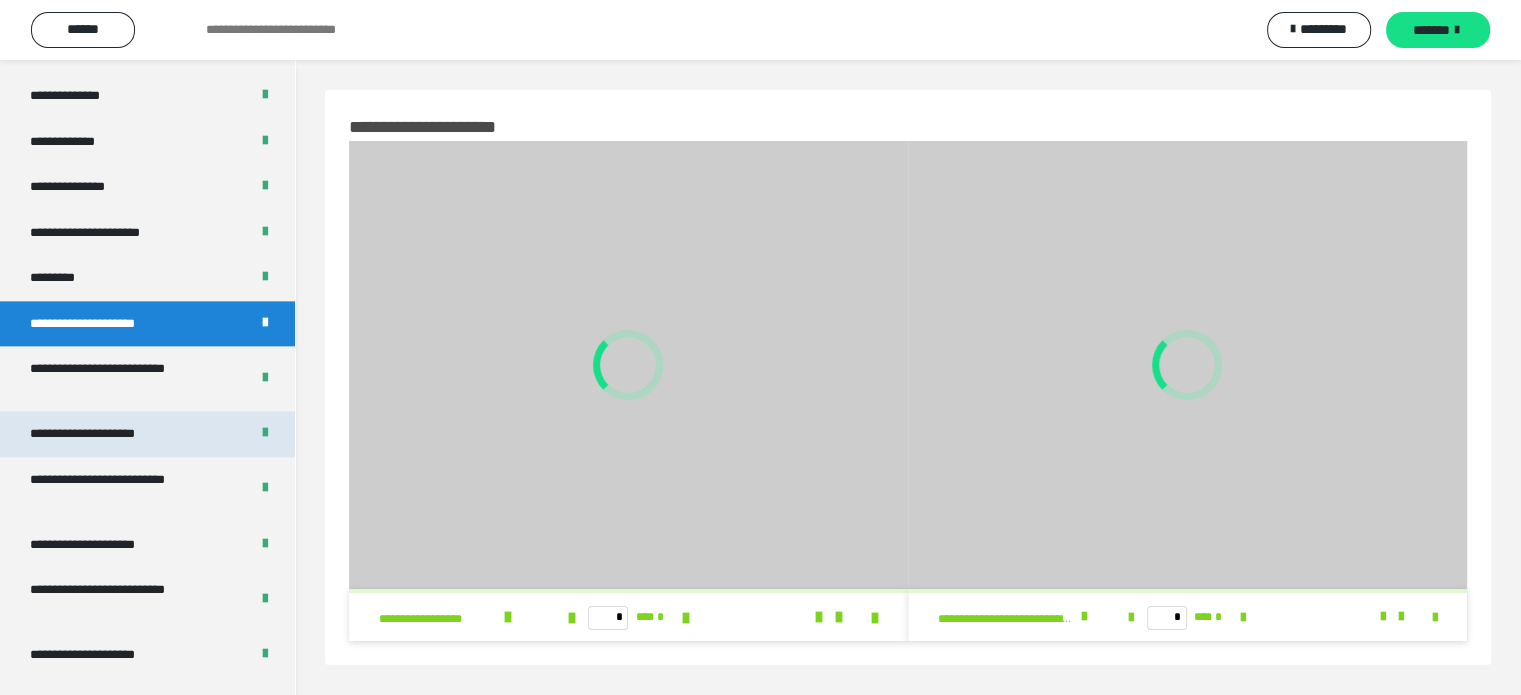 click on "**********" at bounding box center (147, 434) 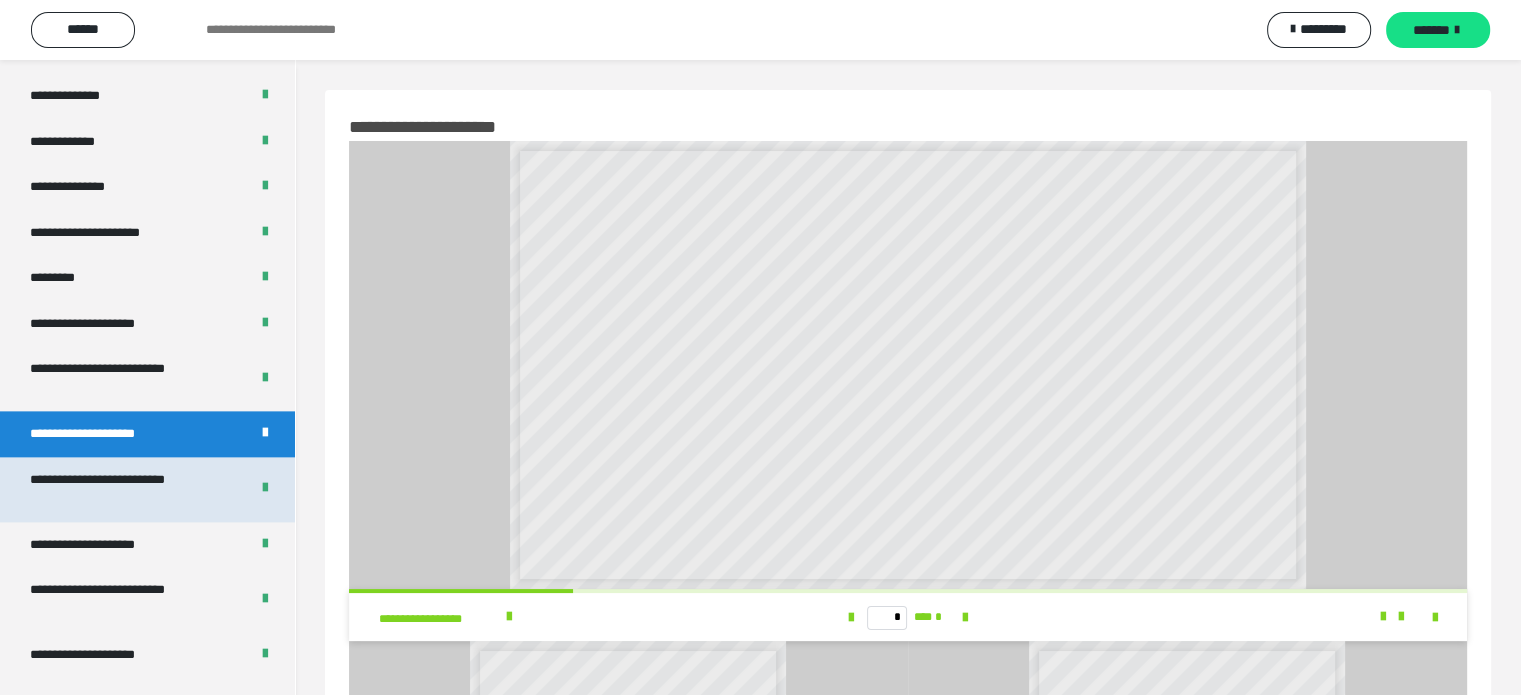 click on "**********" at bounding box center (124, 489) 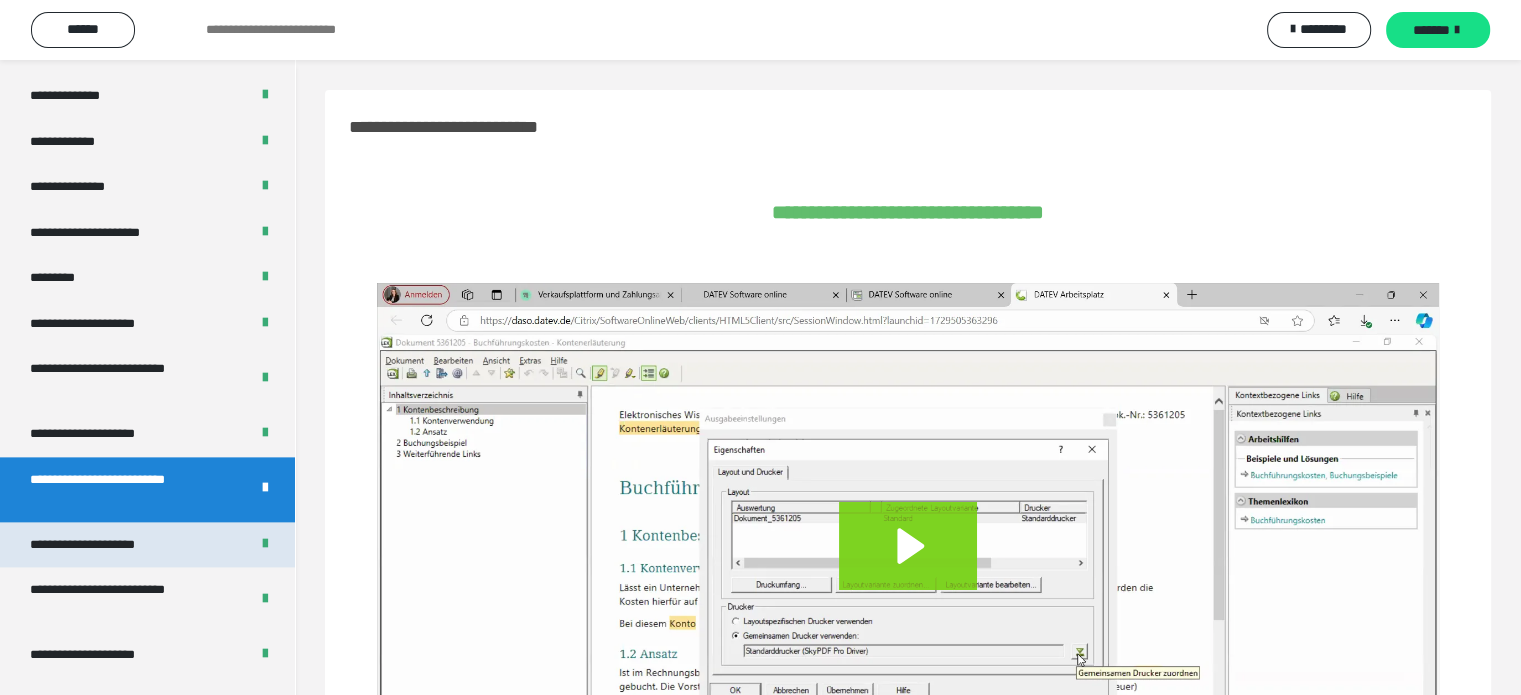 click on "**********" at bounding box center [106, 545] 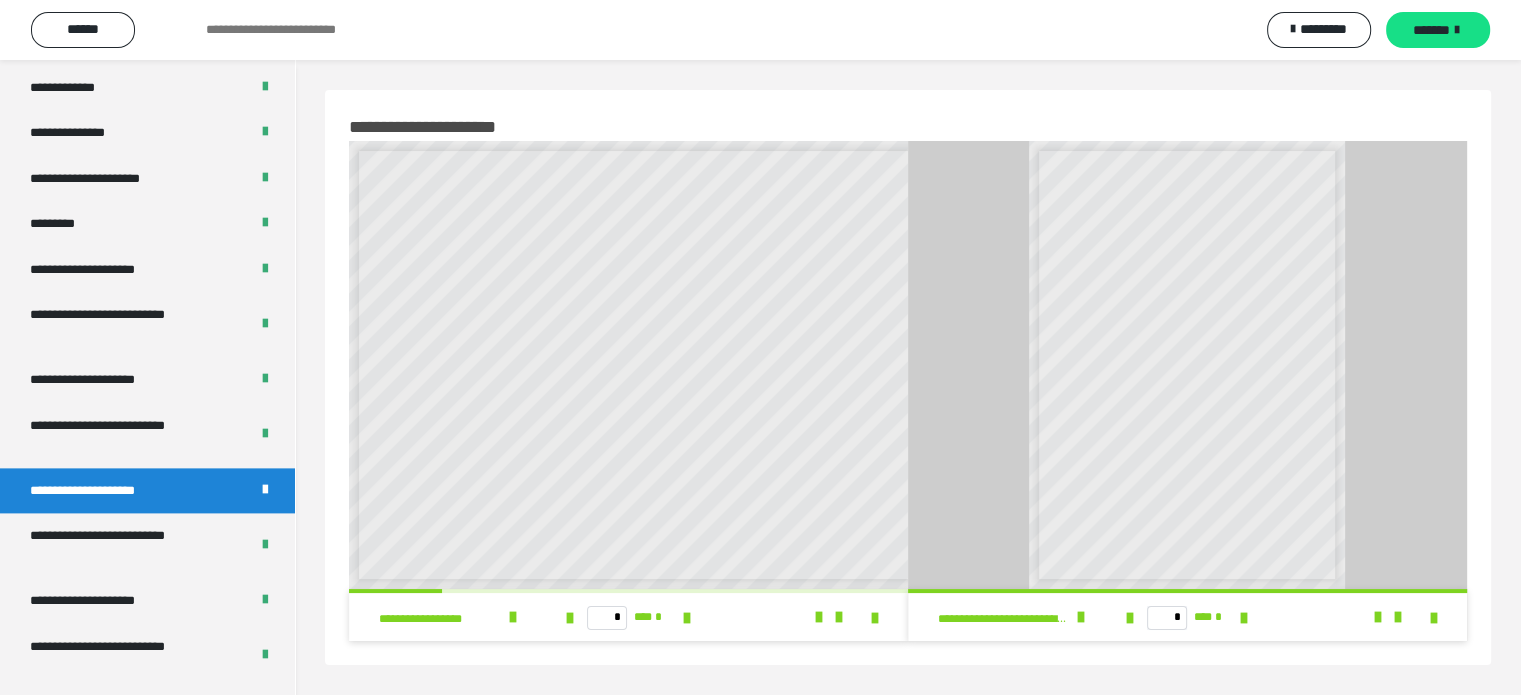 scroll, scrollTop: 2692, scrollLeft: 0, axis: vertical 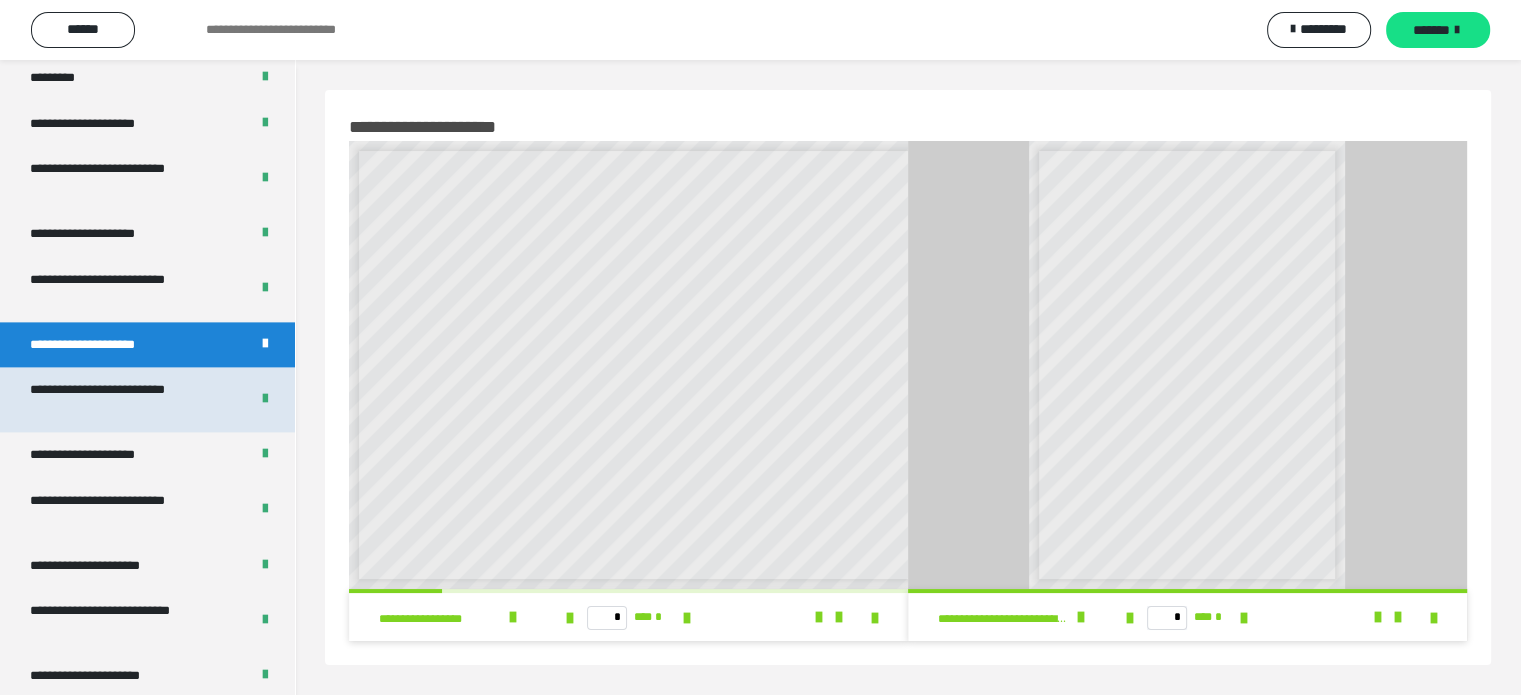 click on "**********" at bounding box center [124, 399] 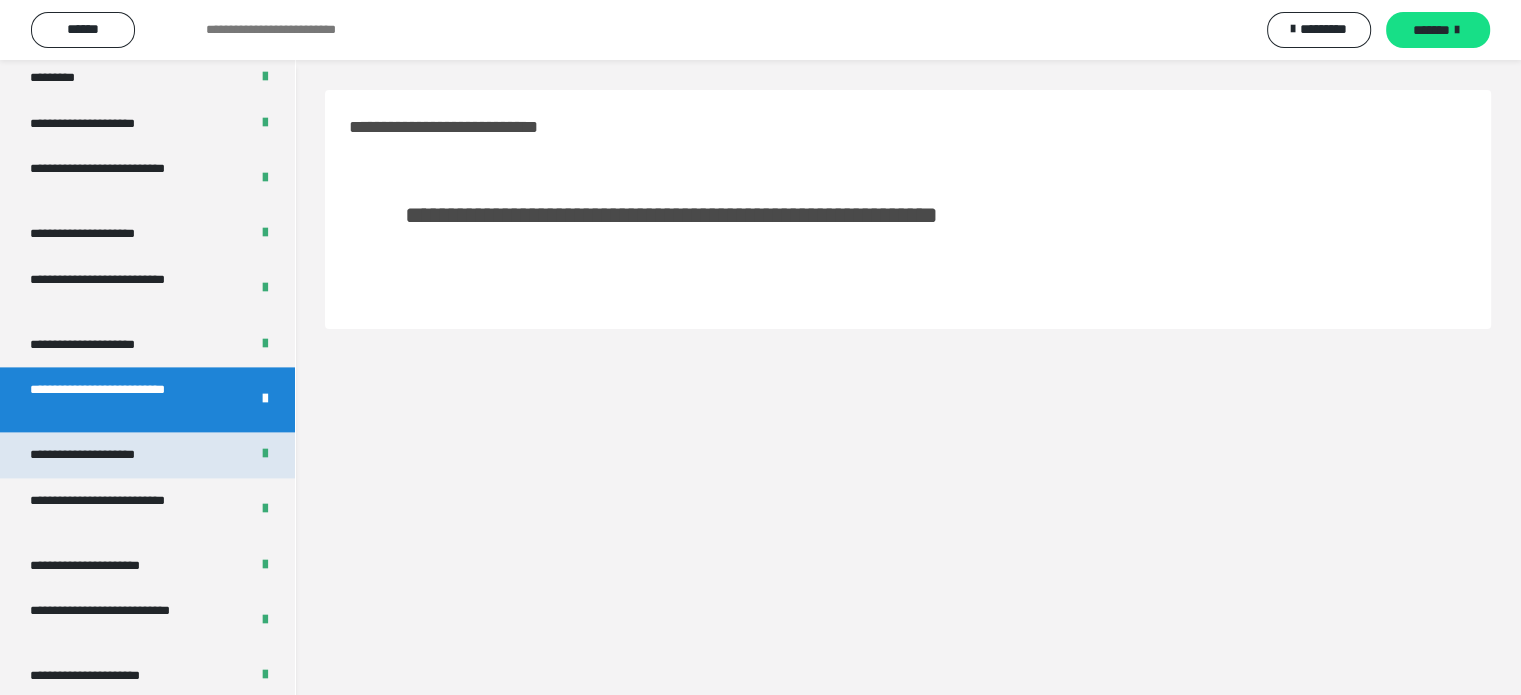 click on "**********" at bounding box center (106, 455) 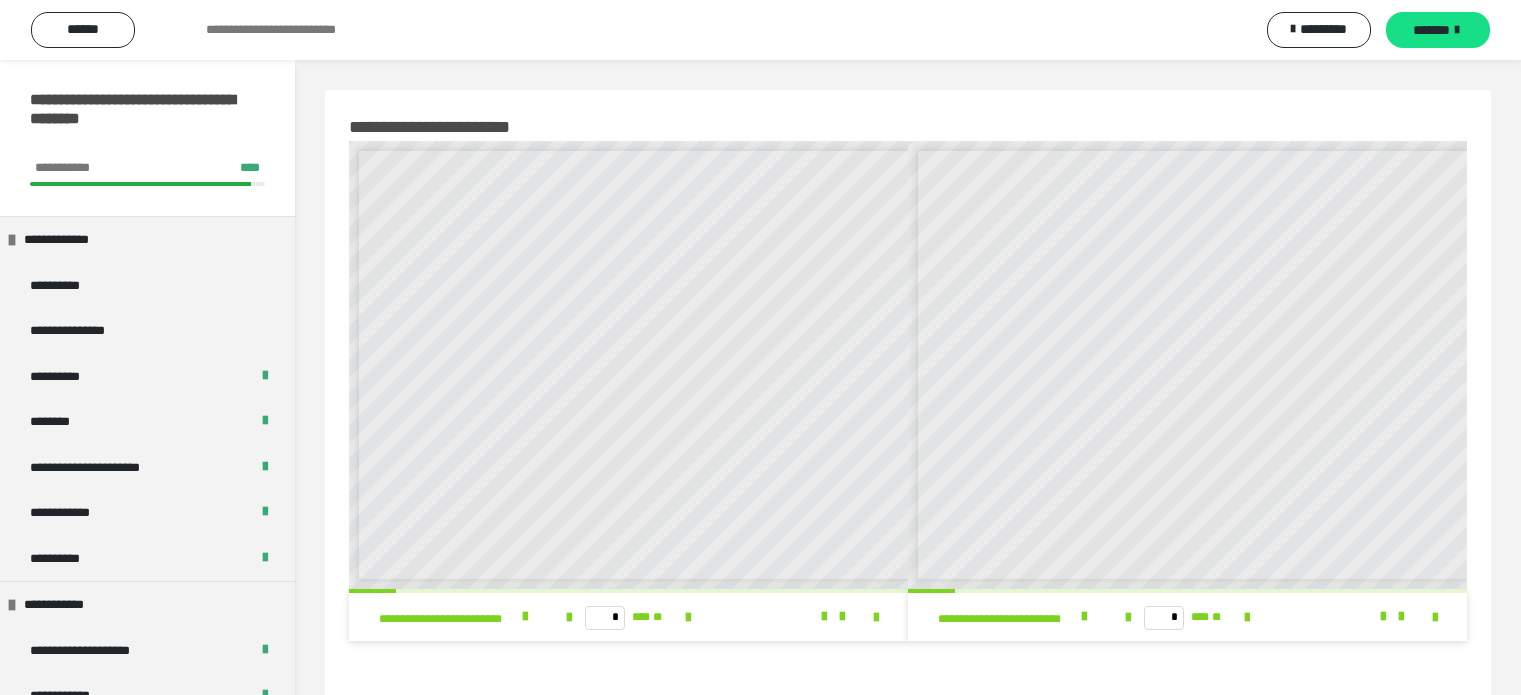 scroll, scrollTop: 2208, scrollLeft: 0, axis: vertical 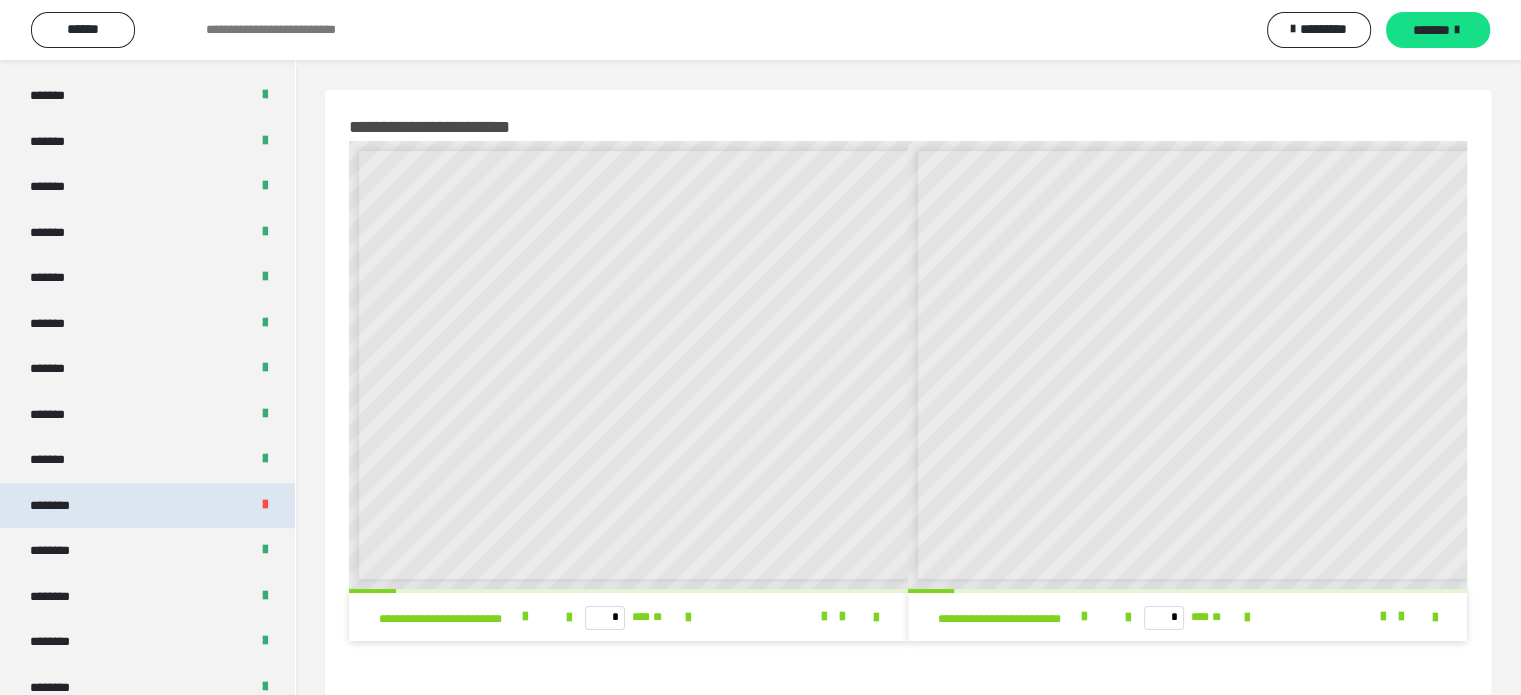 click on "********" at bounding box center (147, 506) 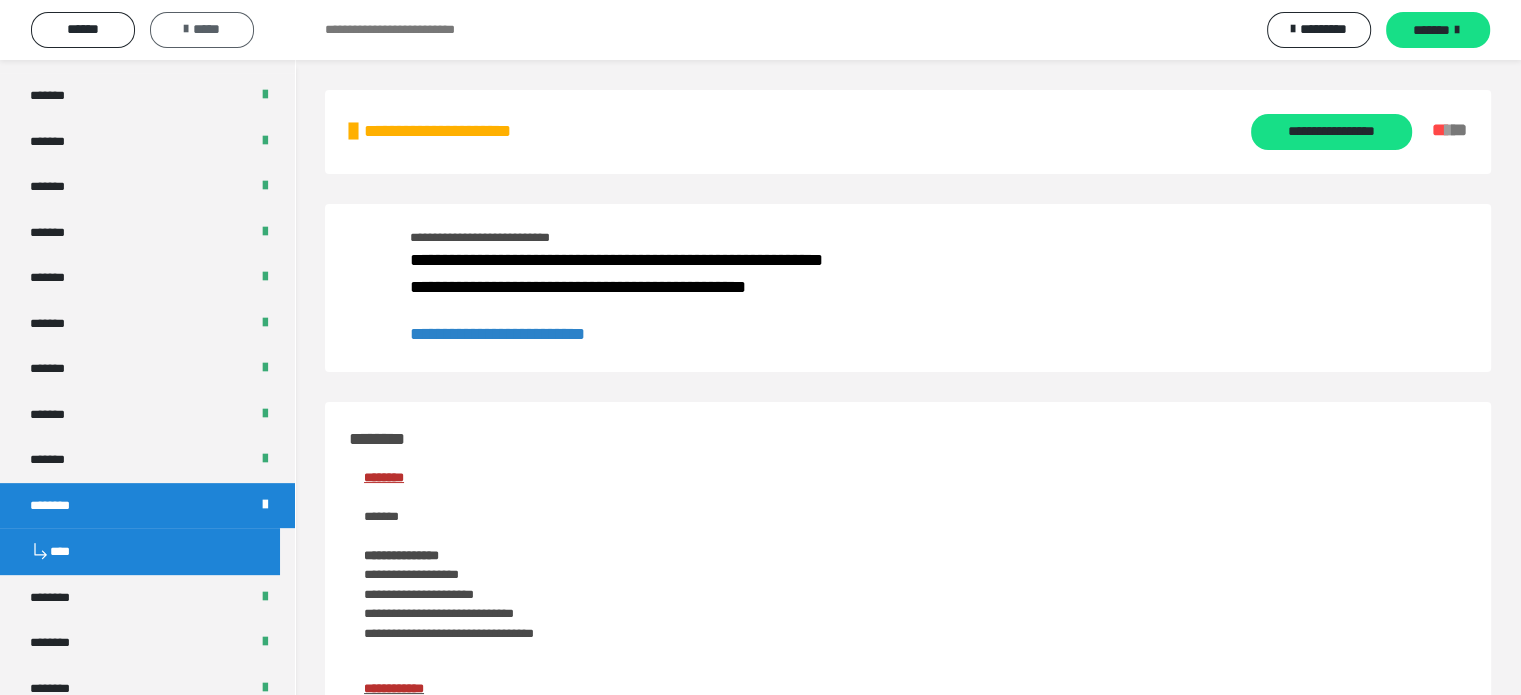 click on "*****" at bounding box center (202, 29) 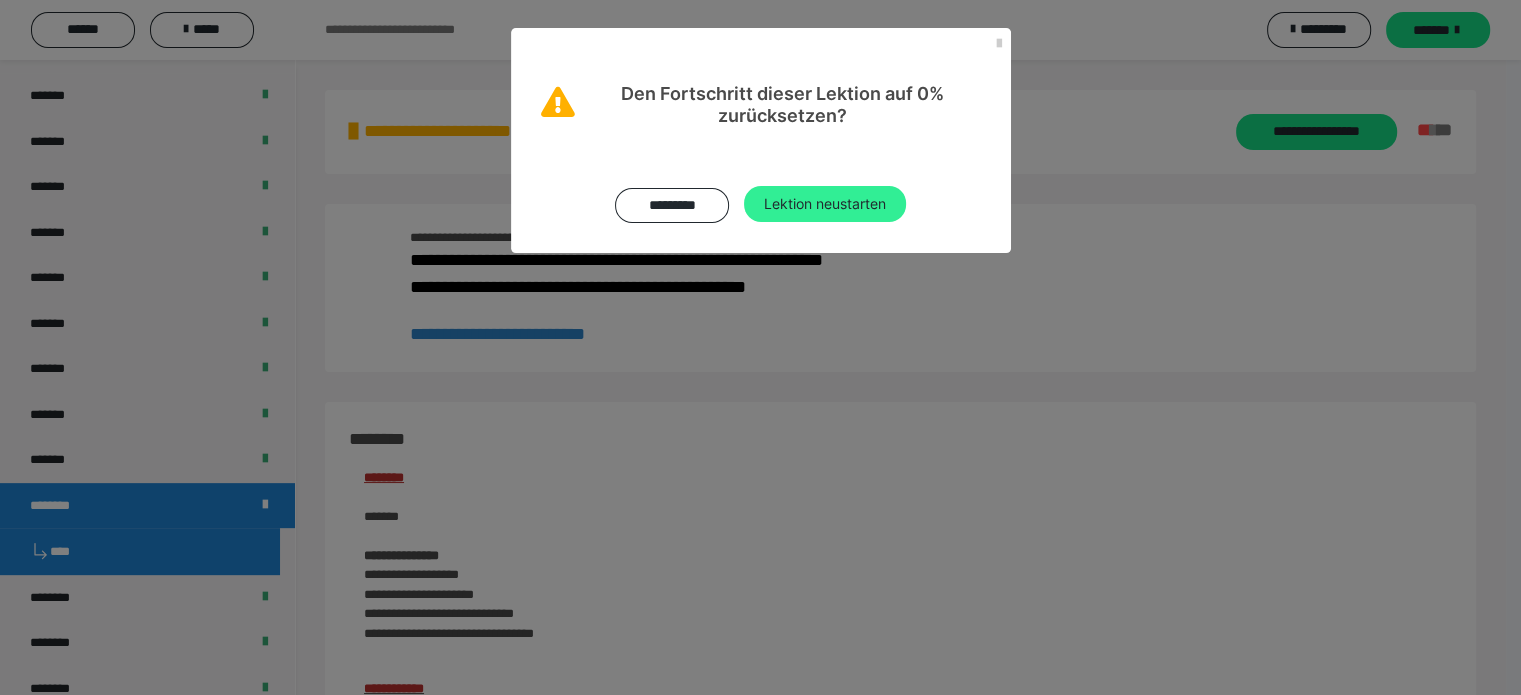 click on "Lektion neustarten" at bounding box center (825, 204) 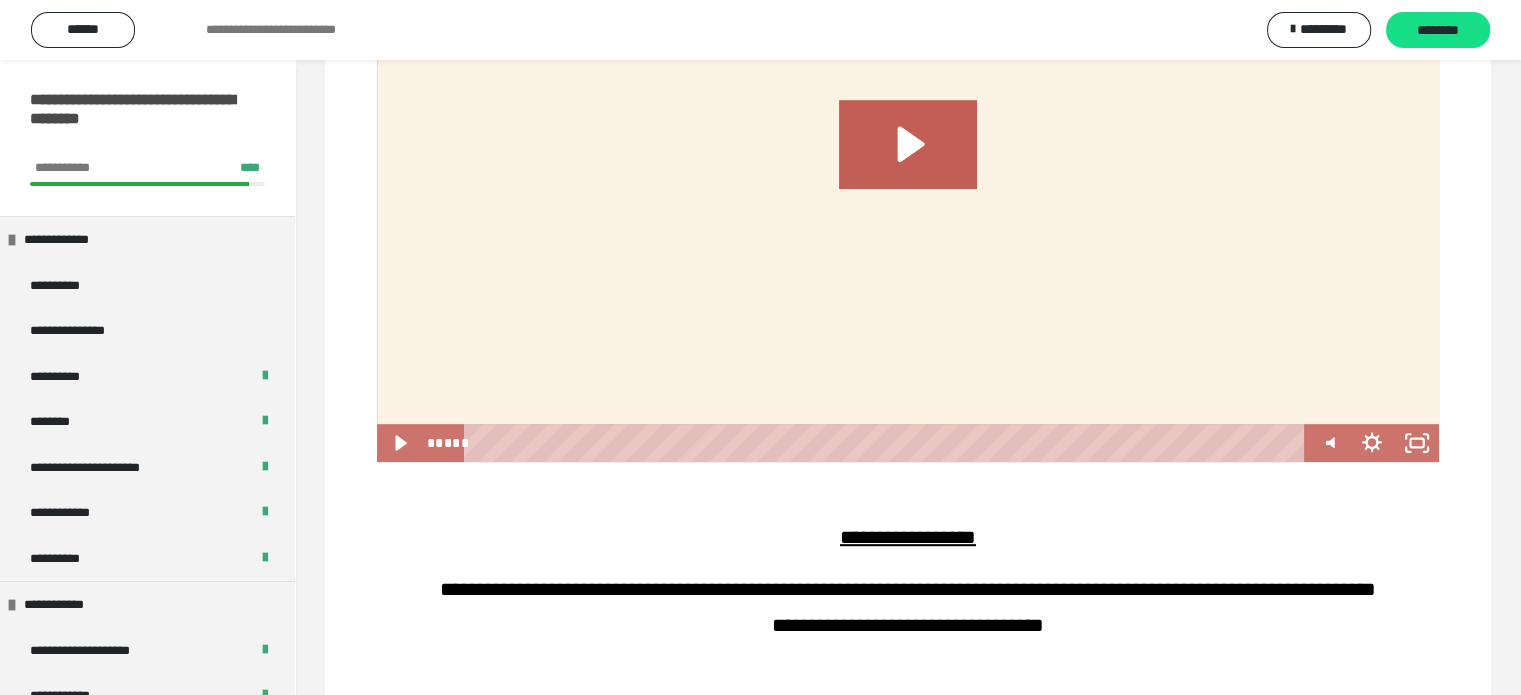 scroll, scrollTop: 900, scrollLeft: 0, axis: vertical 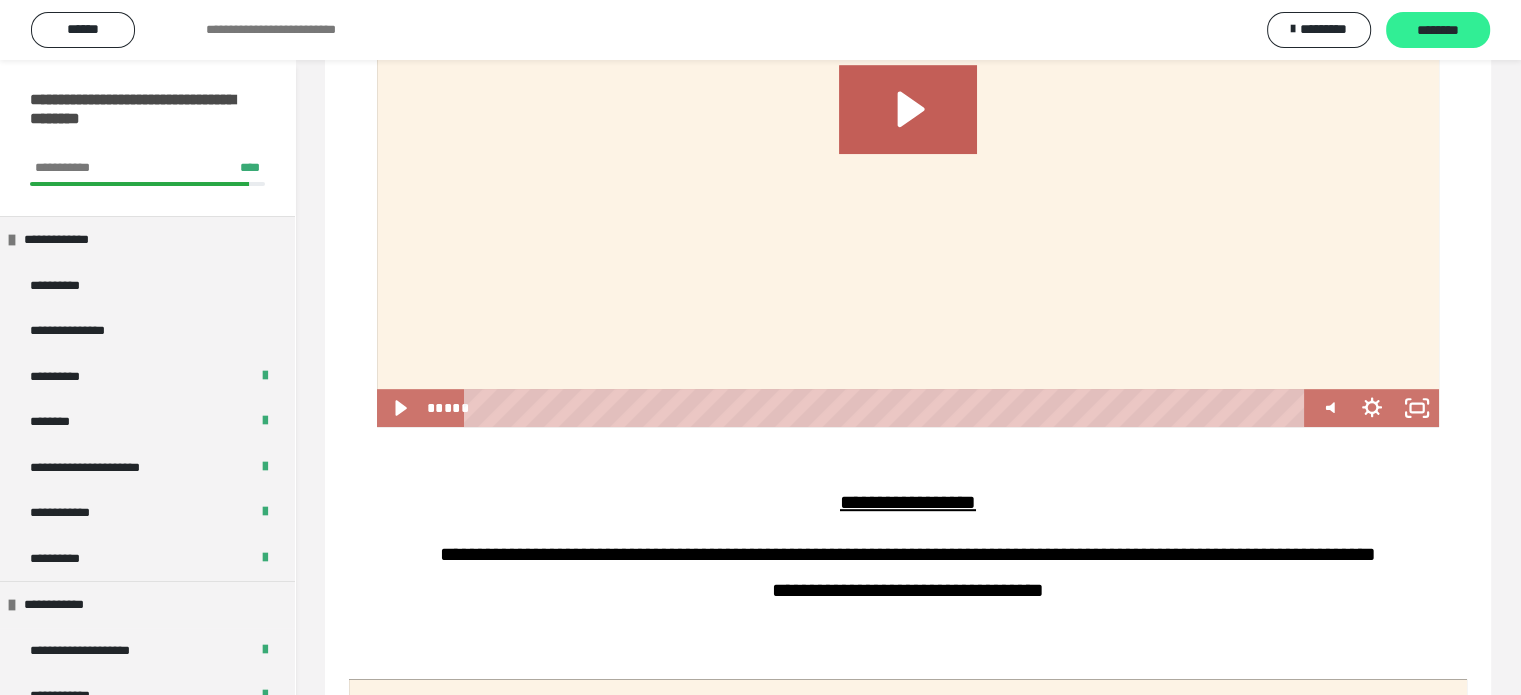 click on "********" at bounding box center [1438, 31] 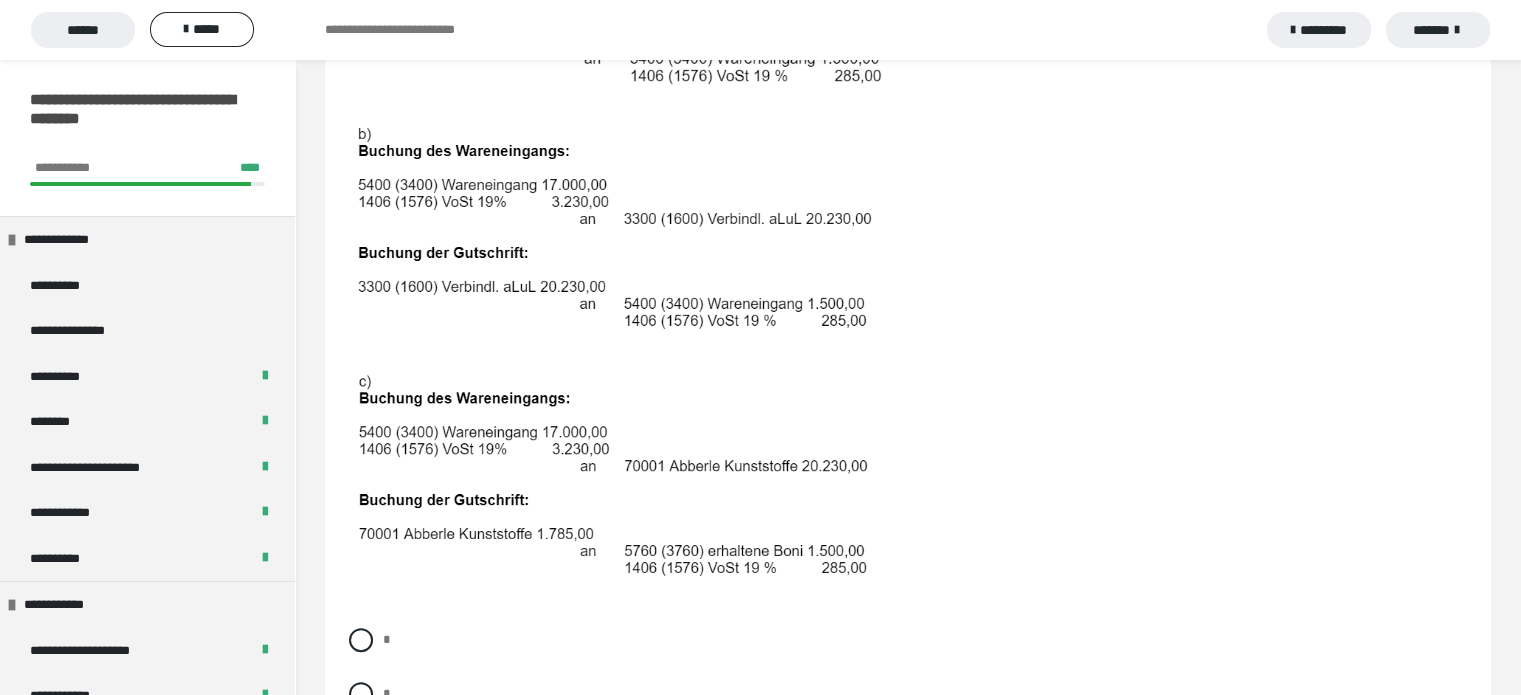 scroll, scrollTop: 700, scrollLeft: 0, axis: vertical 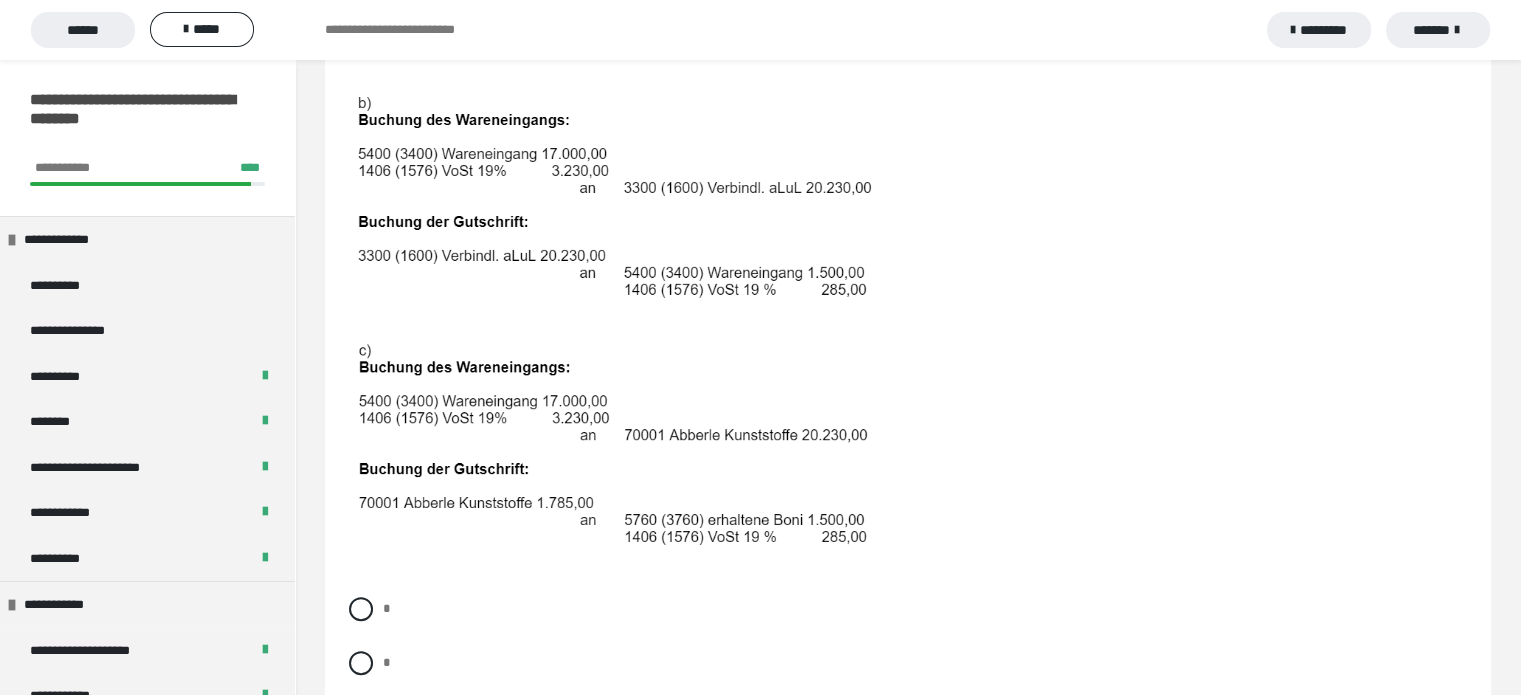drag, startPoint x: 360, startPoint y: 602, endPoint x: 355, endPoint y: 592, distance: 11.18034 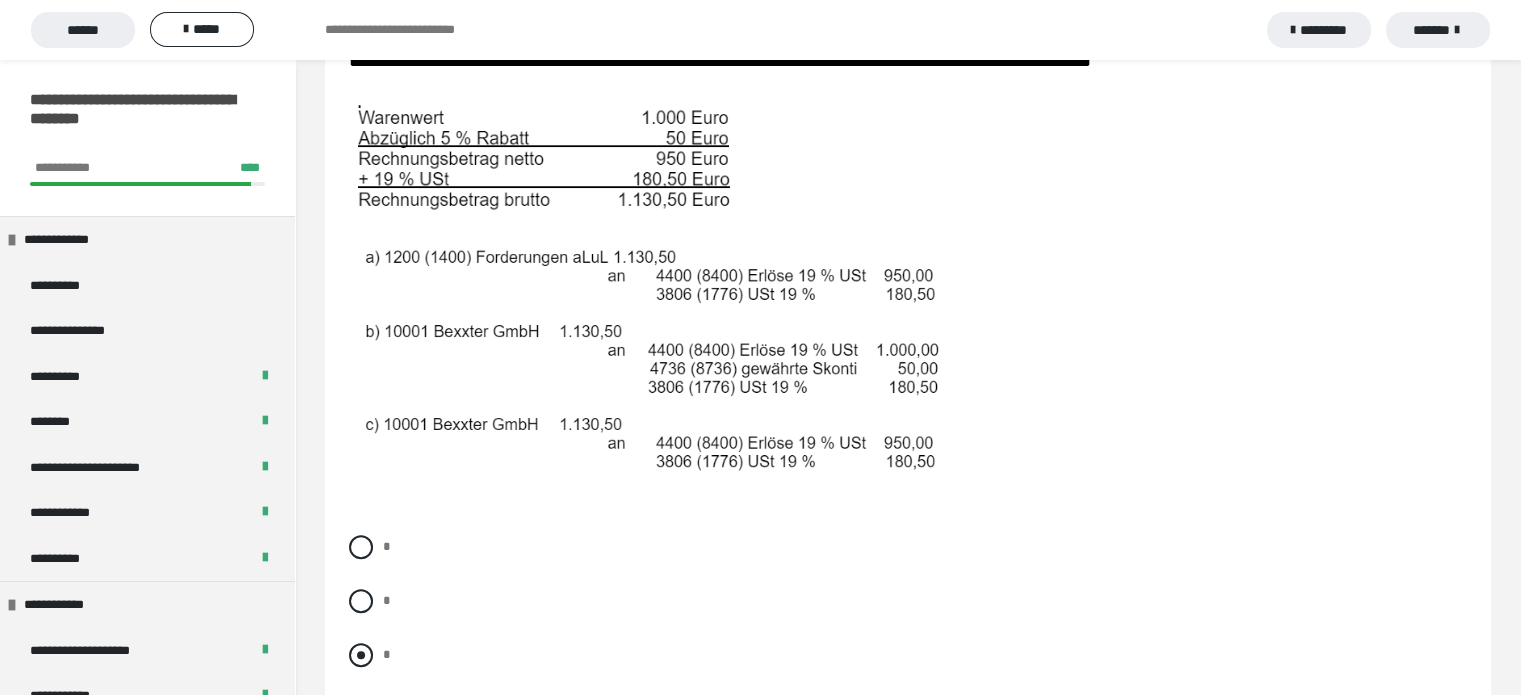 scroll, scrollTop: 1500, scrollLeft: 0, axis: vertical 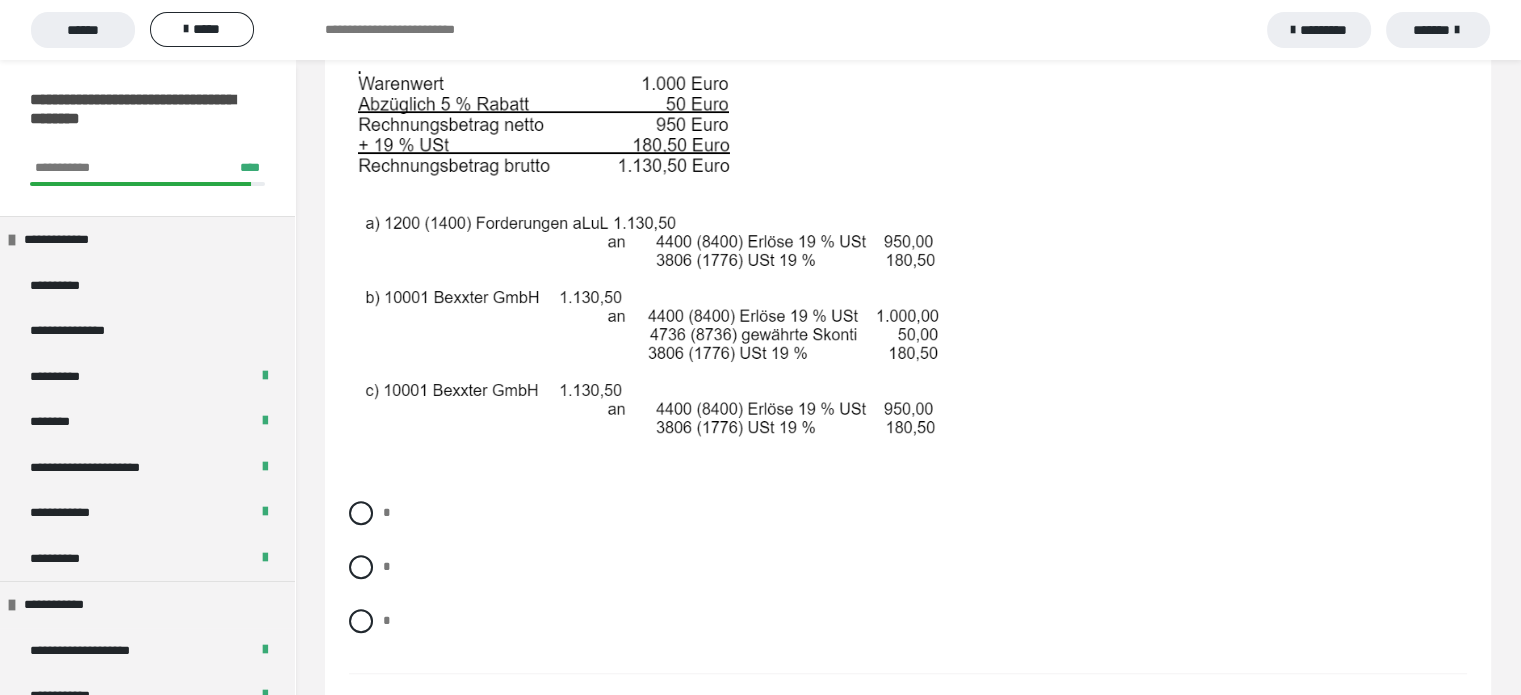 click on "* * *" at bounding box center (908, 582) 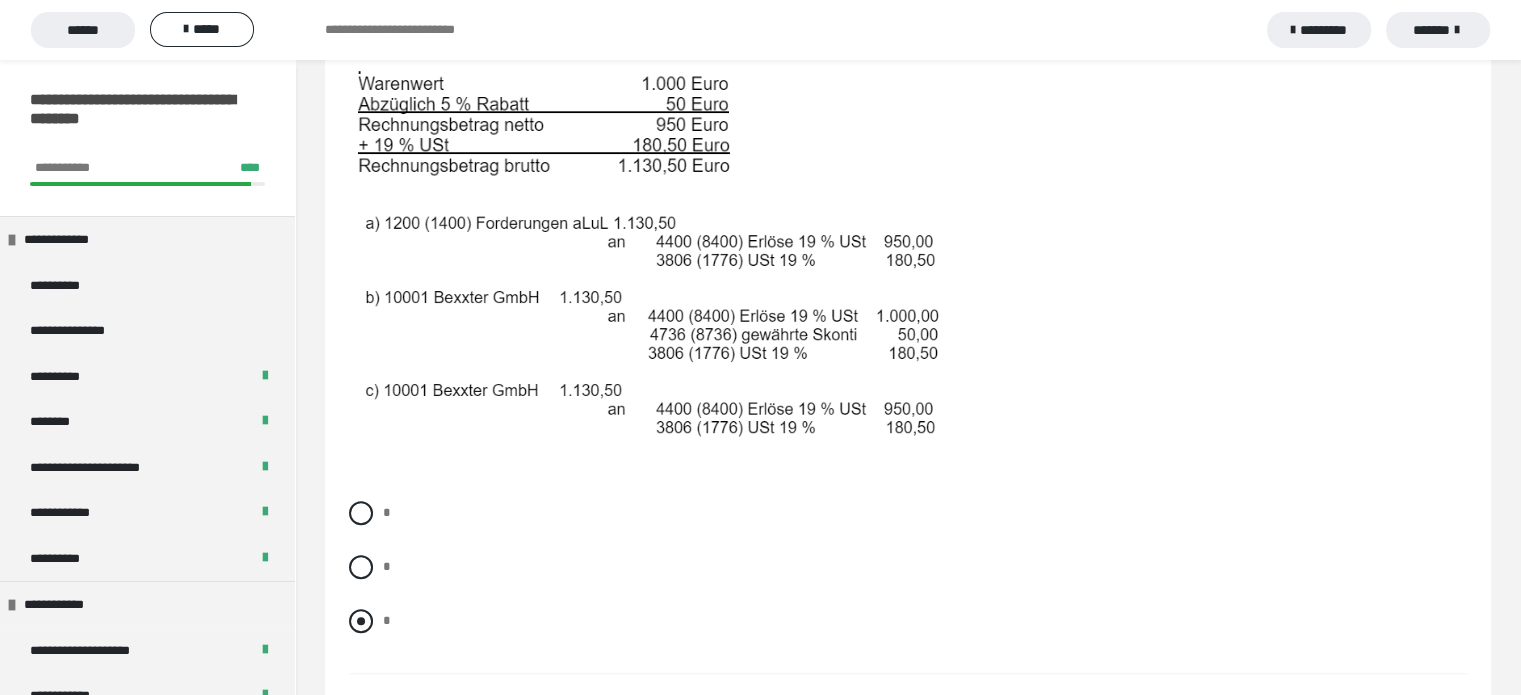 click at bounding box center [361, 621] 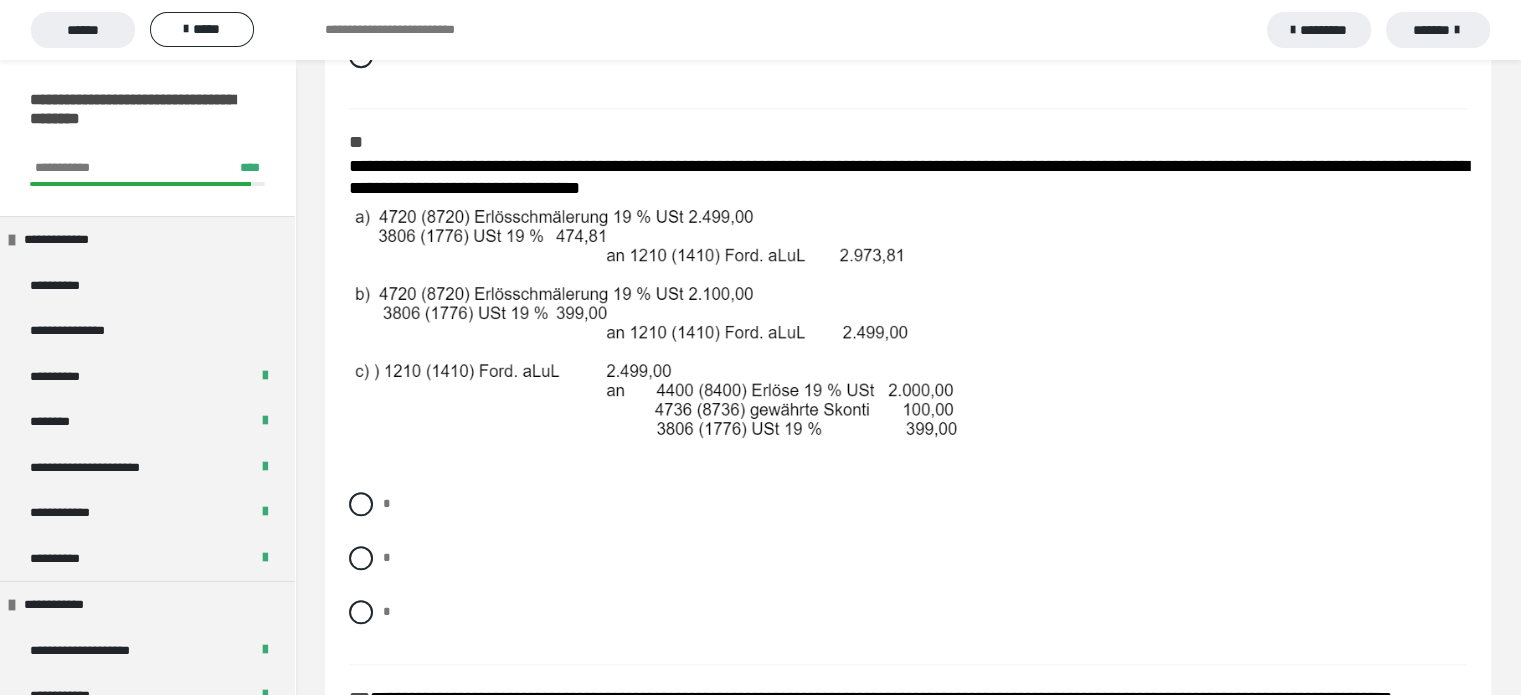 scroll, scrollTop: 2100, scrollLeft: 0, axis: vertical 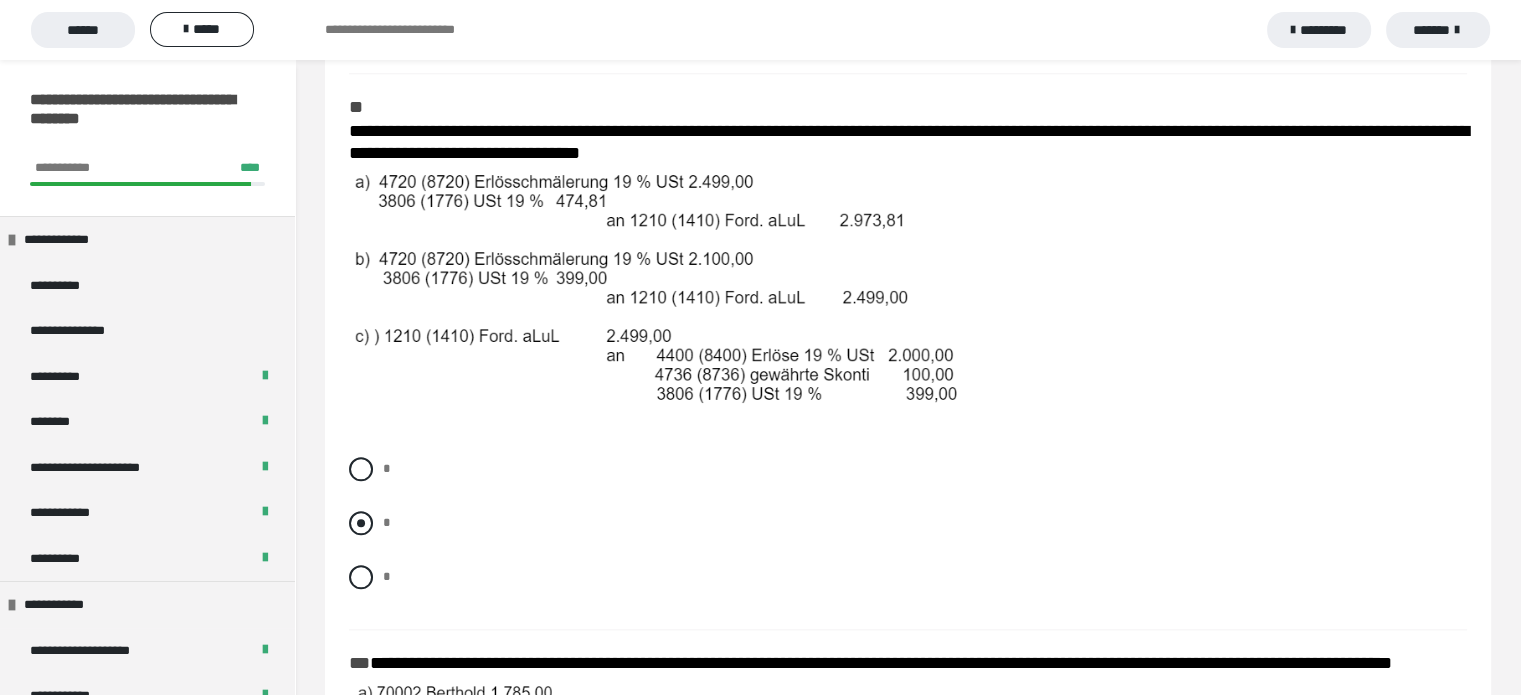 click at bounding box center (361, 523) 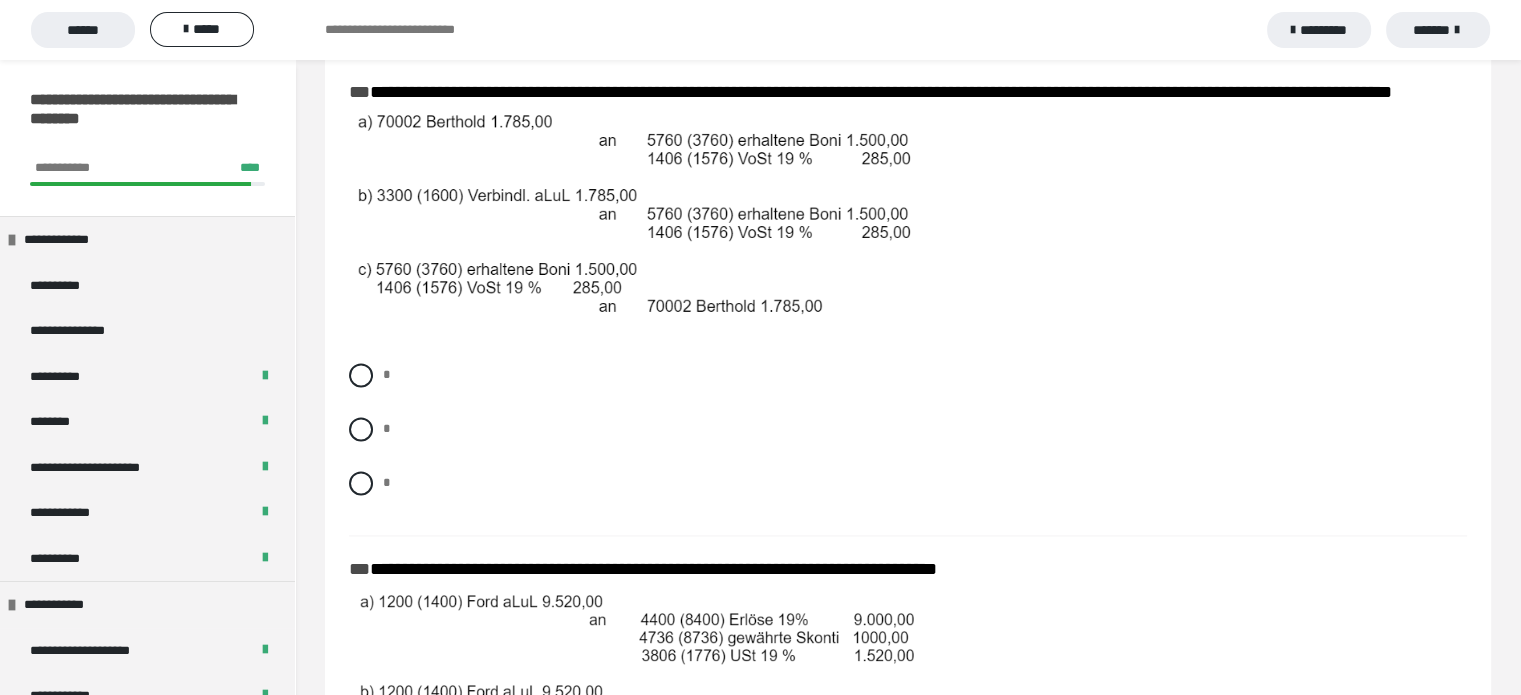 scroll, scrollTop: 2700, scrollLeft: 0, axis: vertical 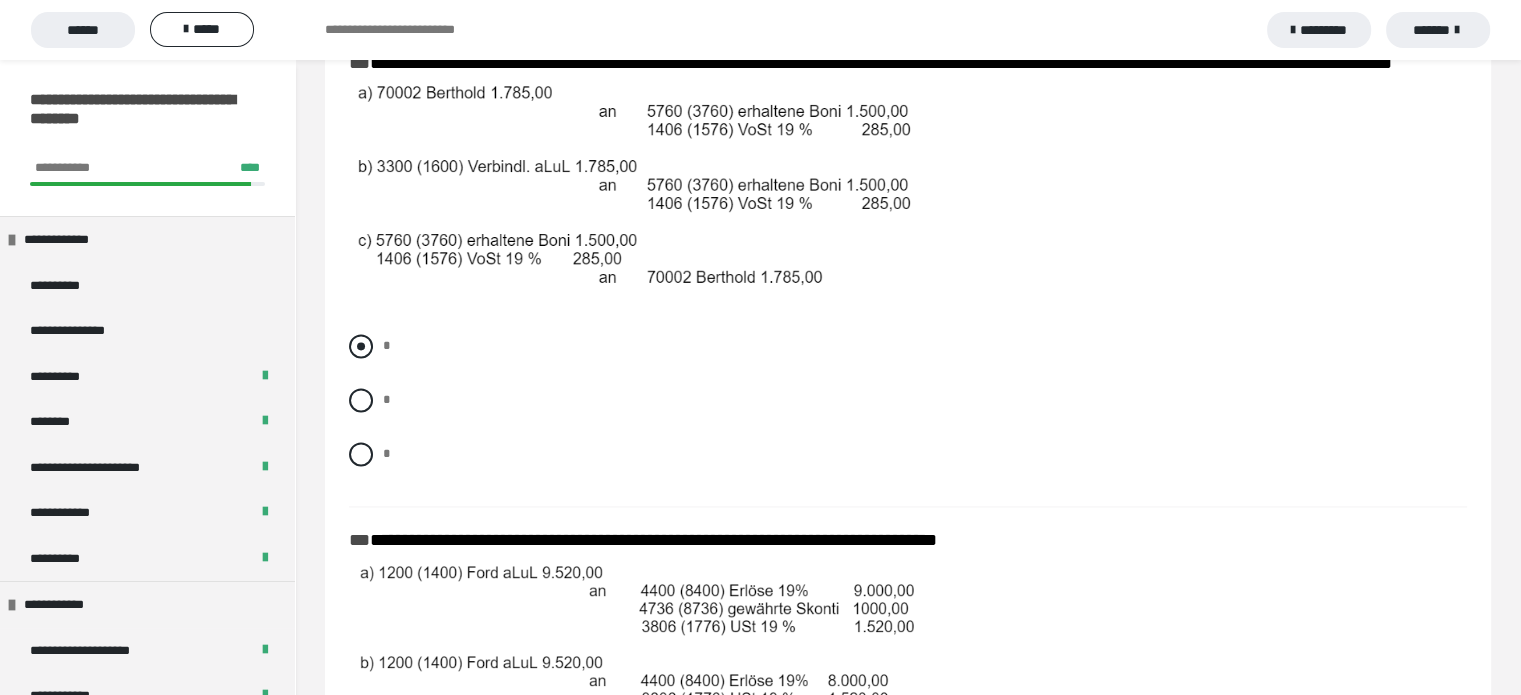 click at bounding box center [361, 346] 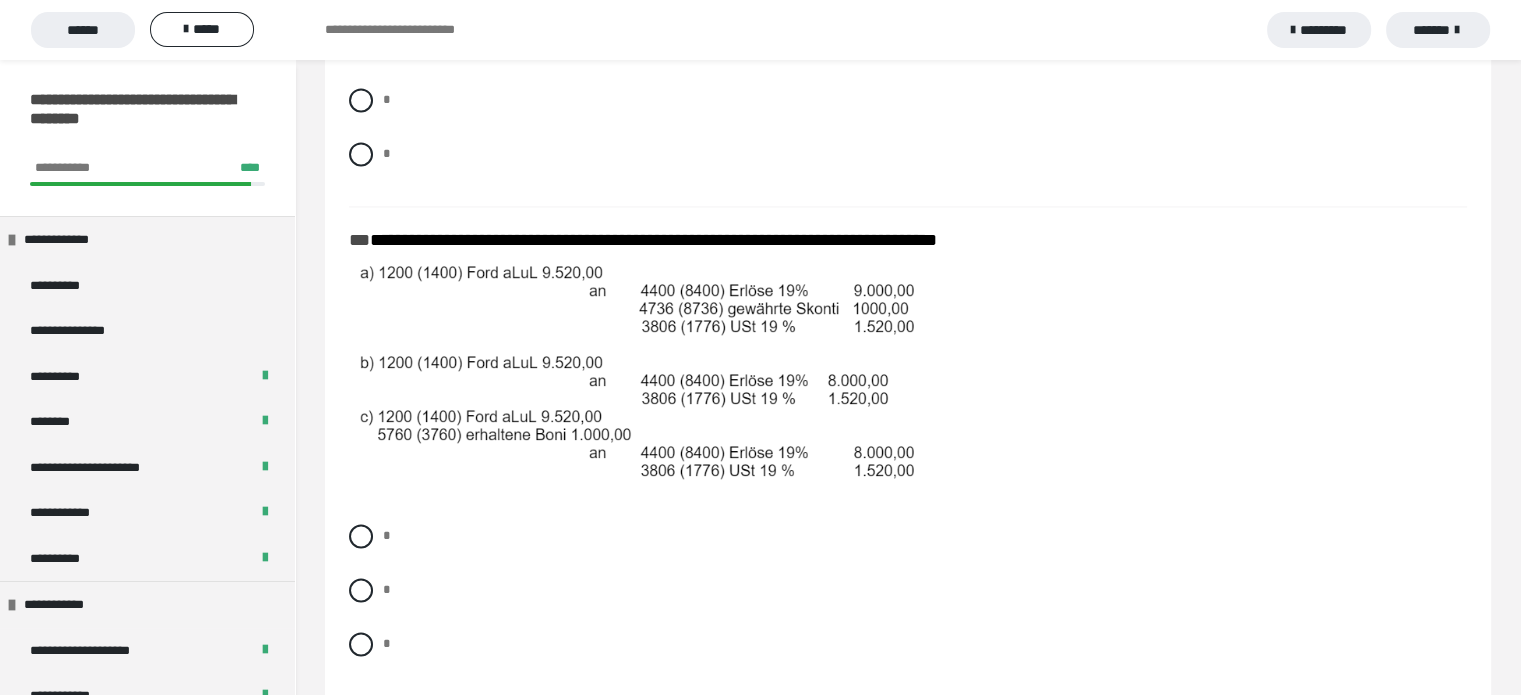 scroll, scrollTop: 3100, scrollLeft: 0, axis: vertical 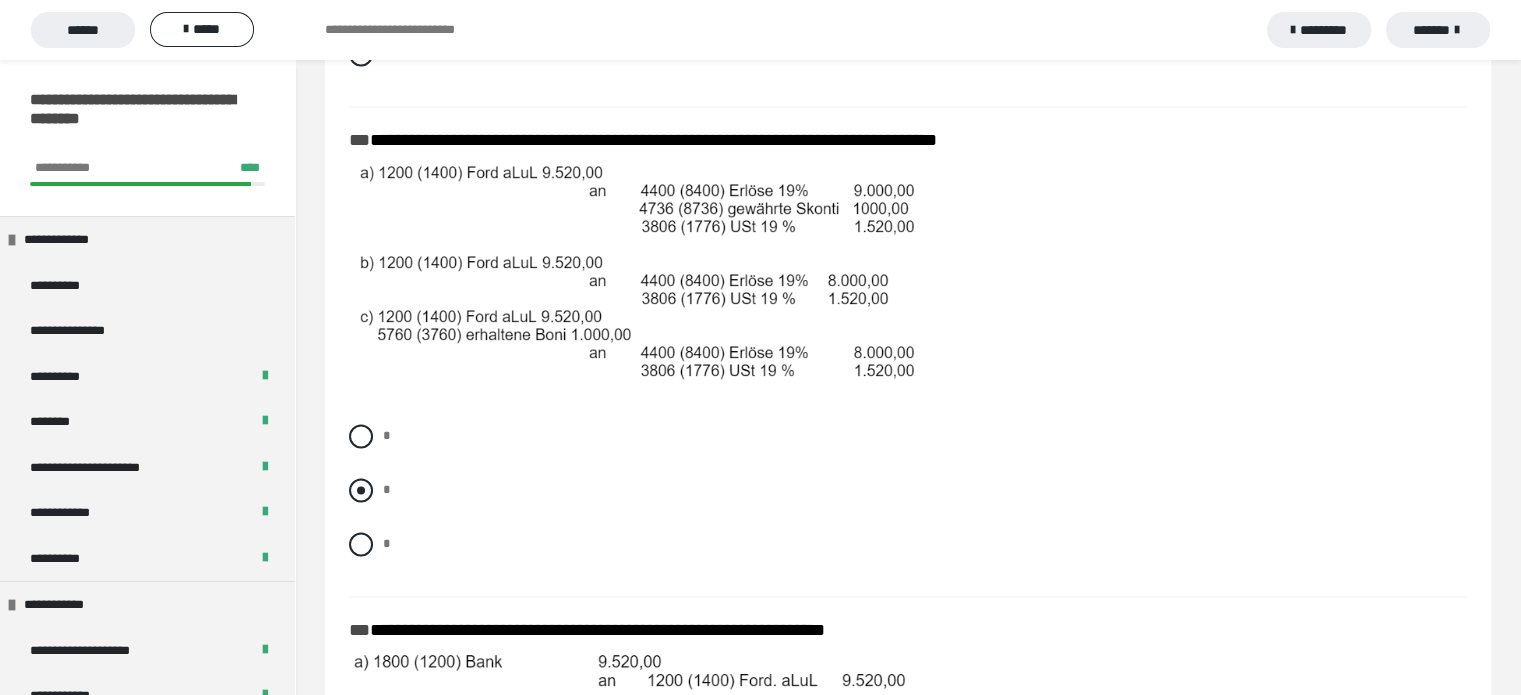 click at bounding box center [361, 490] 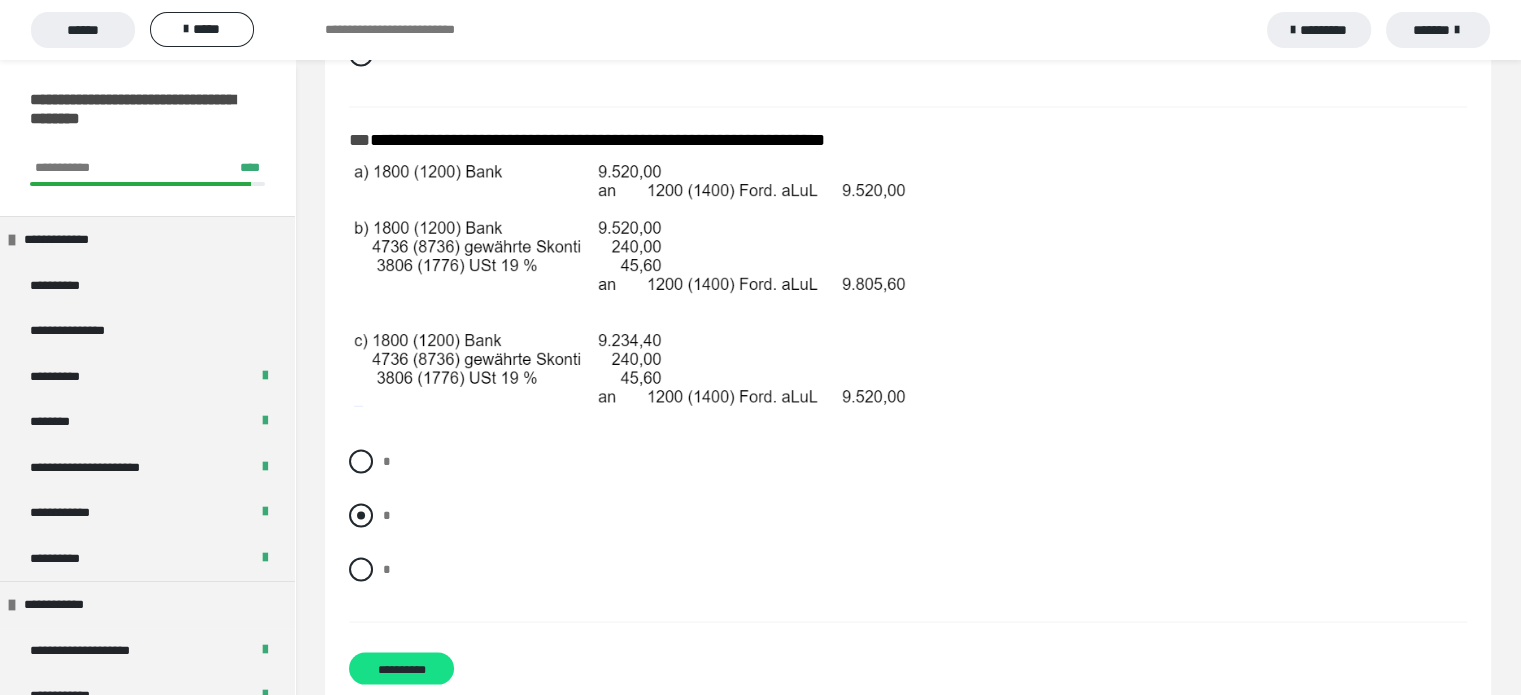 scroll, scrollTop: 3600, scrollLeft: 0, axis: vertical 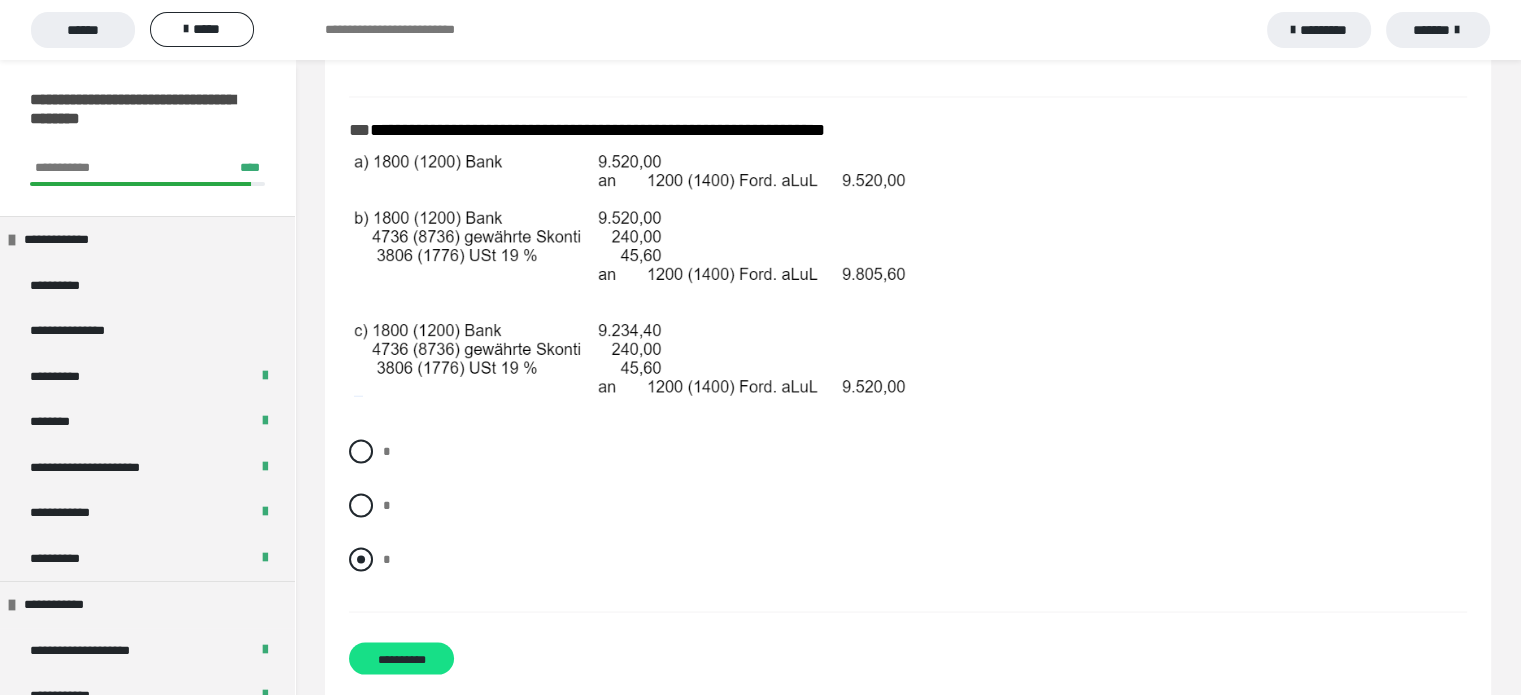 click at bounding box center (361, 559) 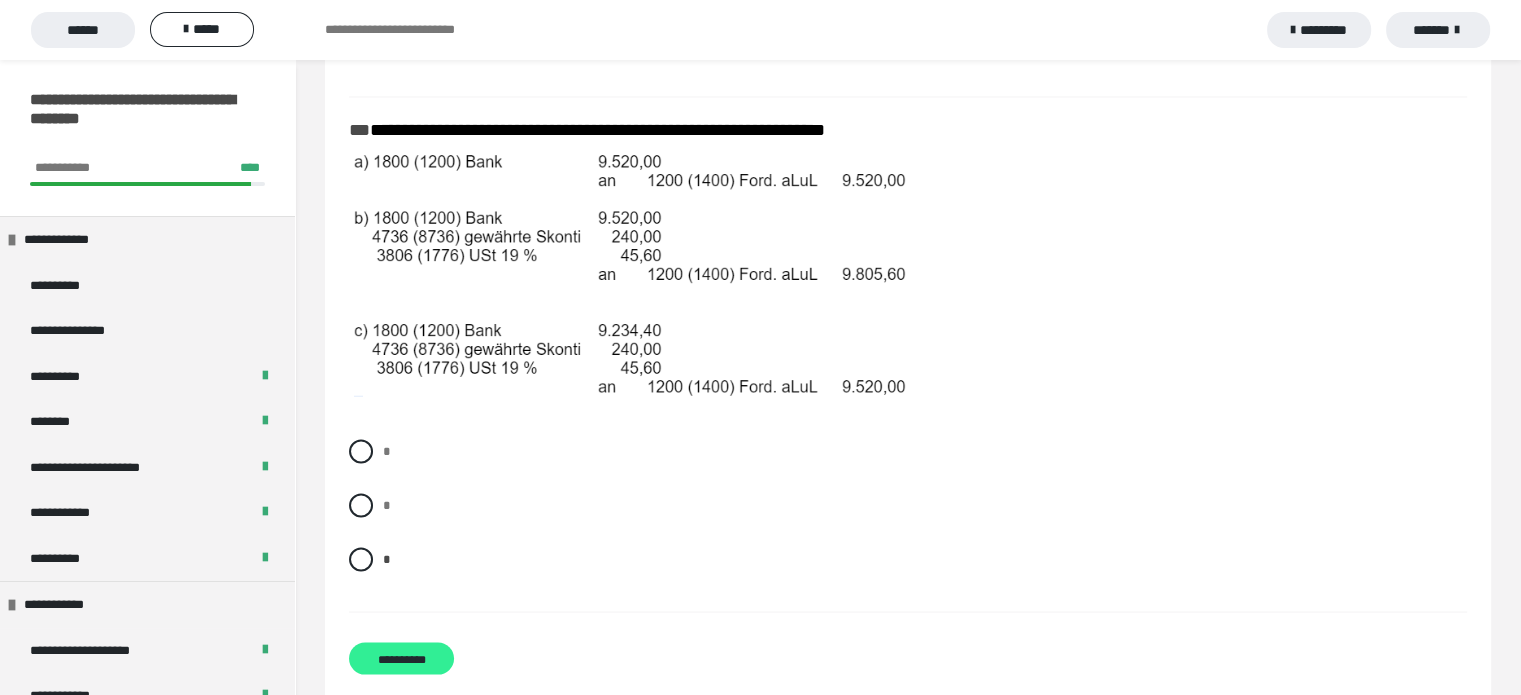 click on "**********" at bounding box center (401, 658) 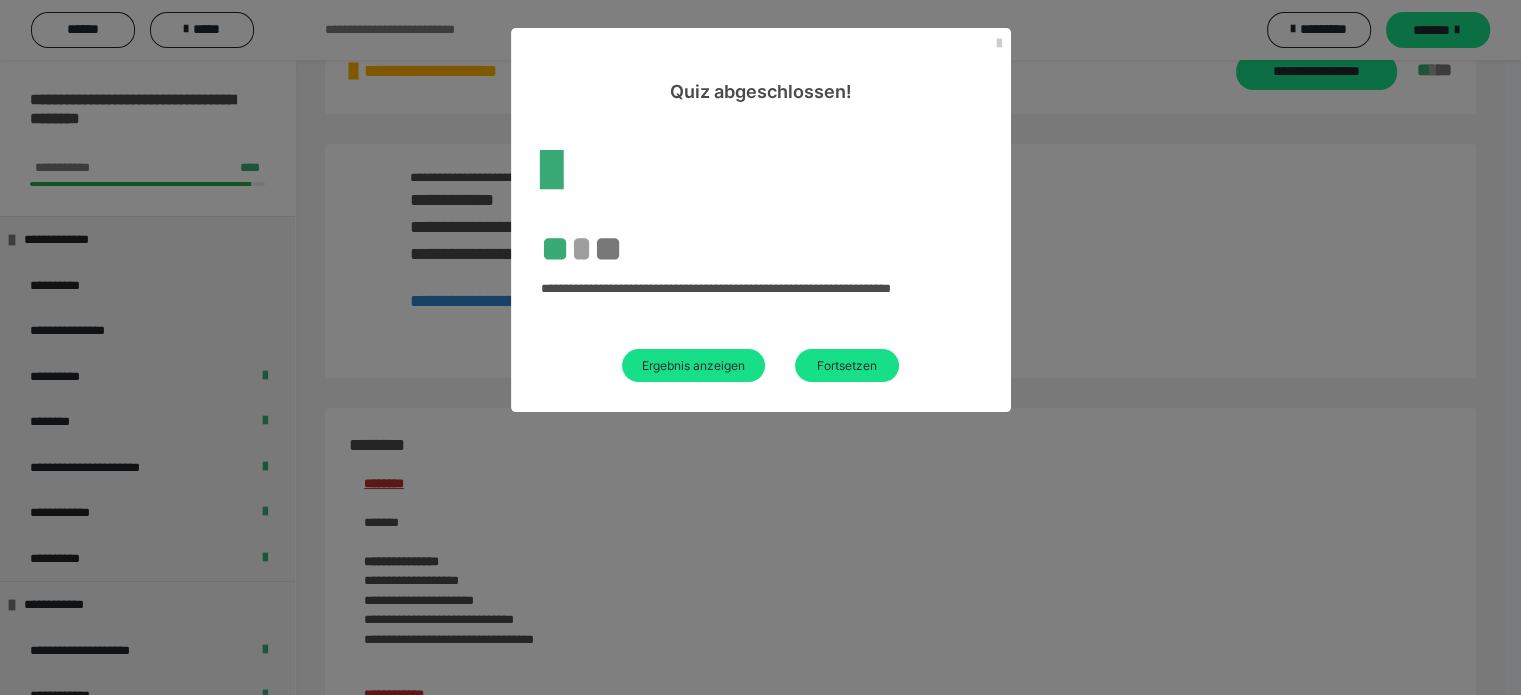 scroll, scrollTop: 2005, scrollLeft: 0, axis: vertical 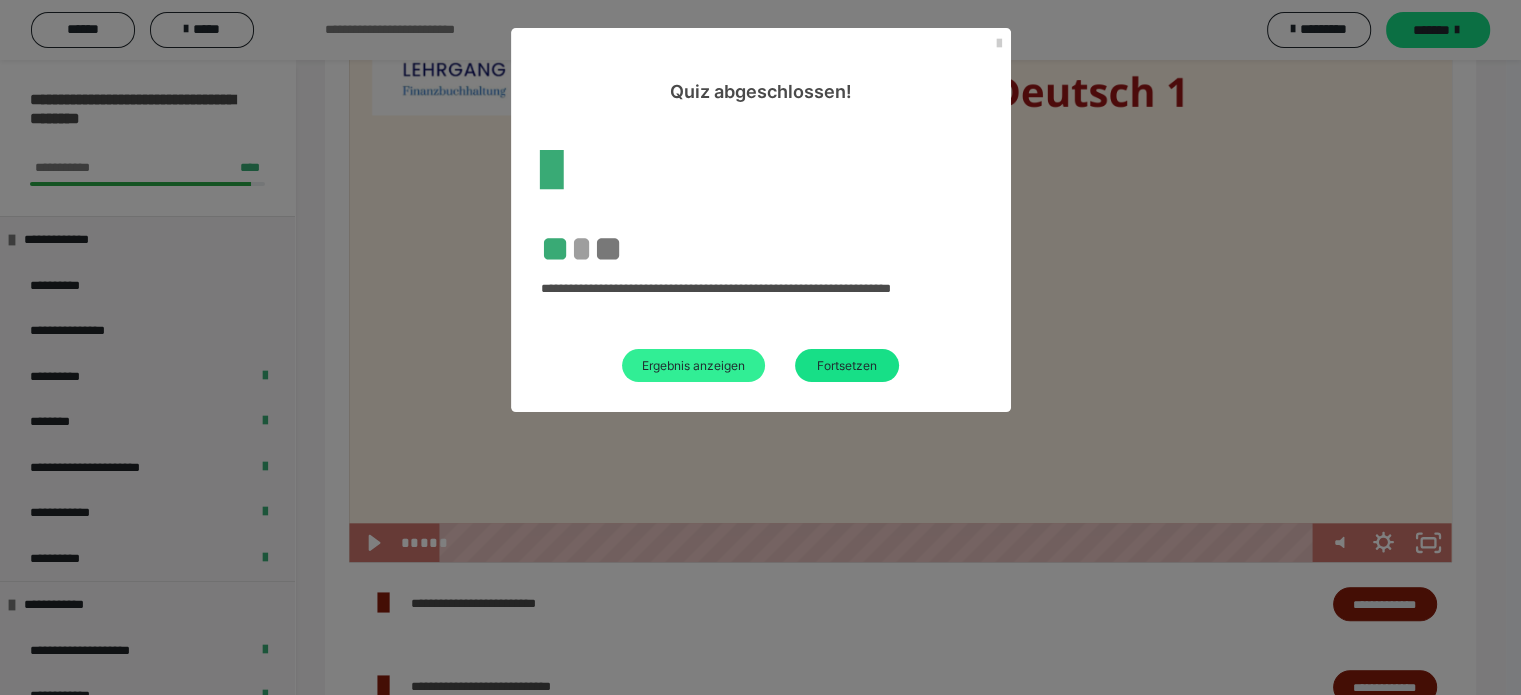 click on "Ergebnis anzeigen" at bounding box center [693, 365] 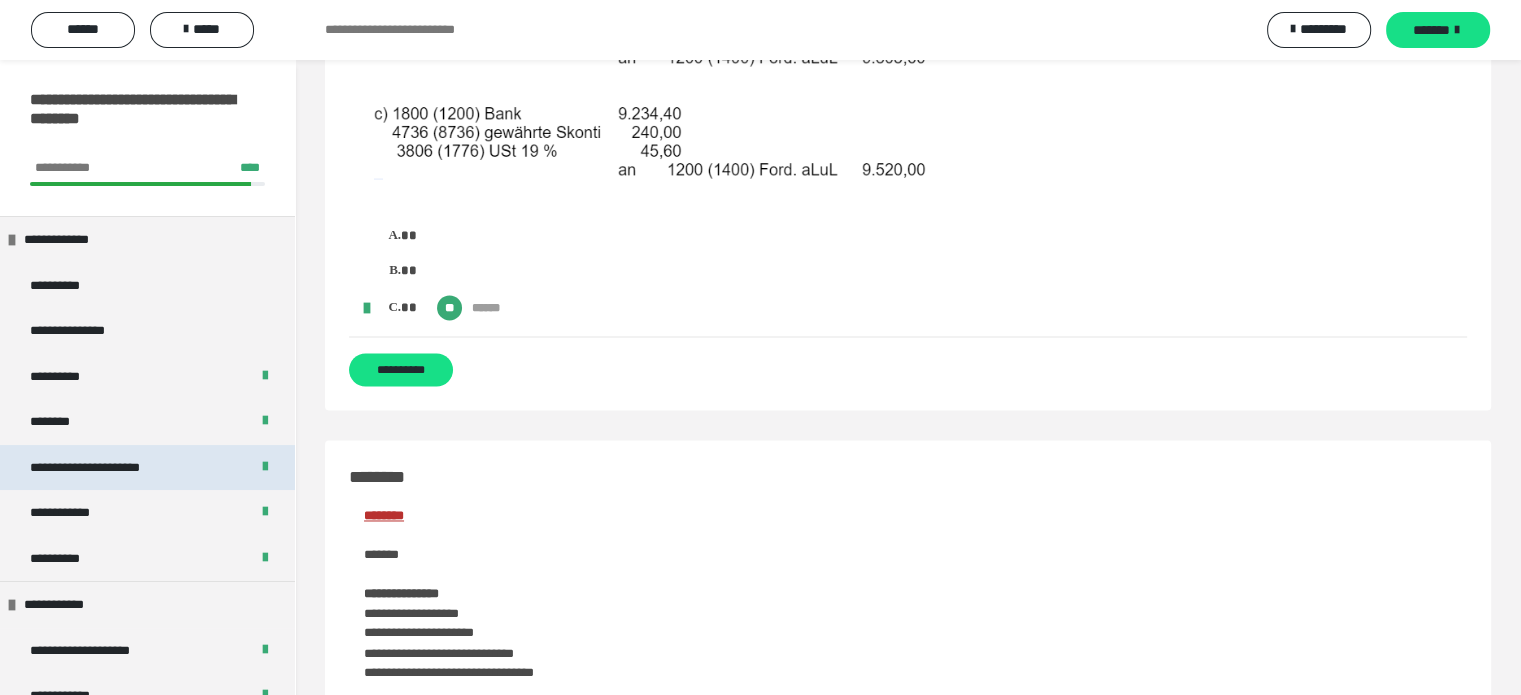scroll, scrollTop: 3300, scrollLeft: 0, axis: vertical 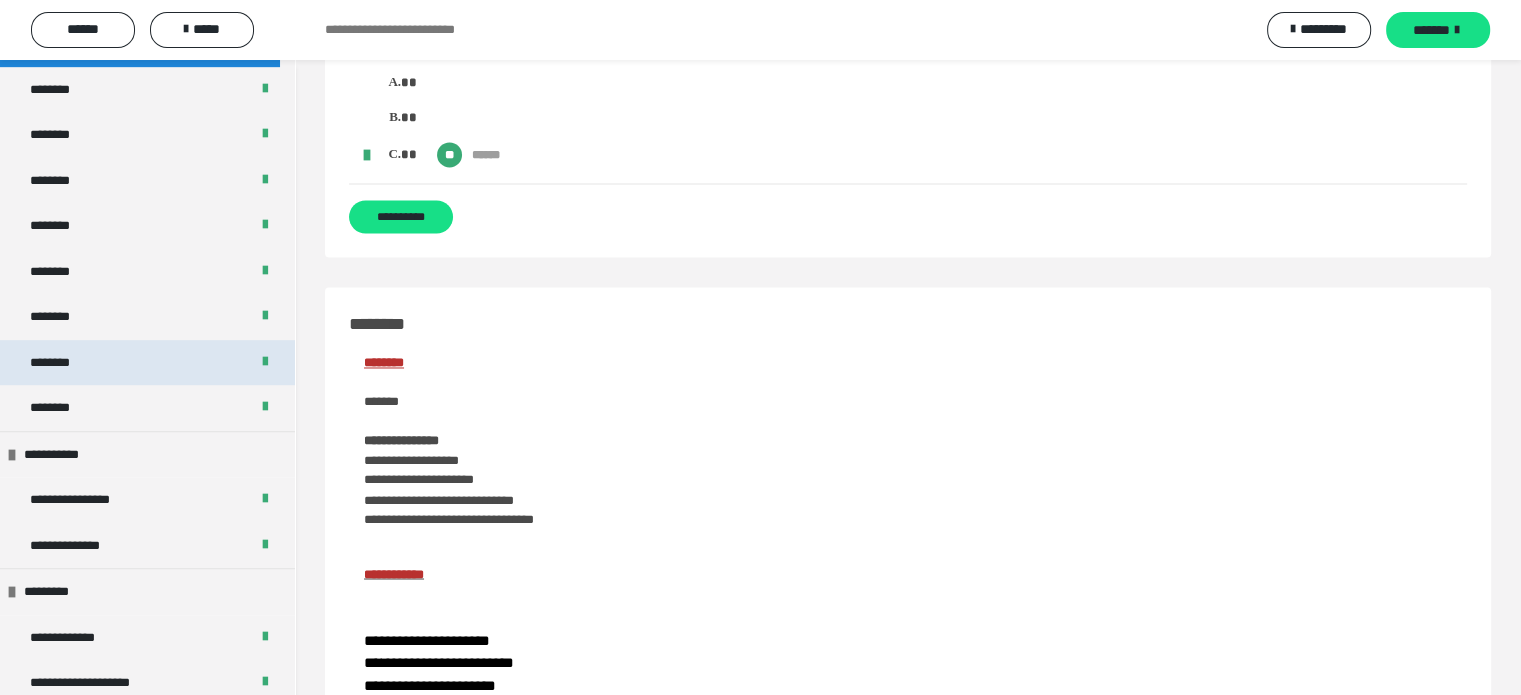 click on "********" at bounding box center [147, 363] 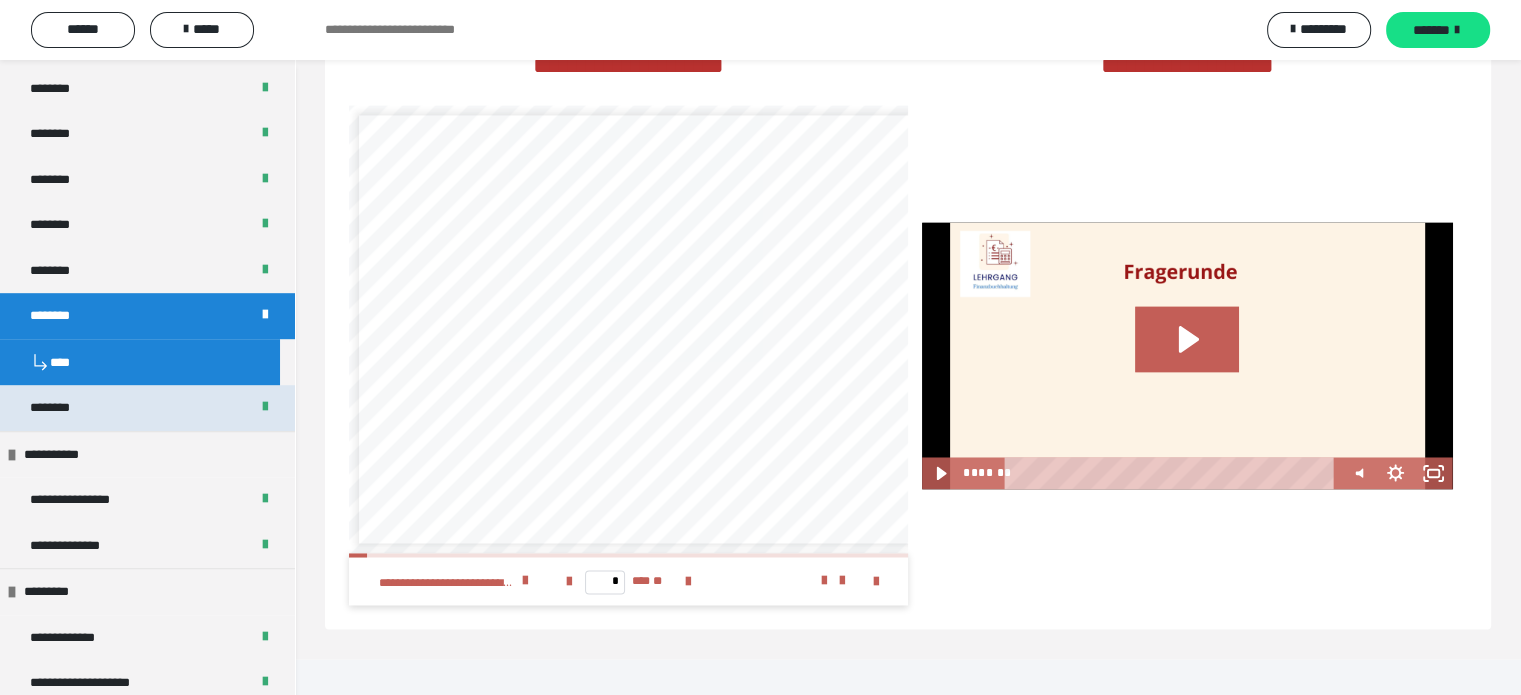 scroll, scrollTop: 124, scrollLeft: 0, axis: vertical 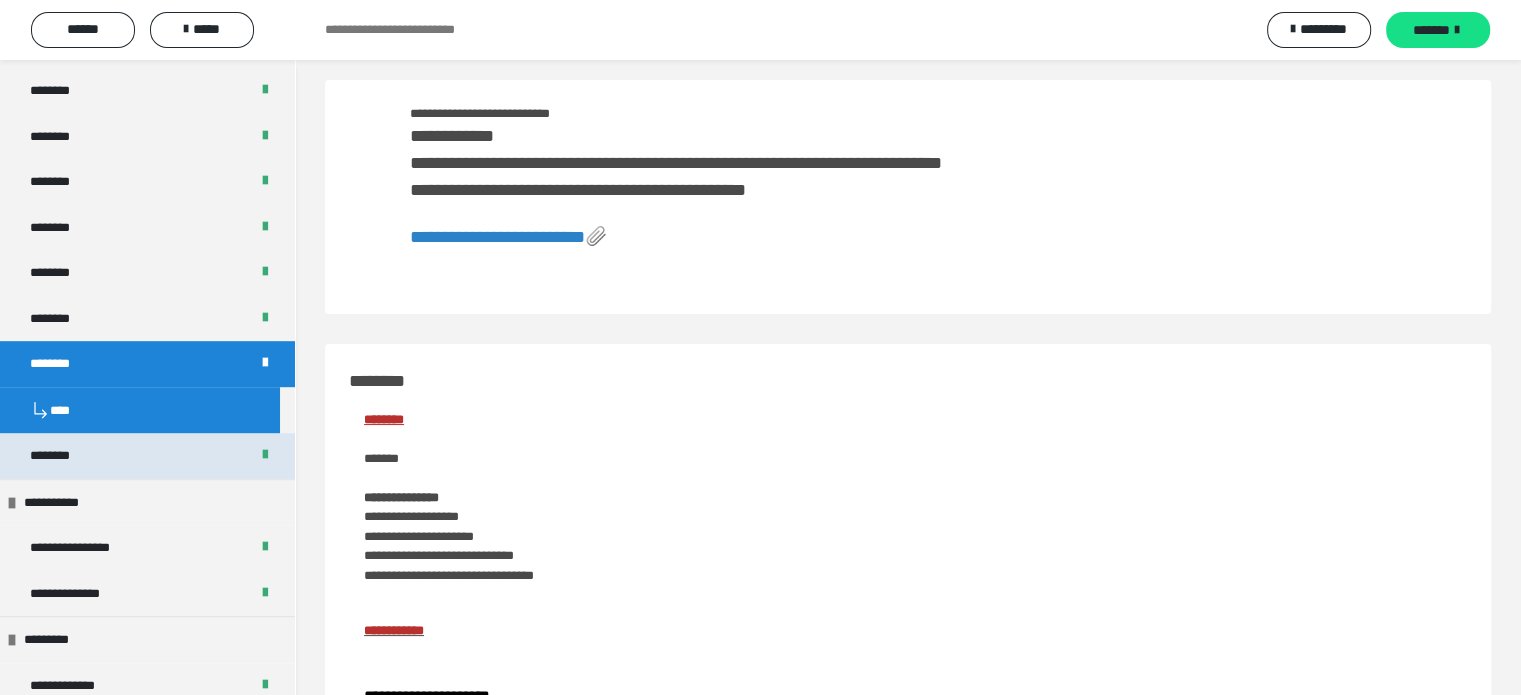 click on "****" at bounding box center [140, 410] 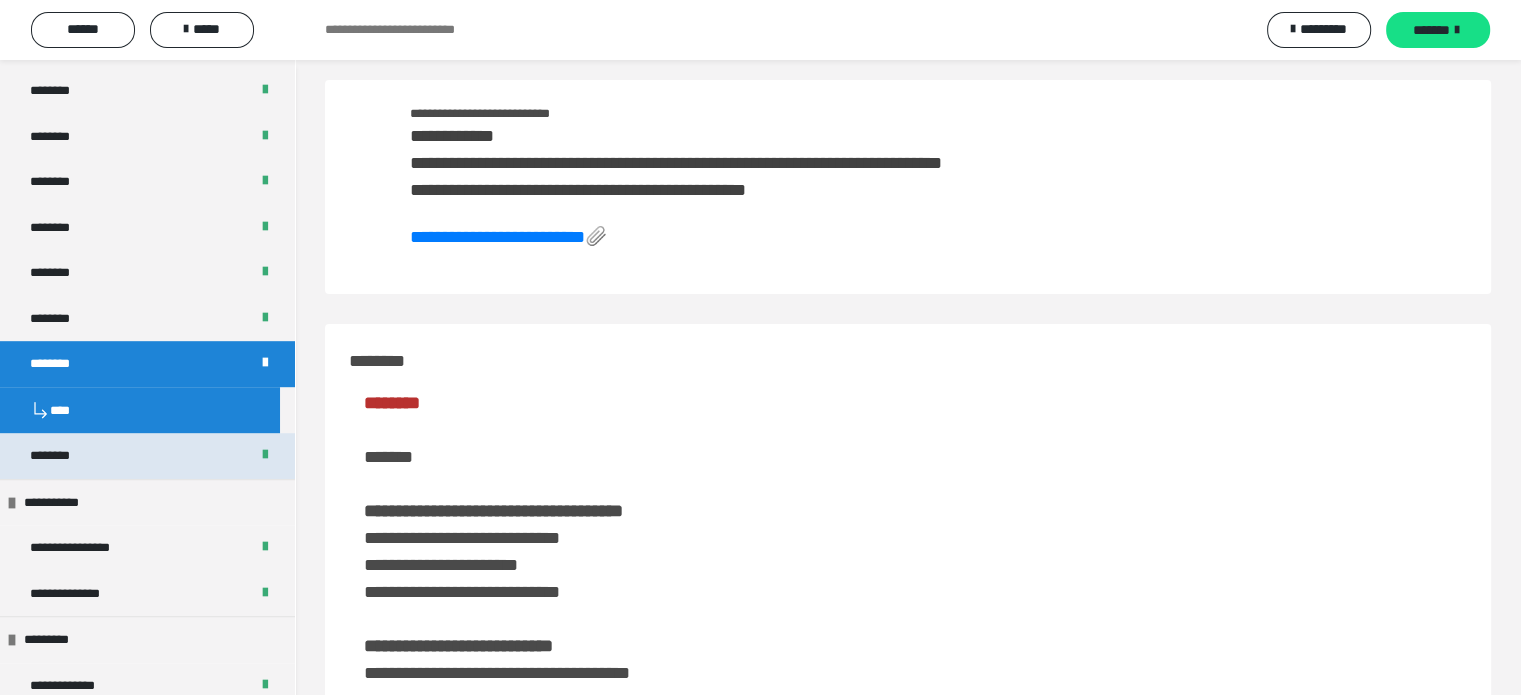 click on "********" at bounding box center (61, 456) 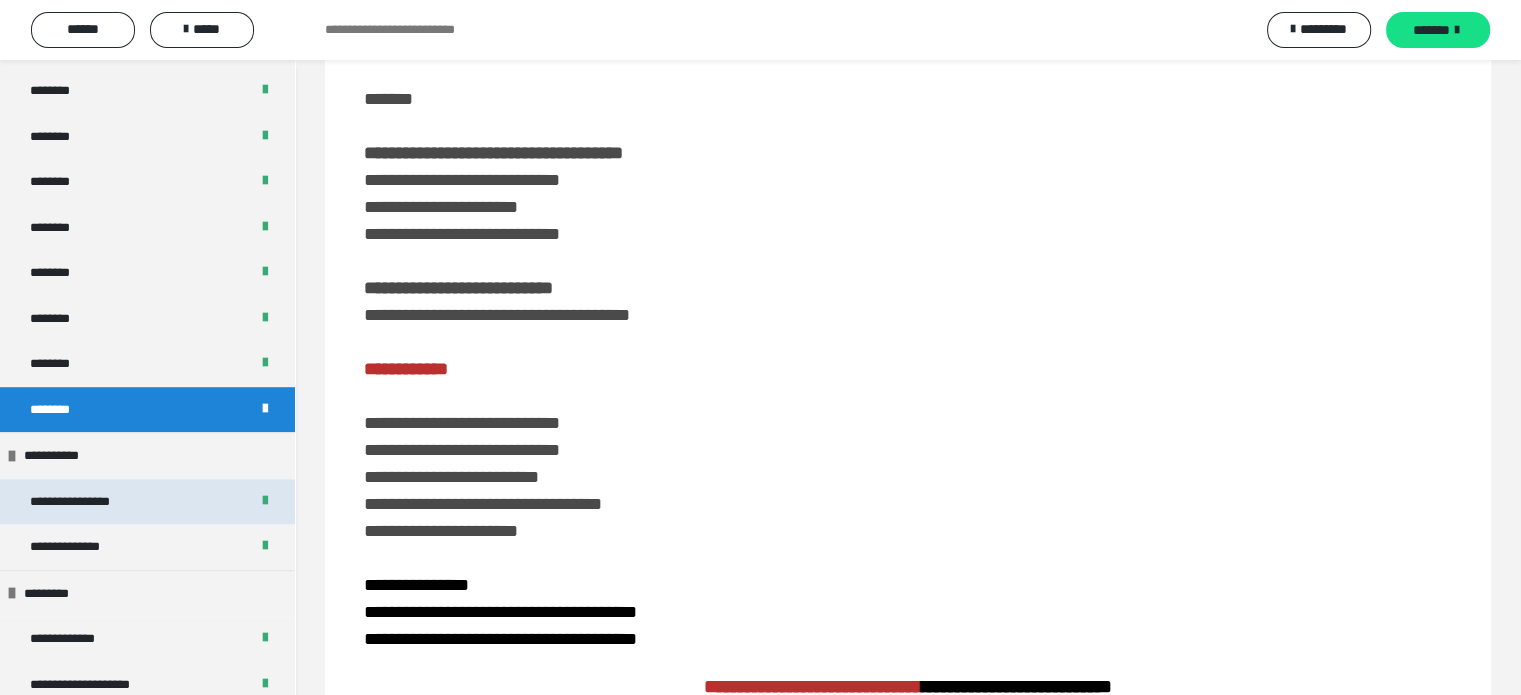 scroll, scrollTop: 0, scrollLeft: 0, axis: both 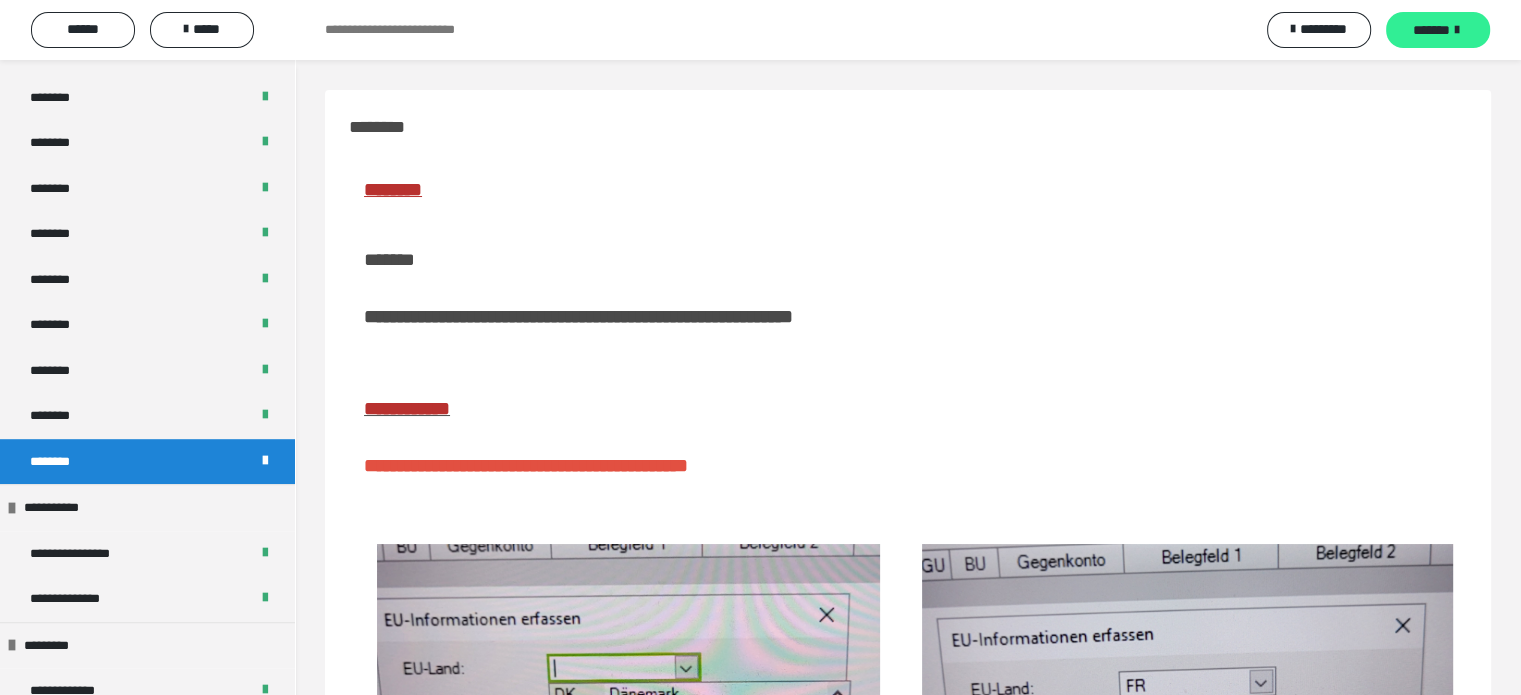 click on "*******" at bounding box center [1431, 30] 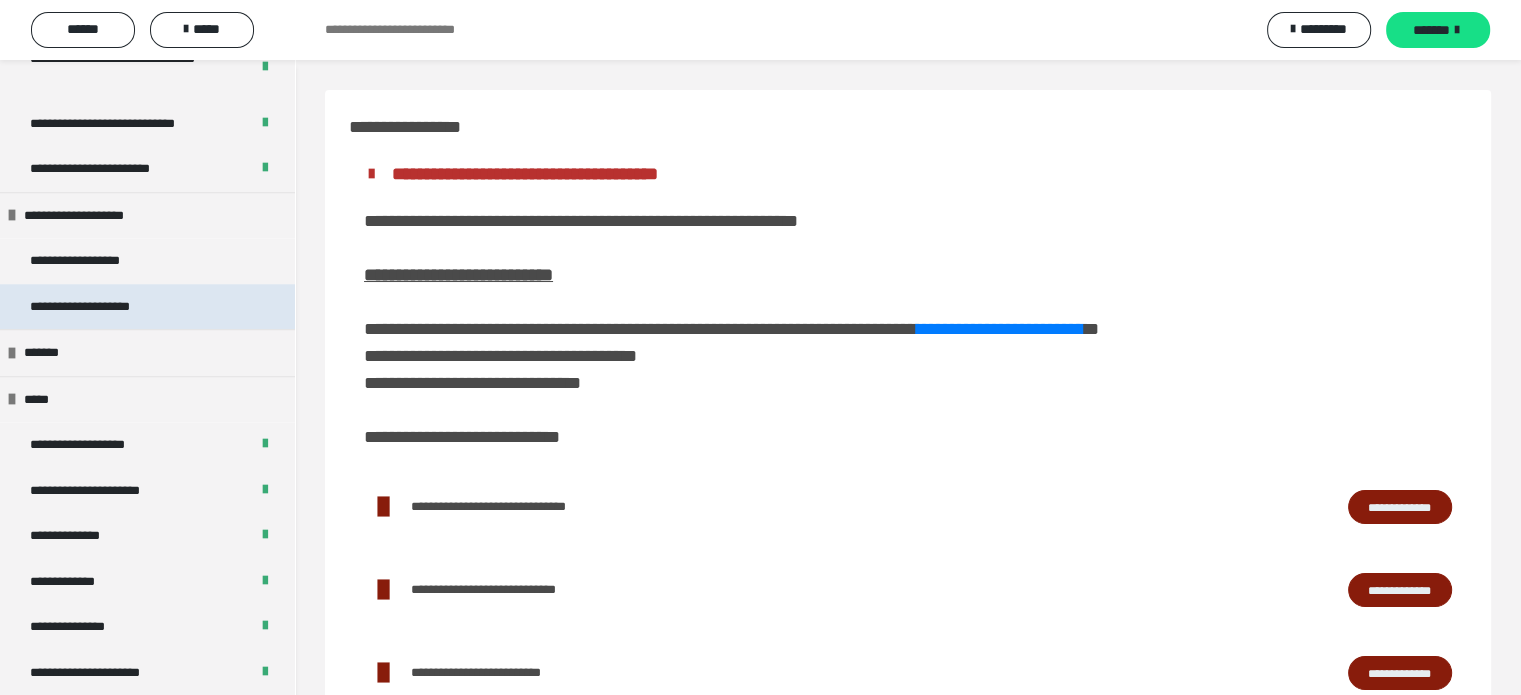 scroll, scrollTop: 2100, scrollLeft: 0, axis: vertical 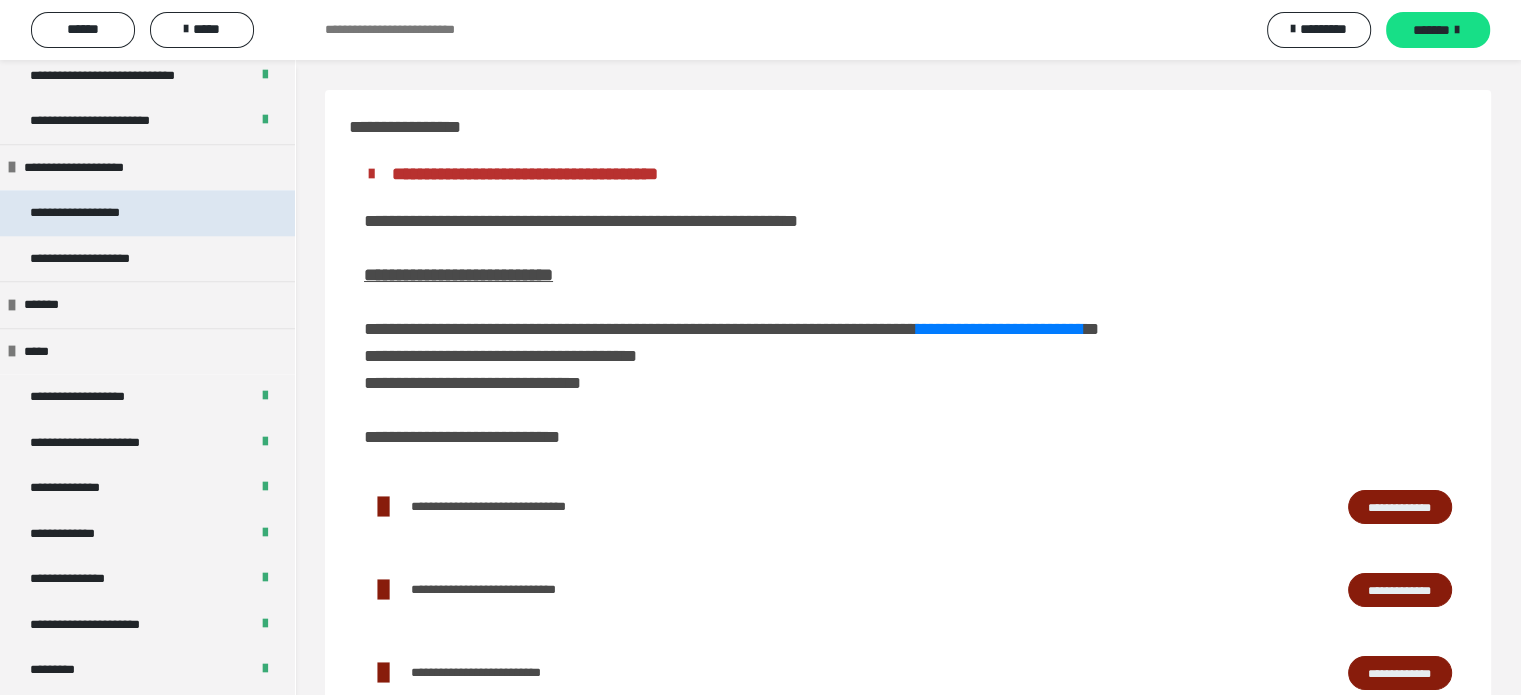 click on "**********" at bounding box center (98, 213) 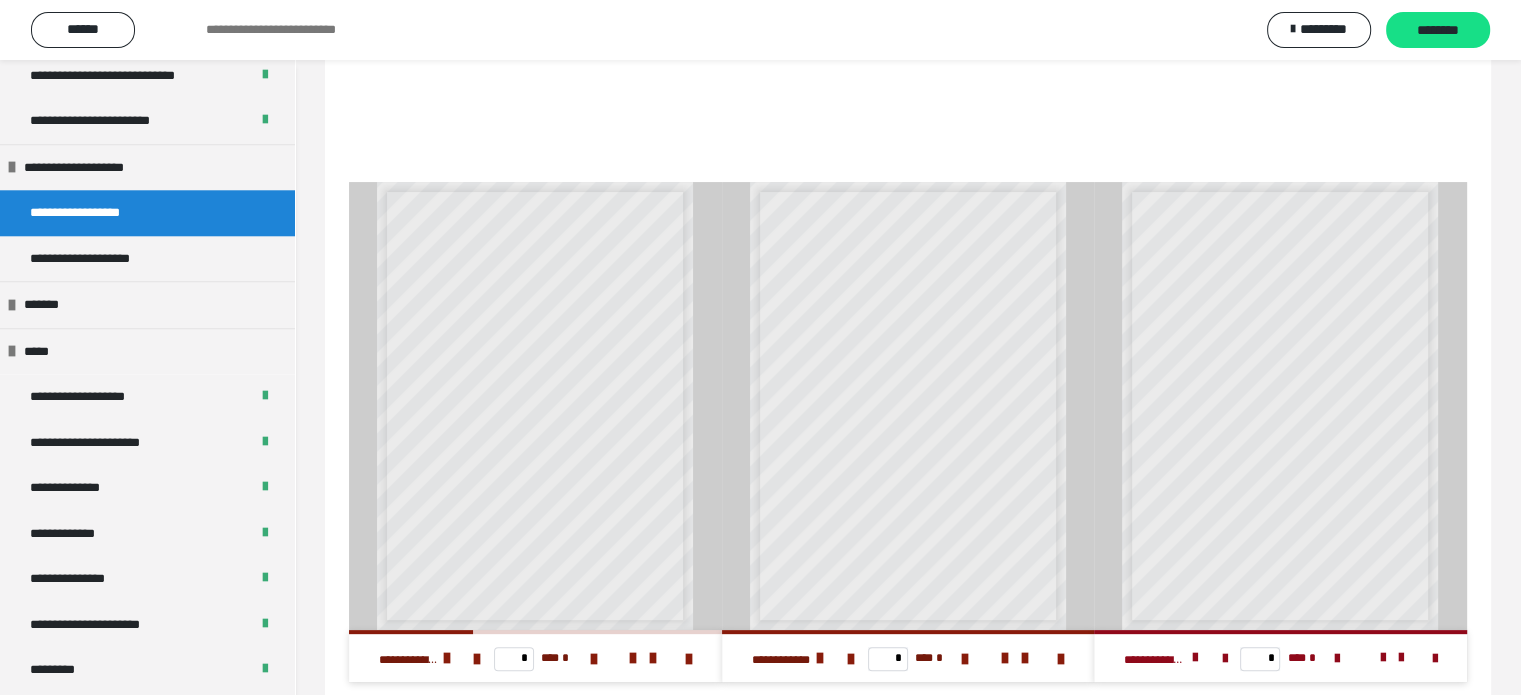 scroll, scrollTop: 480, scrollLeft: 0, axis: vertical 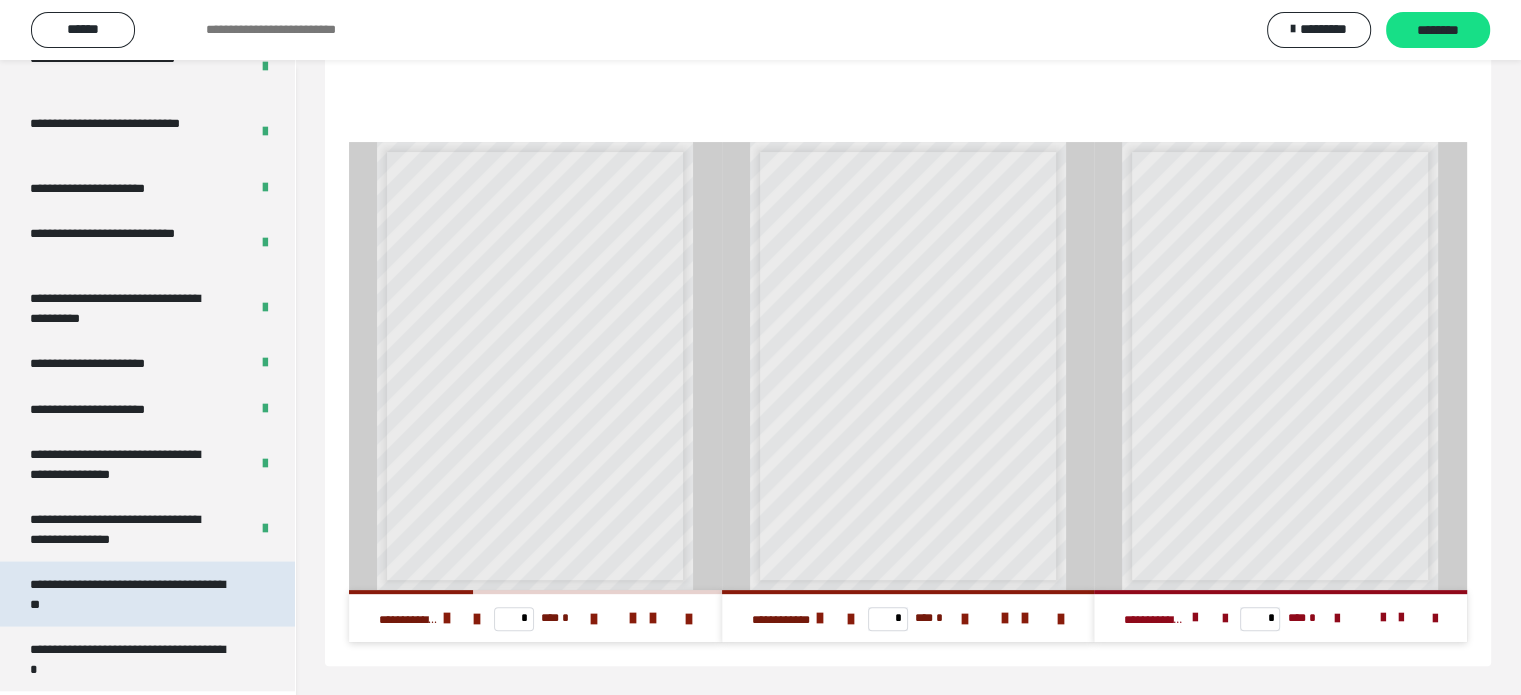 click on "**********" at bounding box center [132, 594] 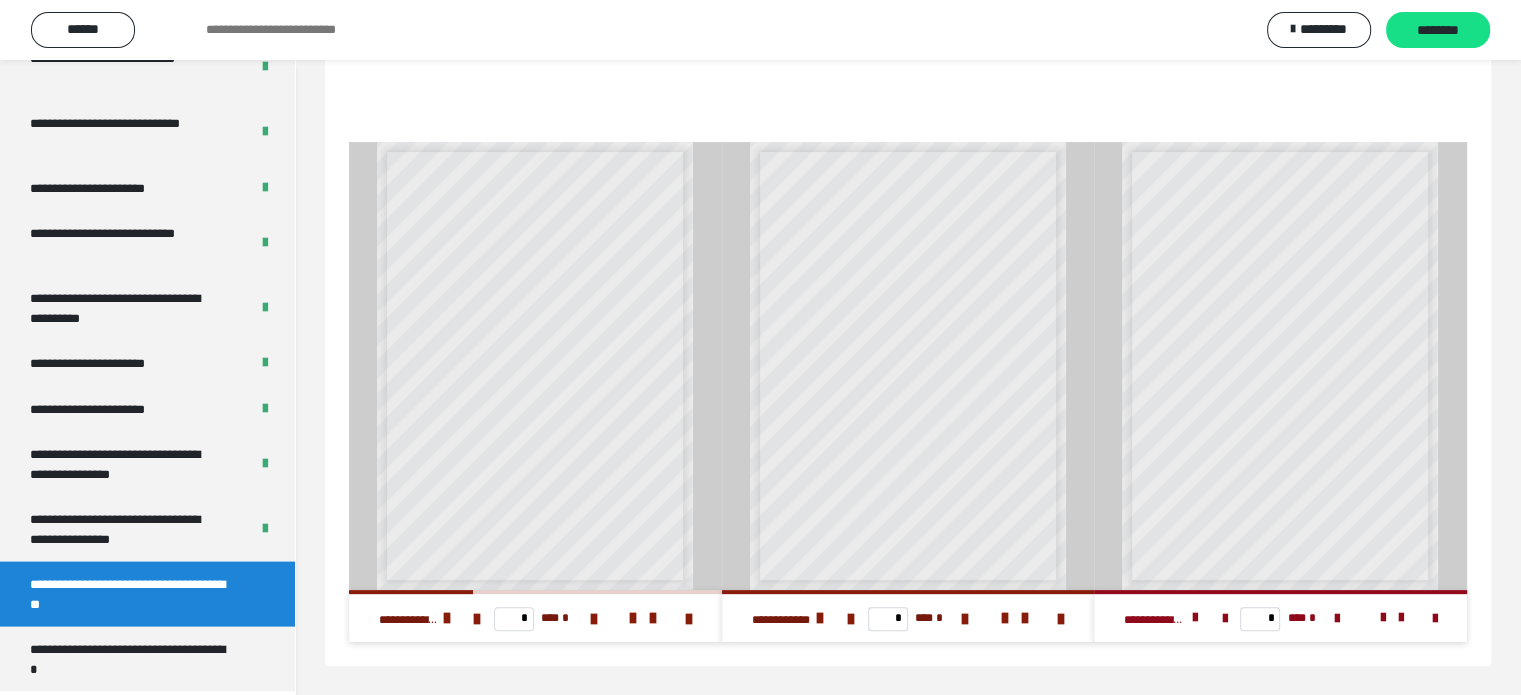 scroll, scrollTop: 60, scrollLeft: 0, axis: vertical 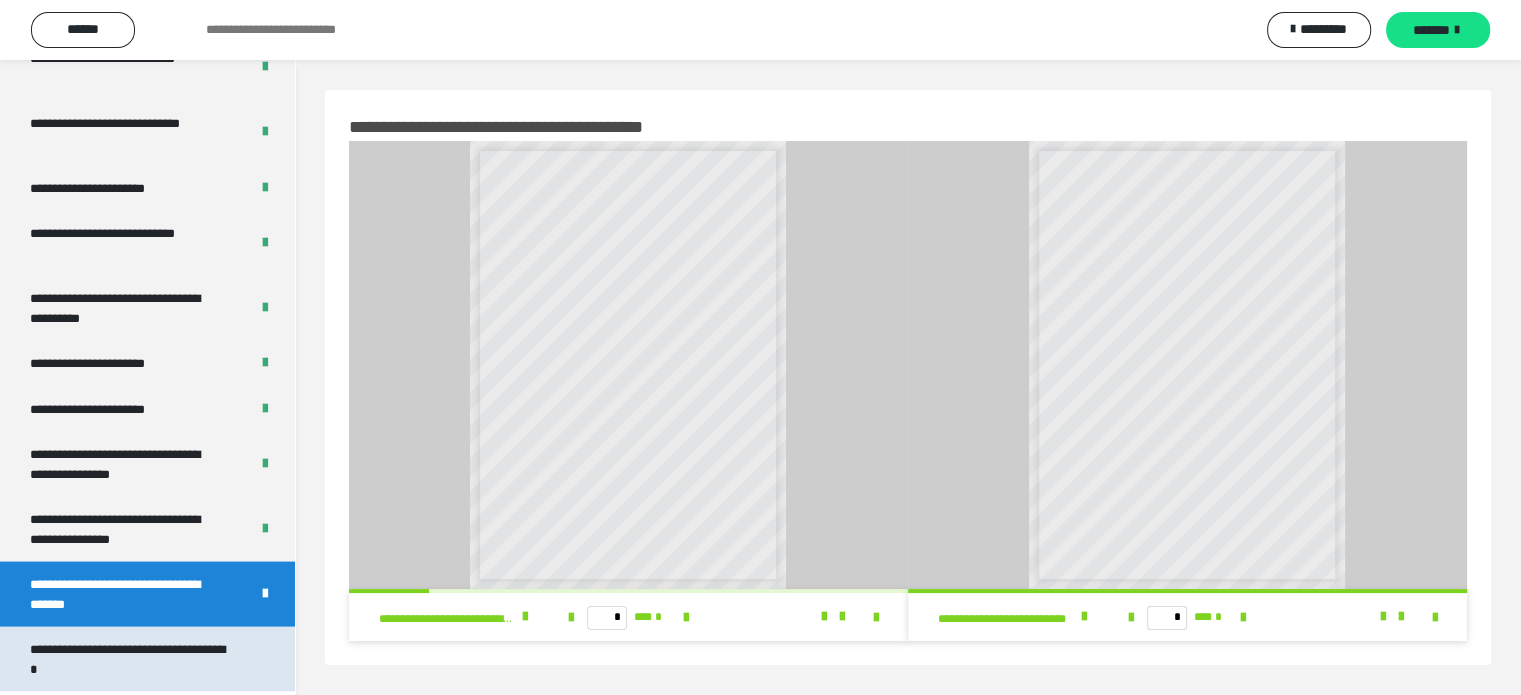 click on "**********" at bounding box center [132, 659] 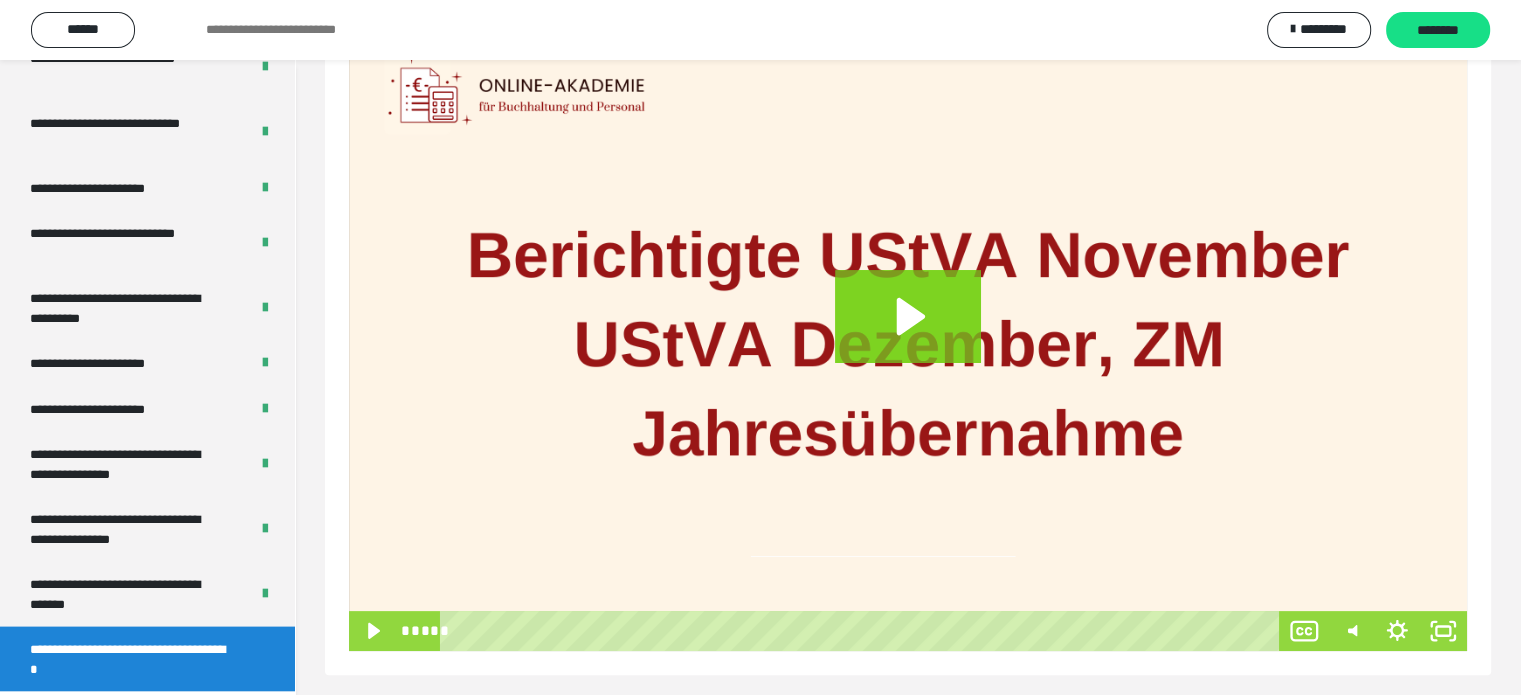 scroll, scrollTop: 346, scrollLeft: 0, axis: vertical 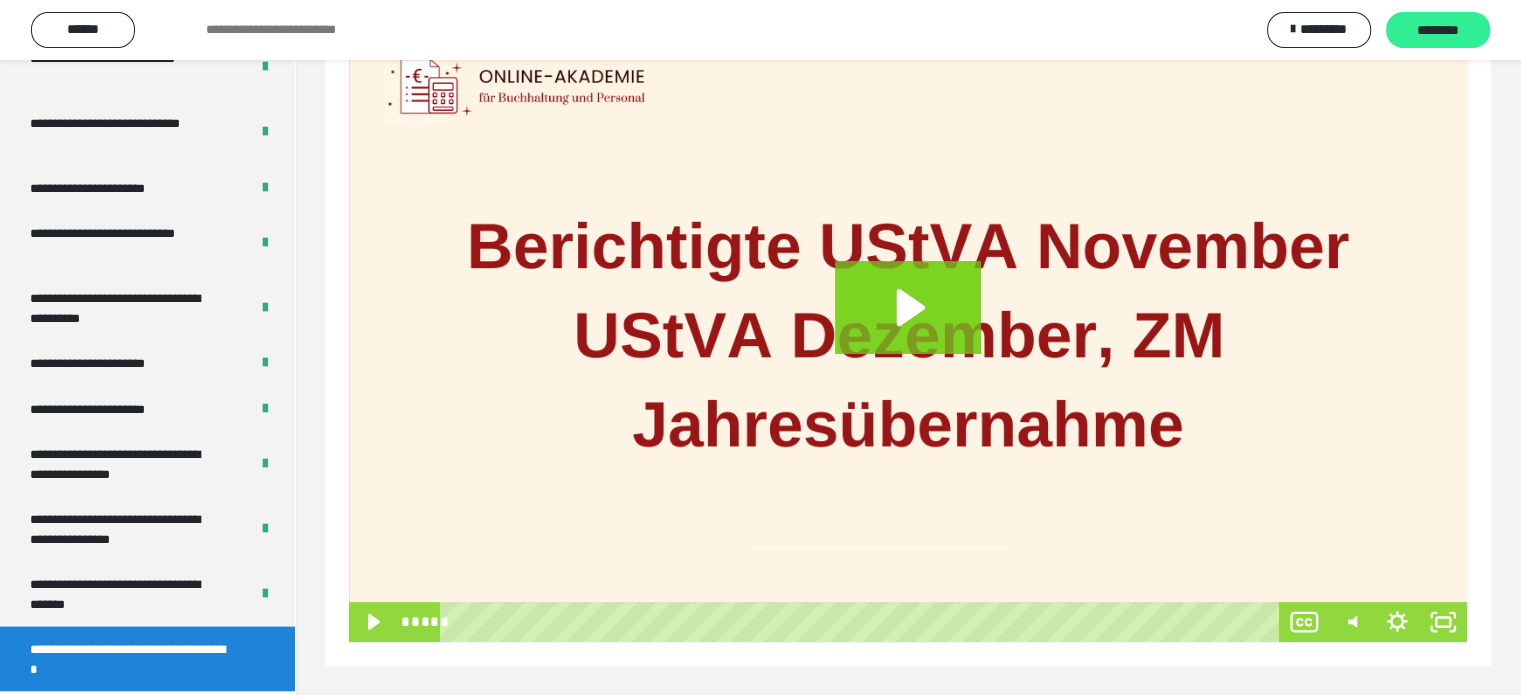 click on "********" at bounding box center [1438, 31] 